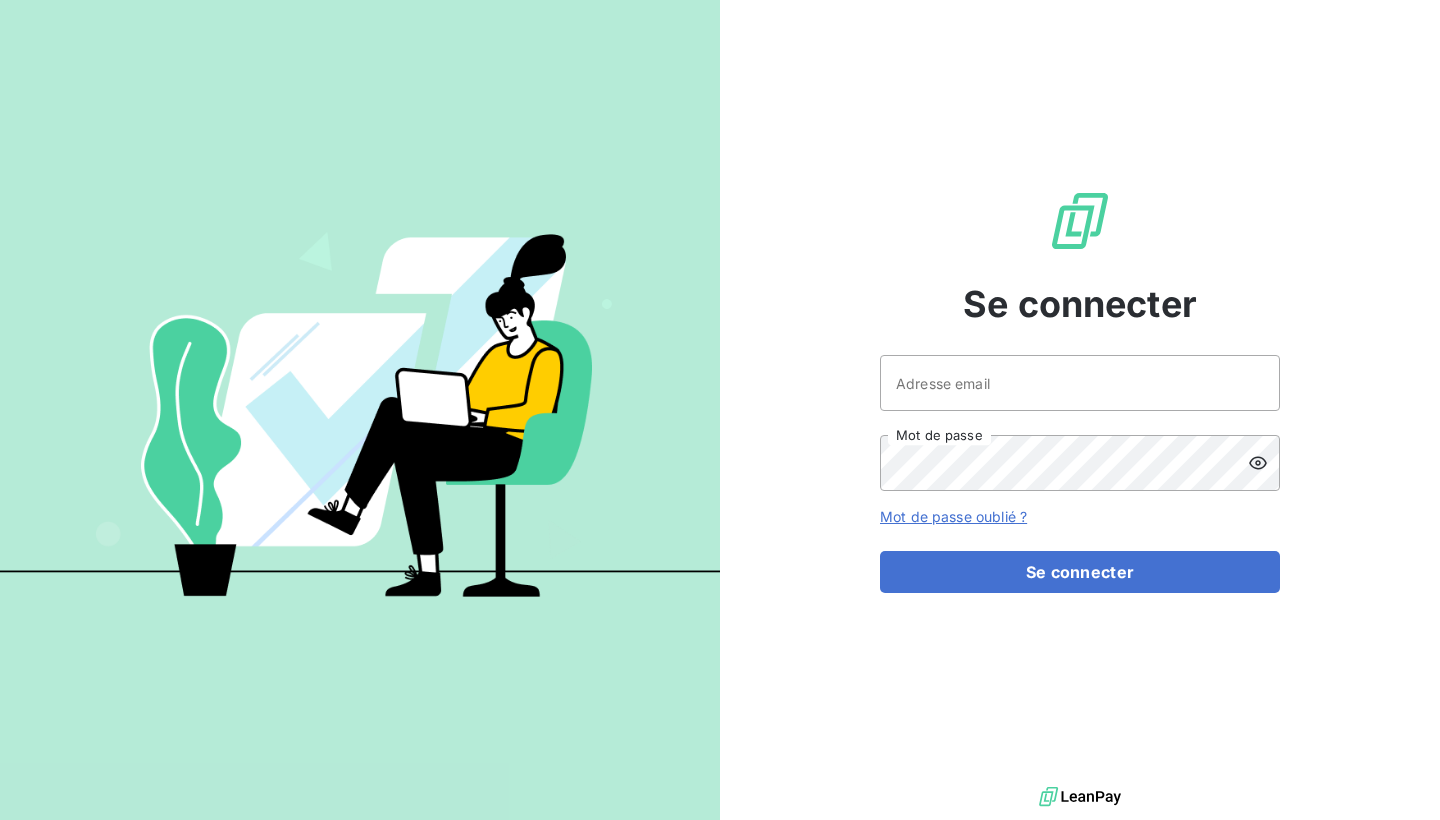 scroll, scrollTop: 0, scrollLeft: 0, axis: both 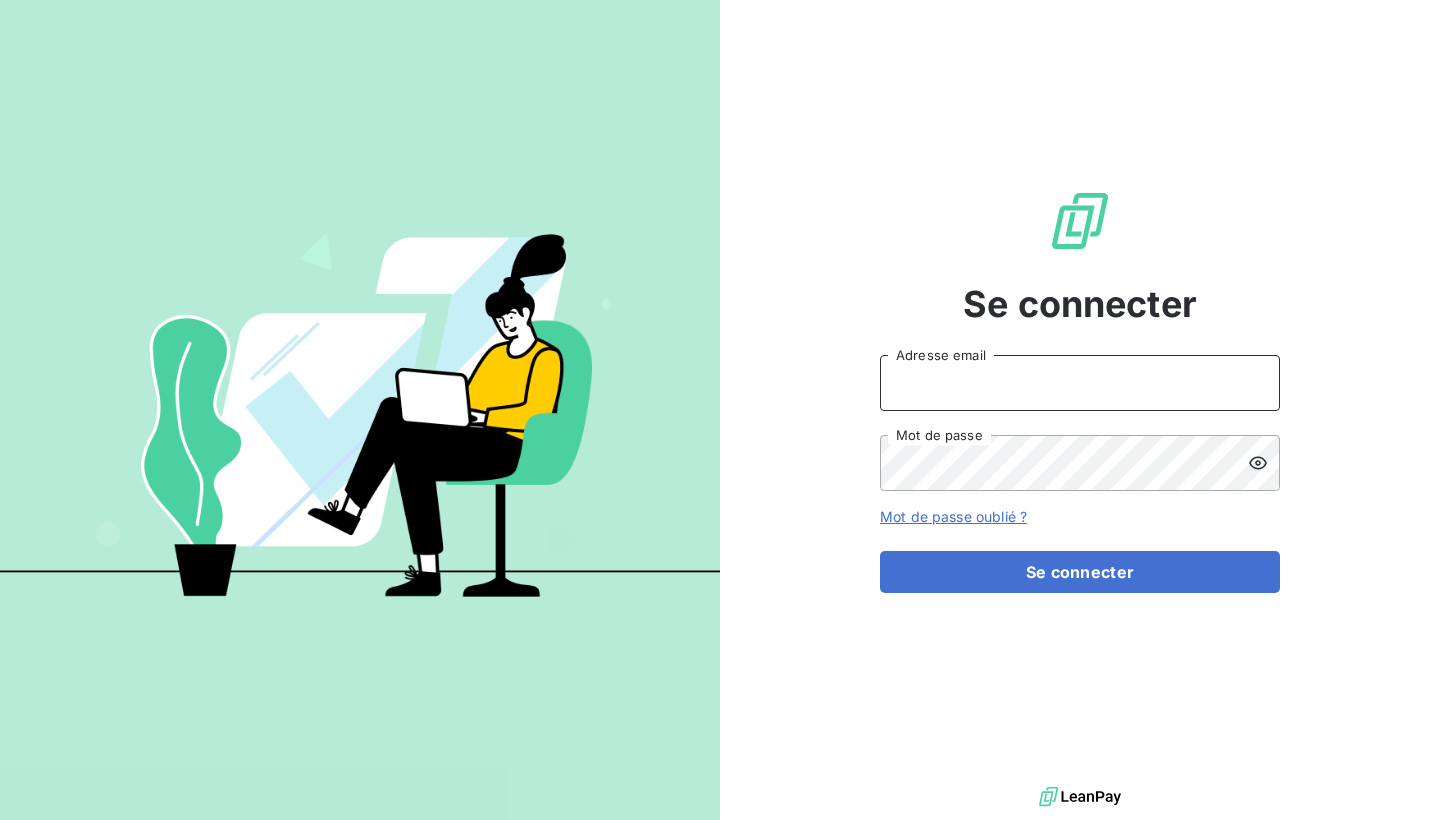 type on "[PERSON_NAME][EMAIL_ADDRESS][DOMAIN_NAME][PERSON_NAME]" 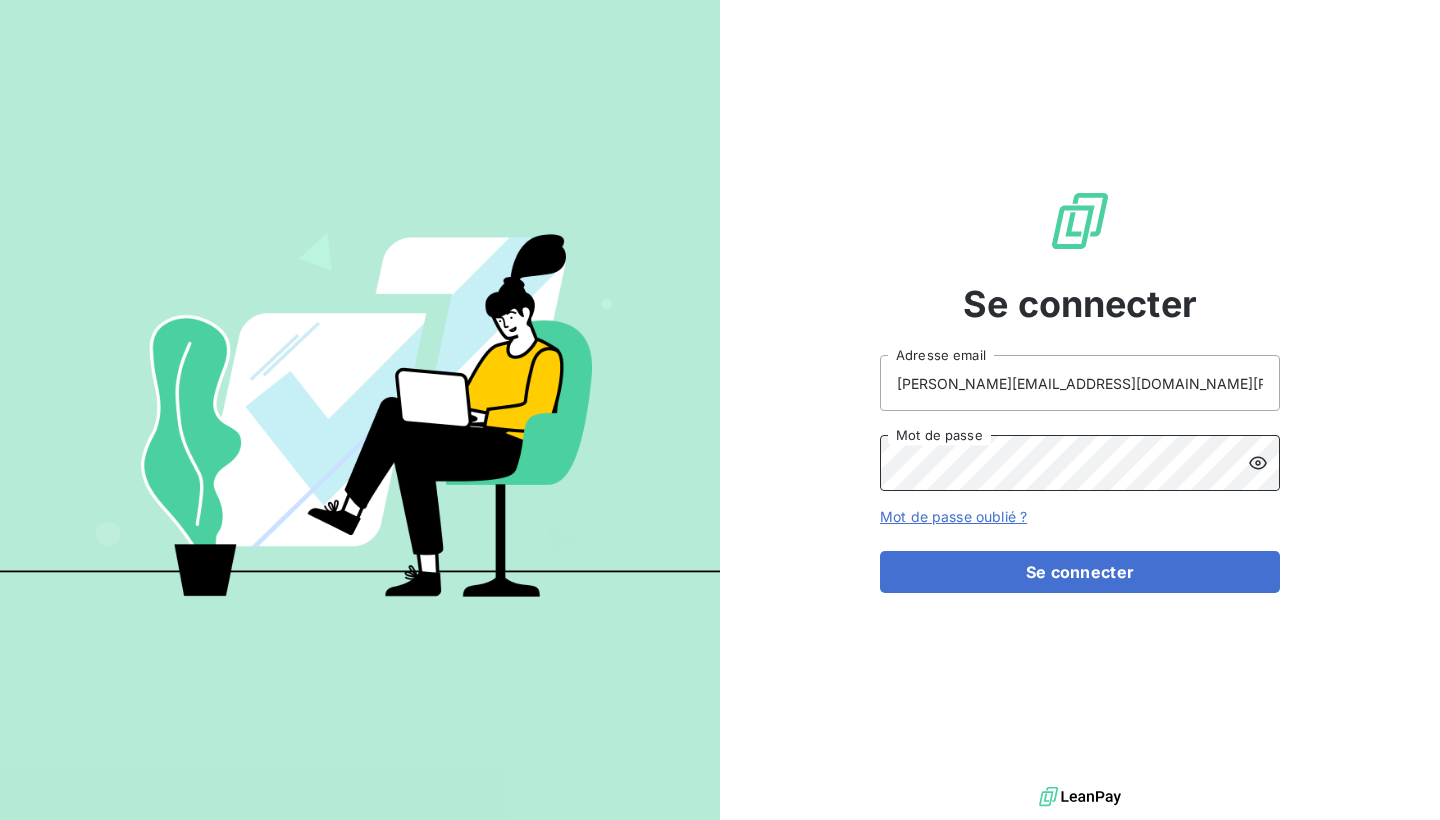 click on "Se connecter" at bounding box center [1080, 572] 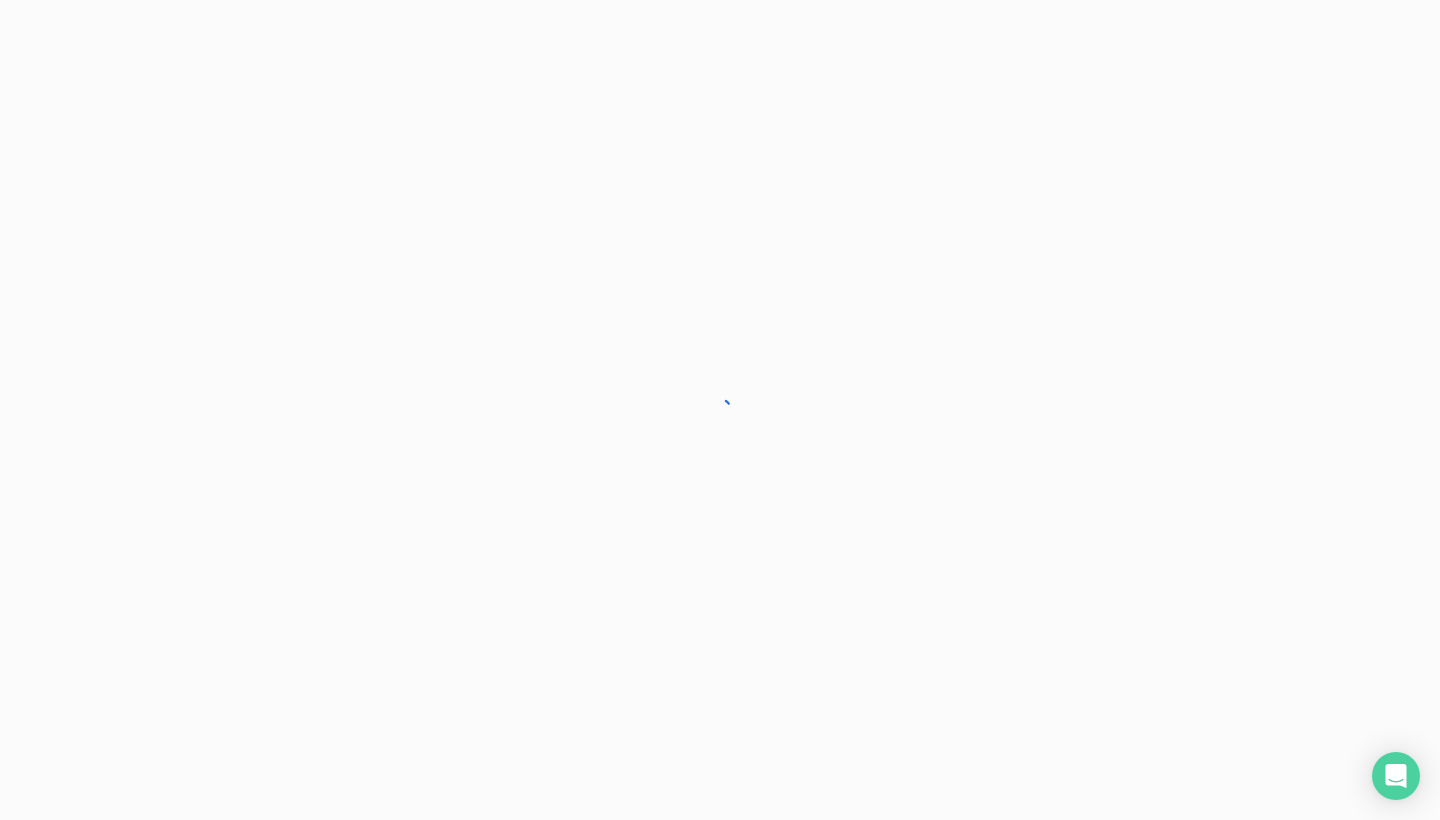 scroll, scrollTop: 0, scrollLeft: 0, axis: both 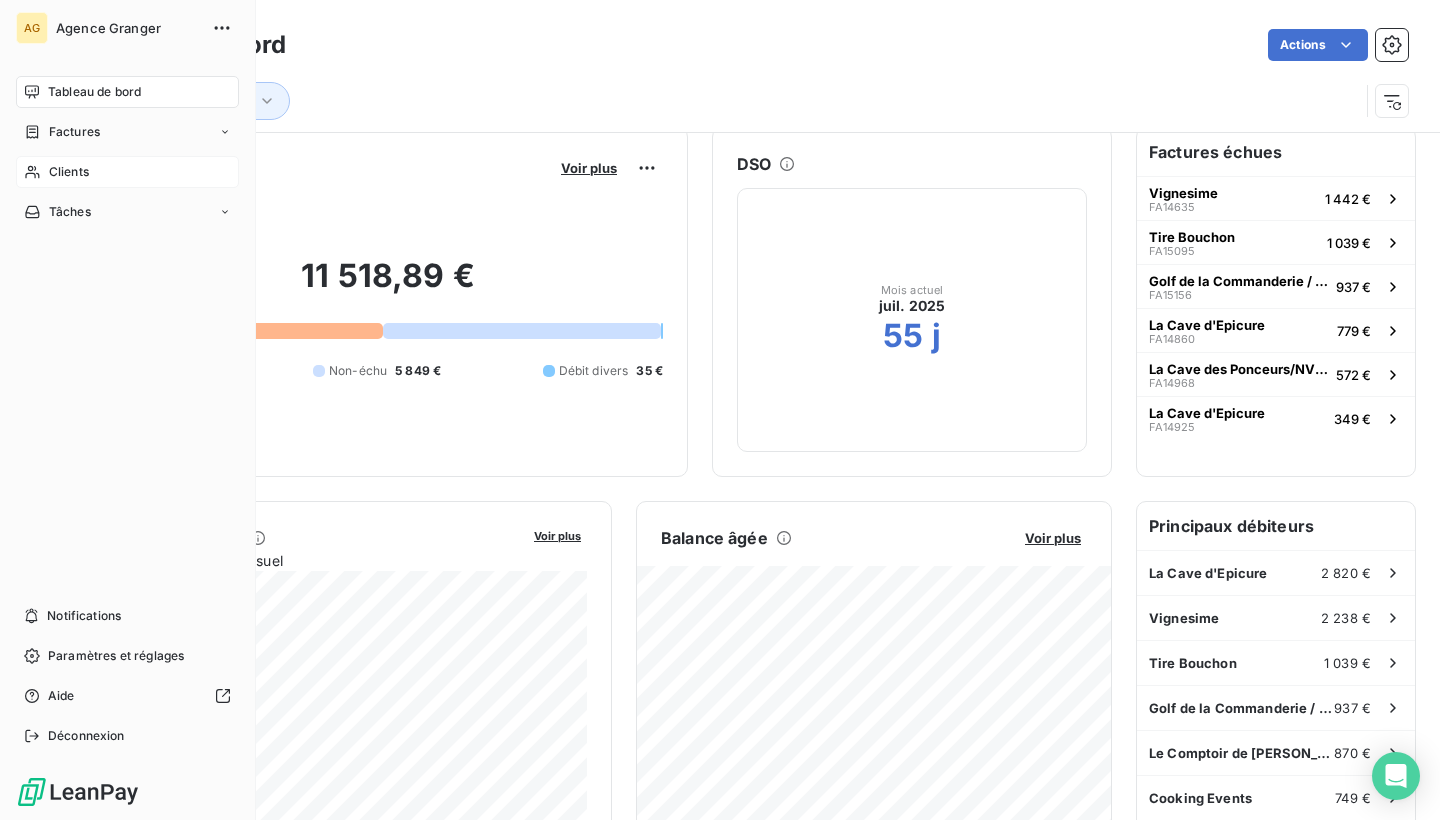 click on "Clients" at bounding box center [127, 172] 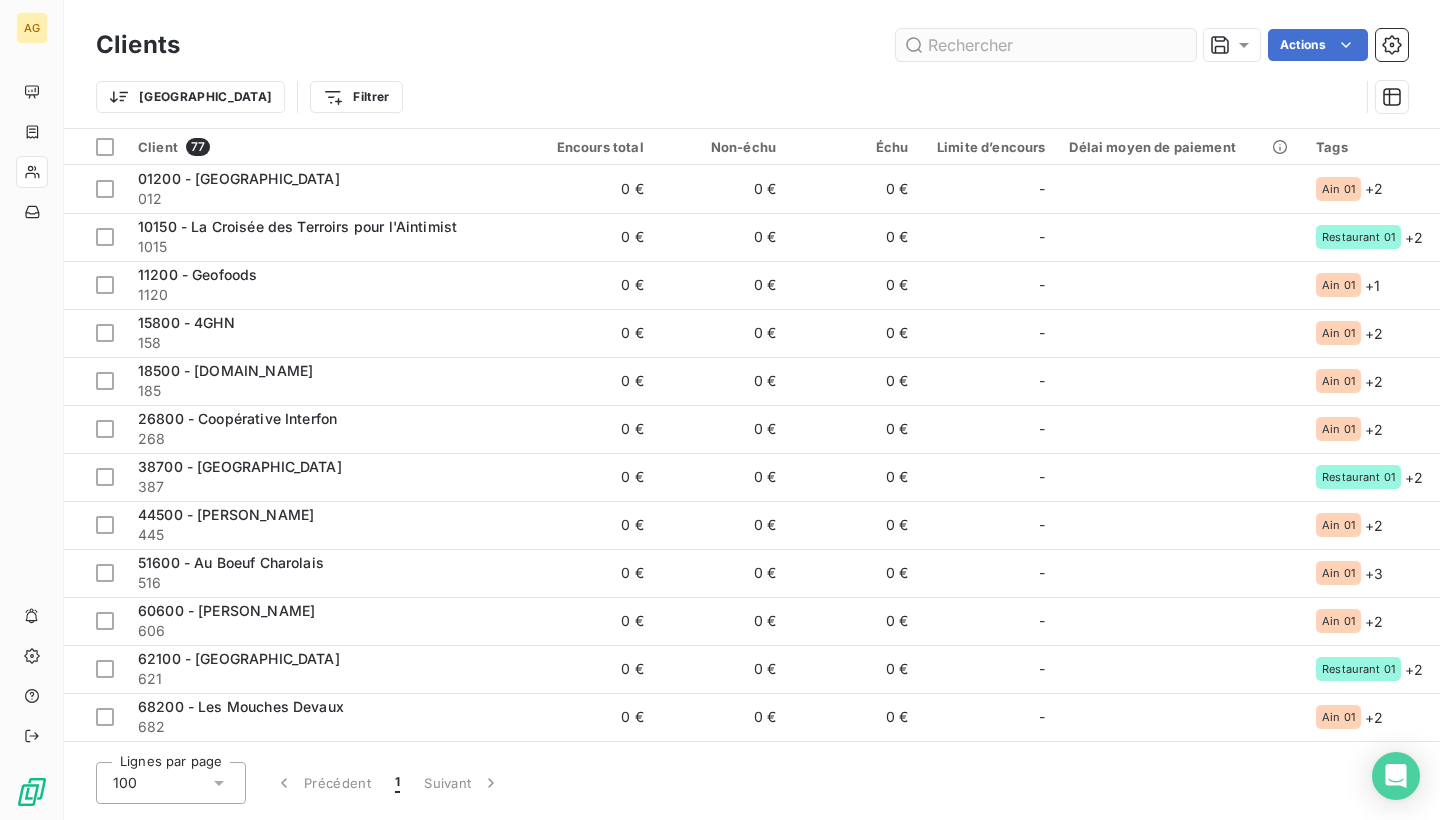 click at bounding box center [1046, 45] 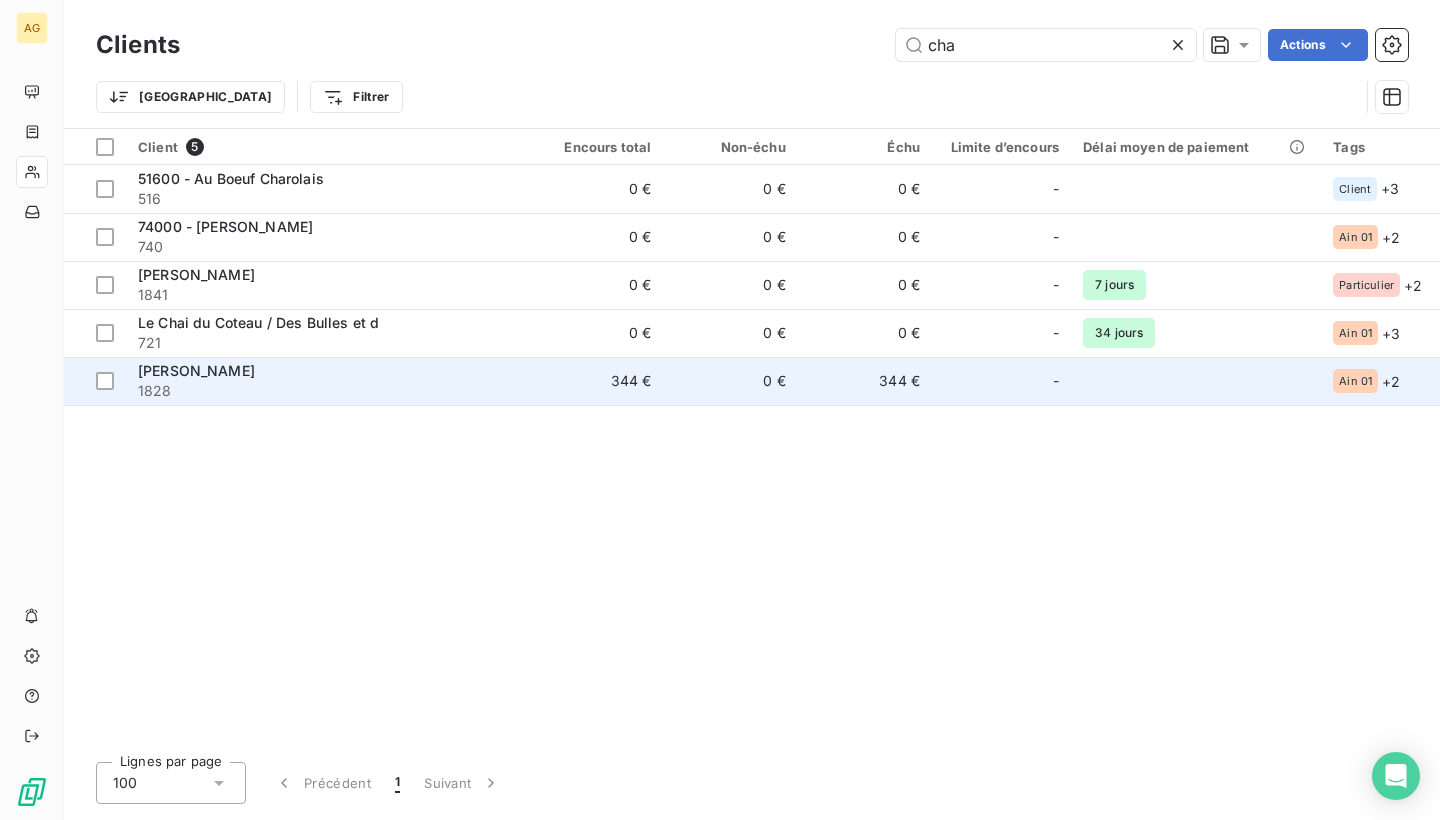 type on "cha" 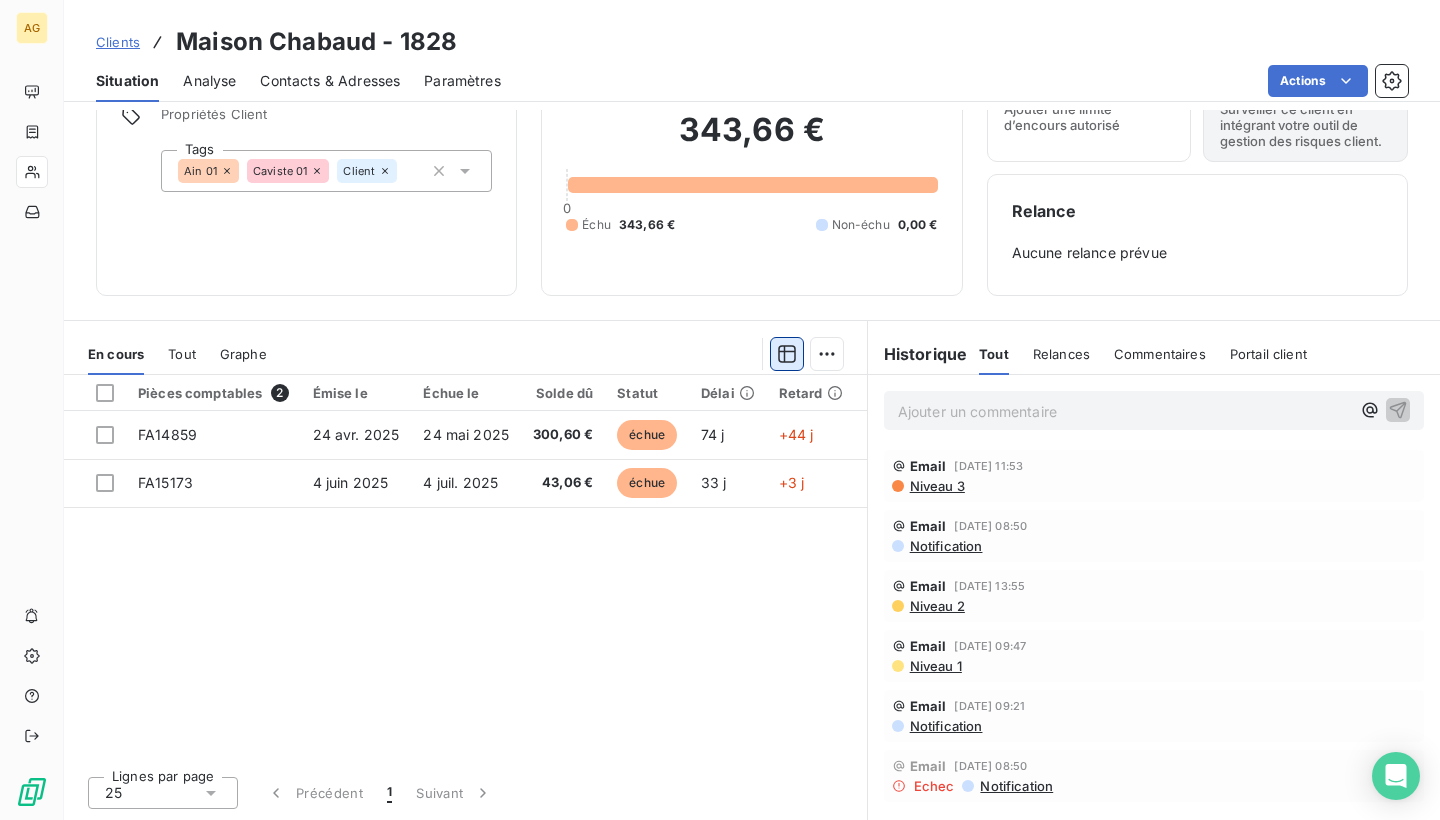 scroll, scrollTop: 98, scrollLeft: 0, axis: vertical 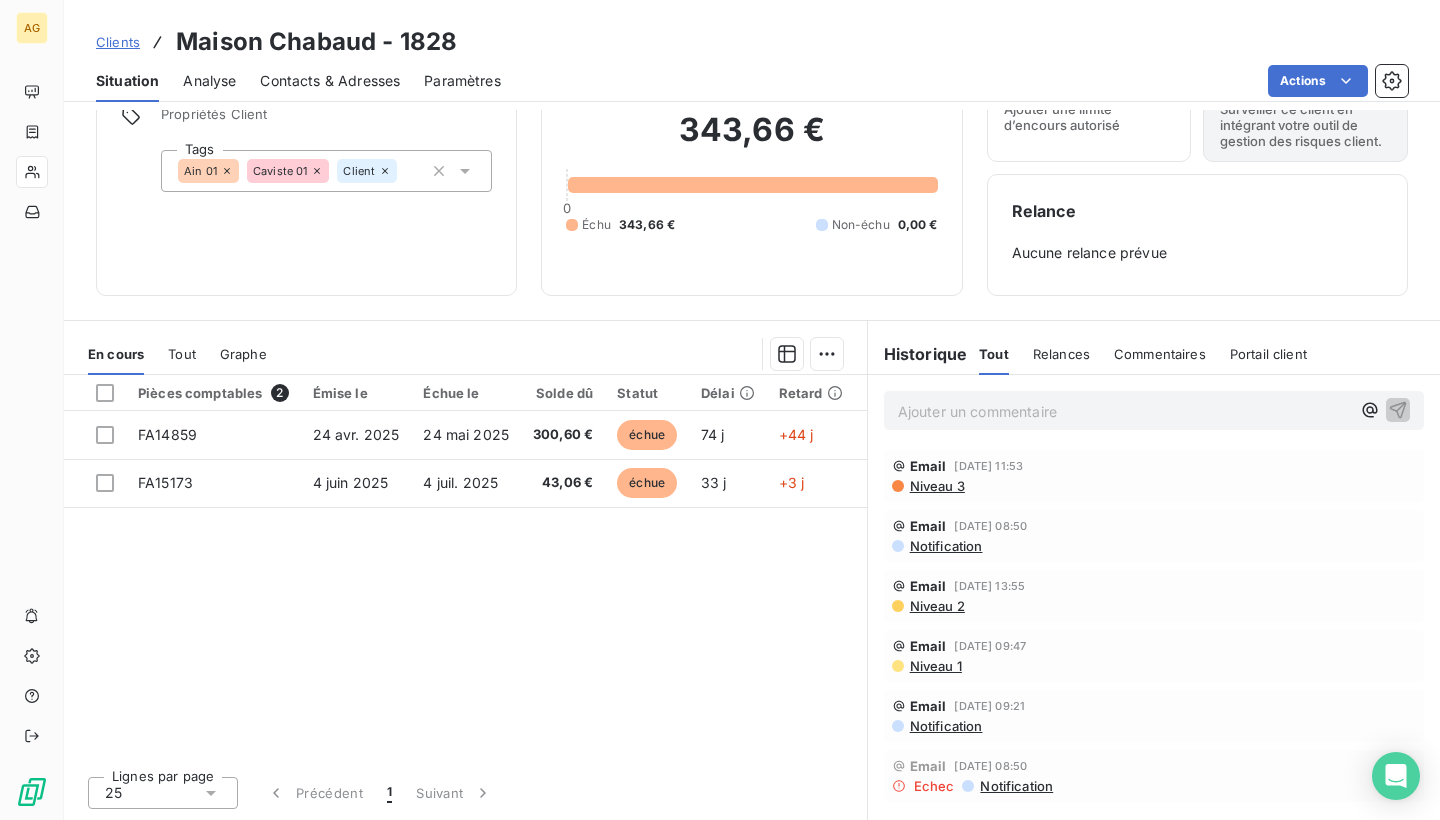 click 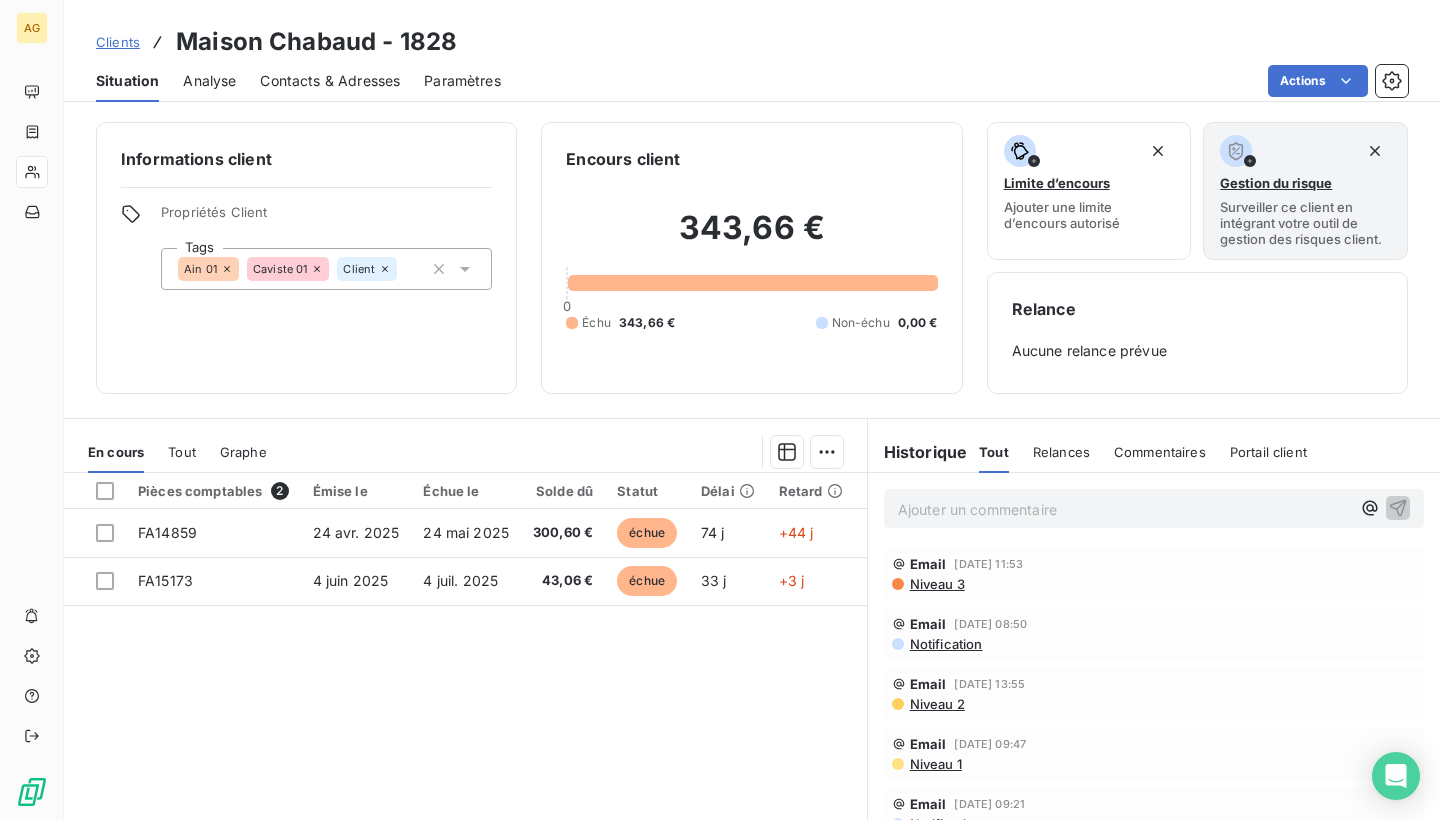 scroll, scrollTop: 0, scrollLeft: 0, axis: both 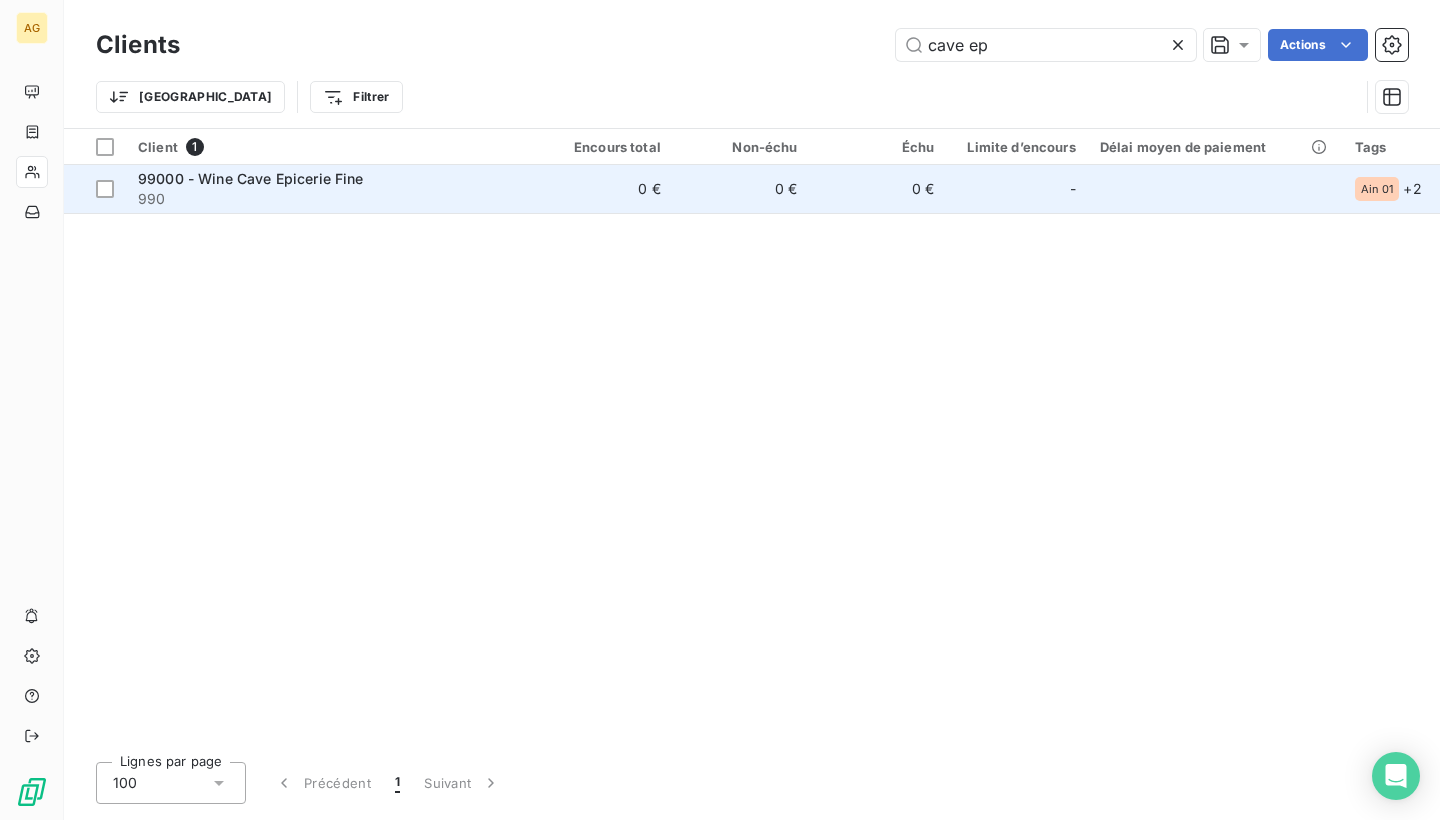type on "cave ep" 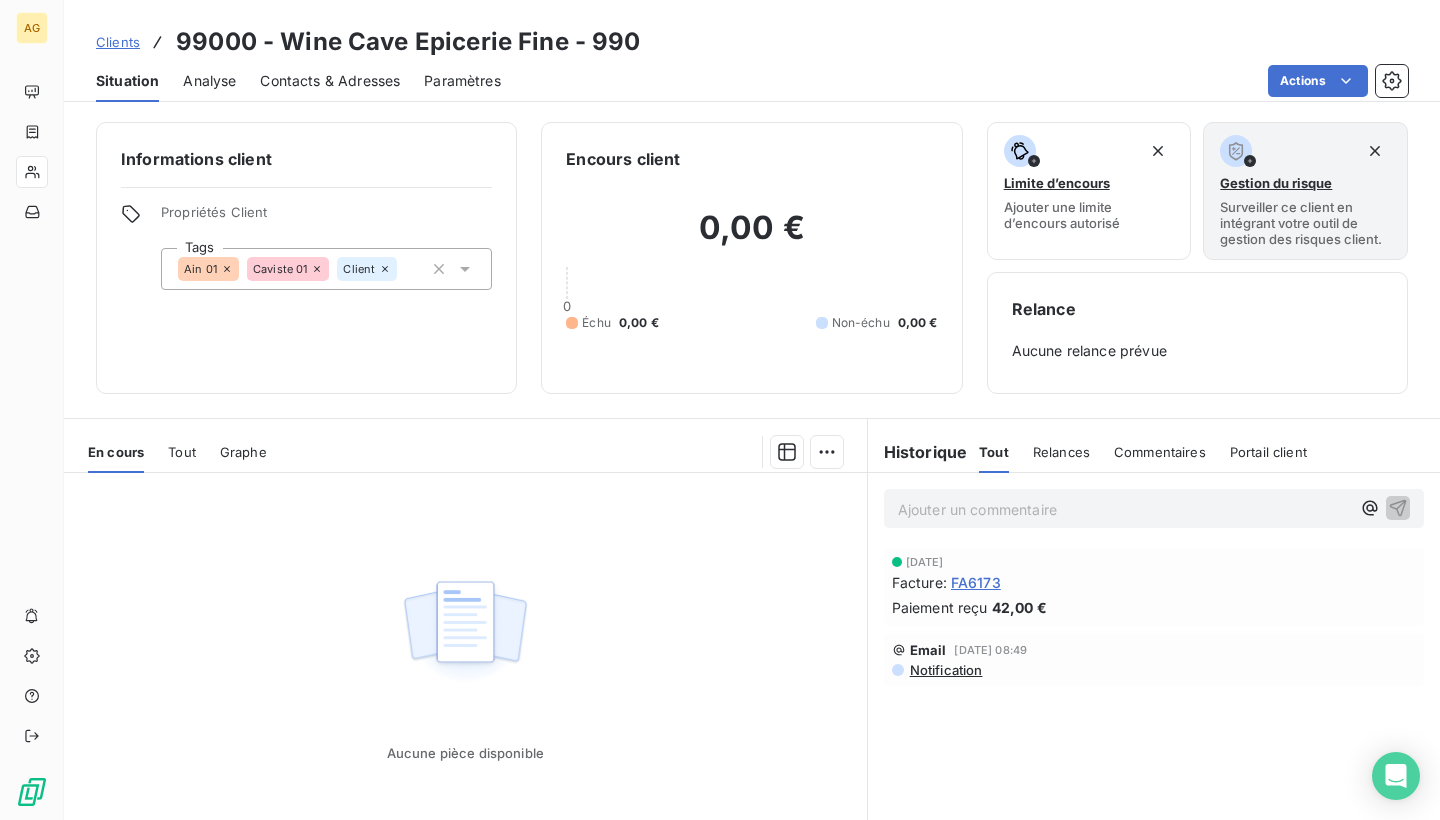 scroll, scrollTop: 24, scrollLeft: 0, axis: vertical 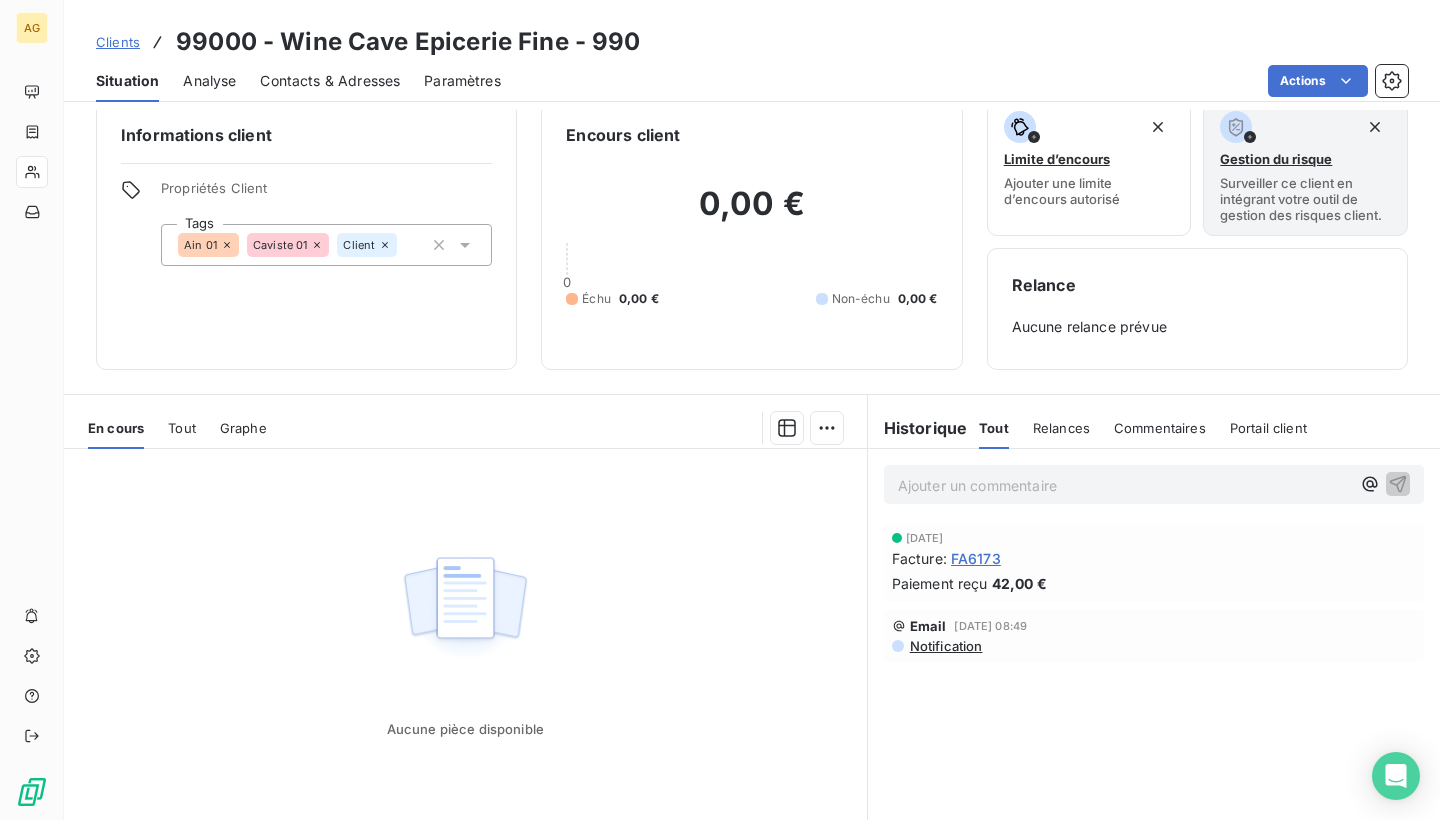click on "Tout" at bounding box center [182, 428] 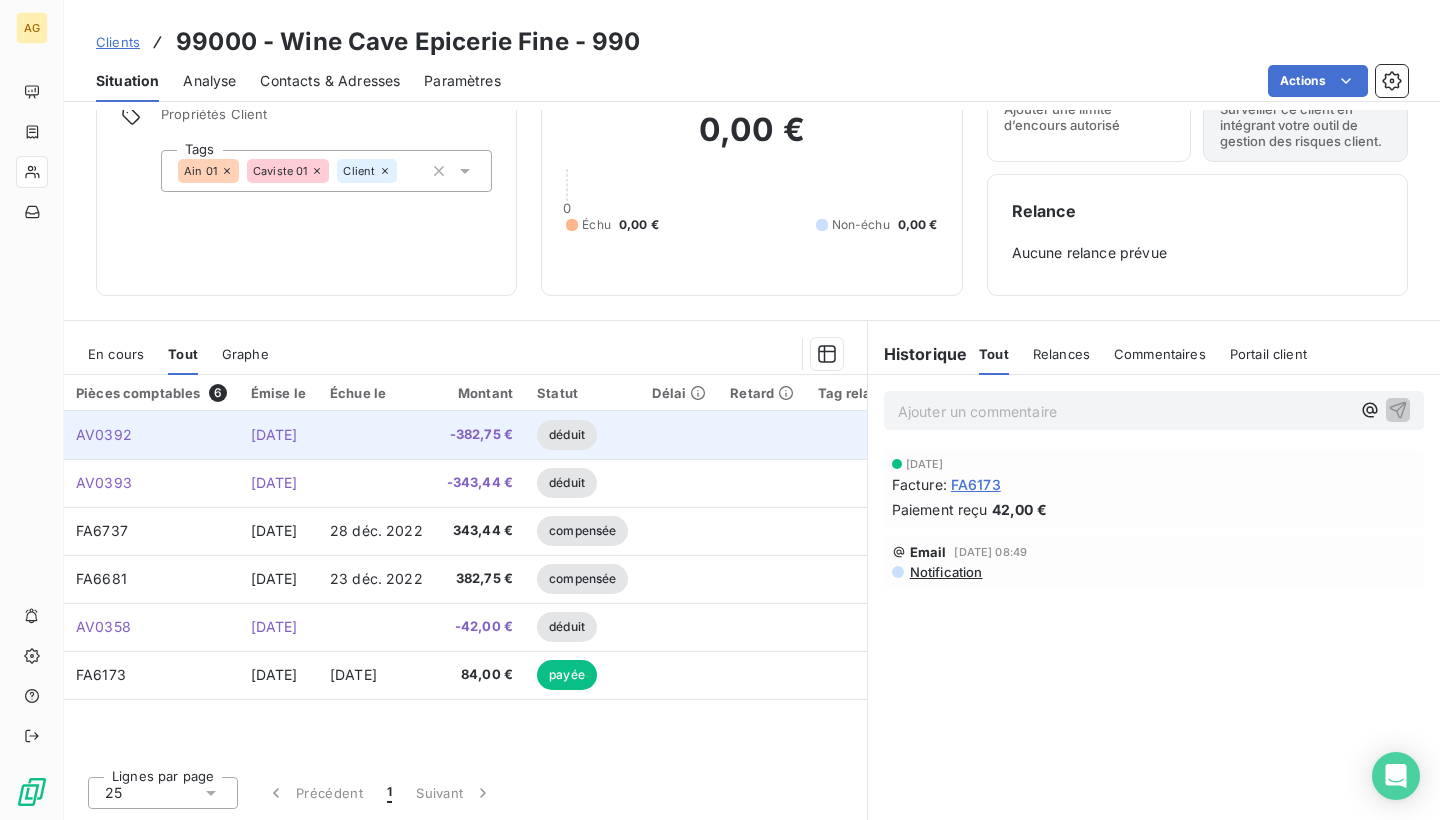 scroll, scrollTop: 98, scrollLeft: 0, axis: vertical 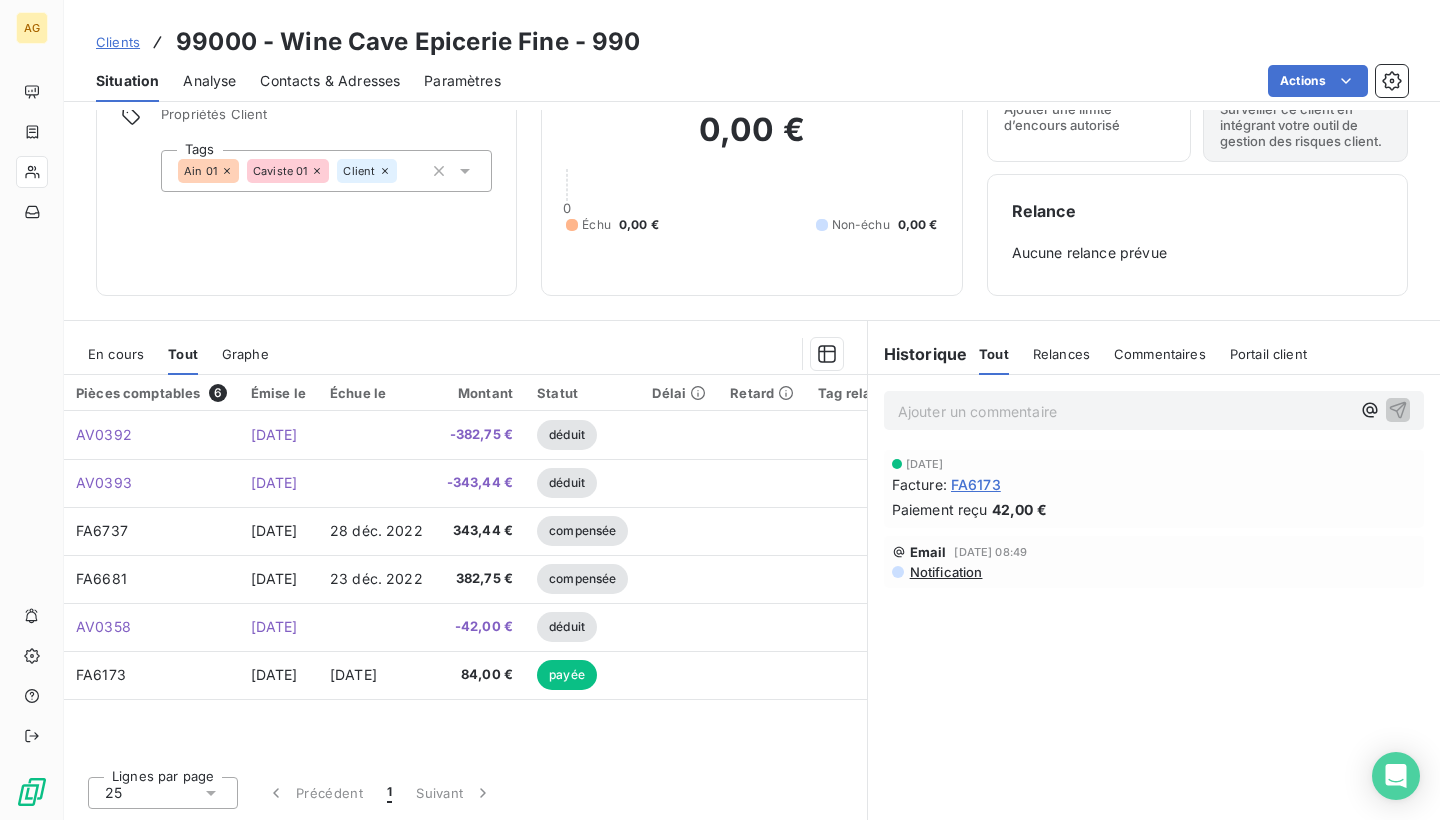 click on "Graphe" at bounding box center (245, 354) 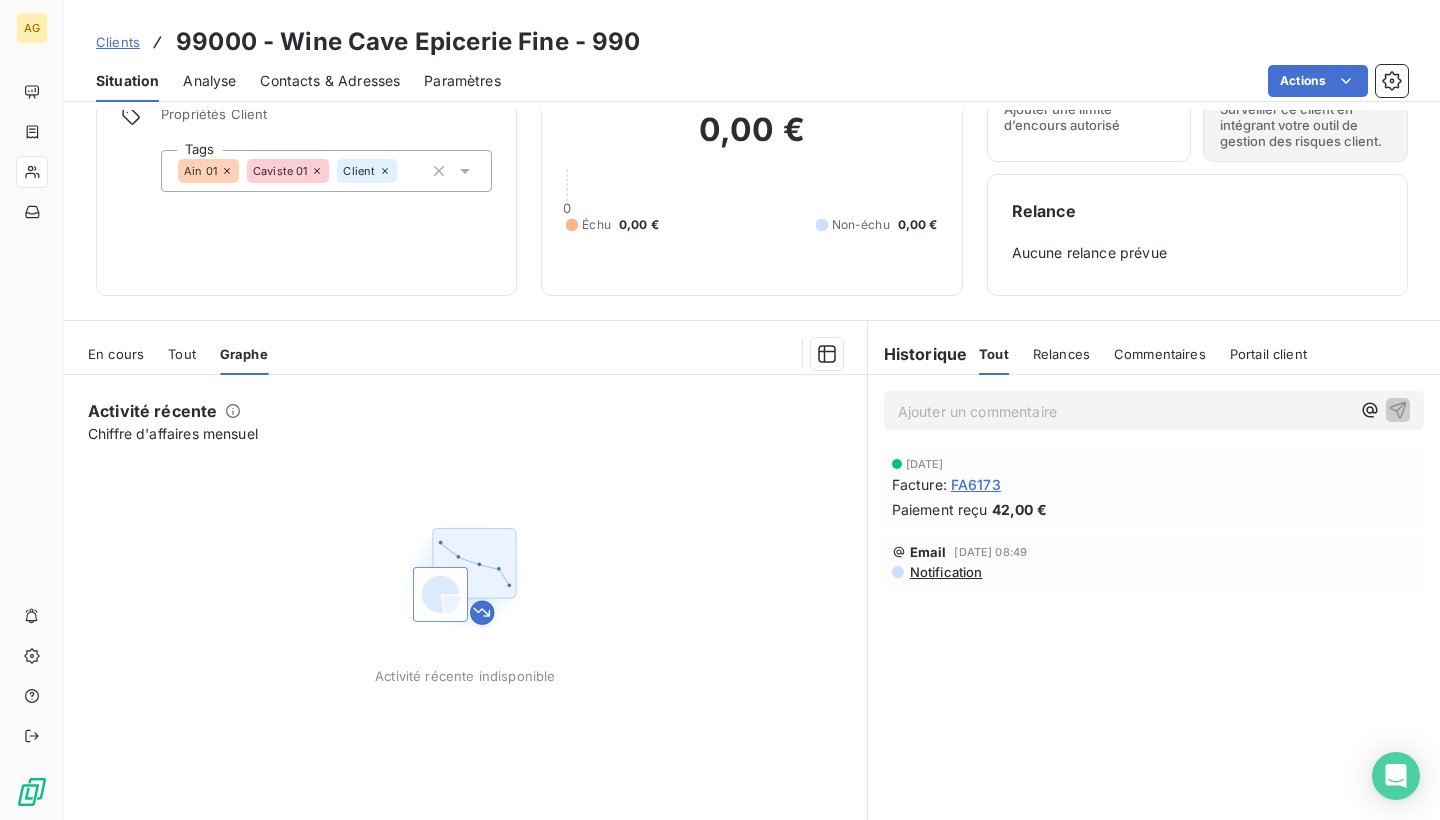 click on "Tout" at bounding box center [182, 354] 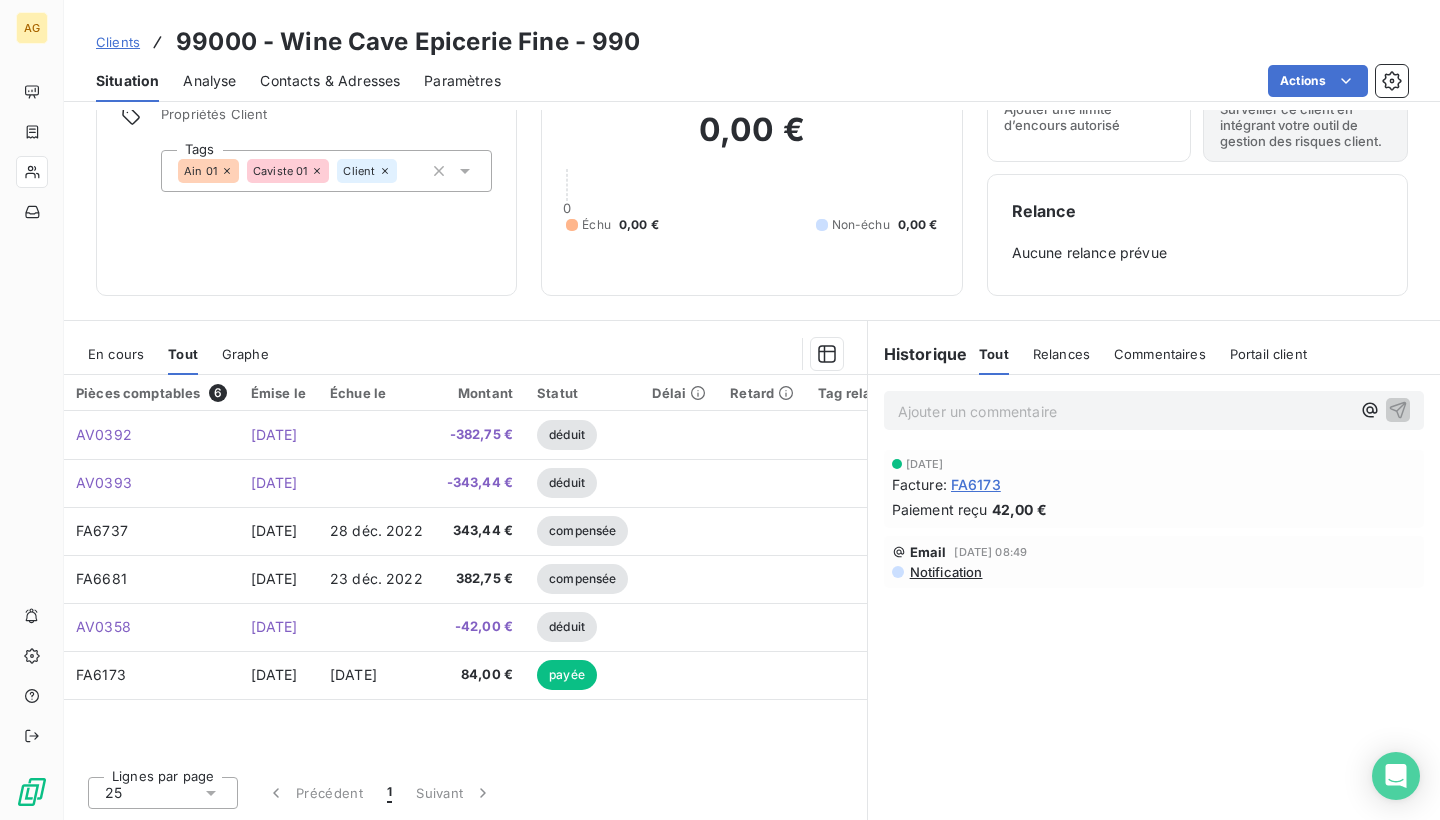 click on "Pièces comptables 6" at bounding box center [151, 393] 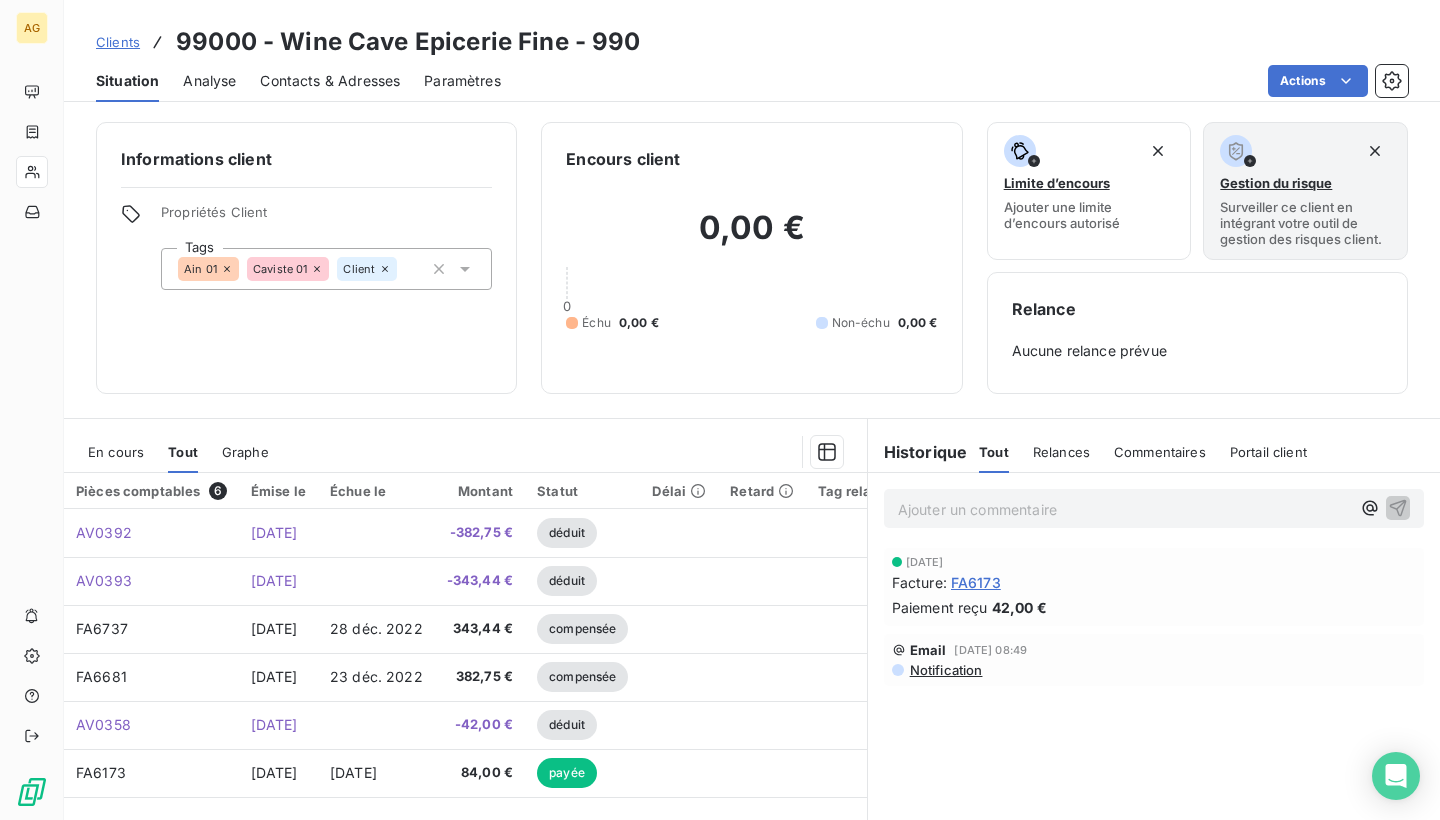 scroll, scrollTop: 0, scrollLeft: 0, axis: both 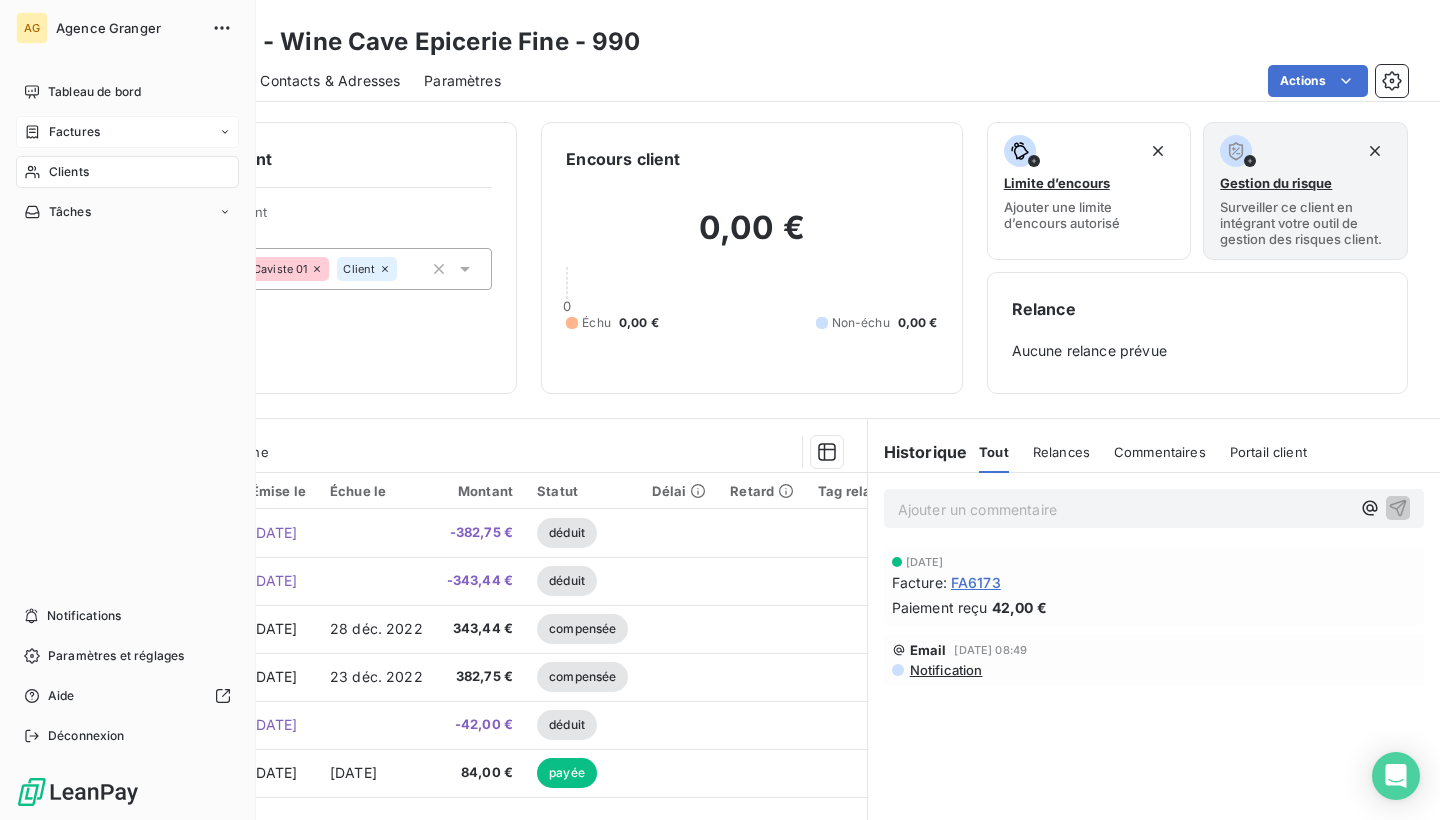click on "Factures" at bounding box center (127, 132) 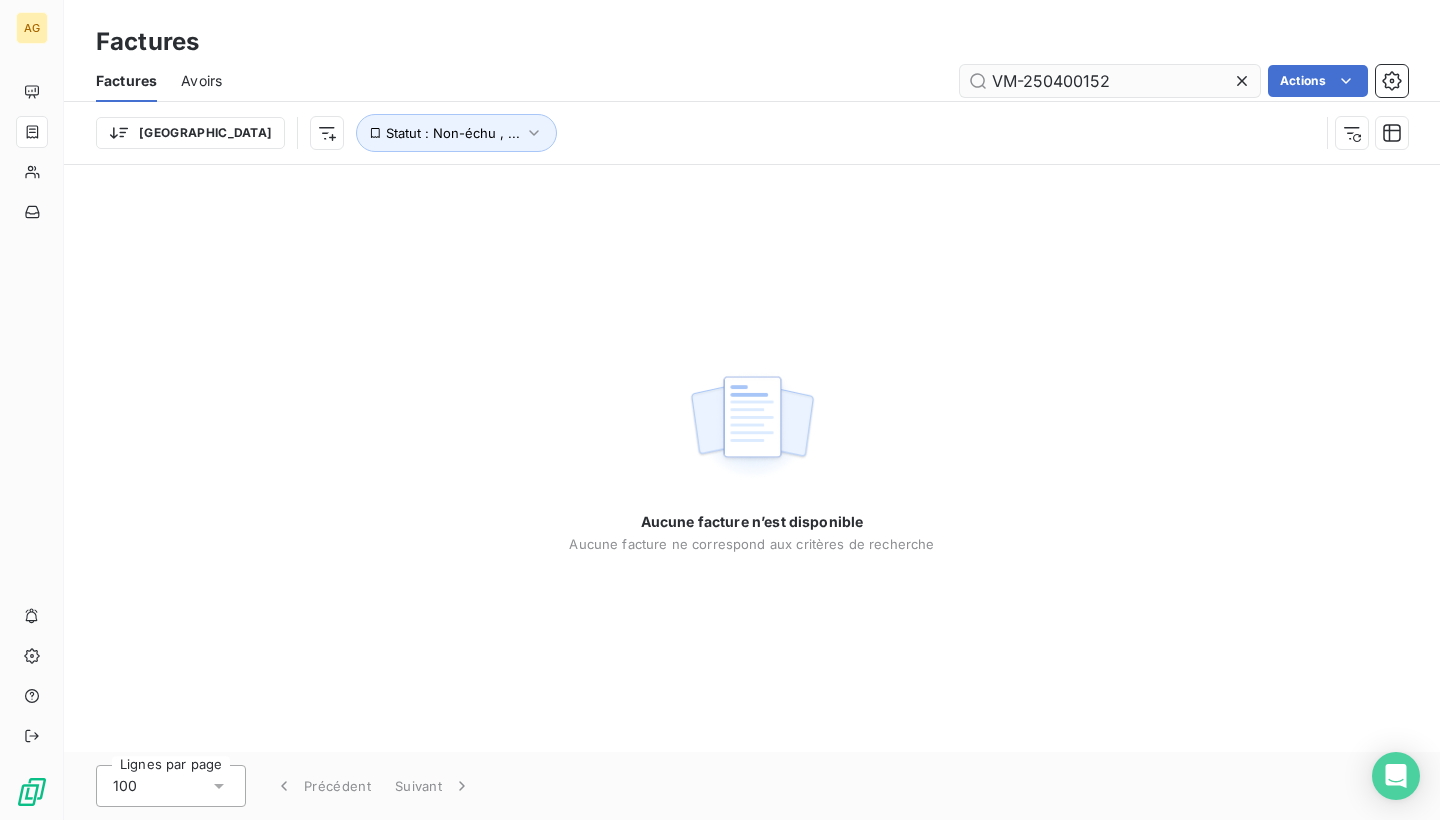 click on "VM-250400152" at bounding box center (1110, 81) 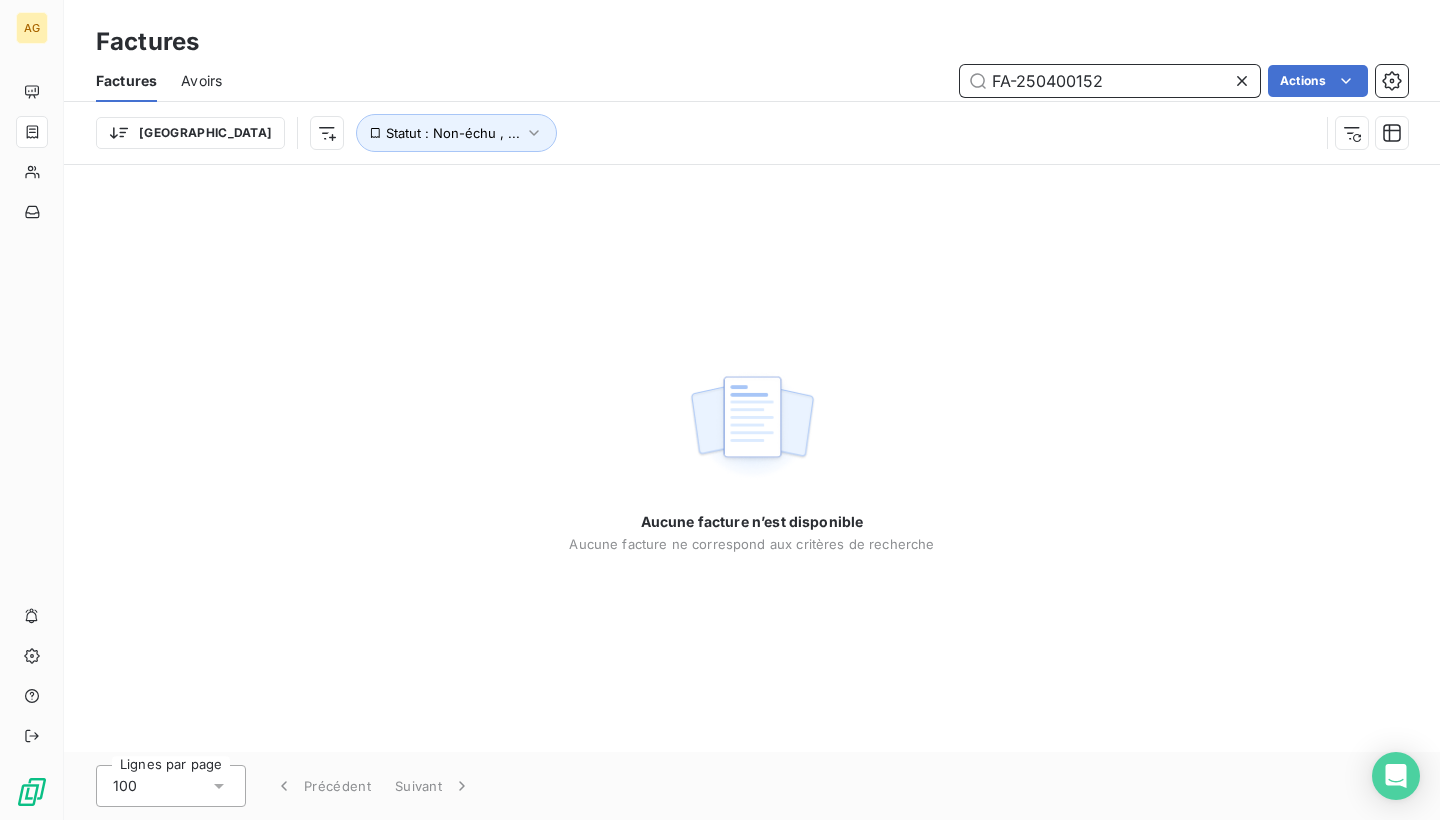 type on "FA-250400152" 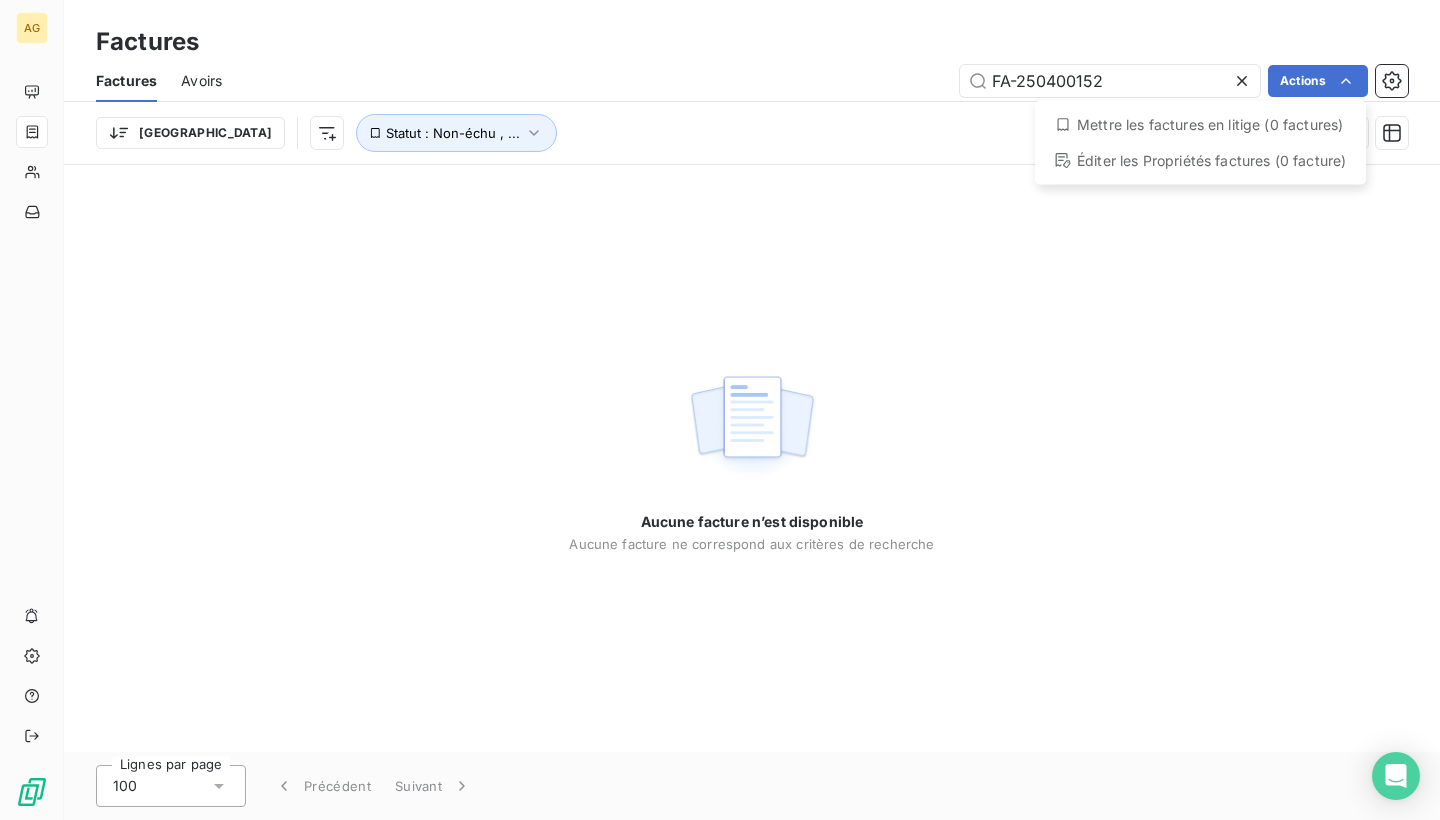 click on "AG Factures Factures Avoirs FA-250400152 Actions Mettre les factures en litige (0 factures) Éditer les Propriétés factures  (0 facture) Trier Statut  : Non-échu , ... Aucune facture n’est disponible Aucune facture ne correspond aux critères de recherche Lignes par page 100 Précédent Suivant" at bounding box center [720, 410] 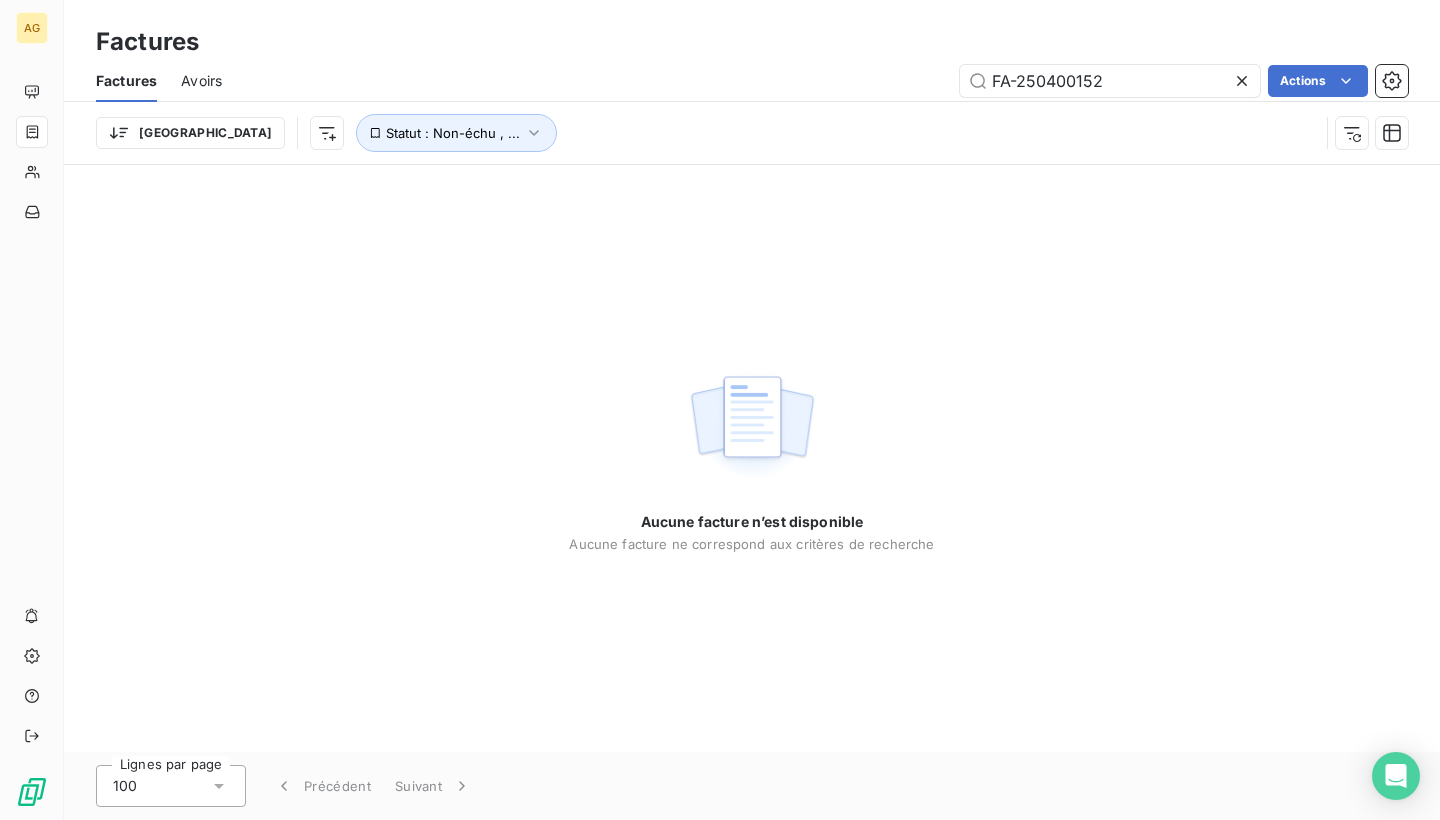 click on "Avoirs" at bounding box center [201, 81] 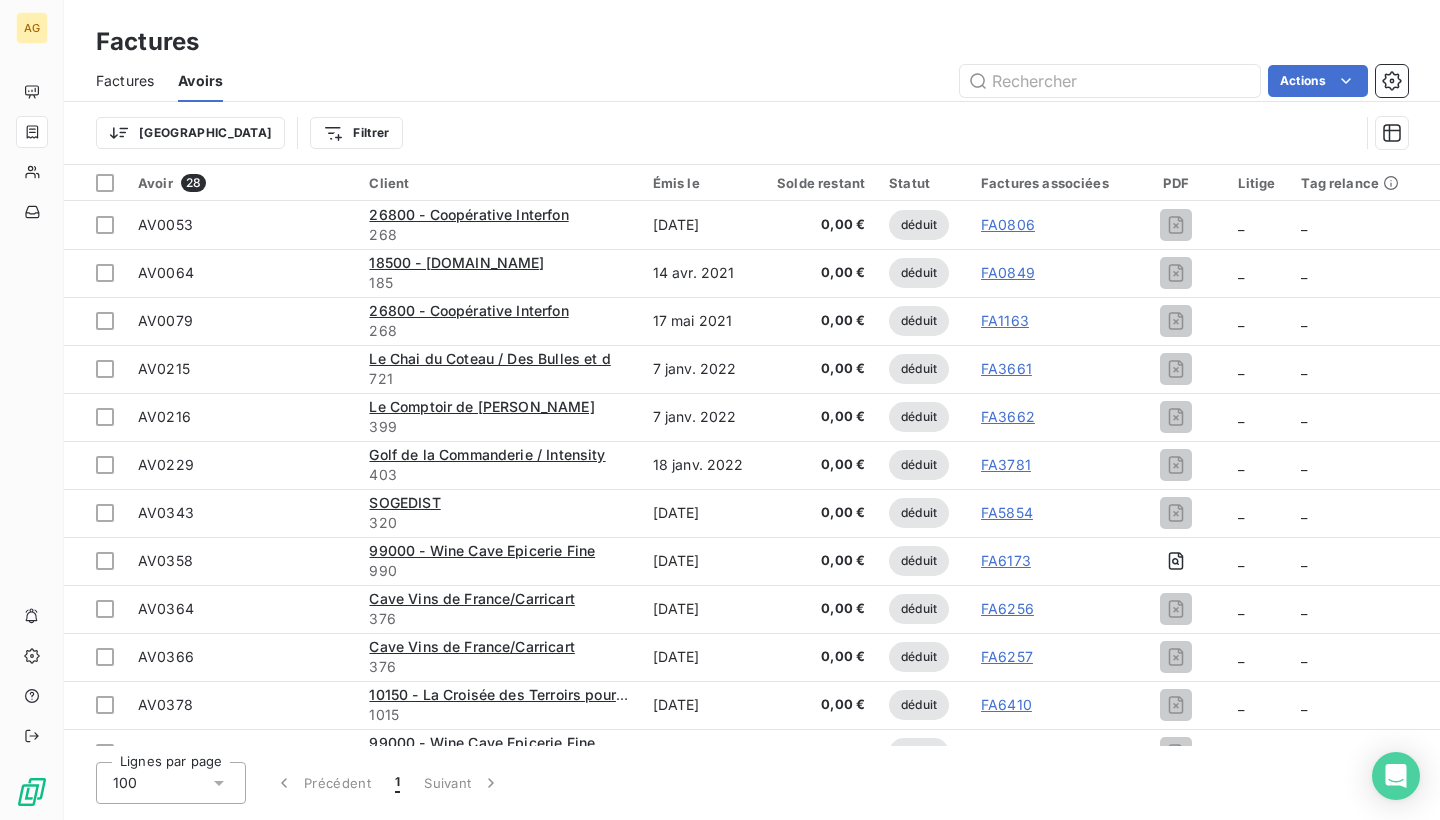 click on "Factures" at bounding box center [125, 81] 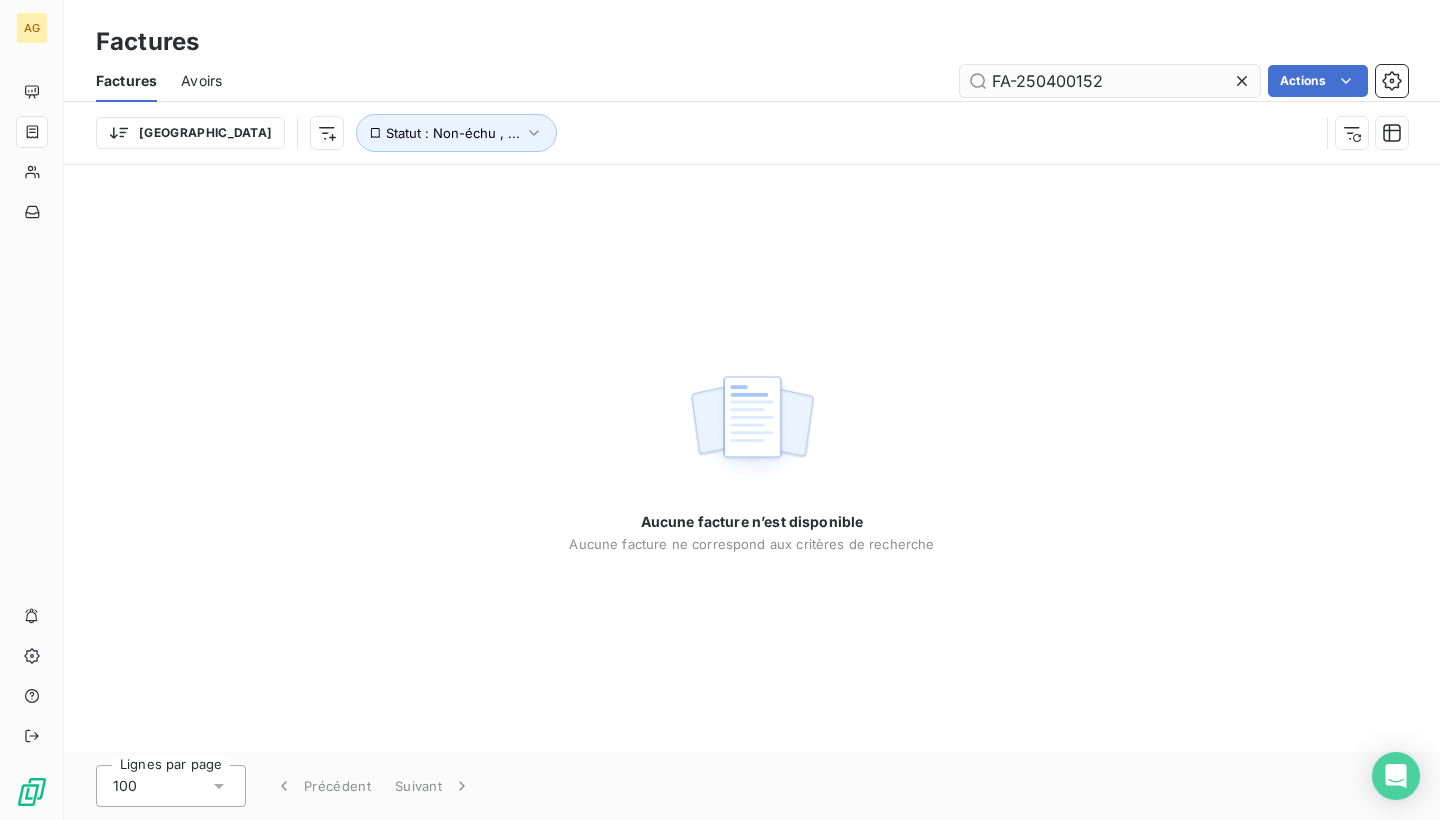 click on "FA-250400152" at bounding box center [1110, 81] 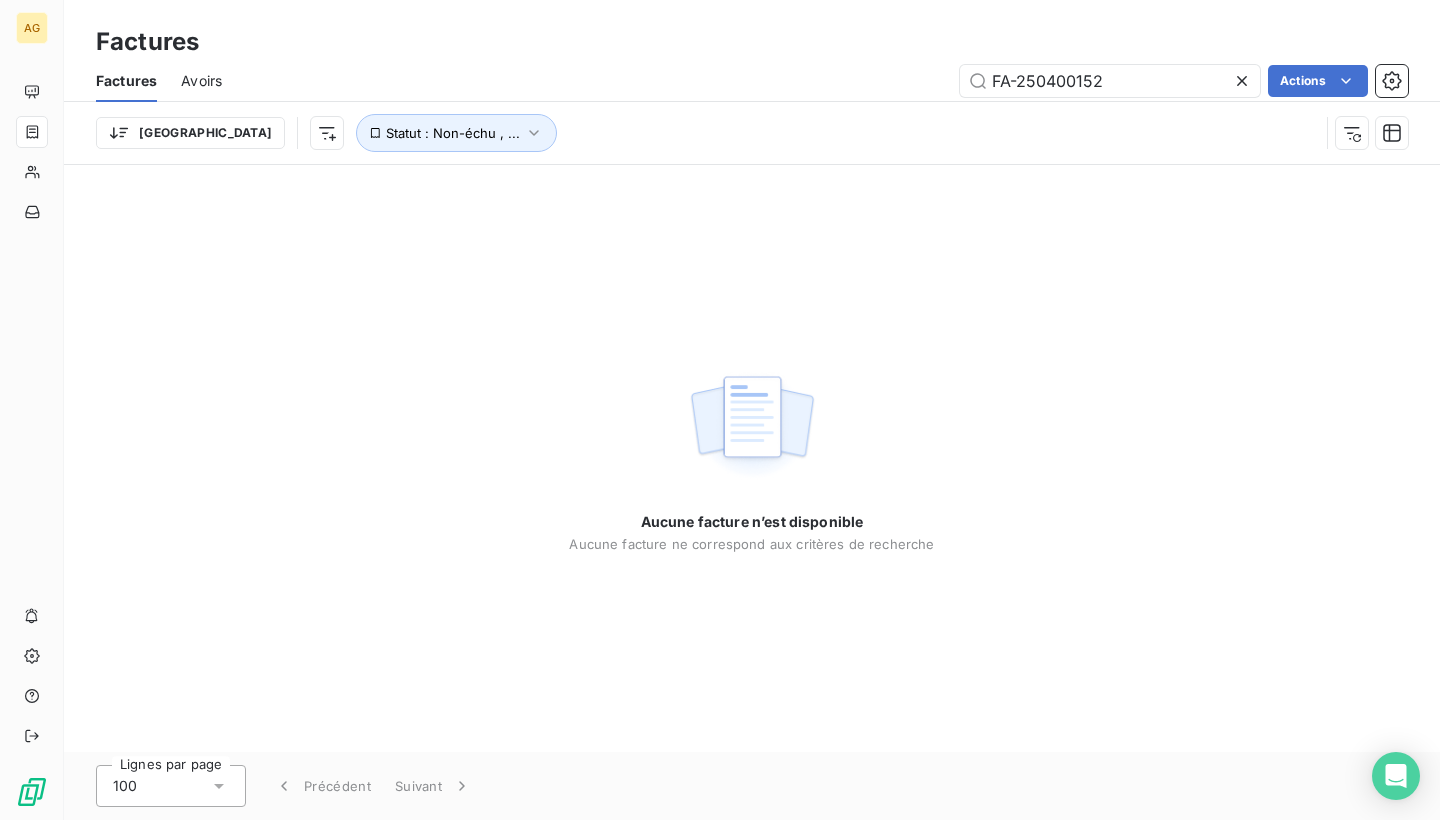 click on "Avoirs" at bounding box center (201, 81) 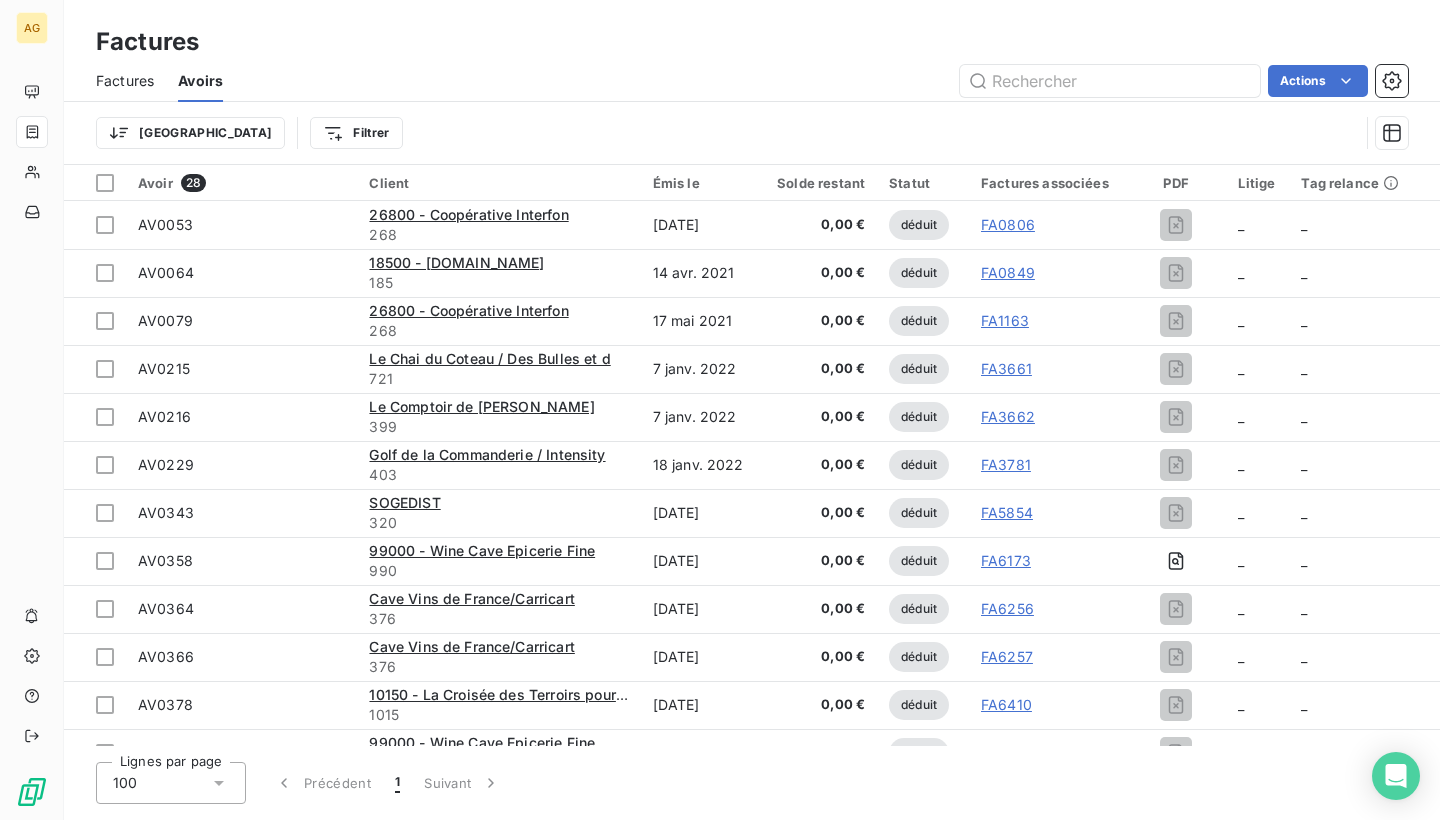 click on "Factures" at bounding box center [125, 81] 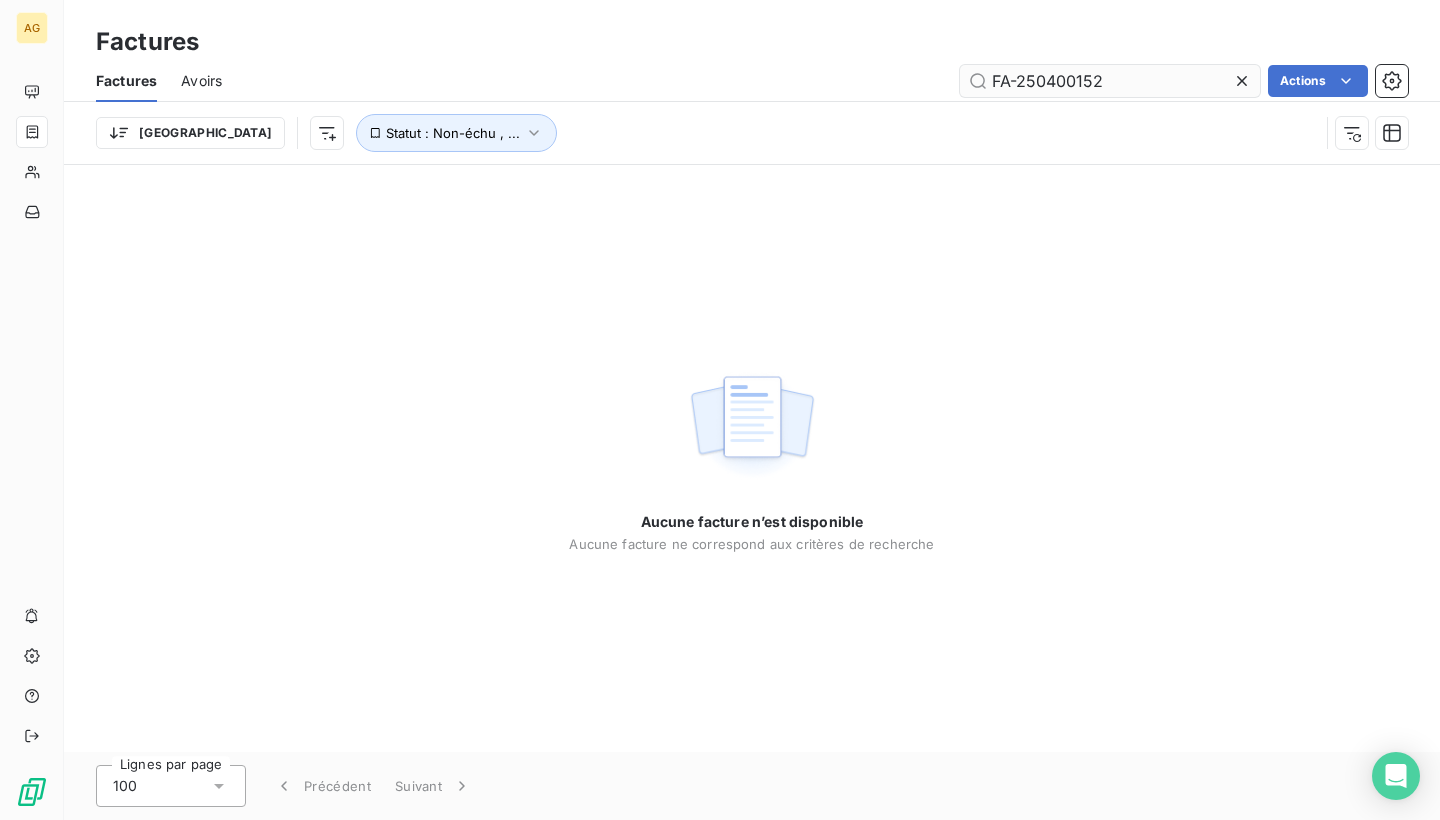 drag, startPoint x: 1015, startPoint y: 82, endPoint x: 968, endPoint y: 92, distance: 48.052055 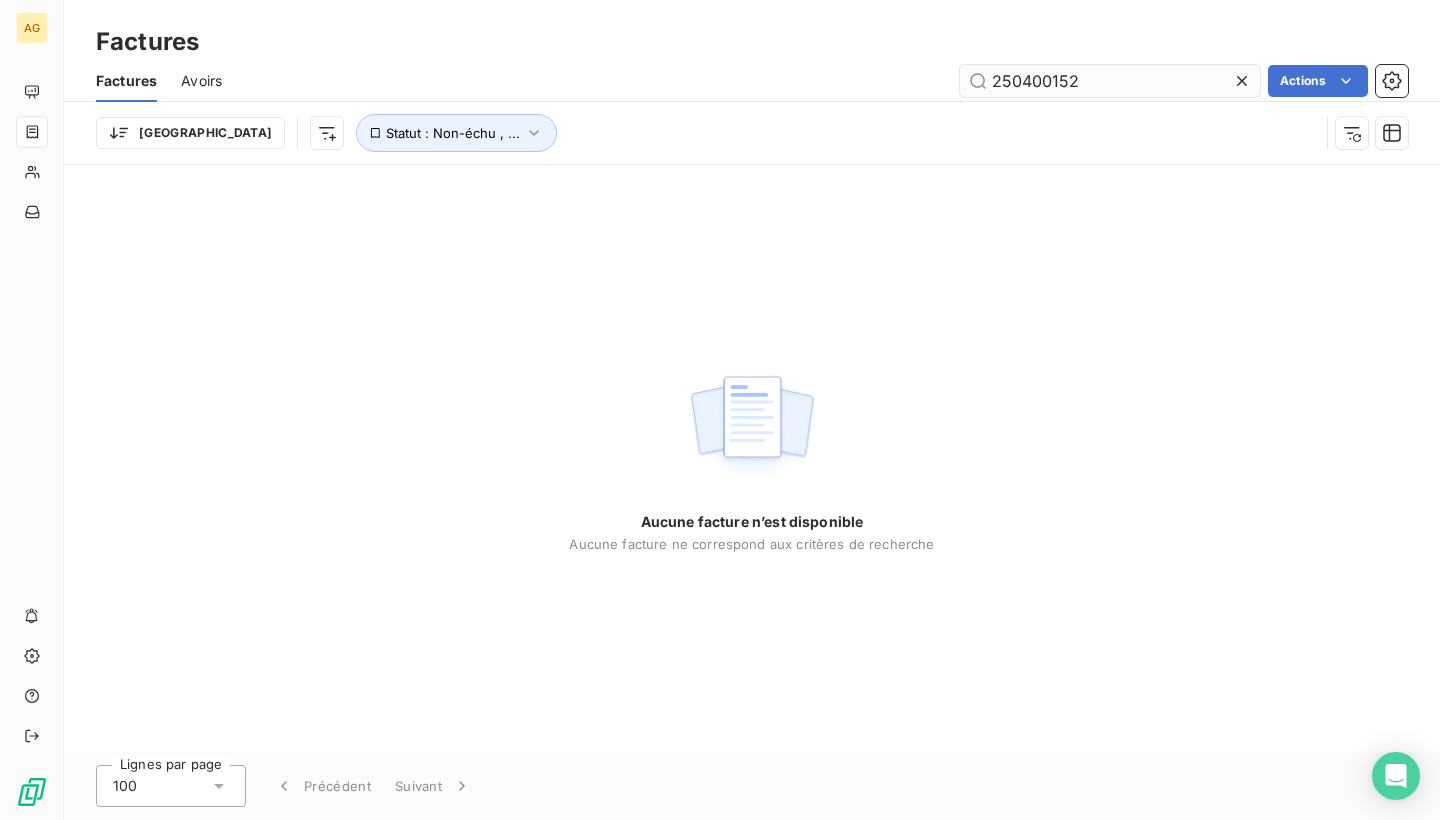 type on "250400152" 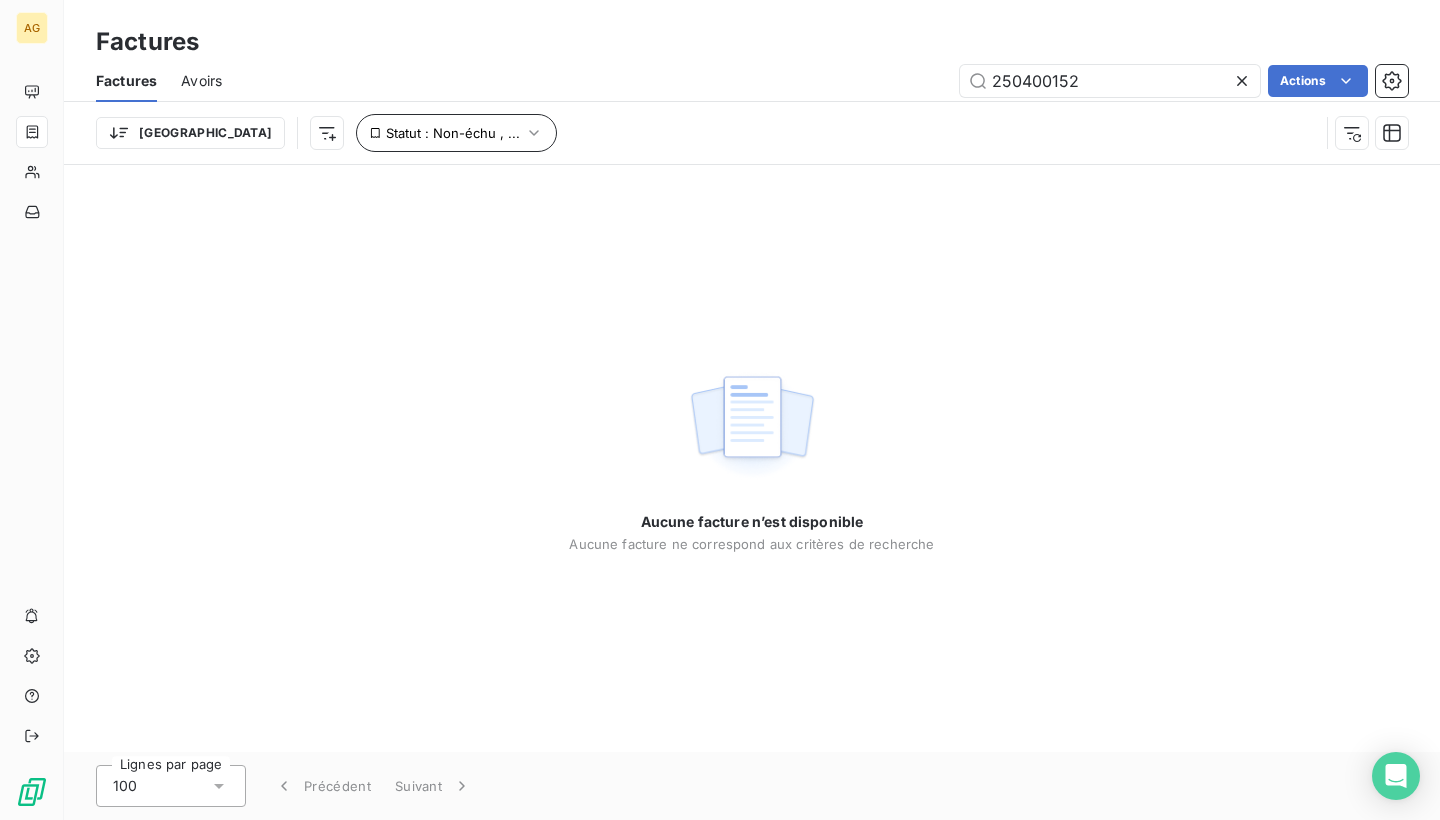 click on "Statut  : Non-échu , ..." at bounding box center [453, 133] 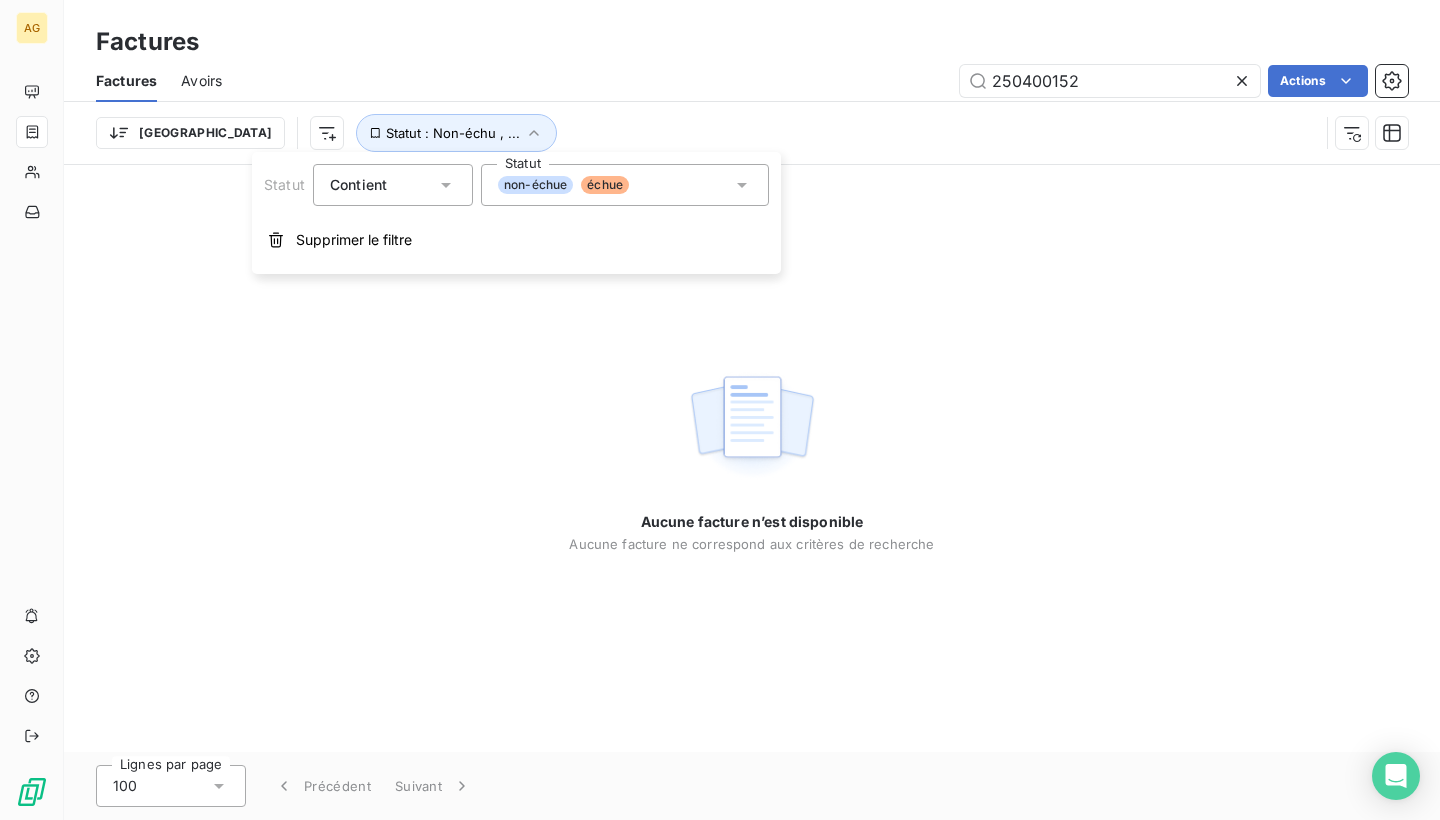 click on "Aucune facture n’est disponible Aucune facture ne correspond aux critères de recherche" at bounding box center (752, 458) 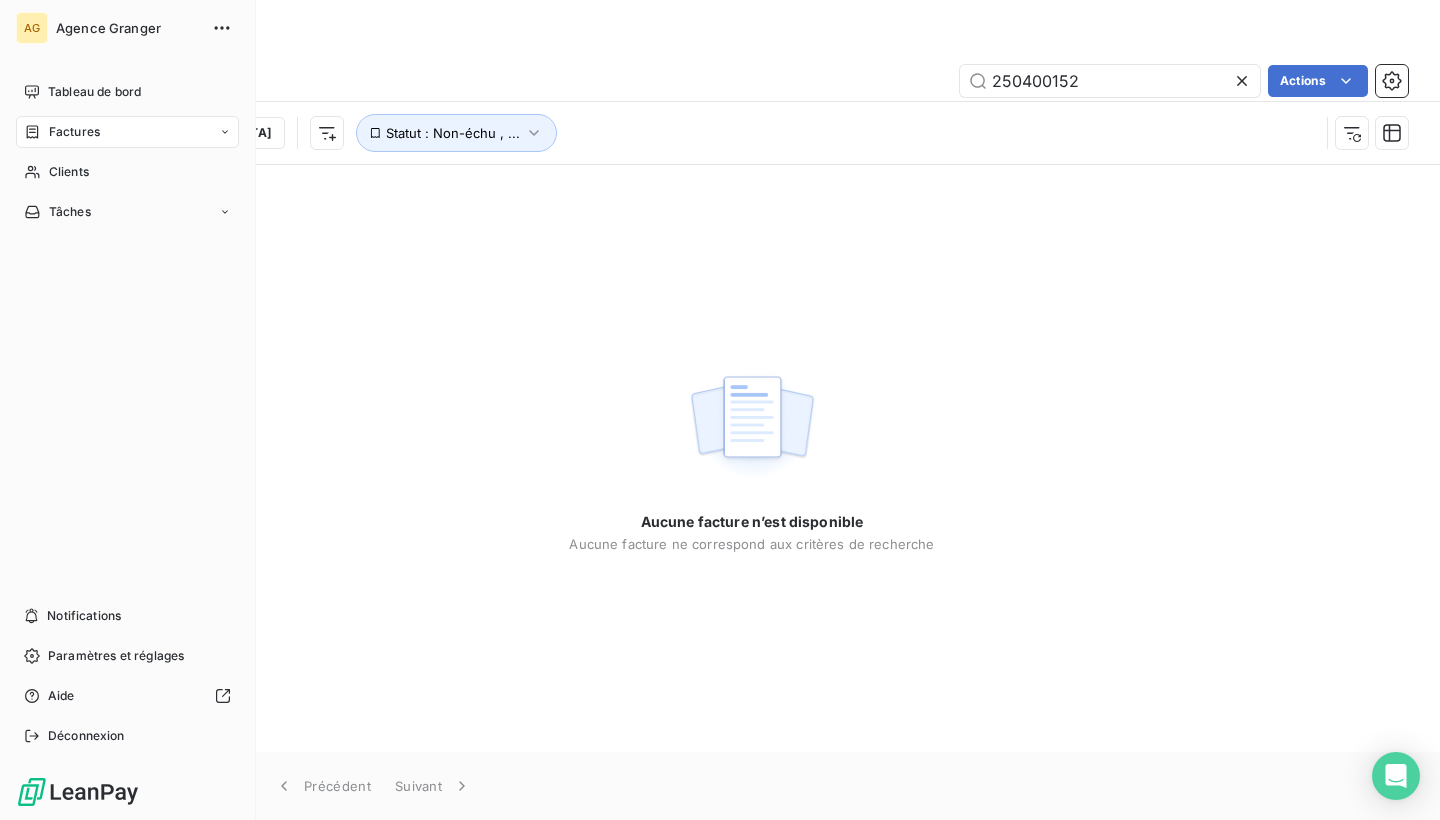 click on "Factures" at bounding box center [74, 132] 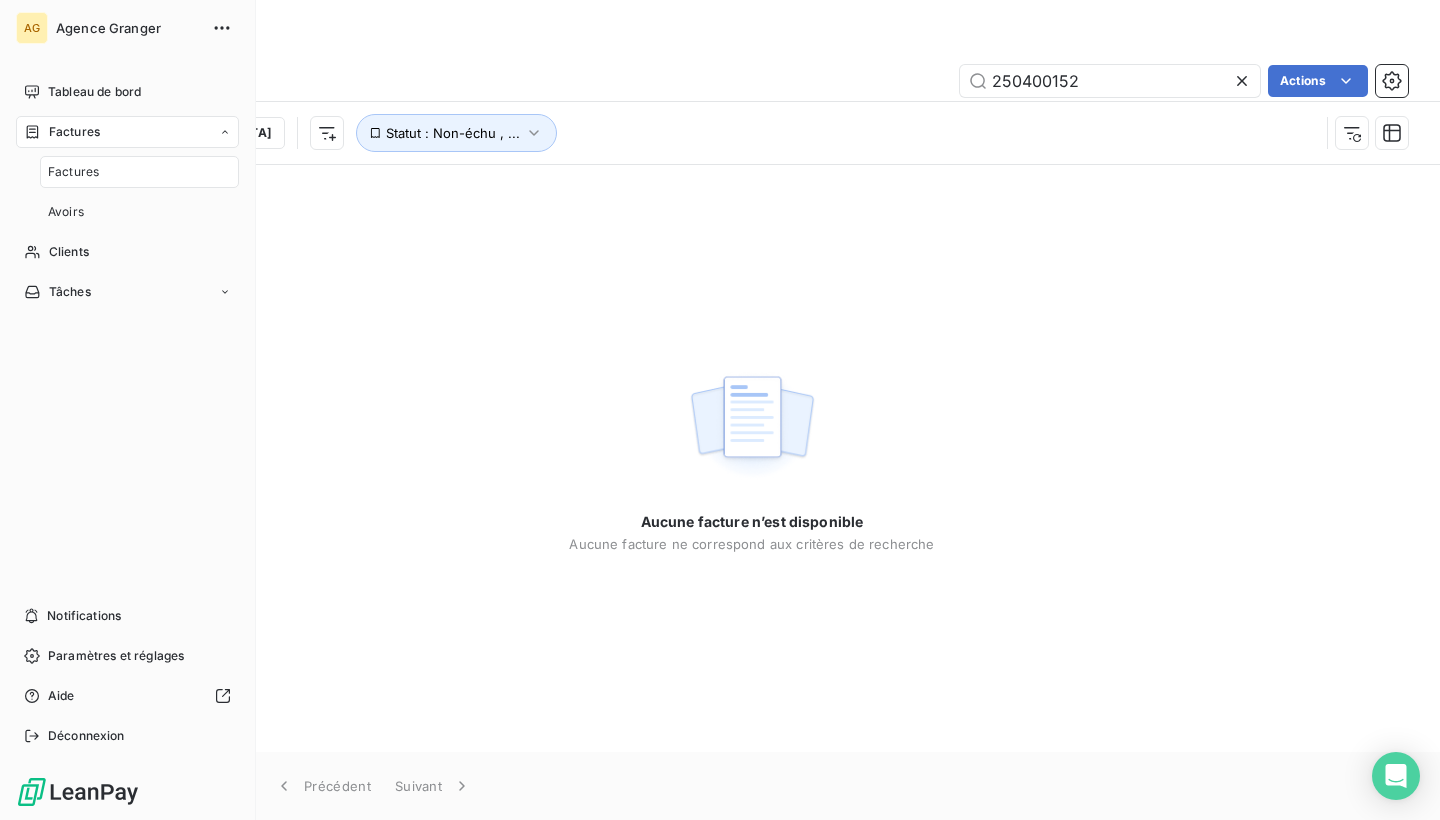 click on "Factures" at bounding box center [139, 172] 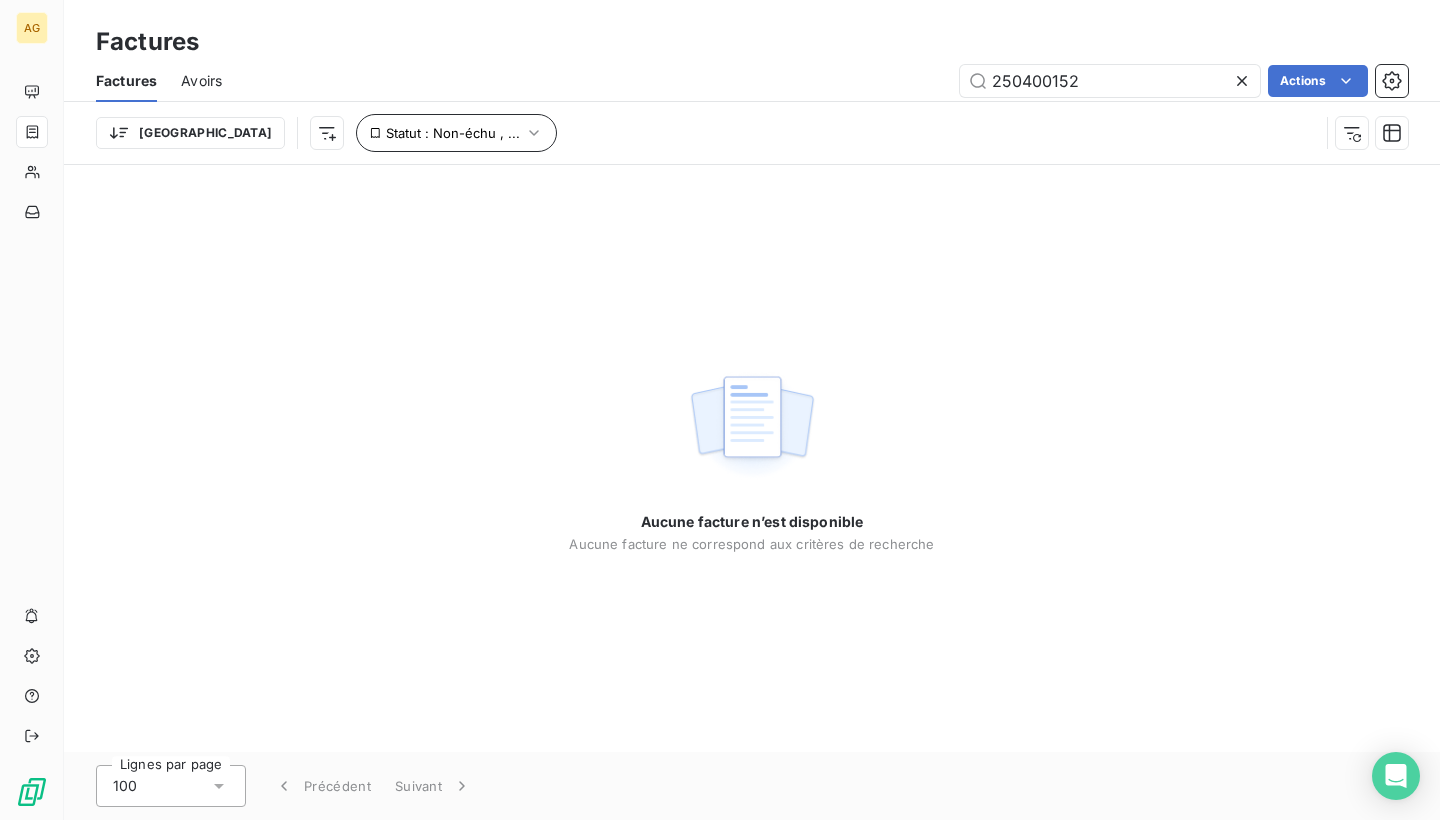 click on "Statut  : Non-échu , ..." at bounding box center (456, 133) 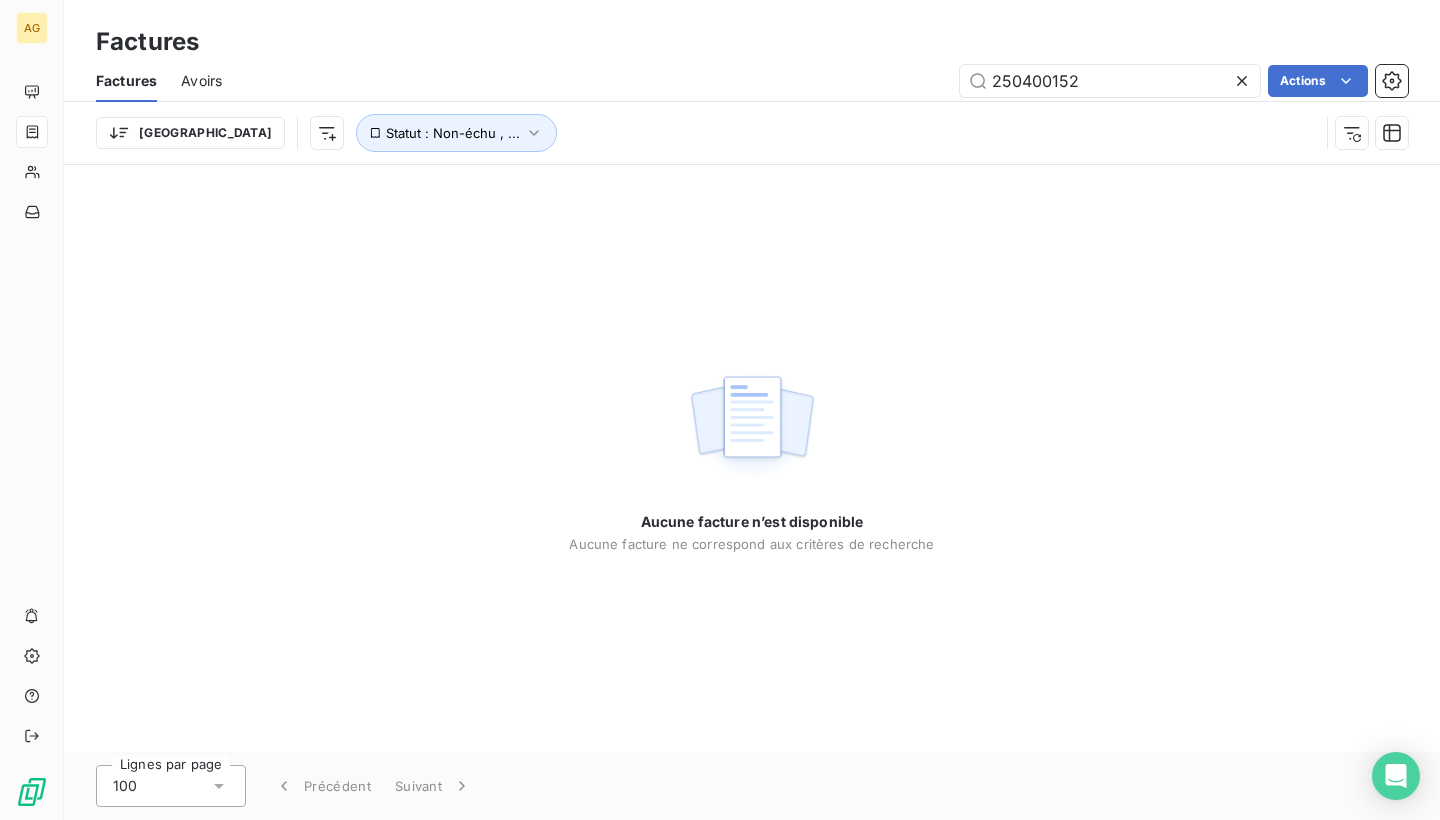 click on "Aucune facture n’est disponible Aucune facture ne correspond aux critères de recherche" at bounding box center (752, 458) 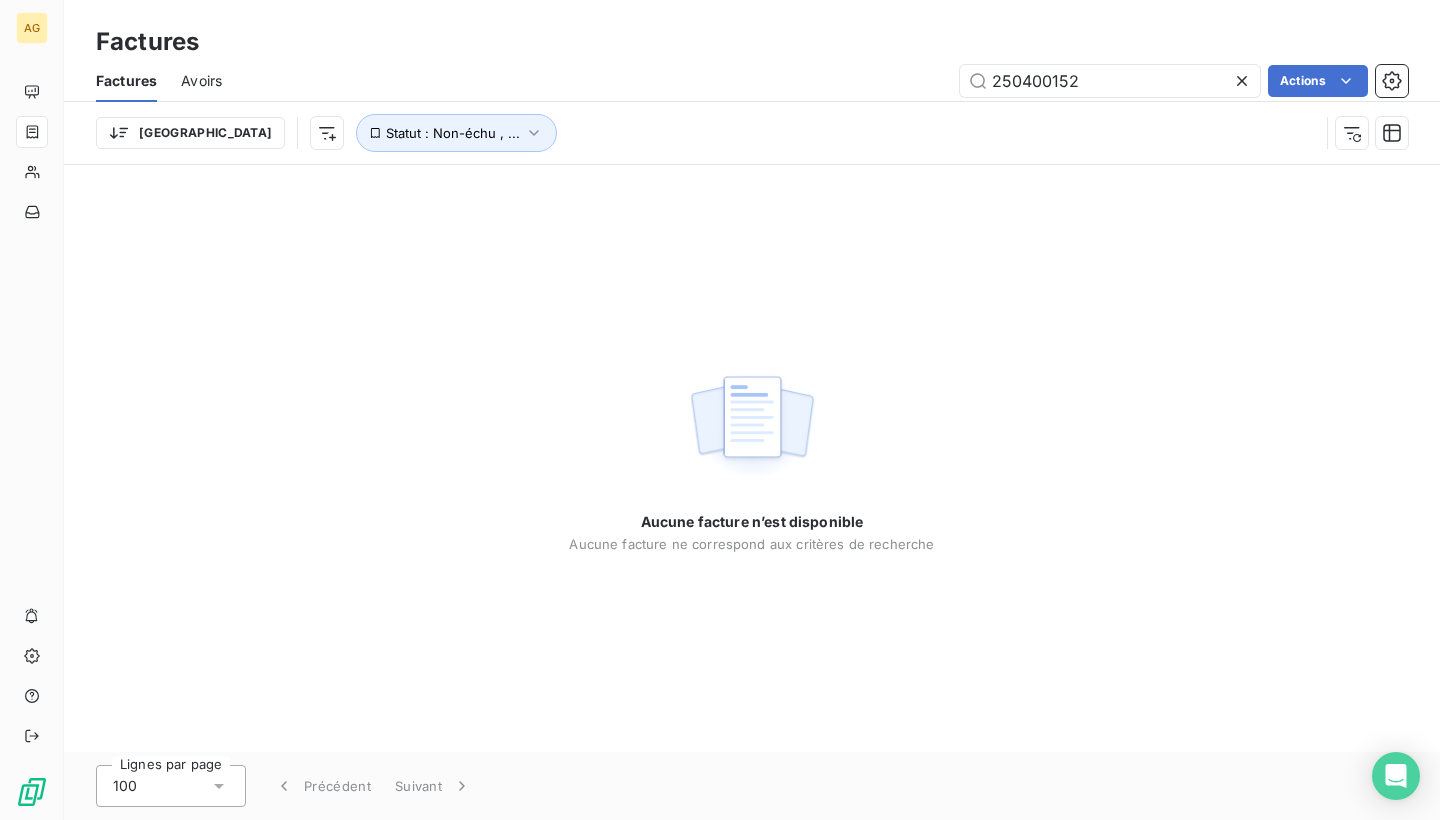 click 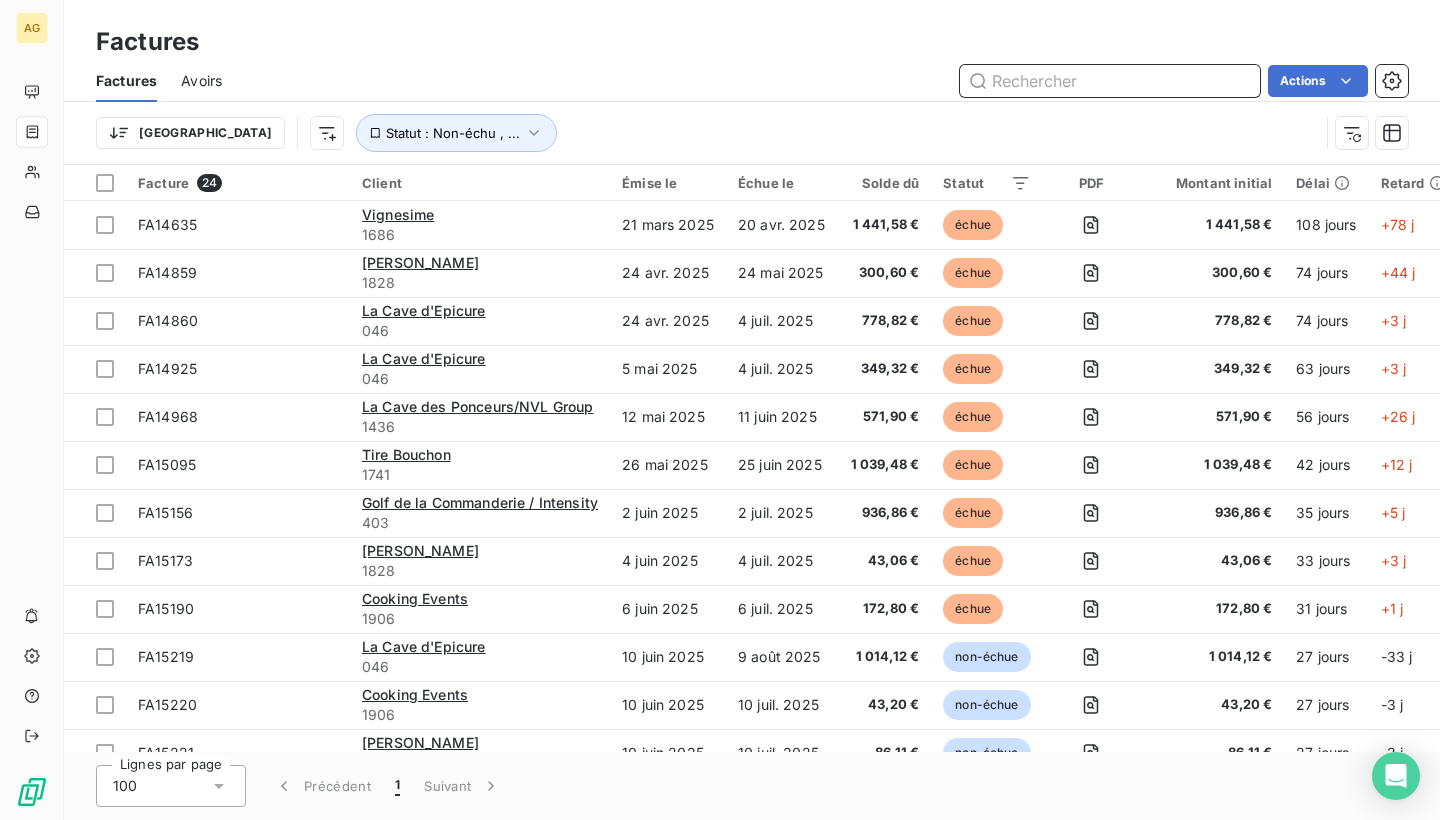 click at bounding box center (1110, 81) 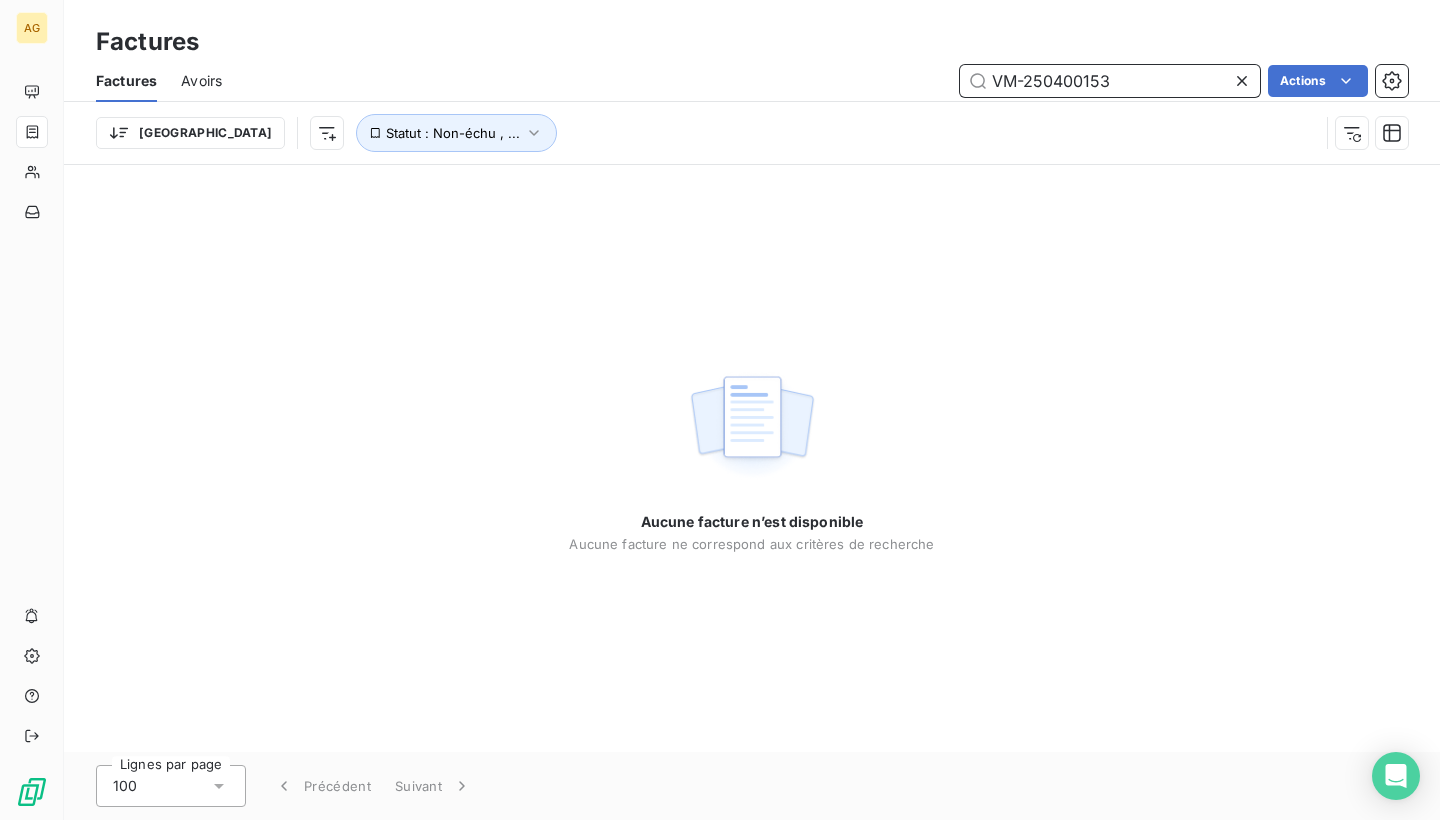drag, startPoint x: 1119, startPoint y: 74, endPoint x: 985, endPoint y: 72, distance: 134.01492 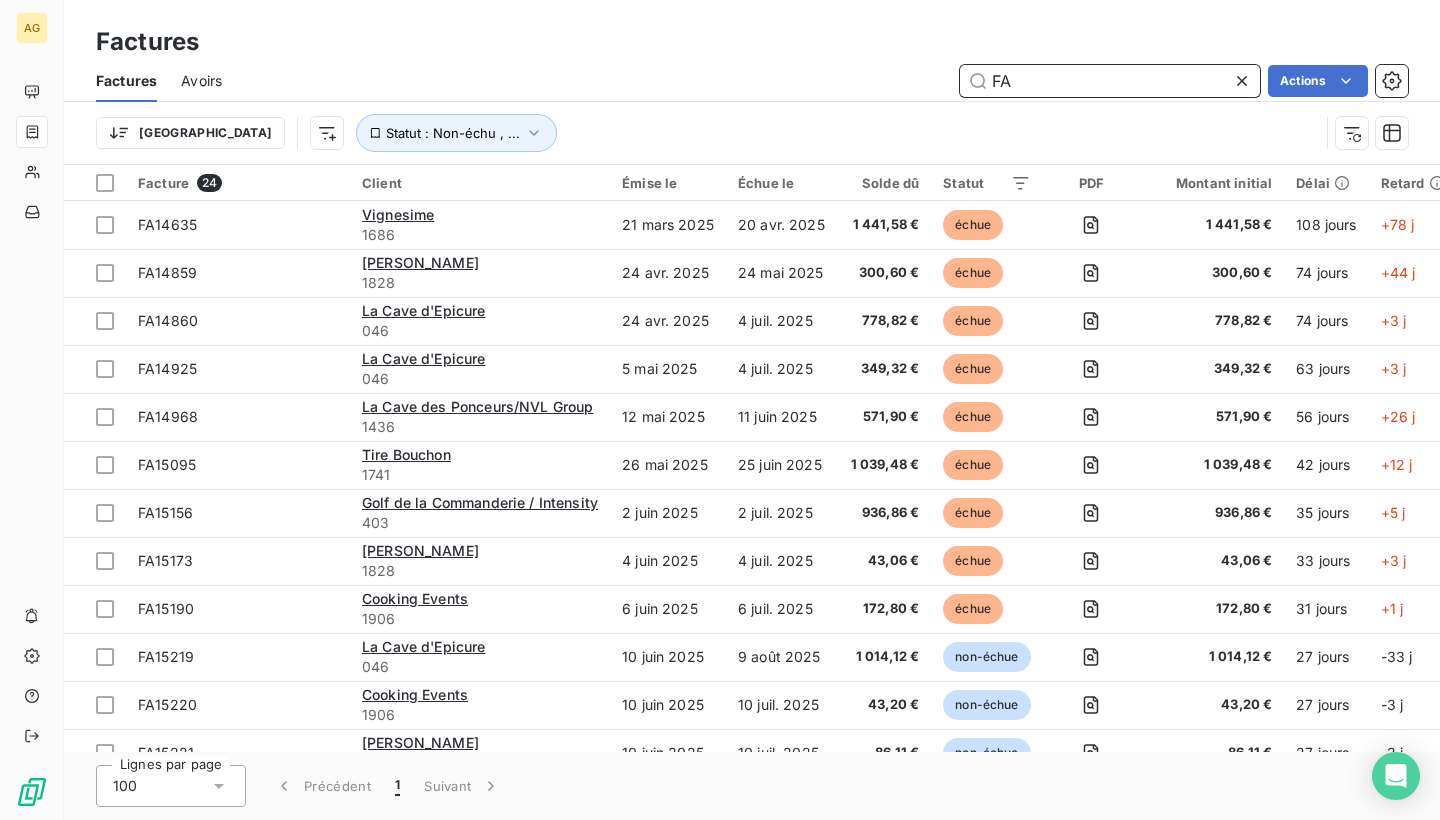 paste on "VM-250400153" 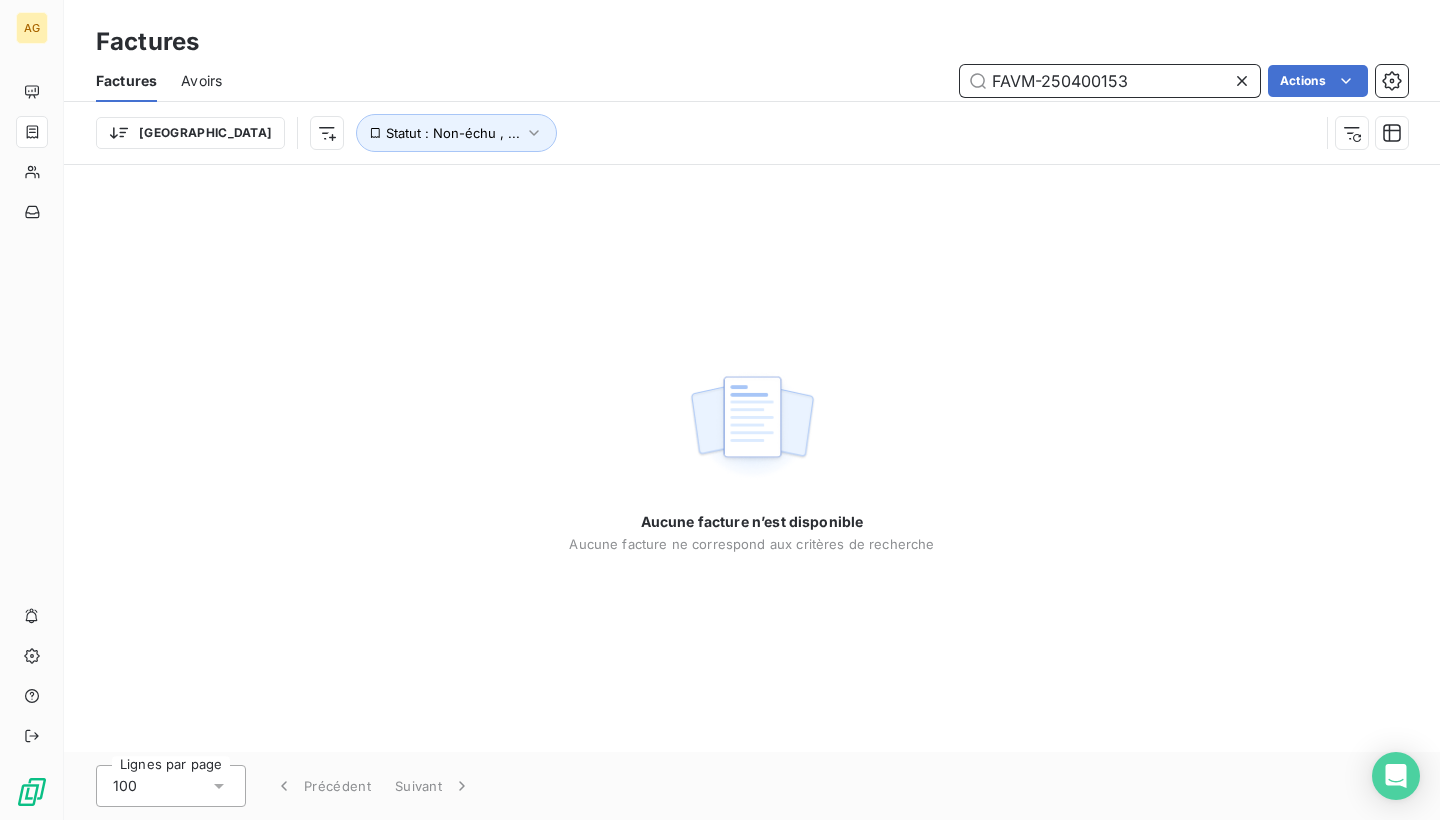 click on "FAVM-250400153" at bounding box center (1110, 81) 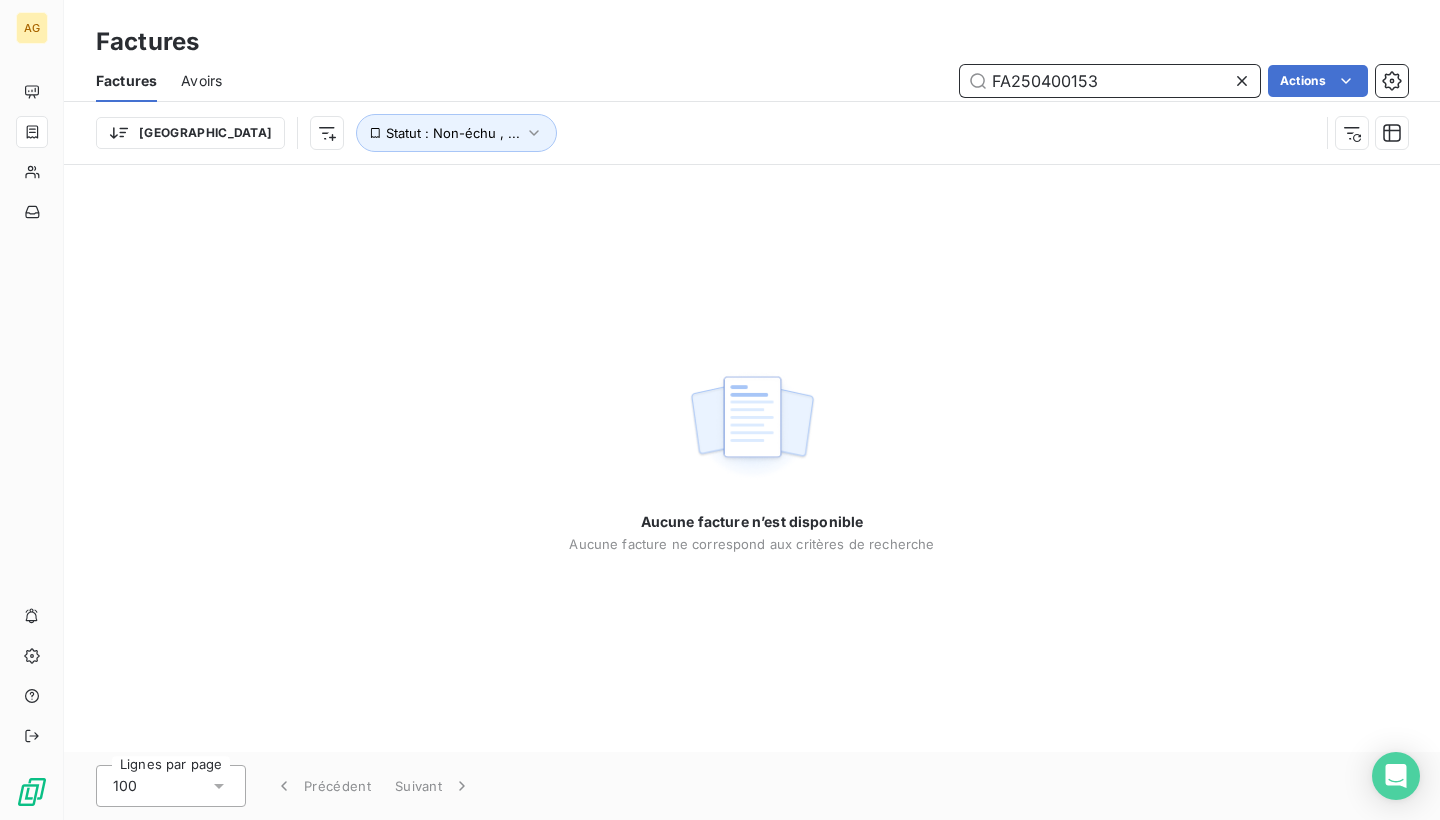 type on "FA250400153" 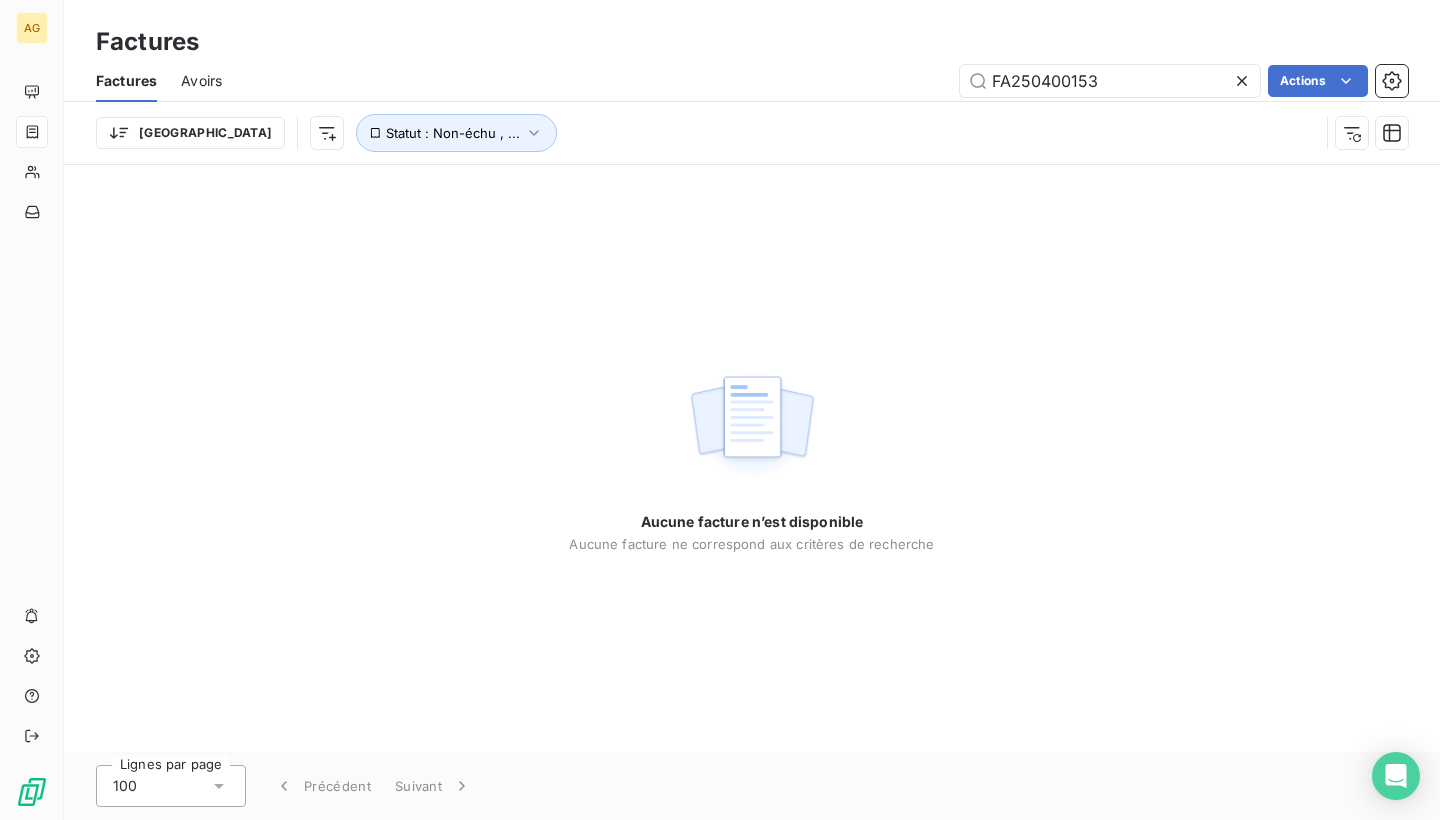 click on "Aucune facture n’est disponible Aucune facture ne correspond aux critères de recherche" at bounding box center [752, 458] 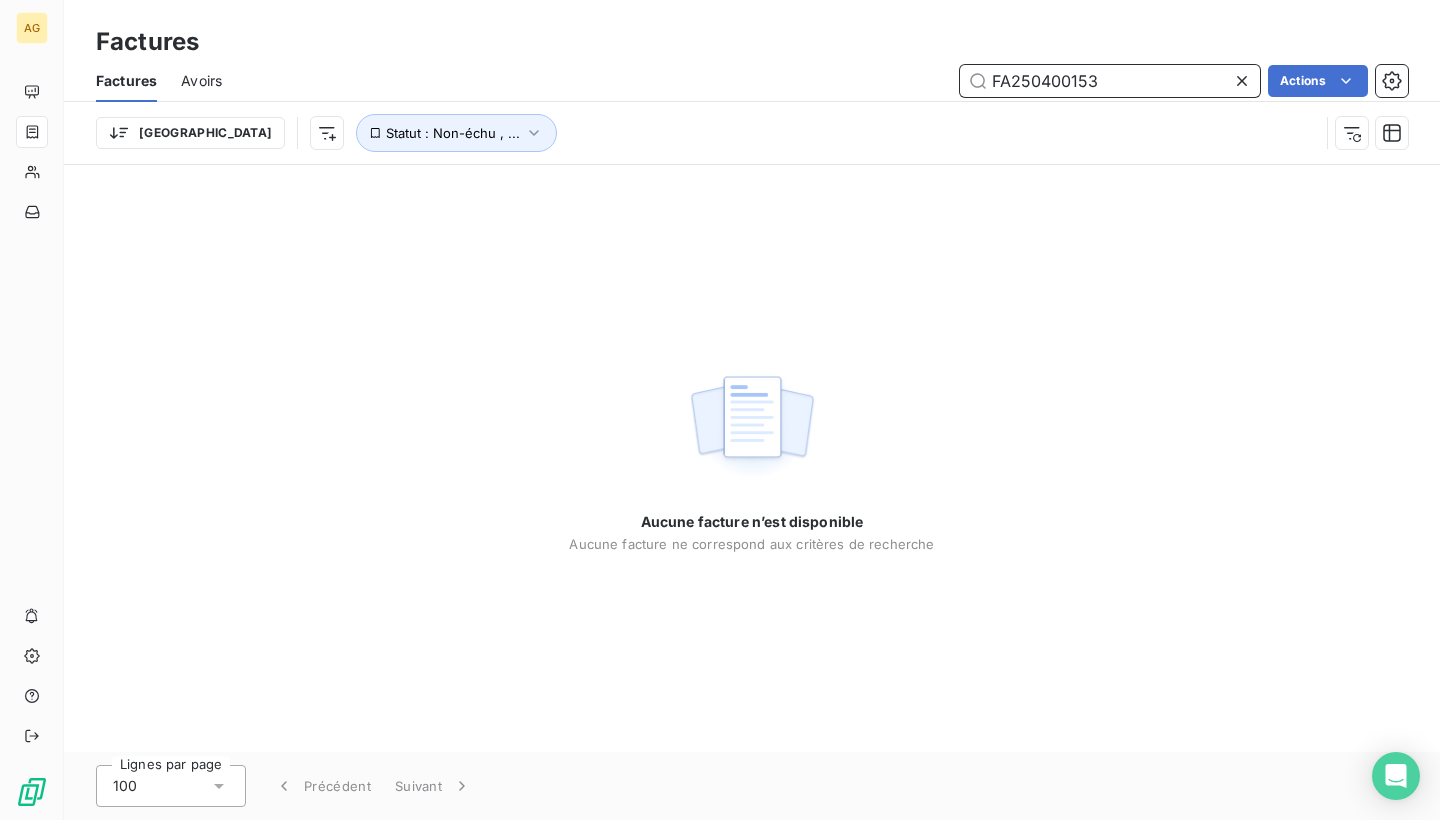 click on "FA250400153" at bounding box center (1110, 81) 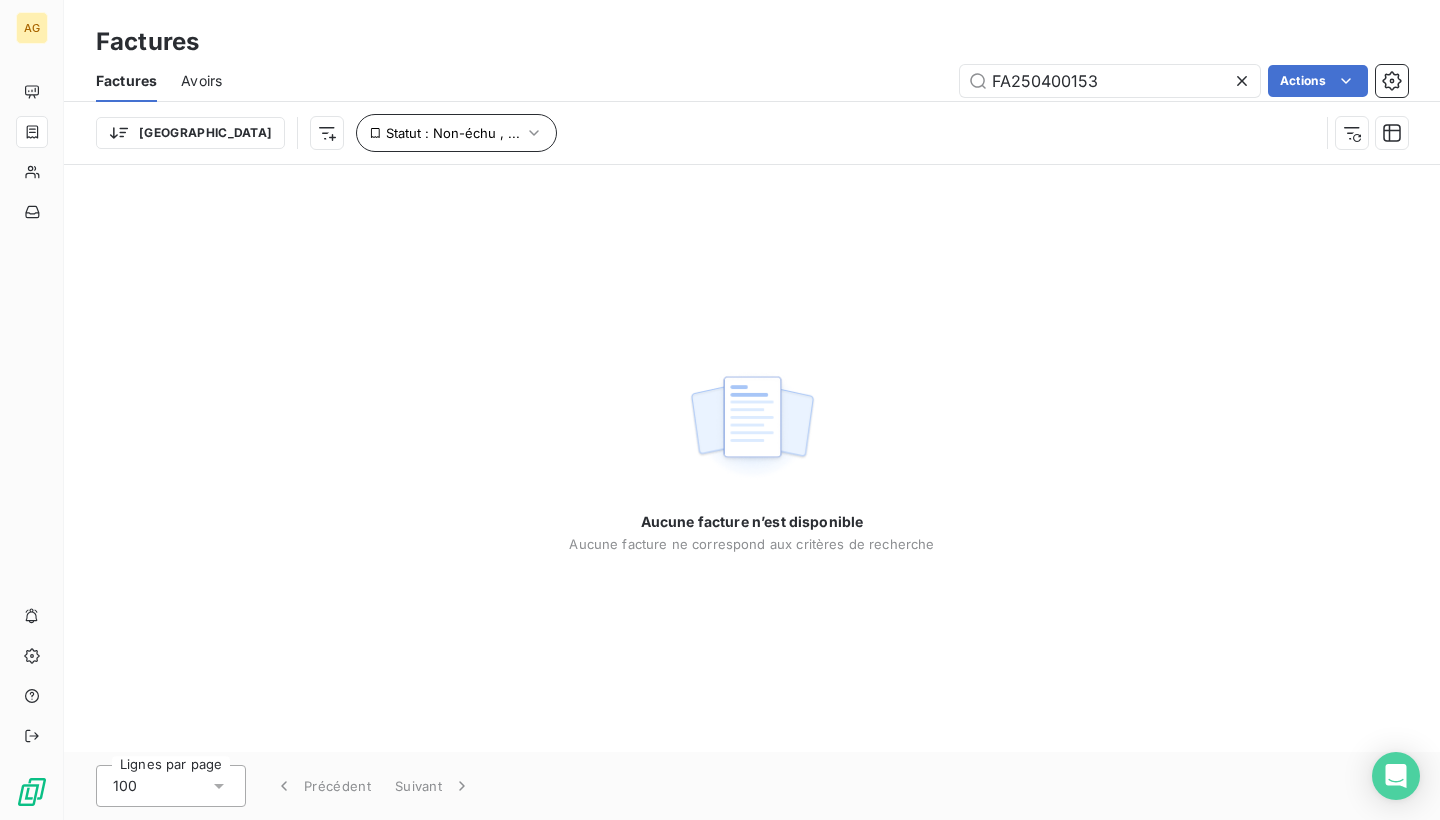 click on "Statut  : Non-échu , ..." at bounding box center (456, 133) 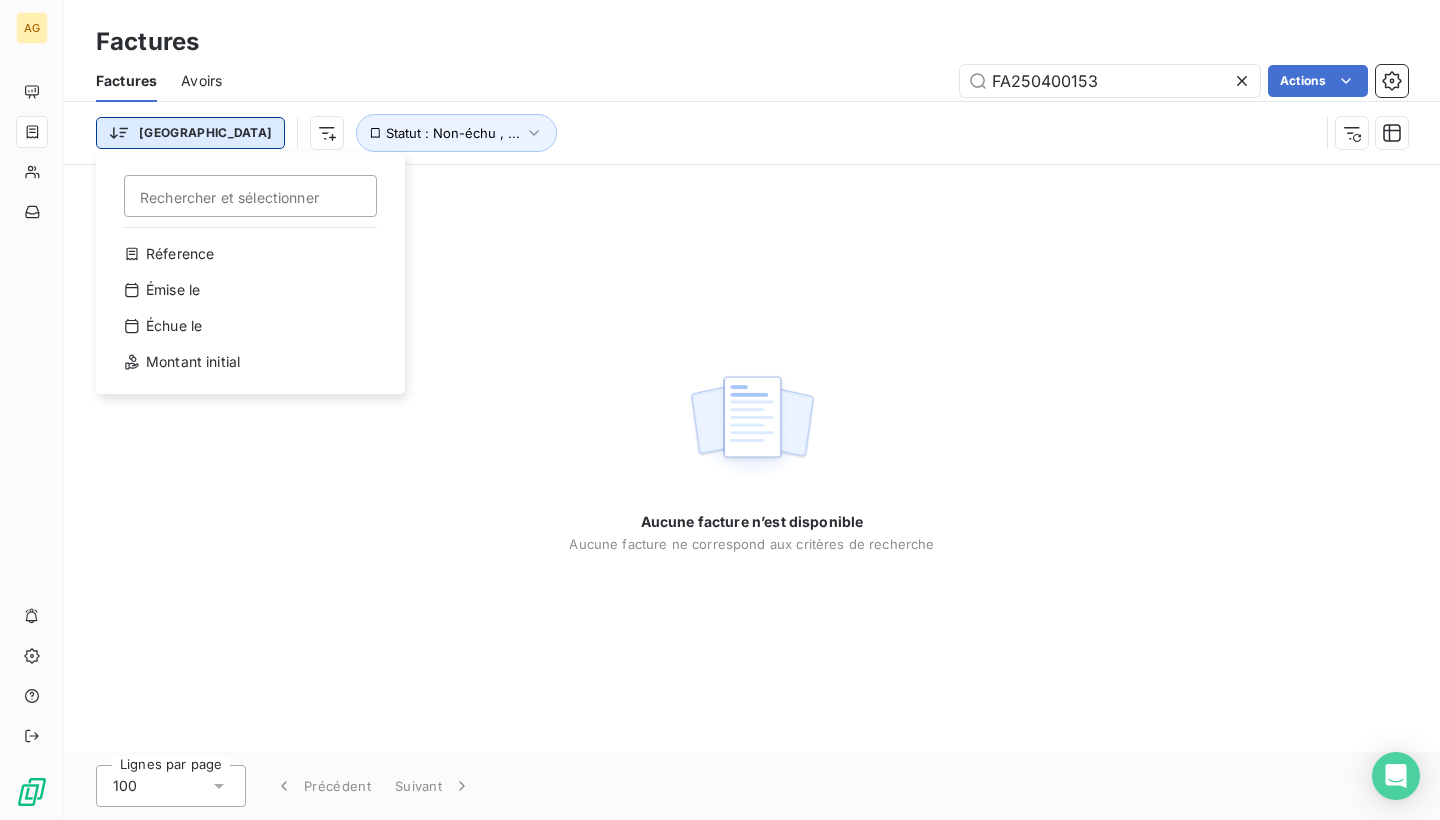 click on "AG Factures Factures Avoirs FA250400153 Actions Trier Rechercher et sélectionner Réference Émise le Échue le Montant initial Statut  : Non-échu , ... Aucune facture n’est disponible Aucune facture ne correspond aux critères de recherche Lignes par page 100 Précédent Suivant" at bounding box center [720, 410] 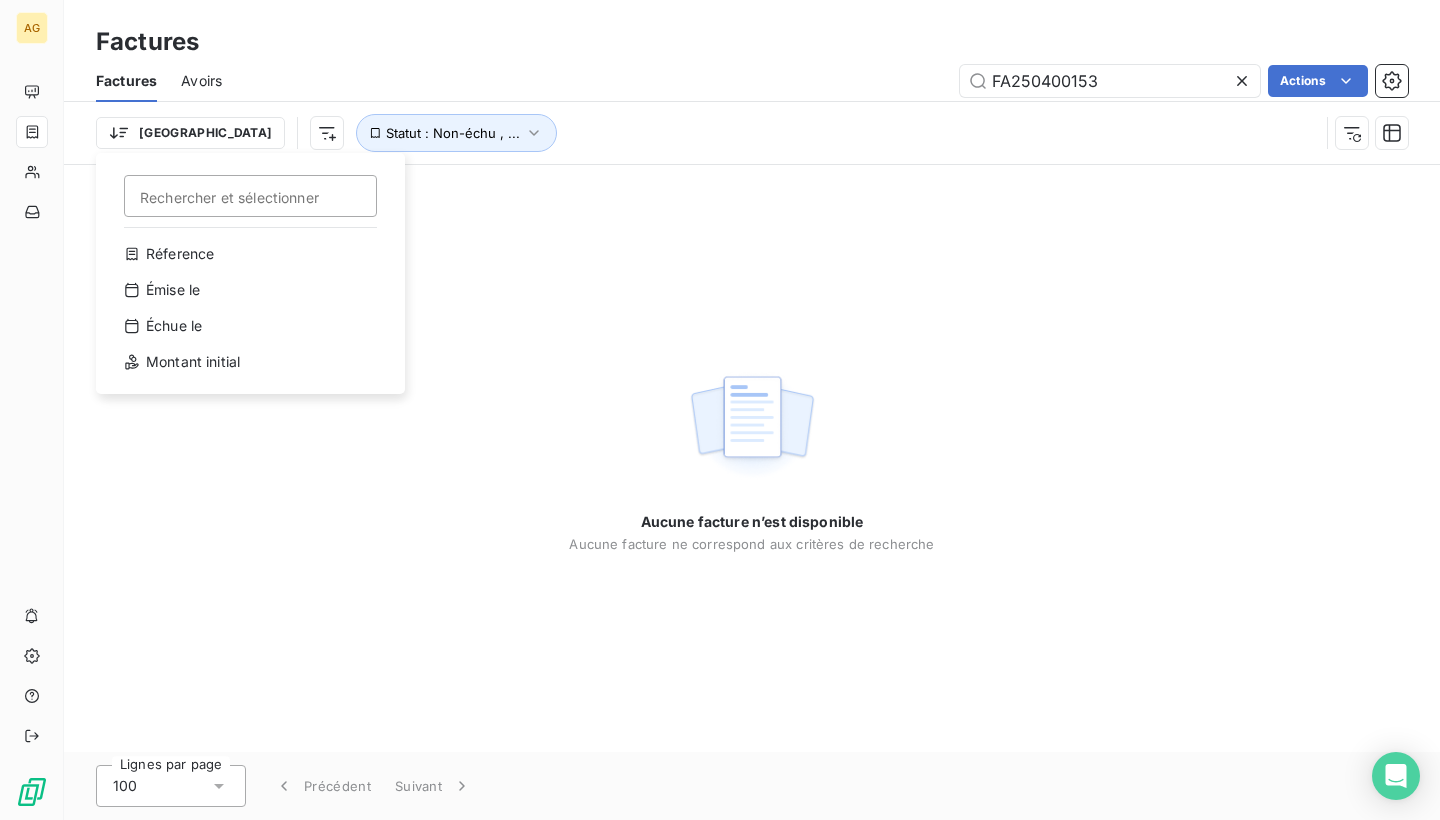 click on "AG Factures Factures Avoirs FA250400153 Actions Trier Rechercher et sélectionner Réference Émise le Échue le Montant initial Statut  : Non-échu , ... Aucune facture n’est disponible Aucune facture ne correspond aux critères de recherche Lignes par page 100 Précédent Suivant" at bounding box center [720, 410] 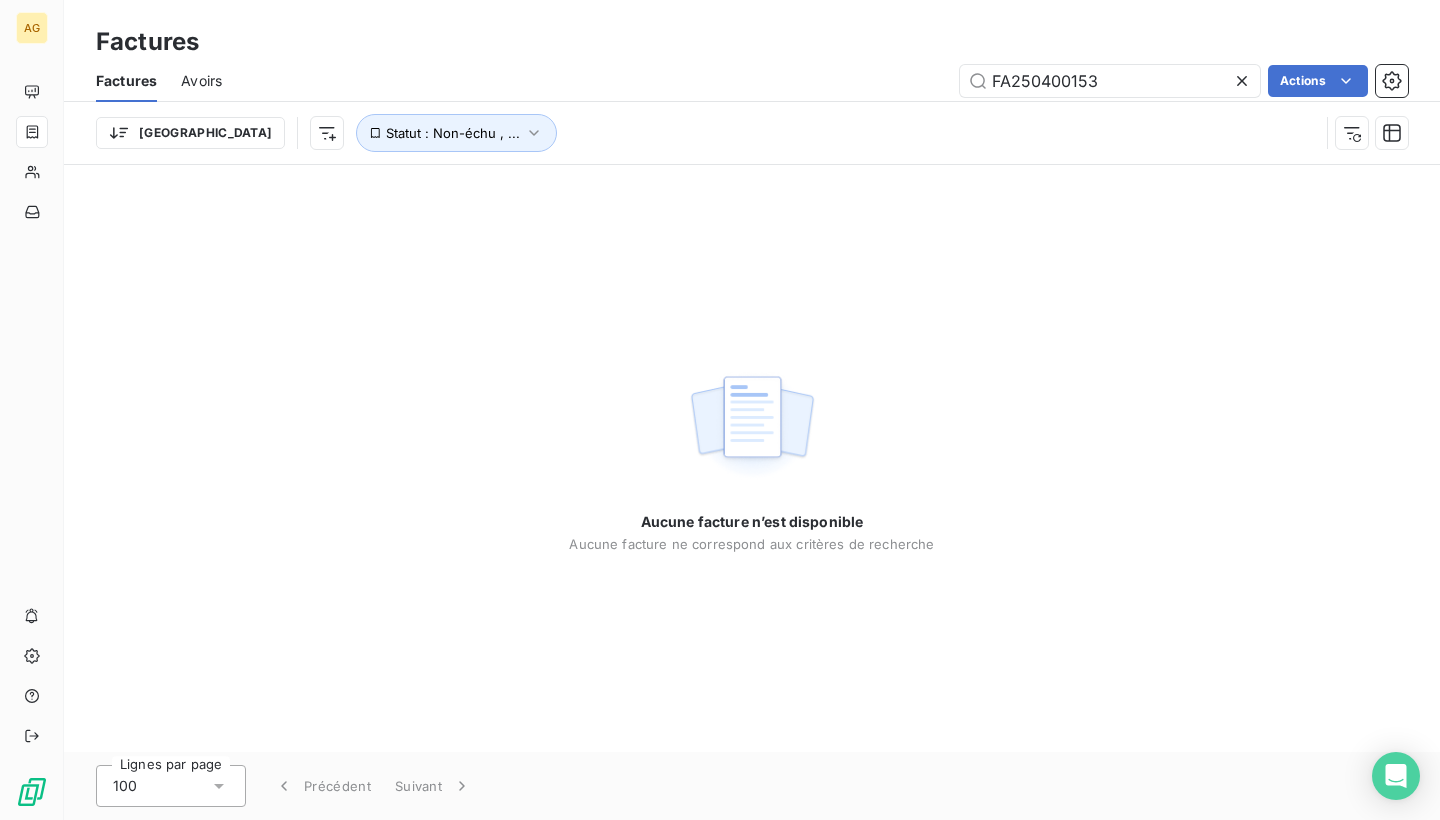 click 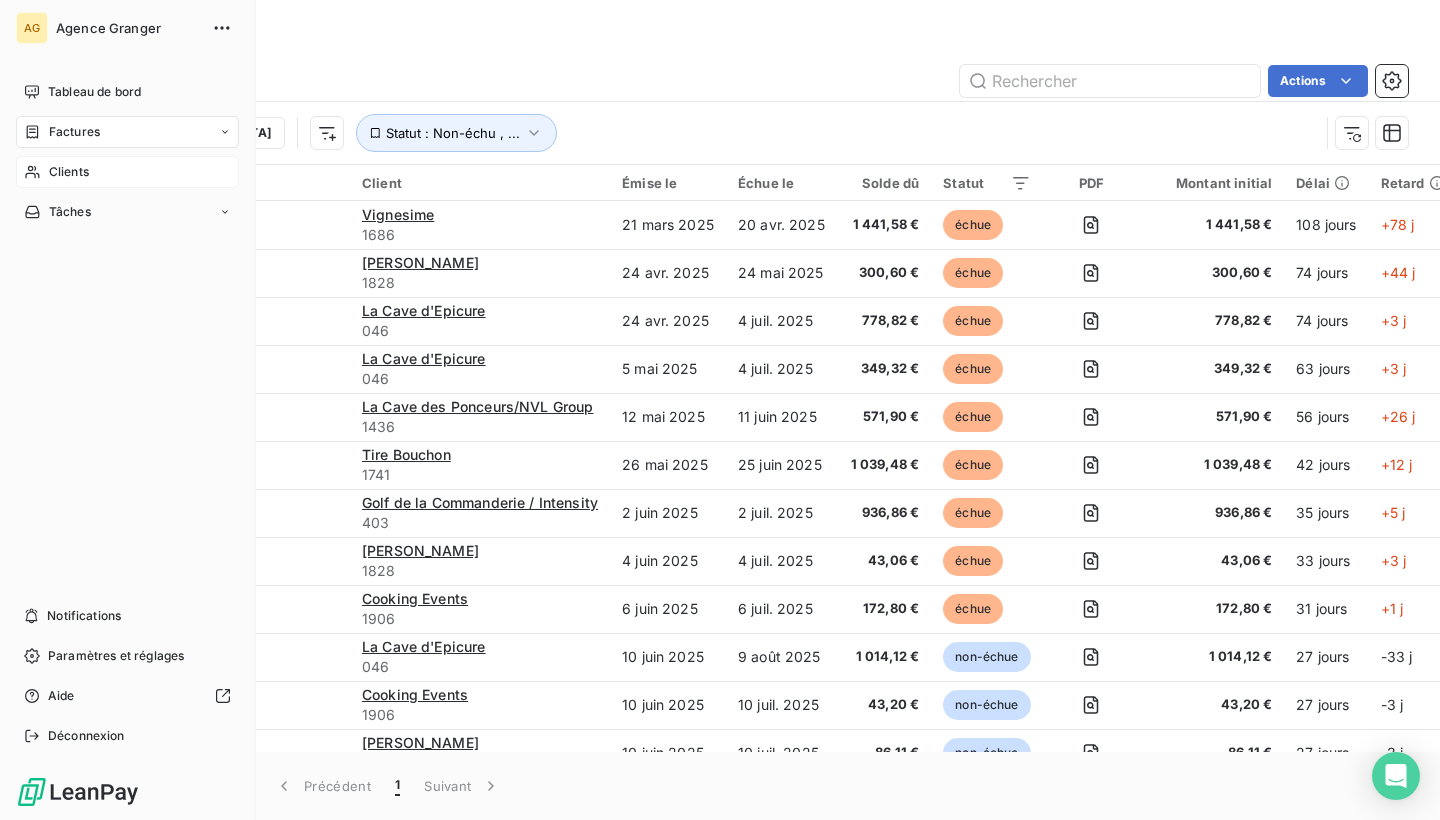 click on "Clients" at bounding box center [69, 172] 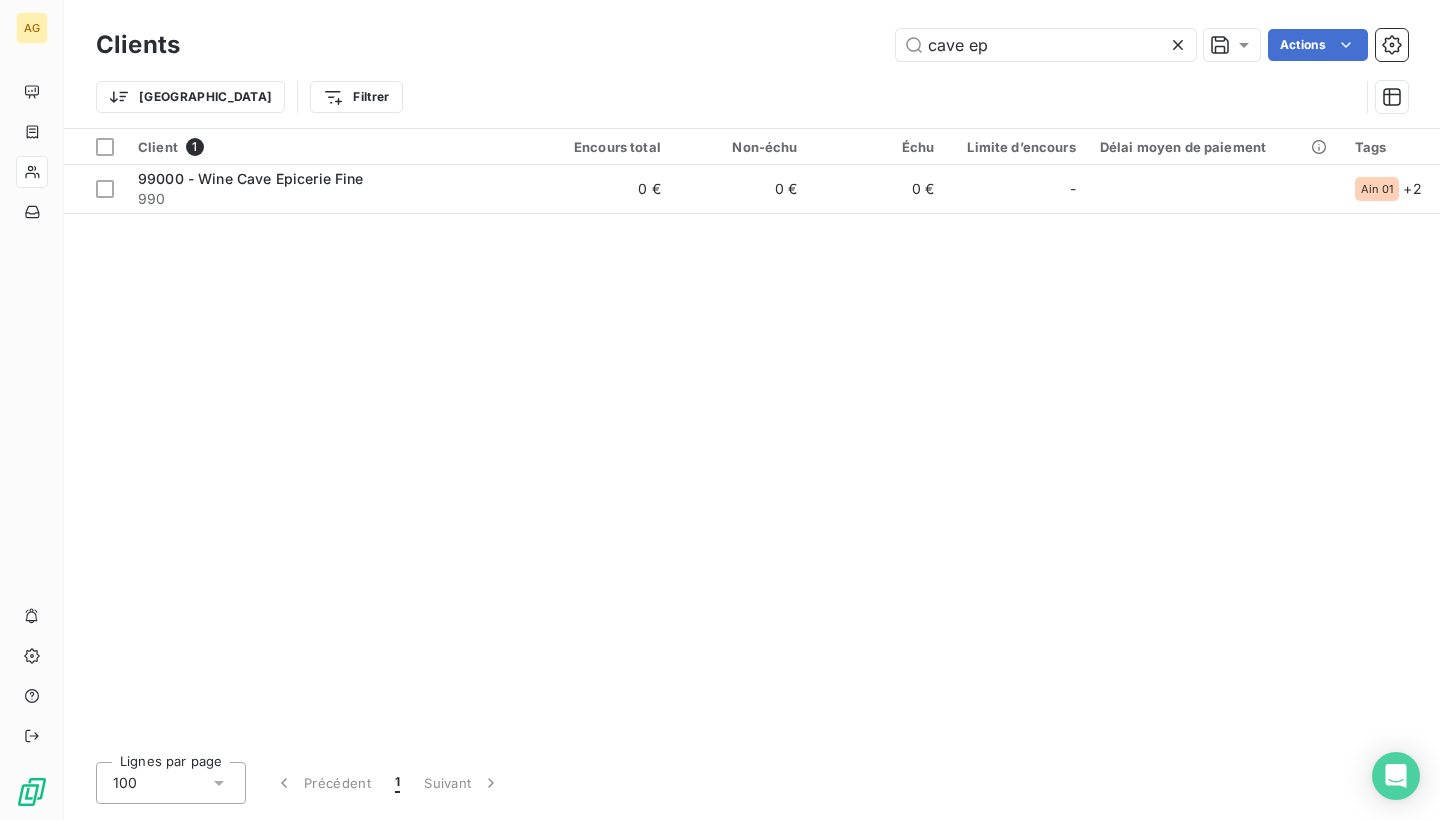 click 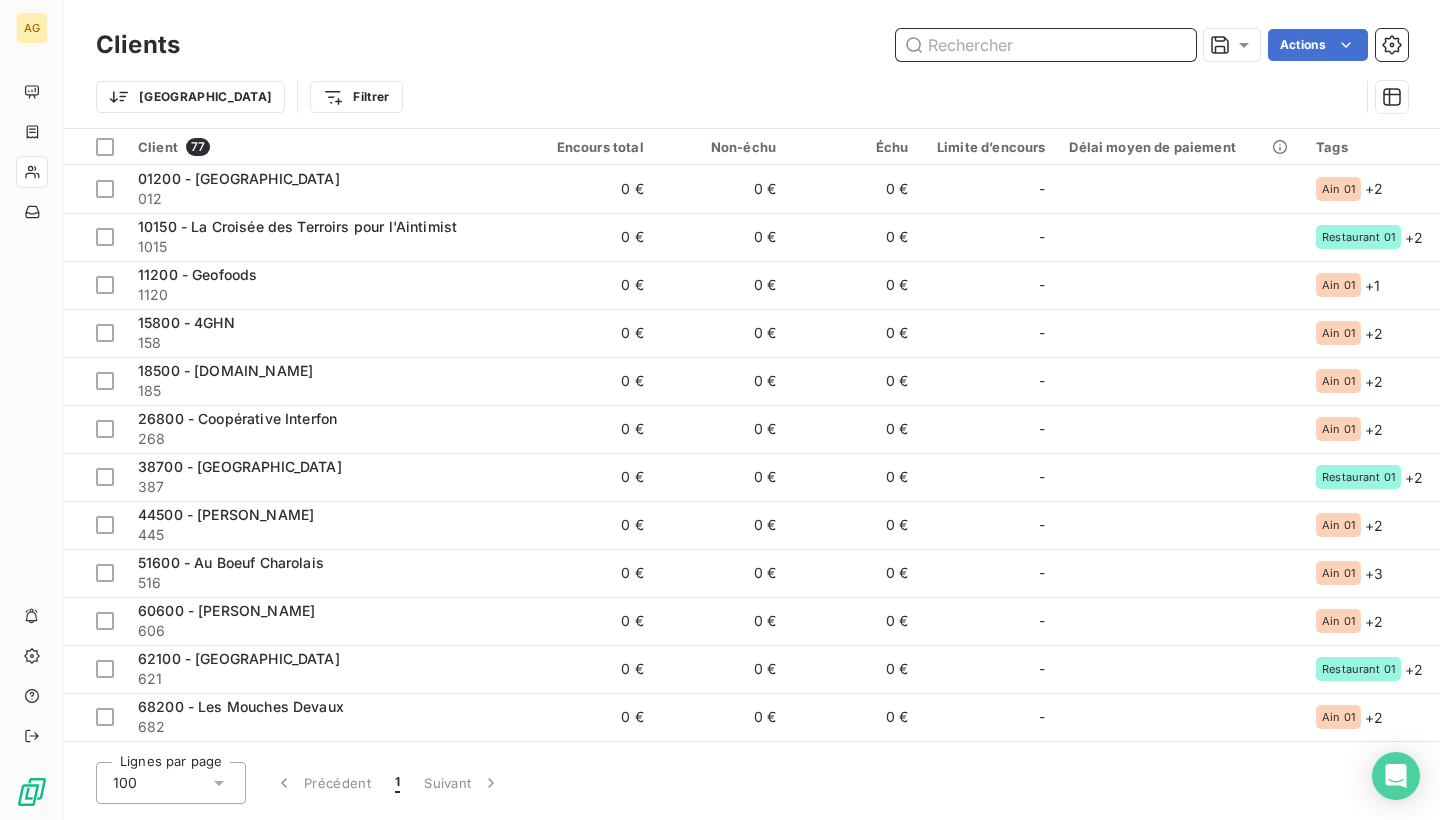 click at bounding box center [1046, 45] 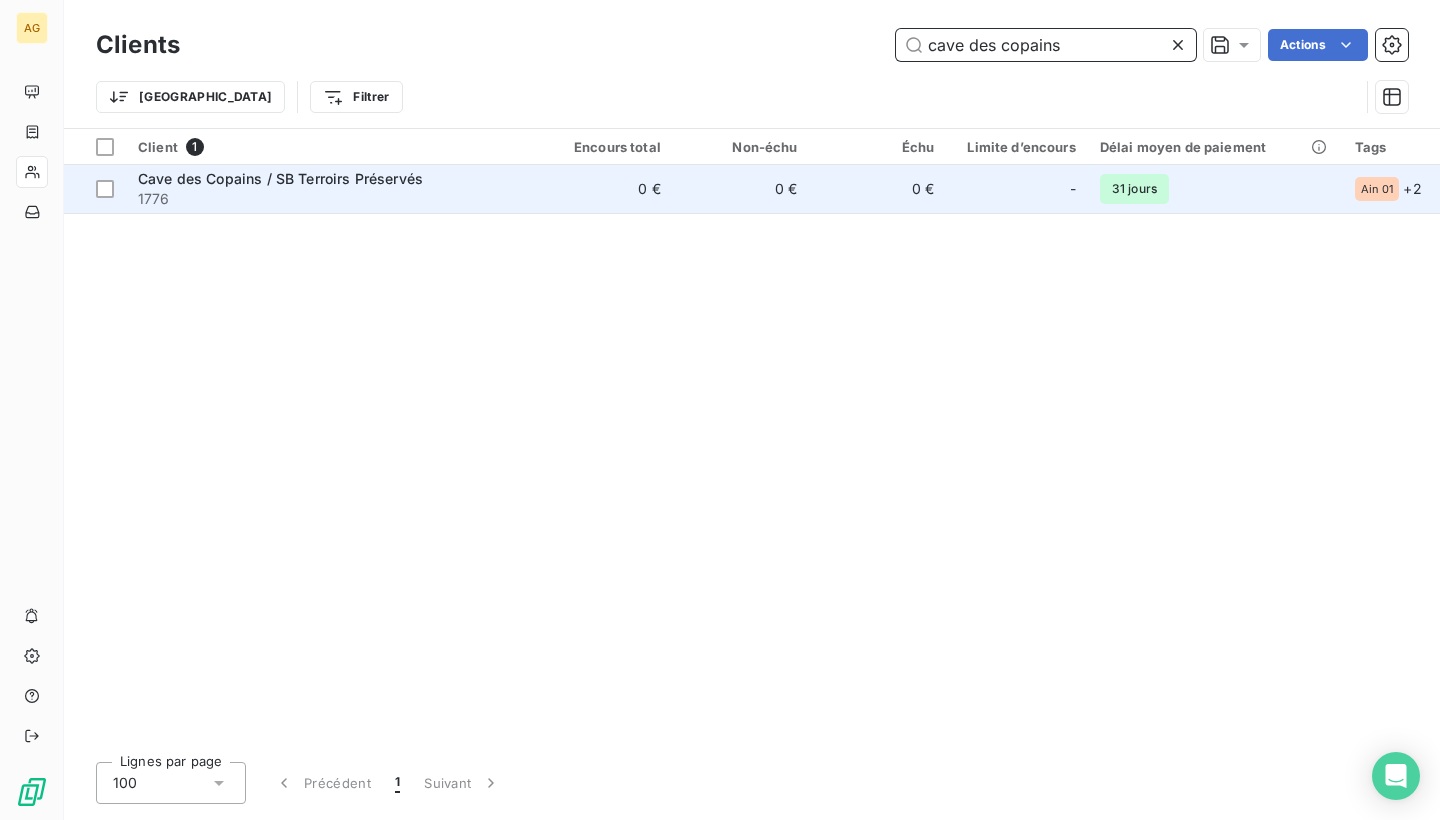 type on "cave des copains" 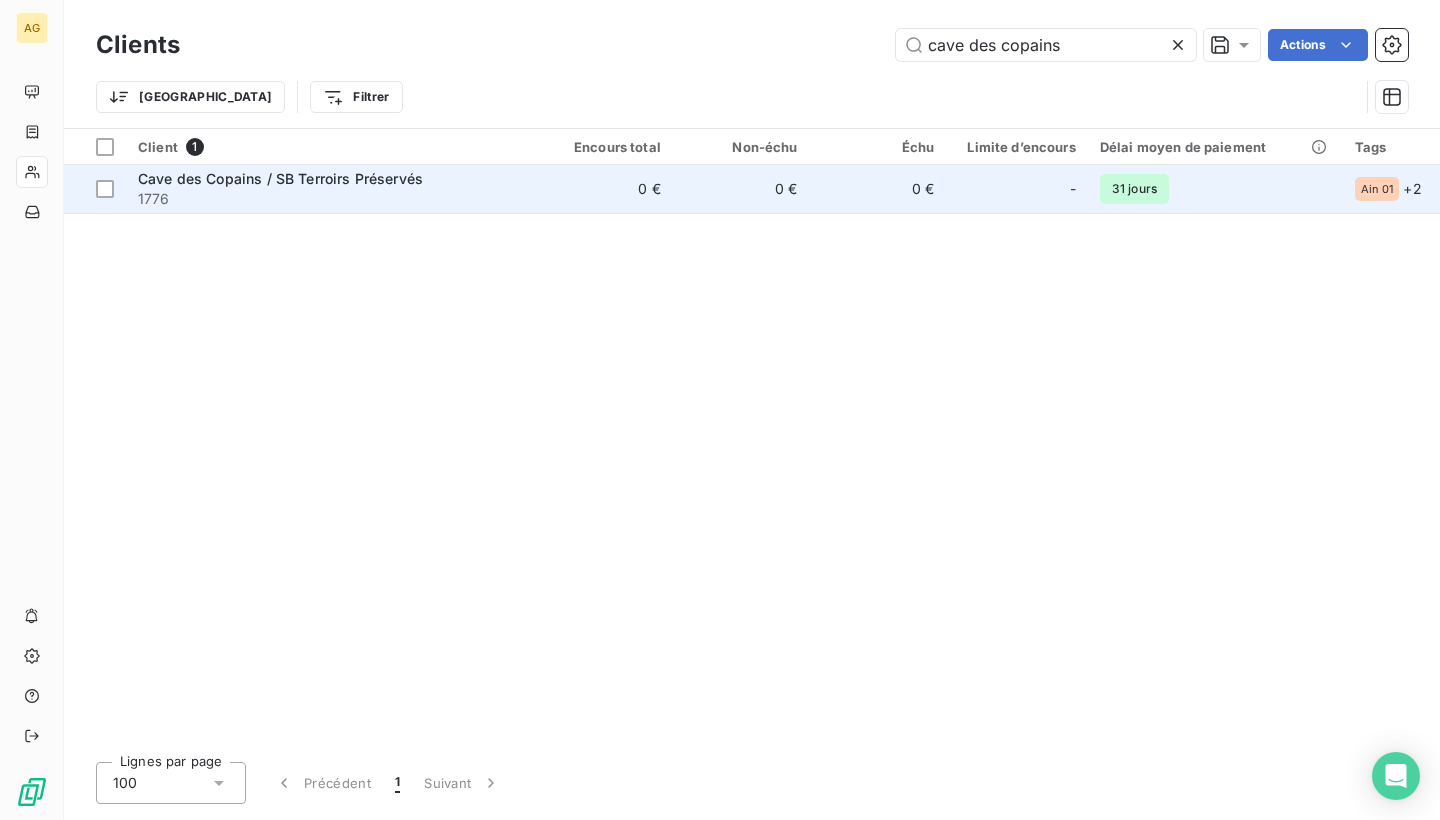 click on "1776" at bounding box center (331, 199) 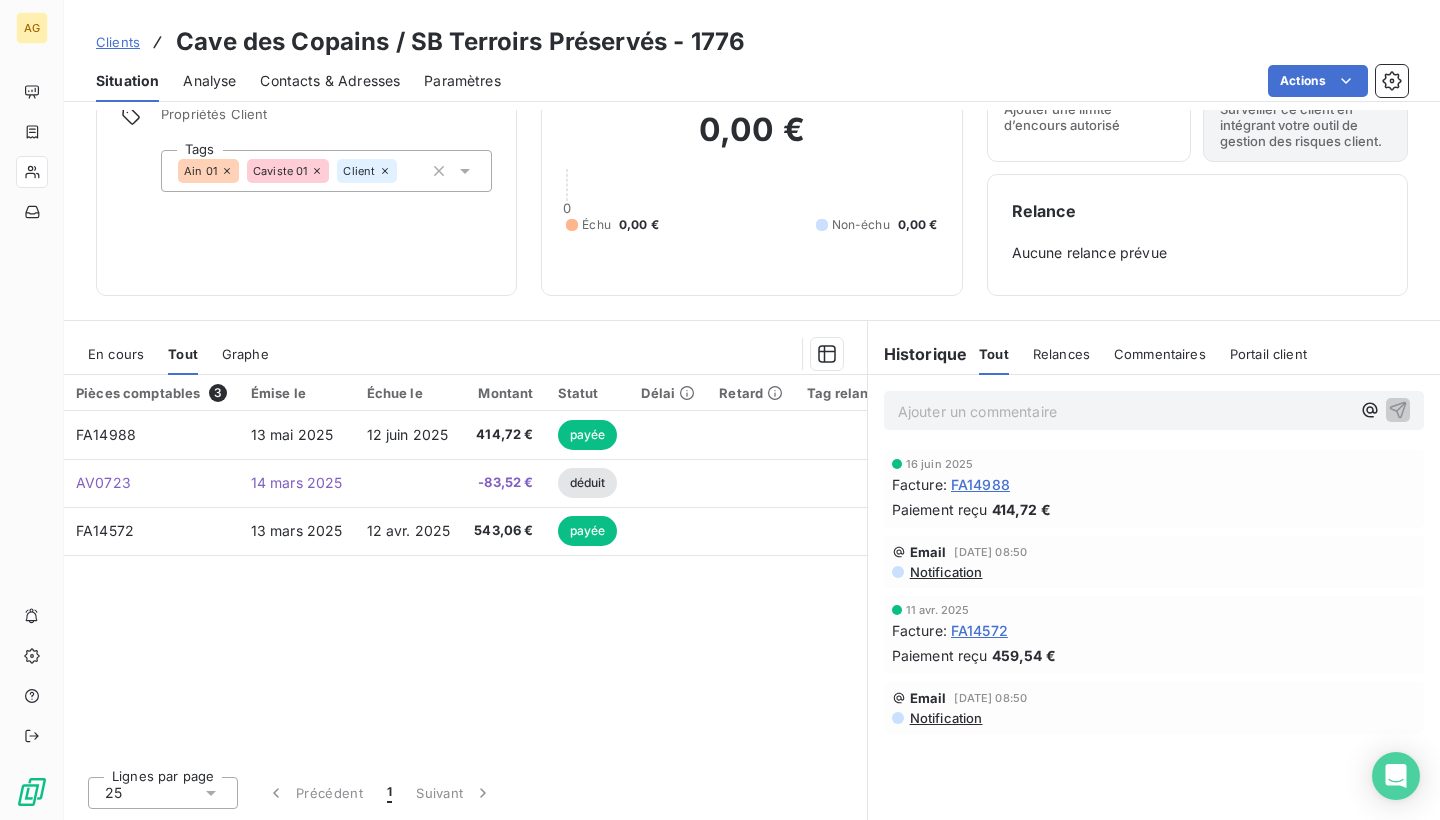 scroll, scrollTop: 98, scrollLeft: 0, axis: vertical 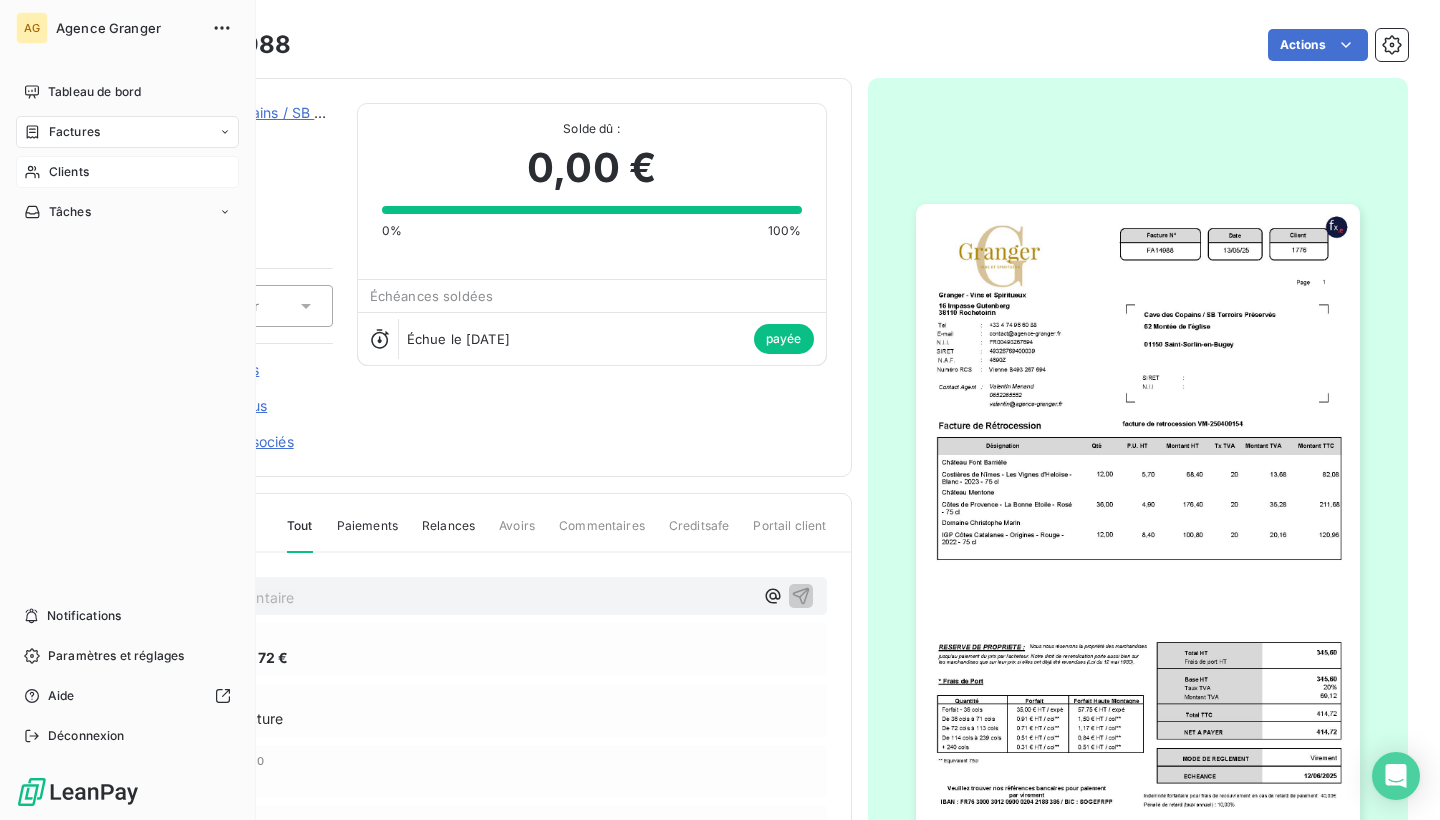 click on "Factures" at bounding box center (74, 132) 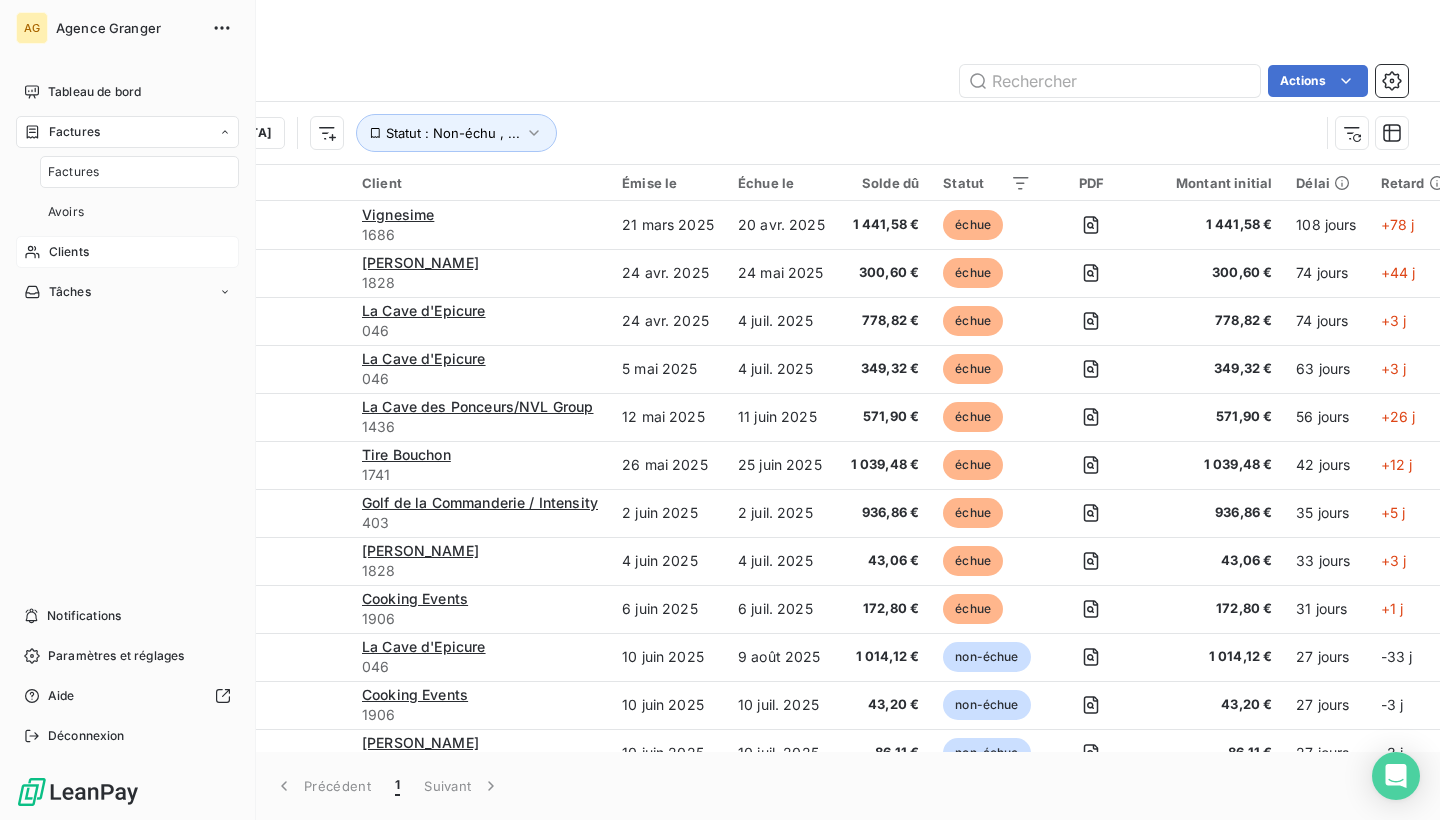 click on "Clients" at bounding box center [69, 252] 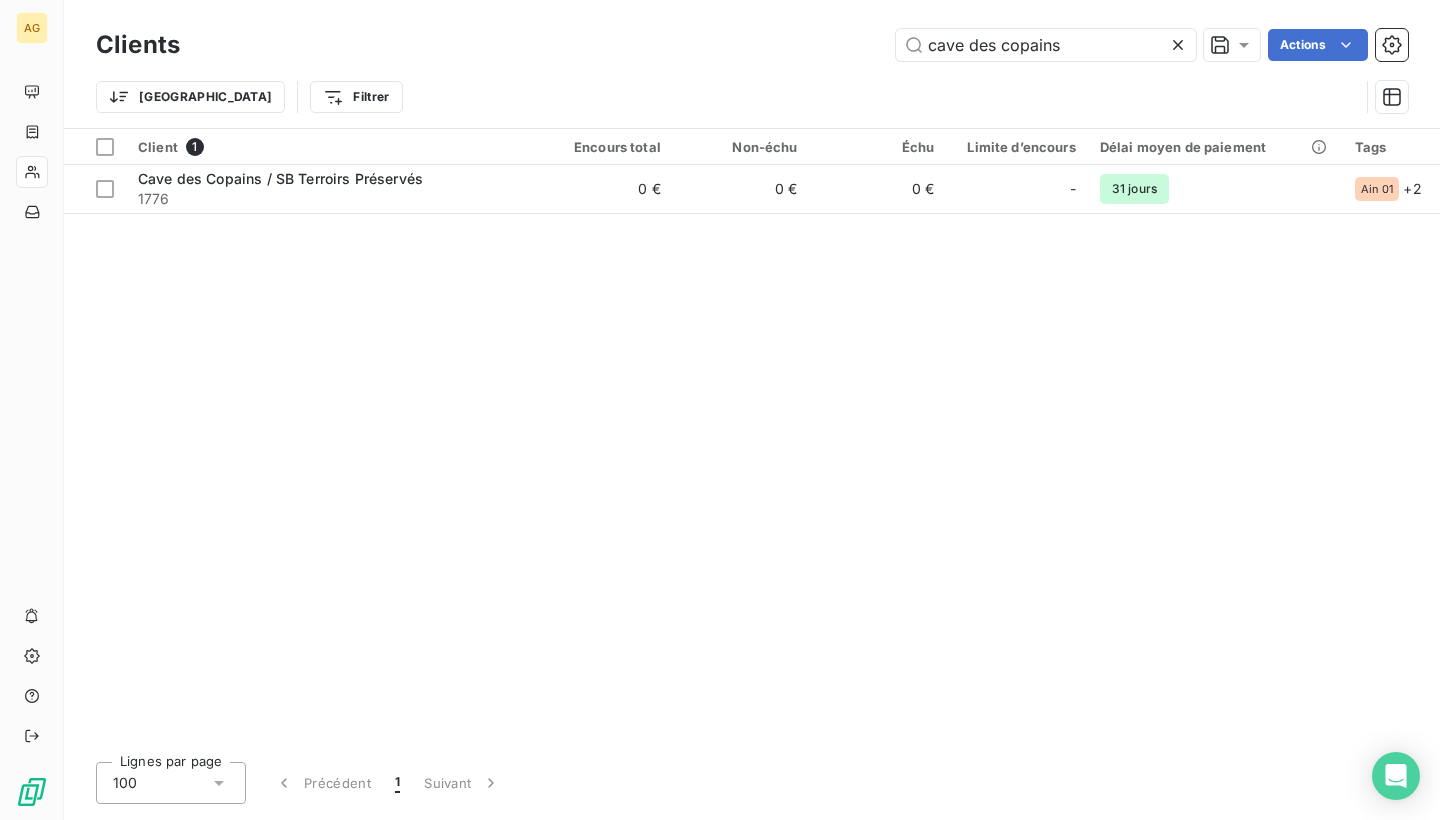 click 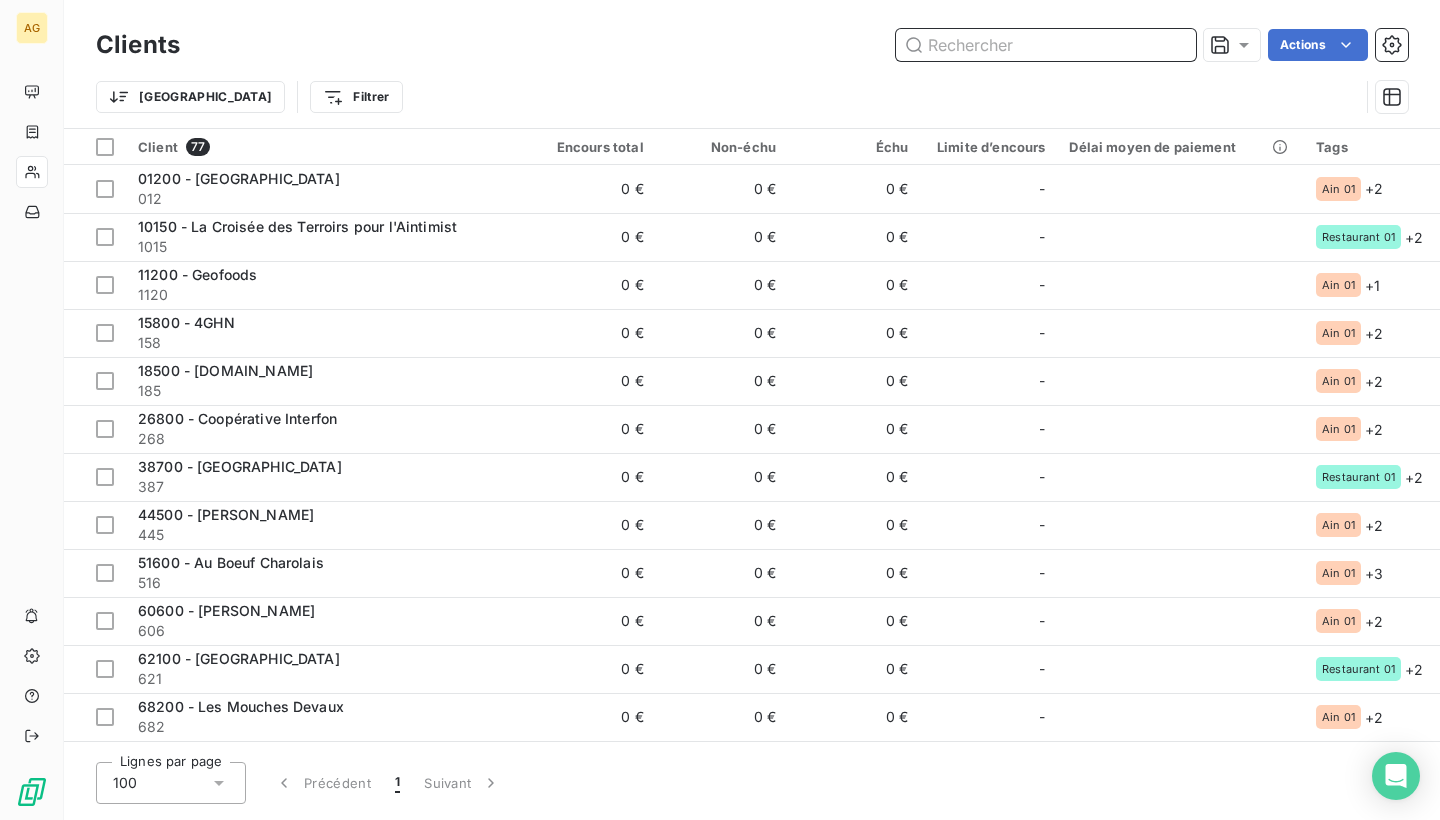 click at bounding box center (1046, 45) 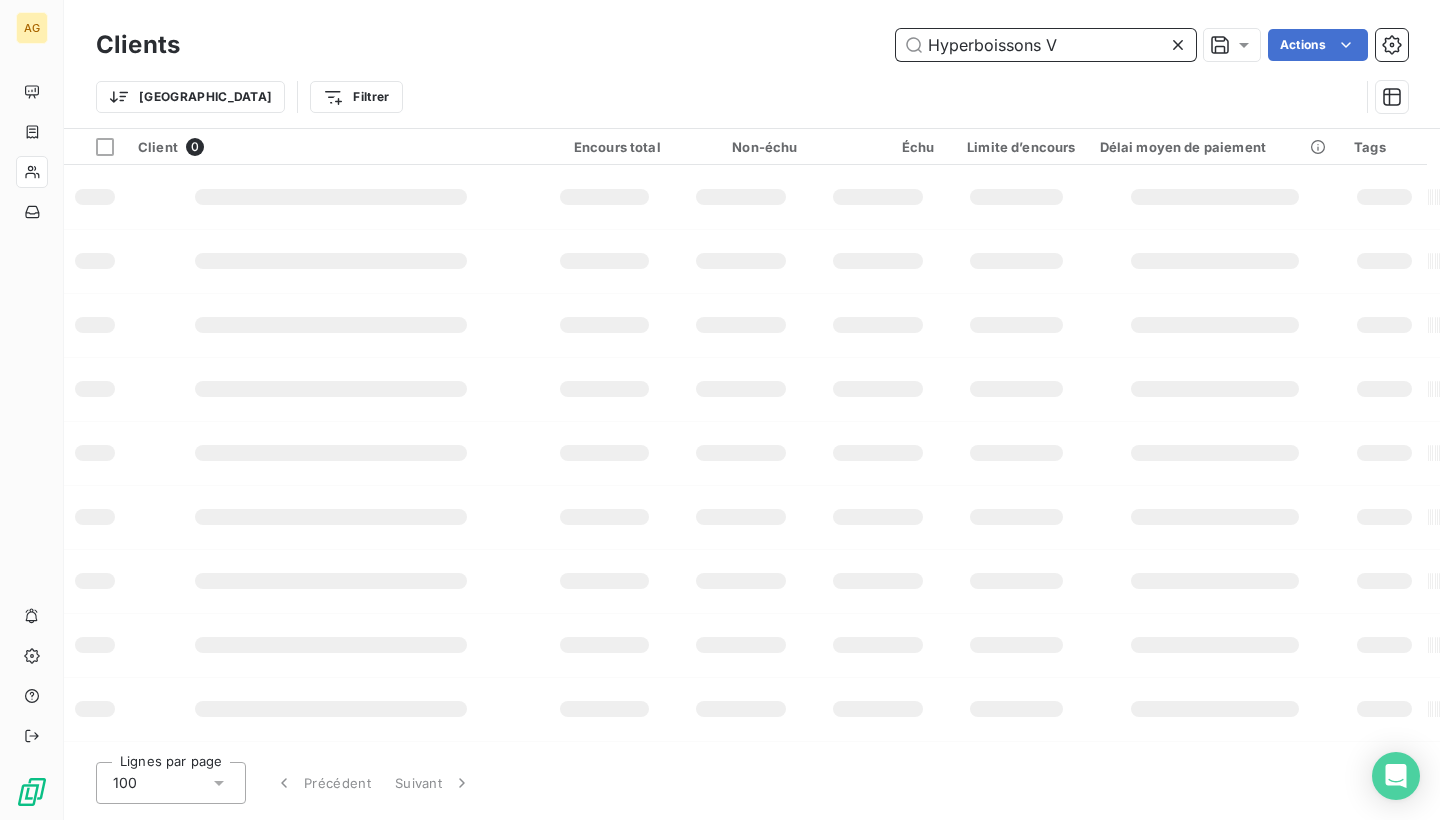 type on "Hyperboissons" 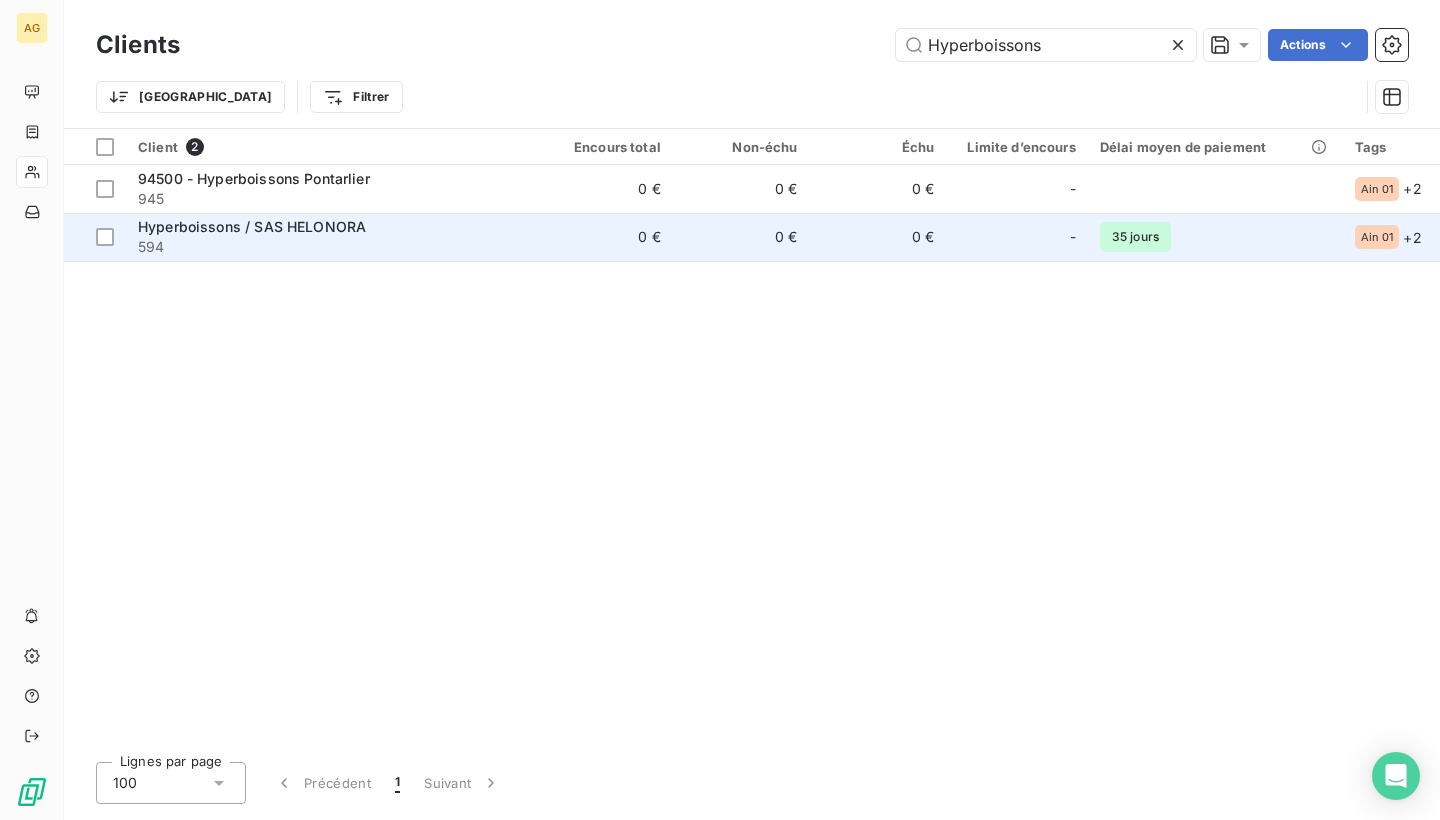 click on "594" at bounding box center [331, 247] 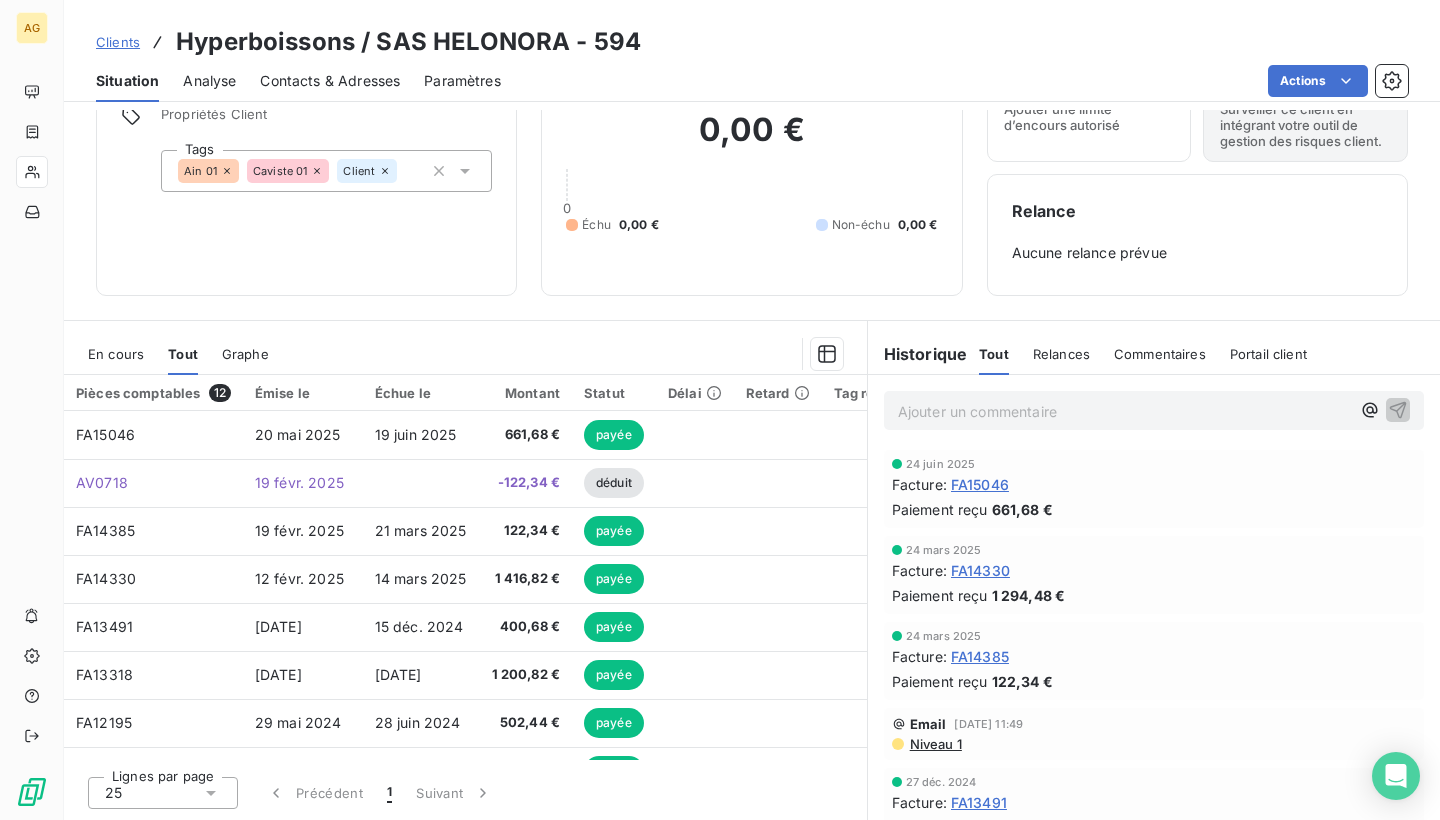 scroll, scrollTop: 98, scrollLeft: 0, axis: vertical 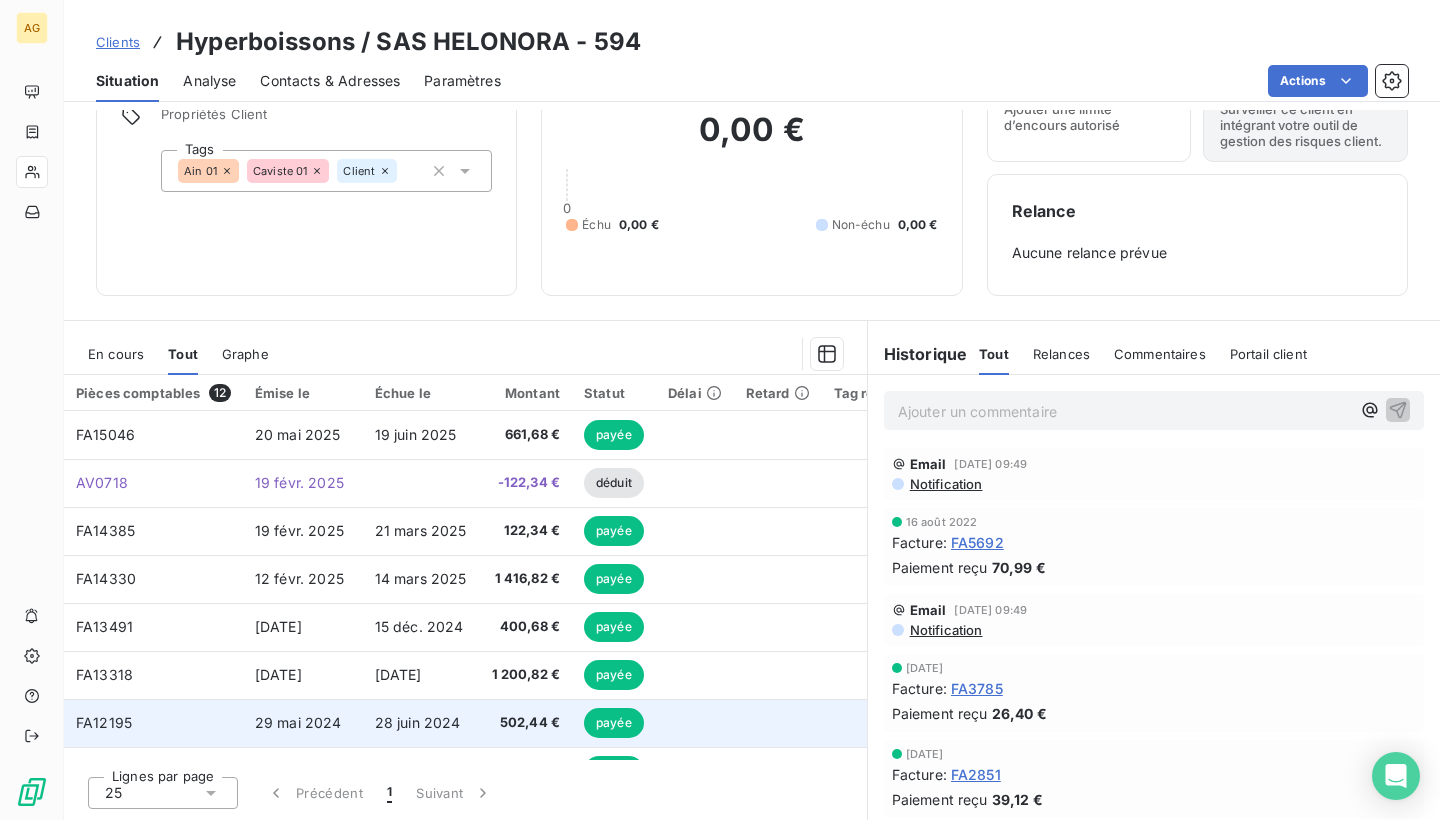click on "28 juin 2024" at bounding box center (421, 723) 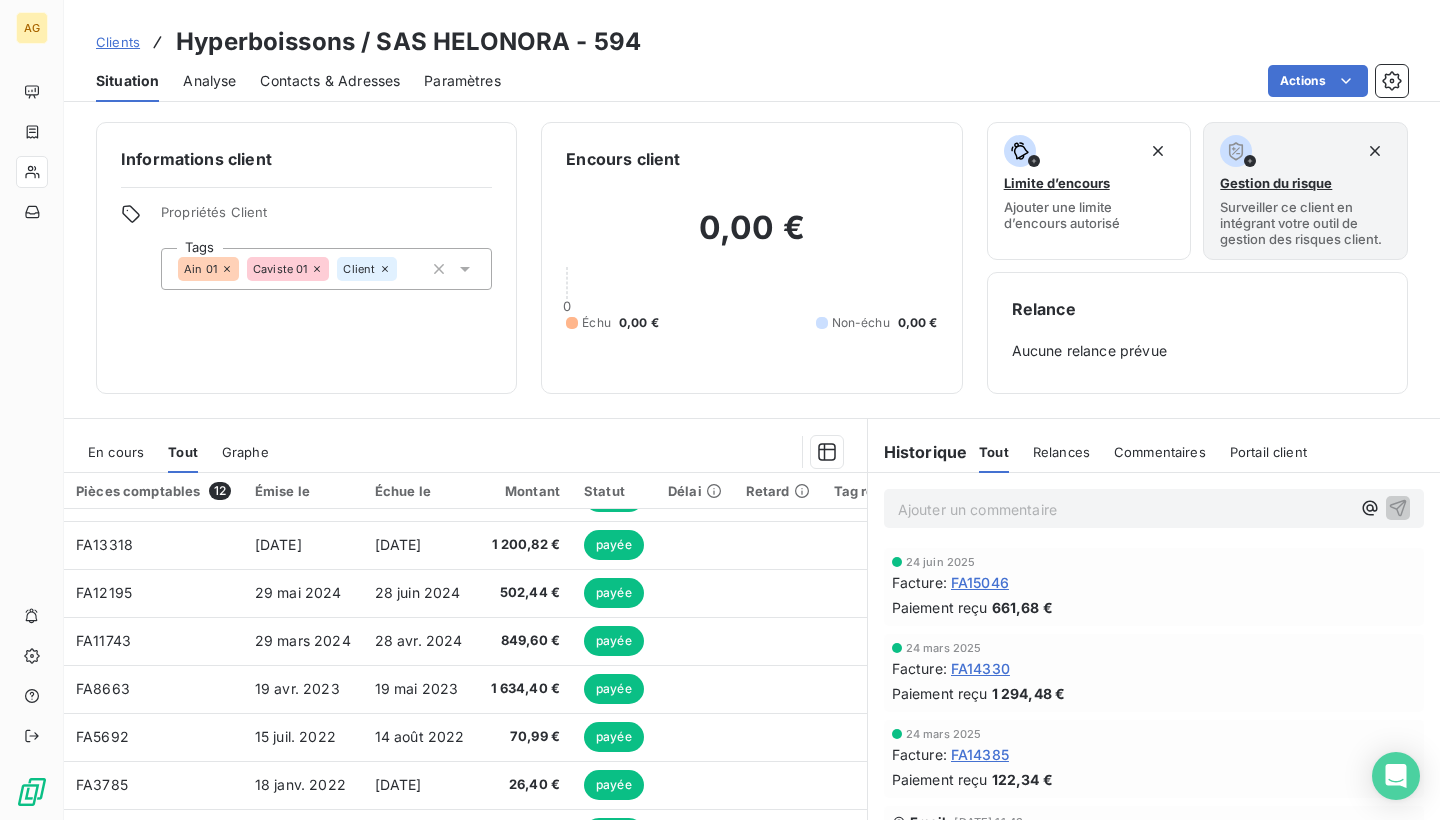 scroll, scrollTop: 234, scrollLeft: 0, axis: vertical 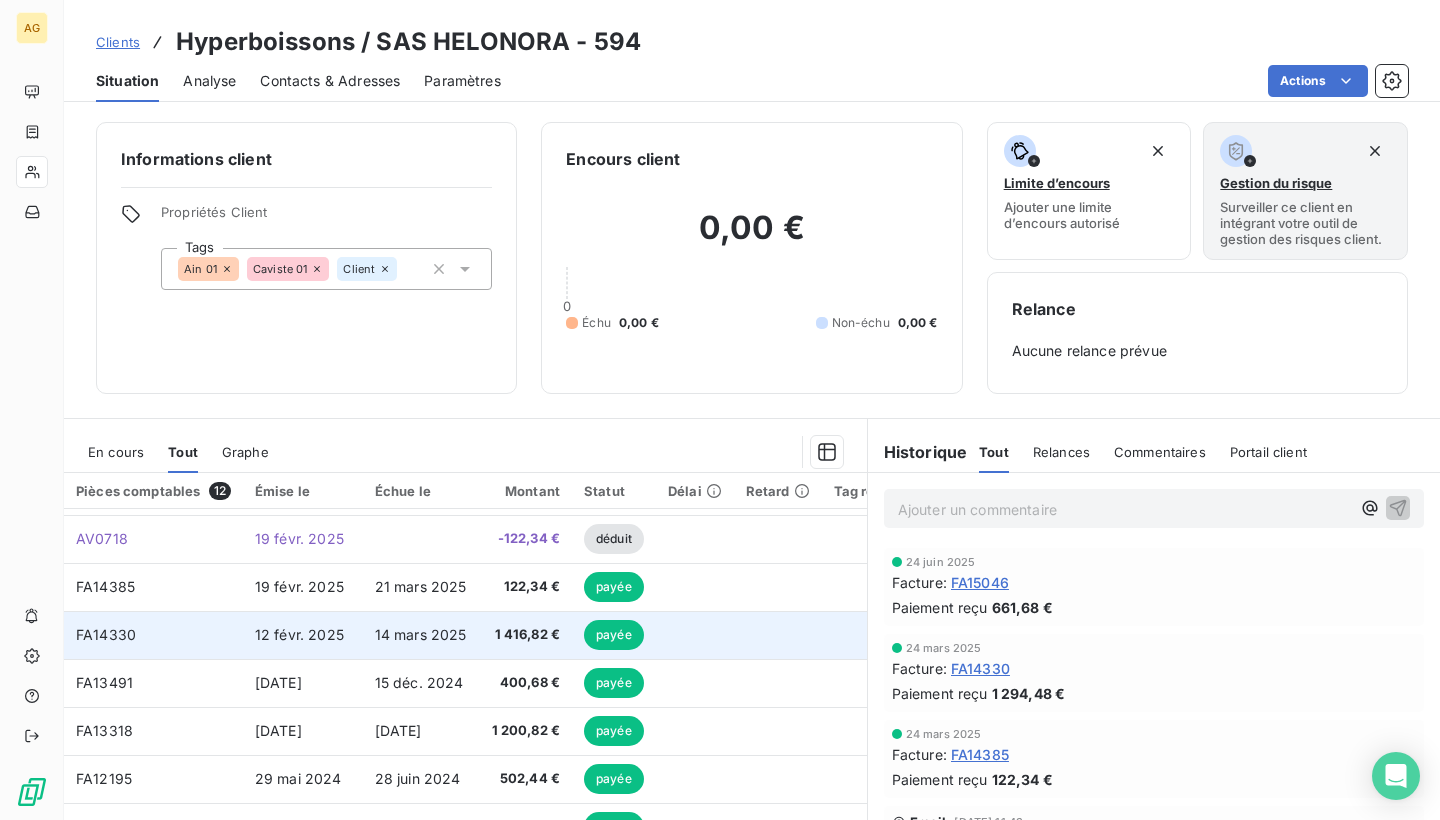 click on "14 mars 2025" at bounding box center (421, 634) 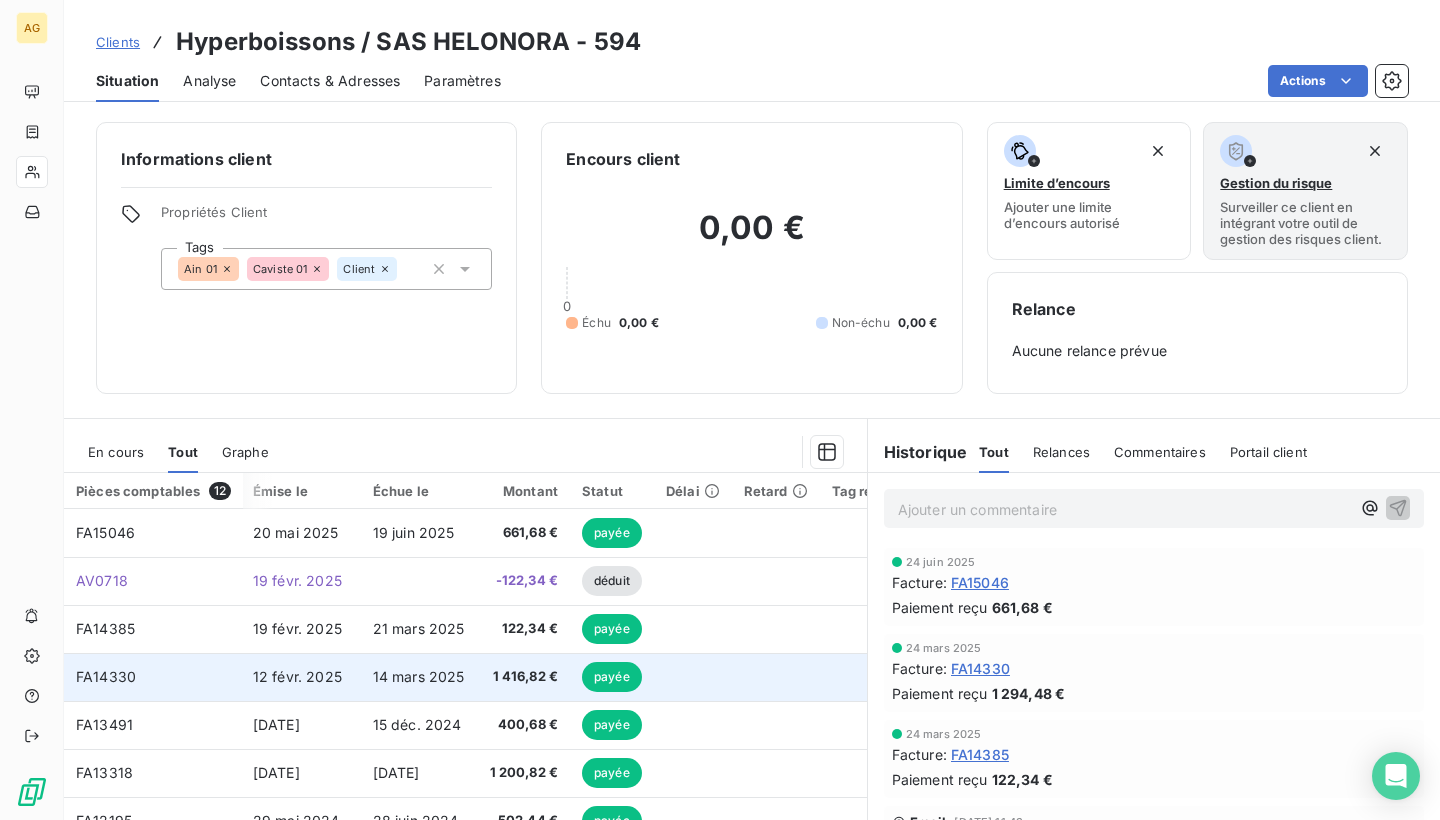 scroll, scrollTop: 0, scrollLeft: 6, axis: horizontal 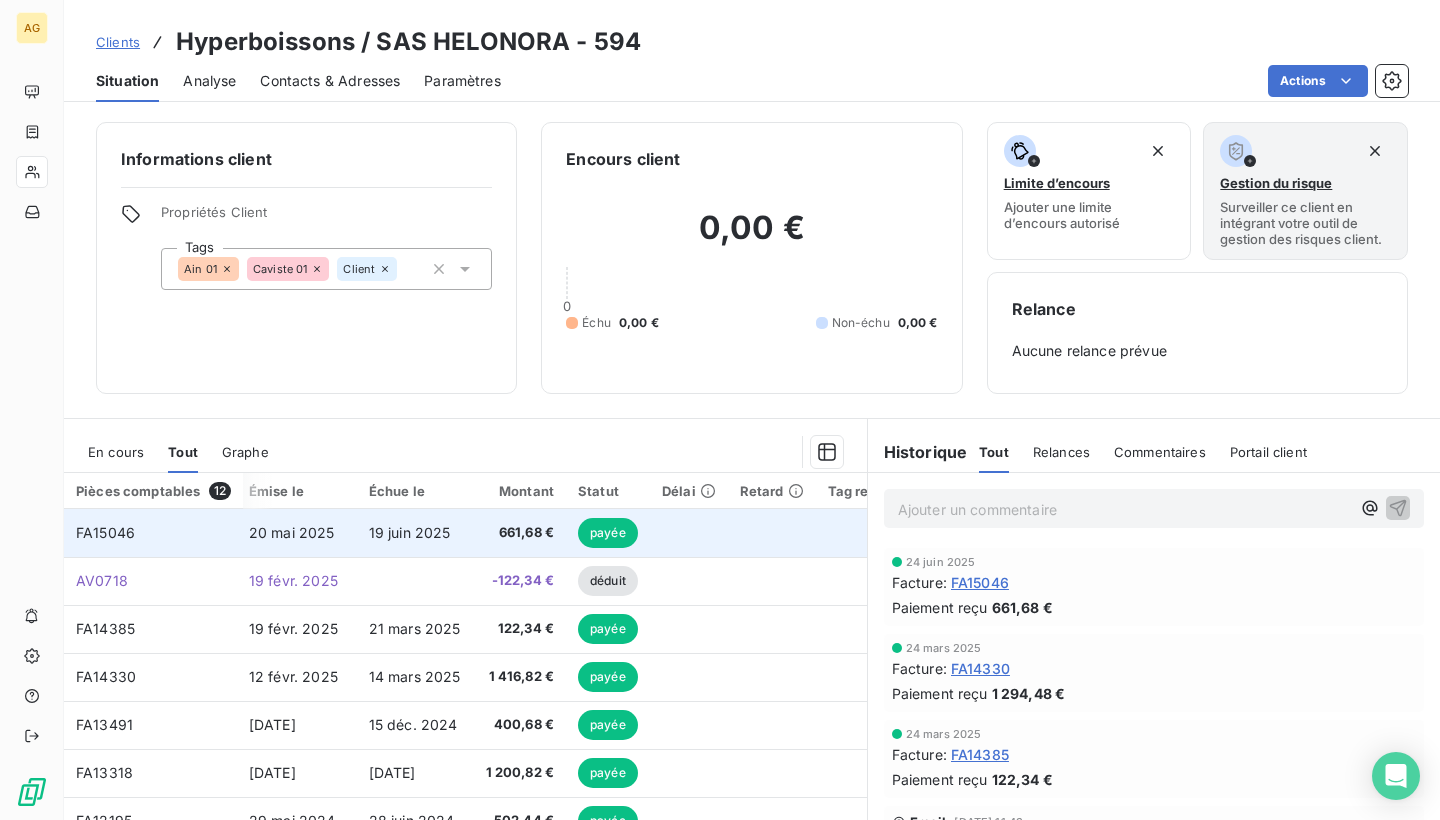 click on "19 juin 2025" at bounding box center [415, 533] 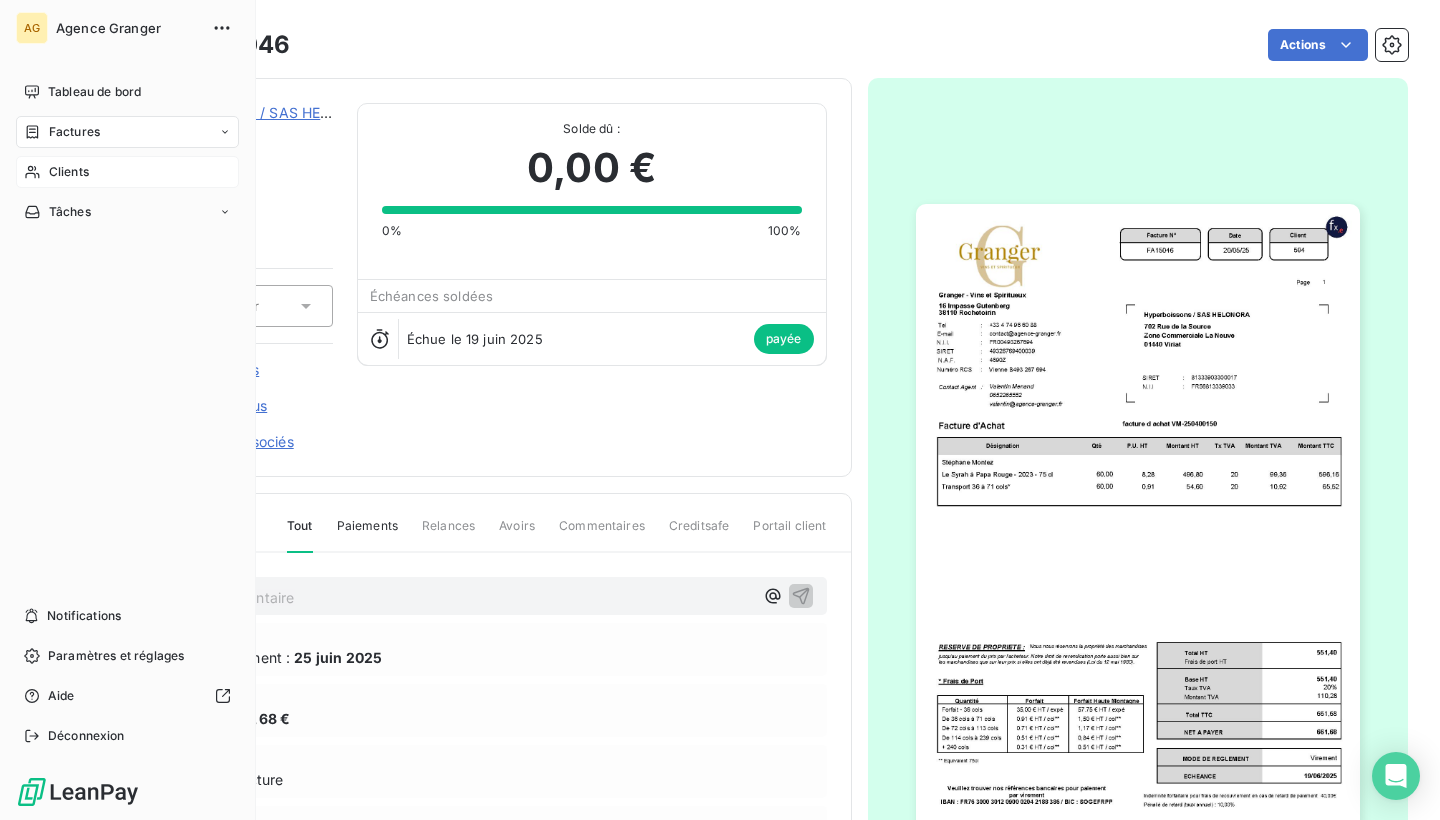 click on "Clients" at bounding box center (69, 172) 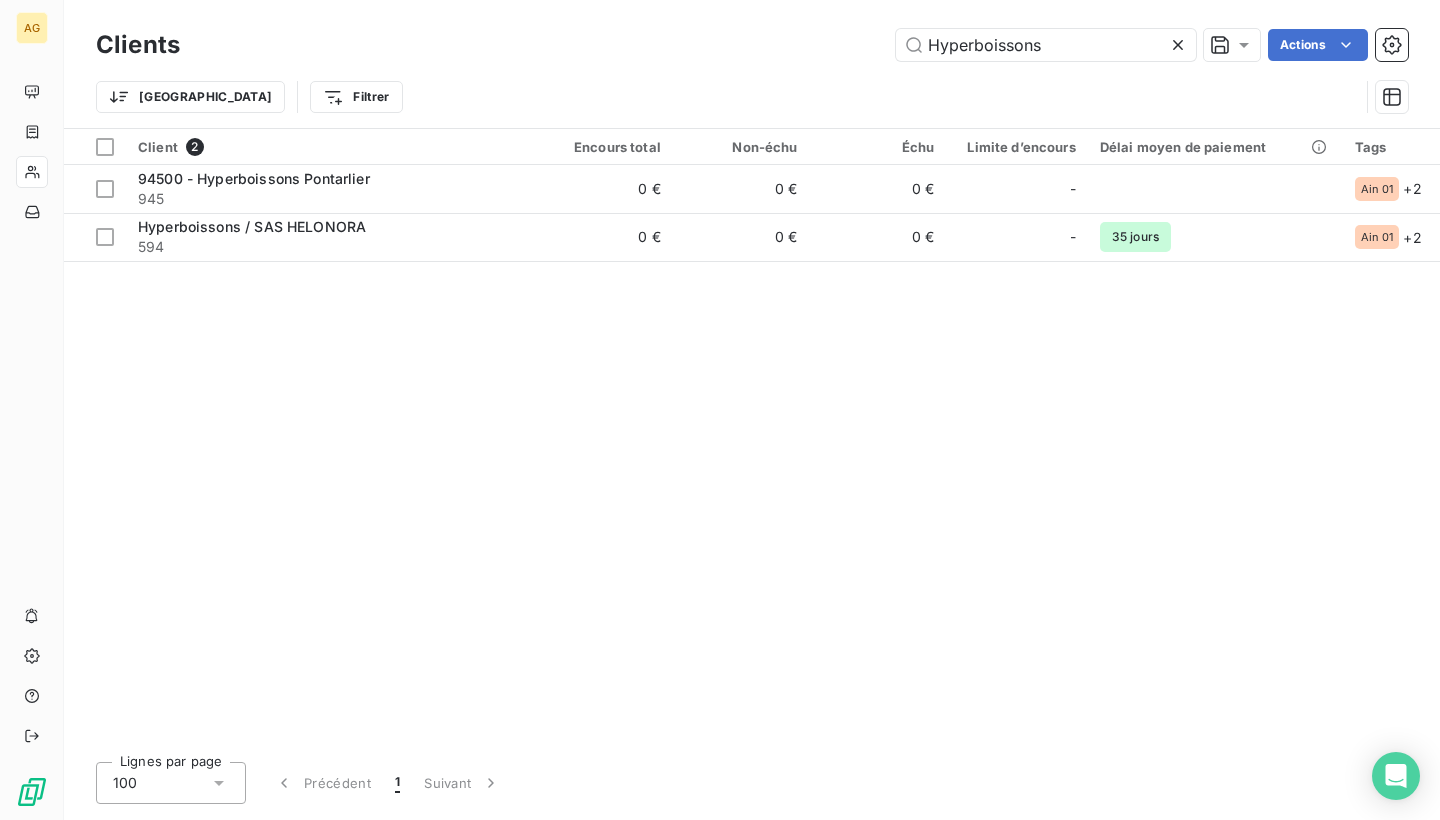 click 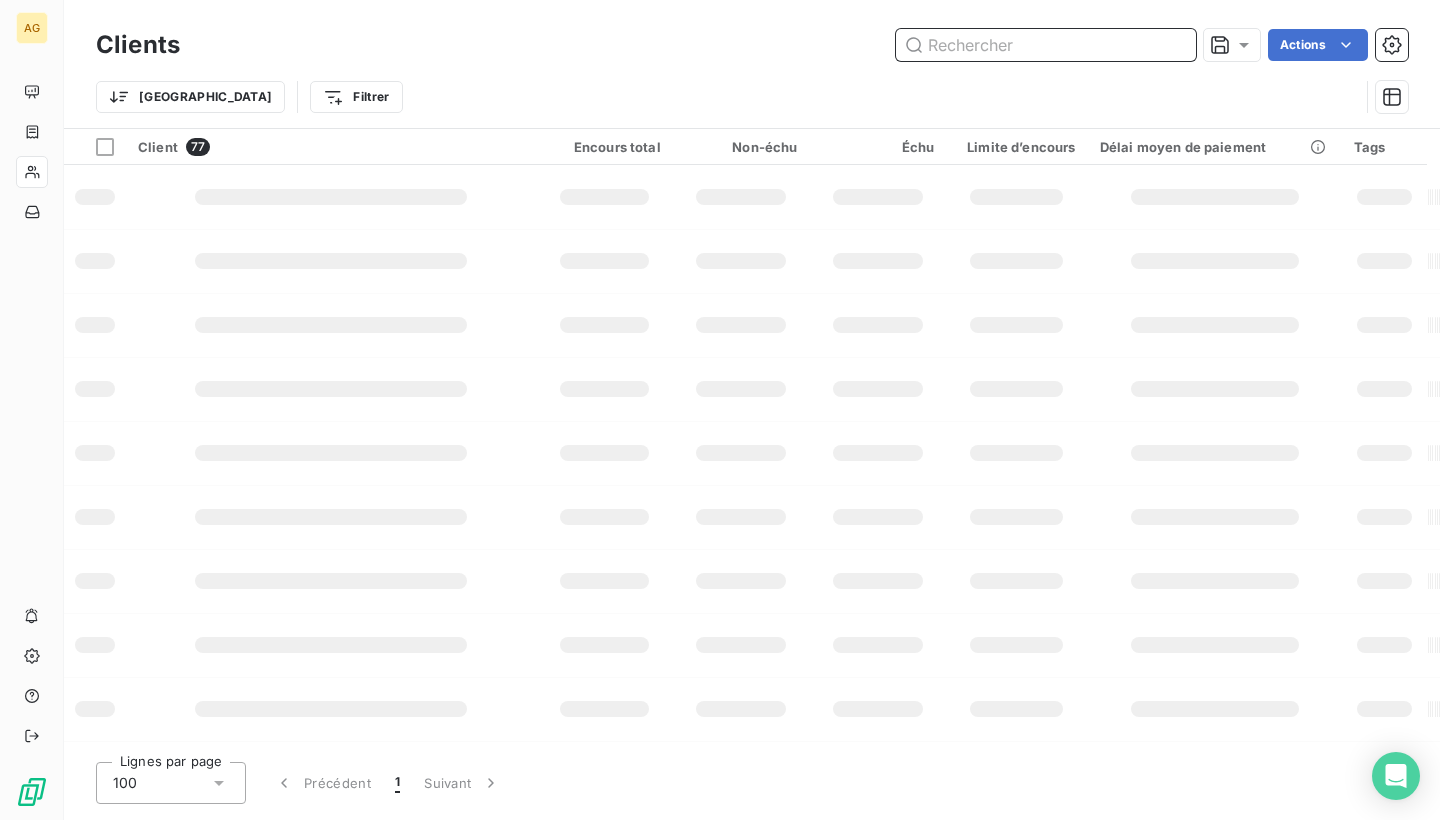 click at bounding box center [1046, 45] 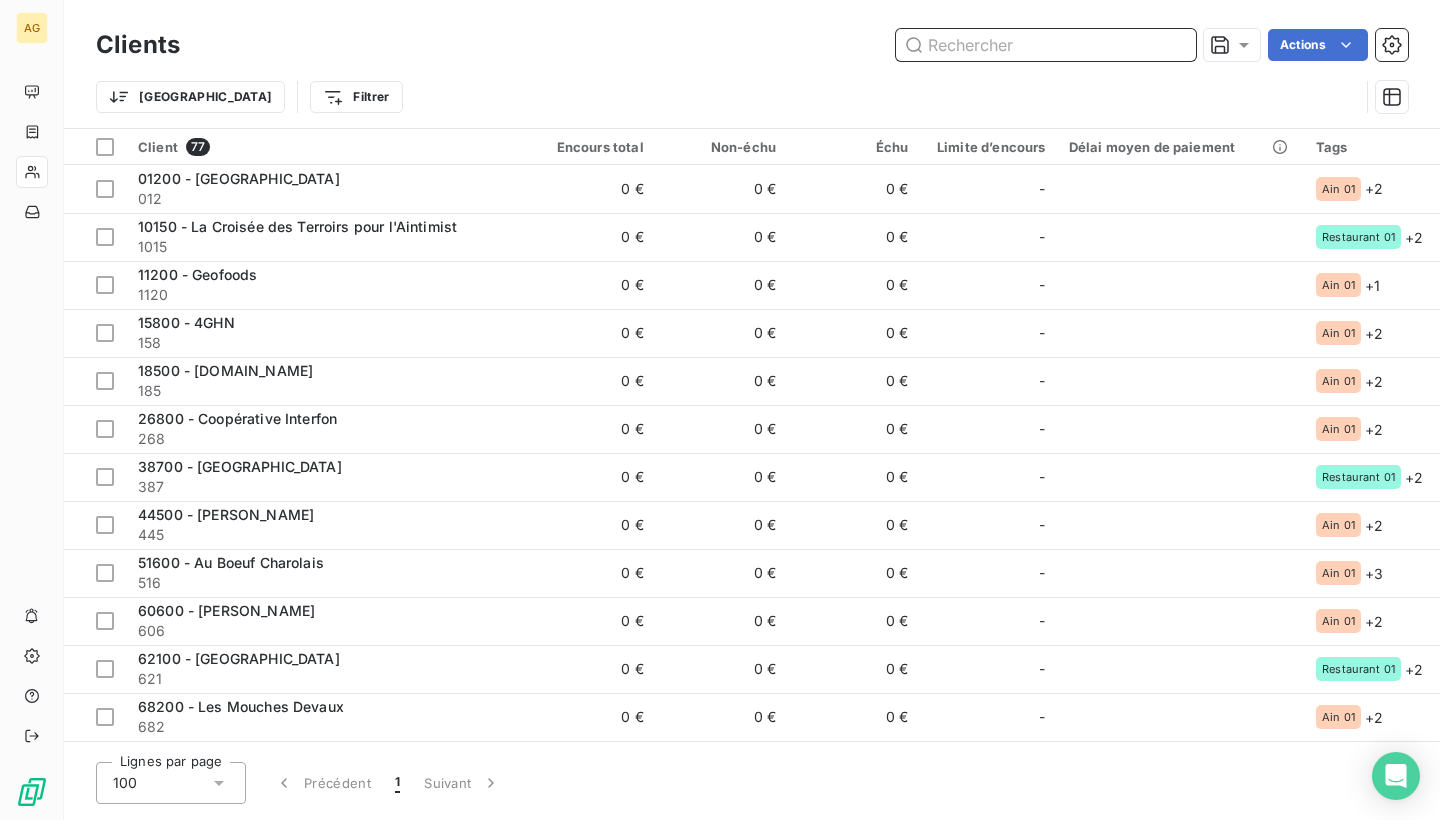 paste on "Le Berliet" 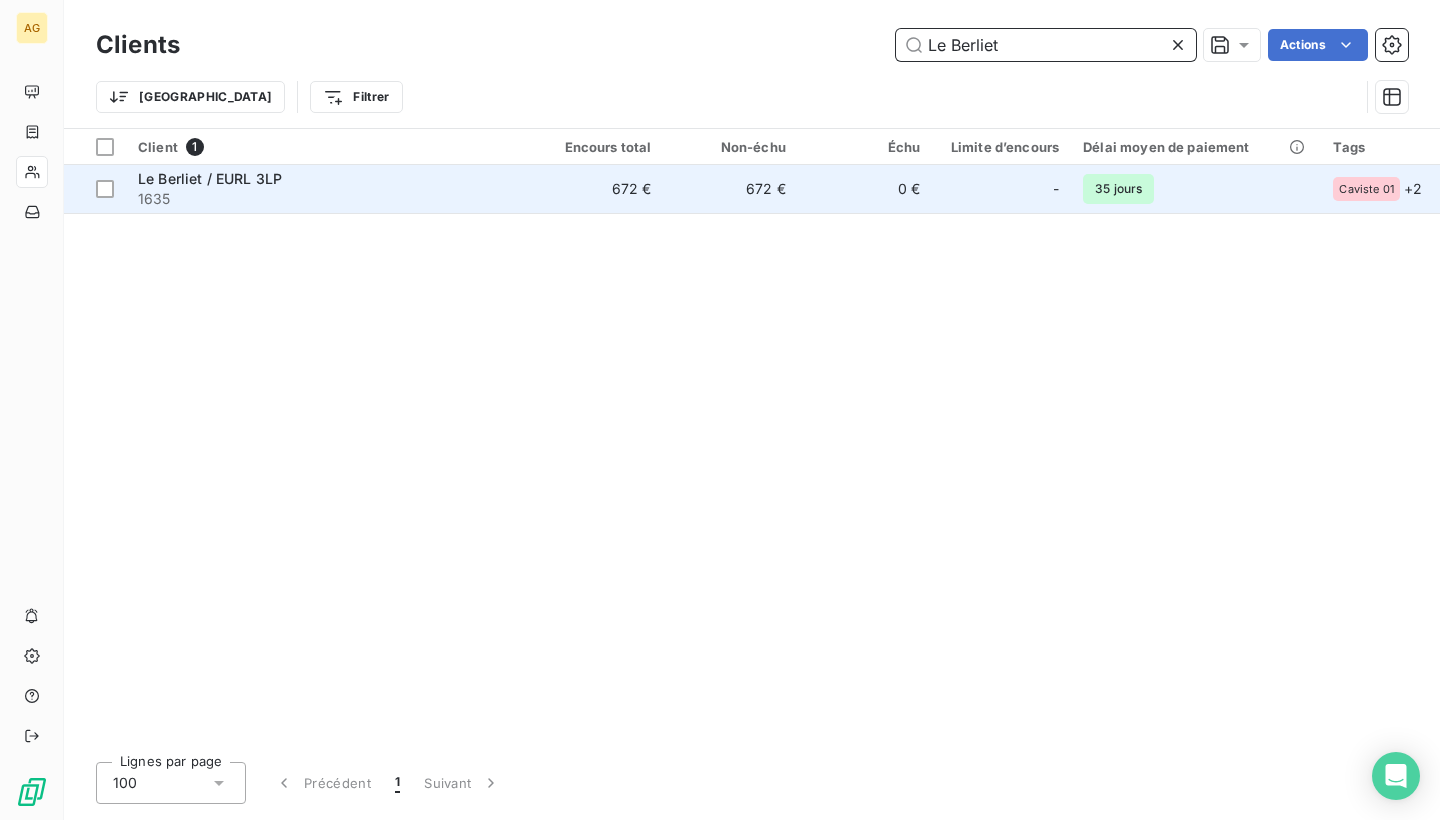 type on "Le Berliet" 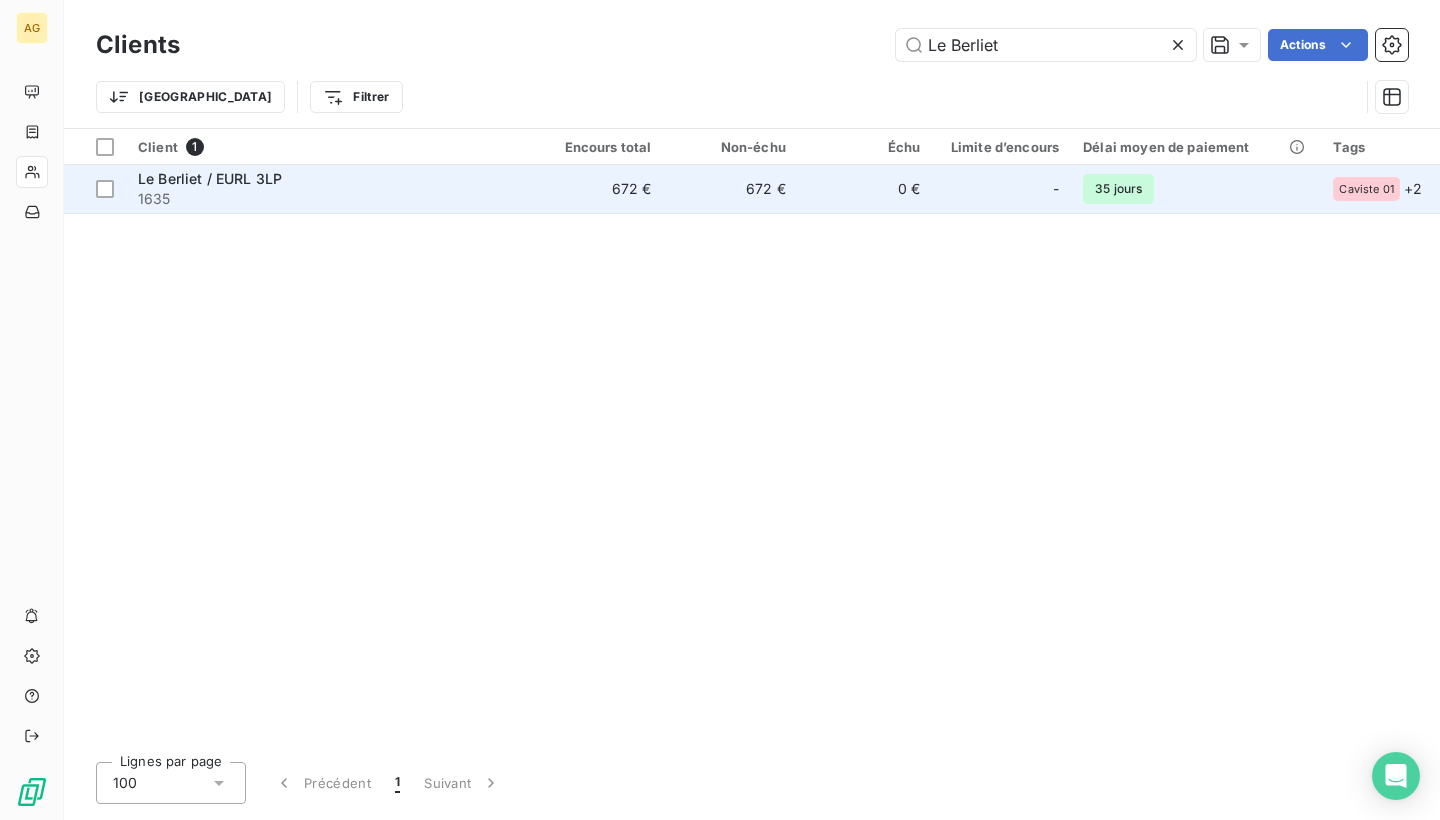 click on "Le Berliet / EURL 3LP" at bounding box center [327, 179] 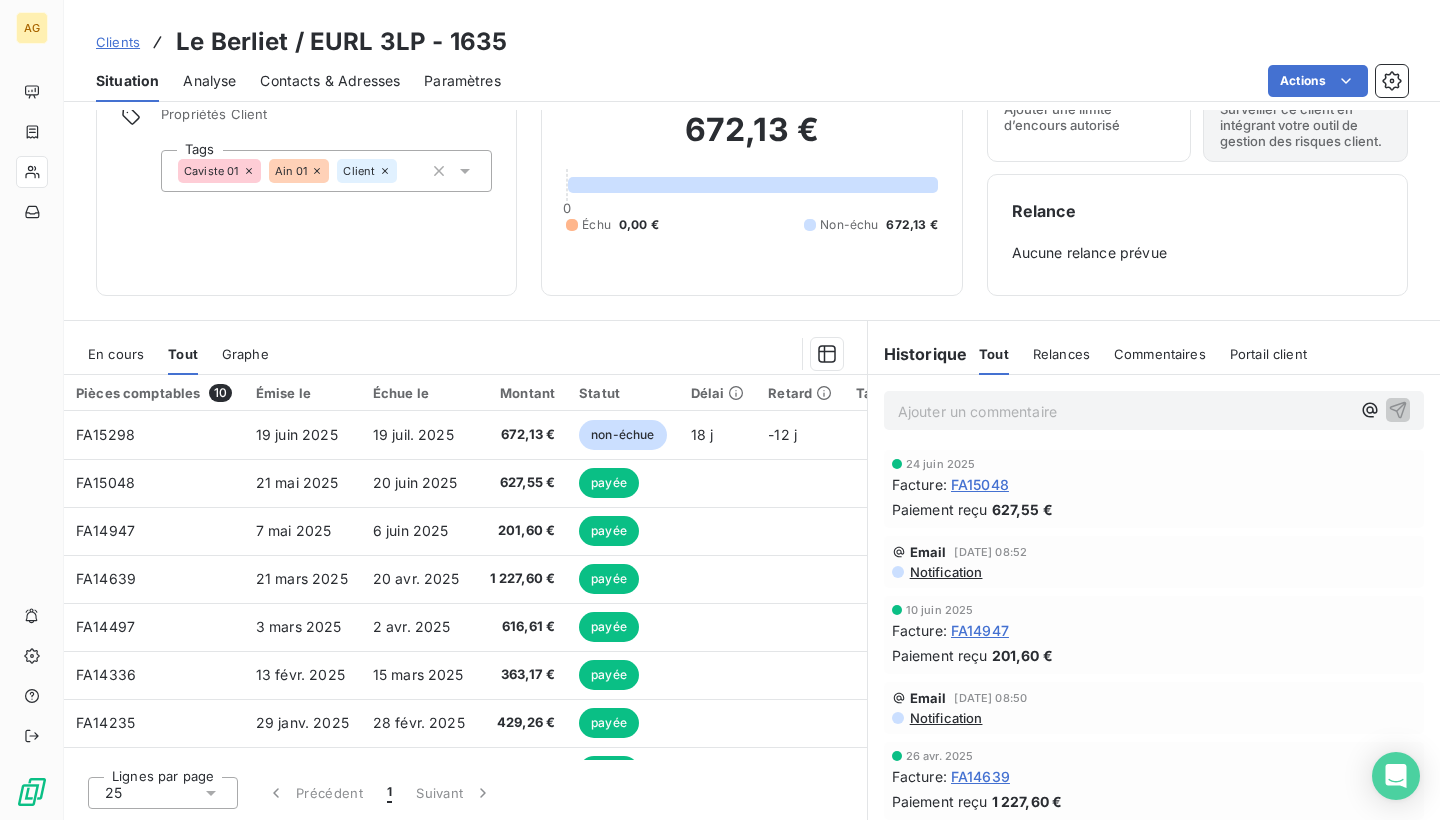 scroll, scrollTop: 98, scrollLeft: 0, axis: vertical 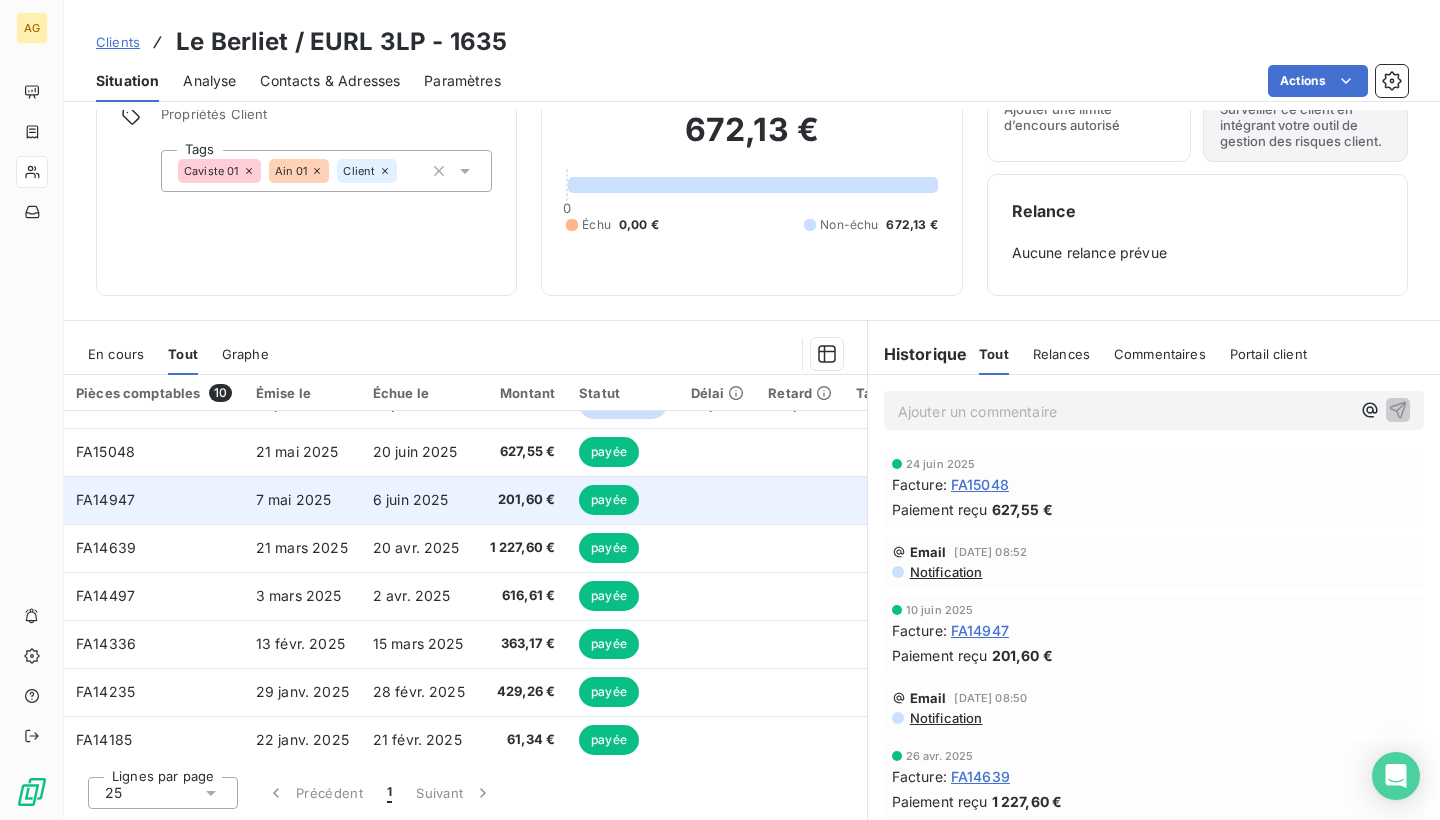 click on "6 juin 2025" at bounding box center [411, 499] 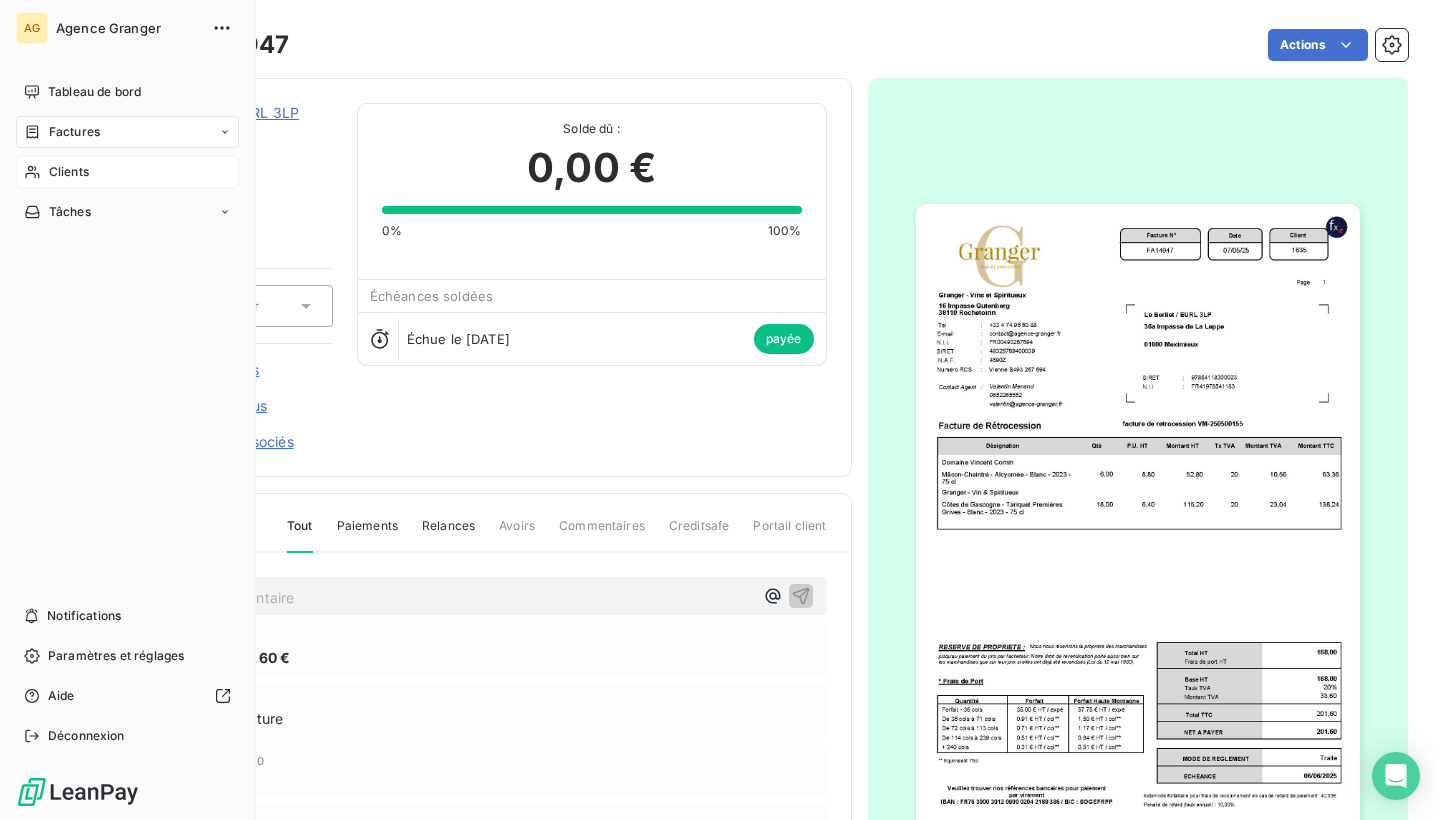 click on "Clients" at bounding box center (69, 172) 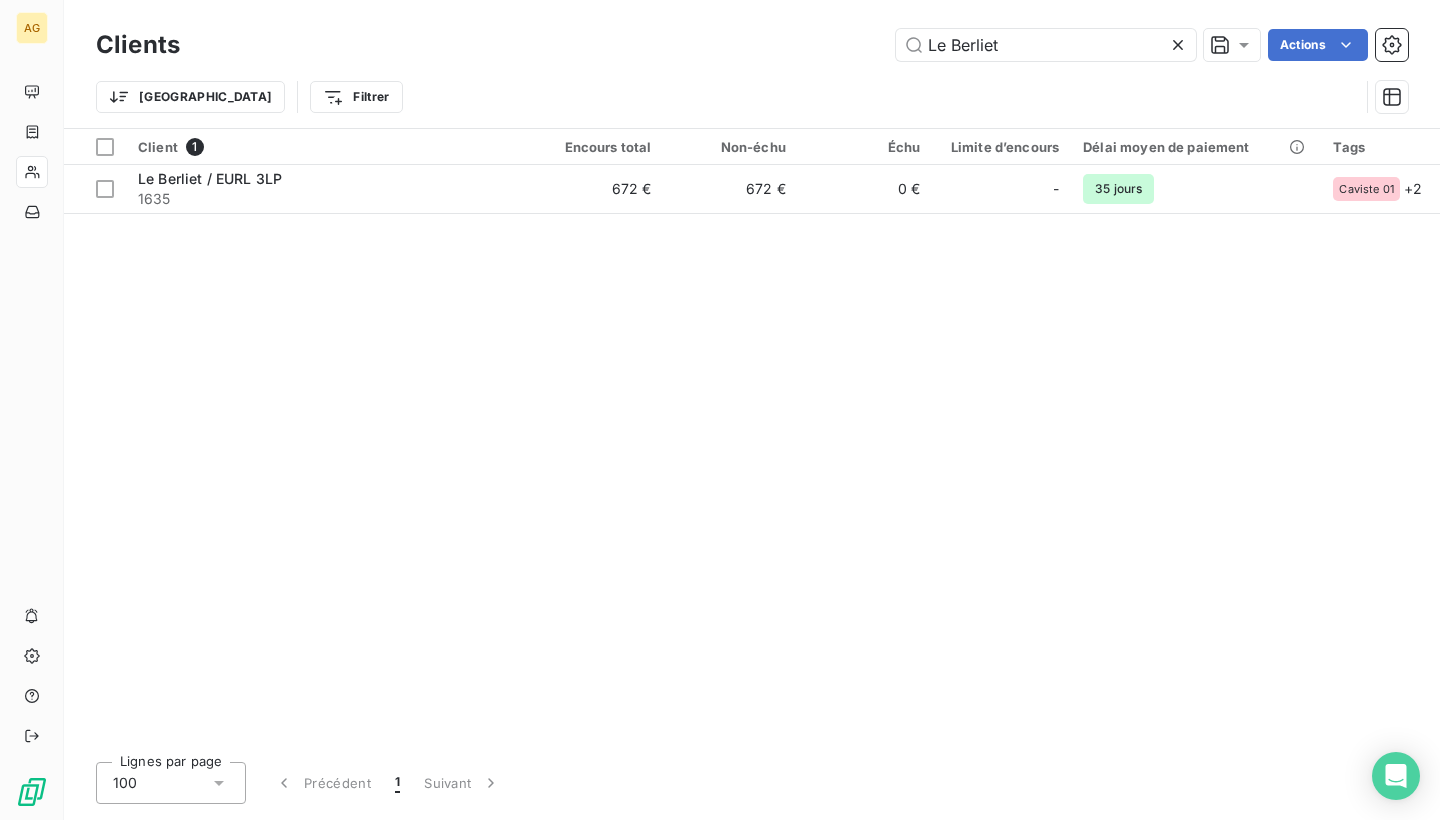 click 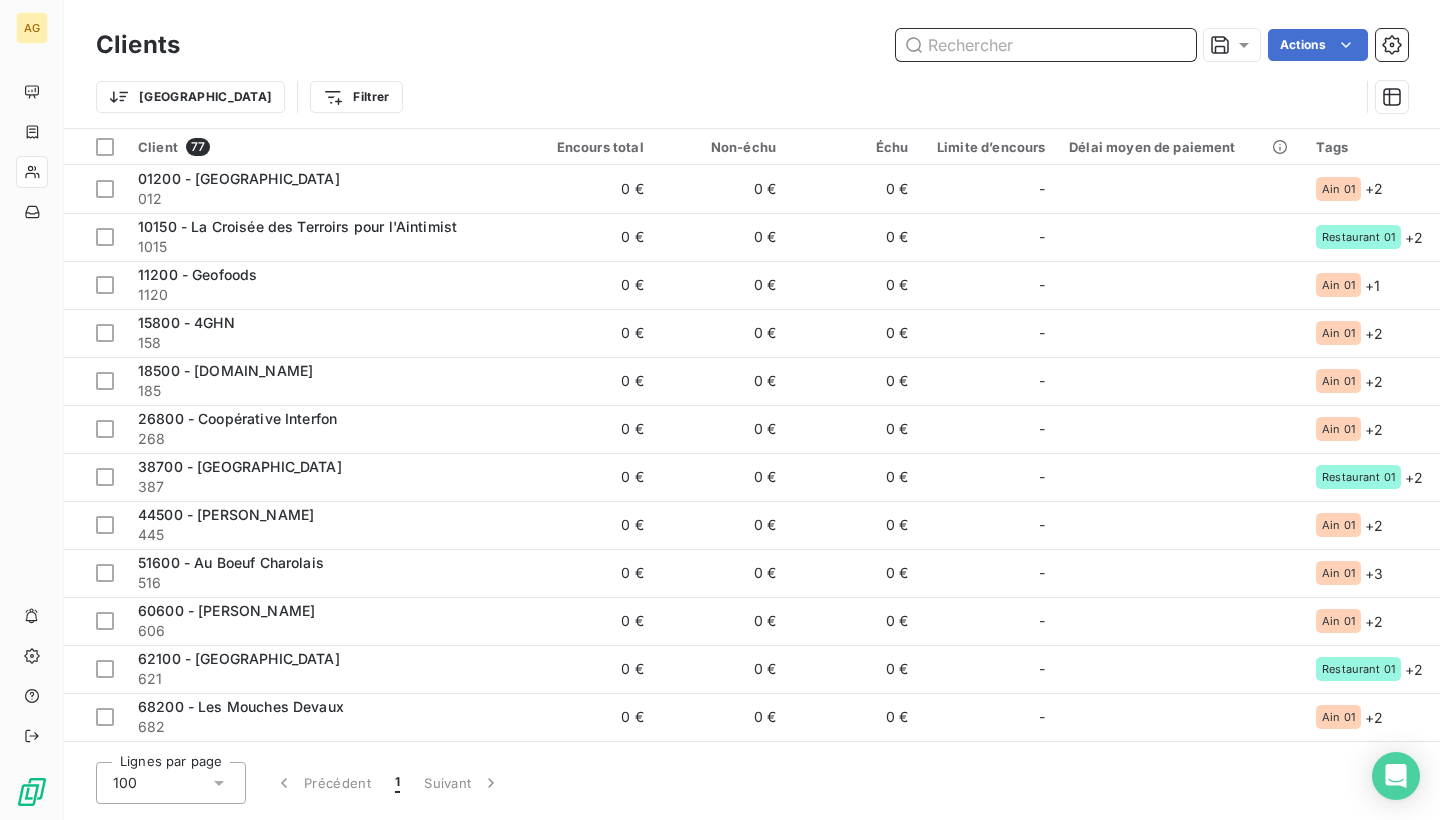 click at bounding box center (1046, 45) 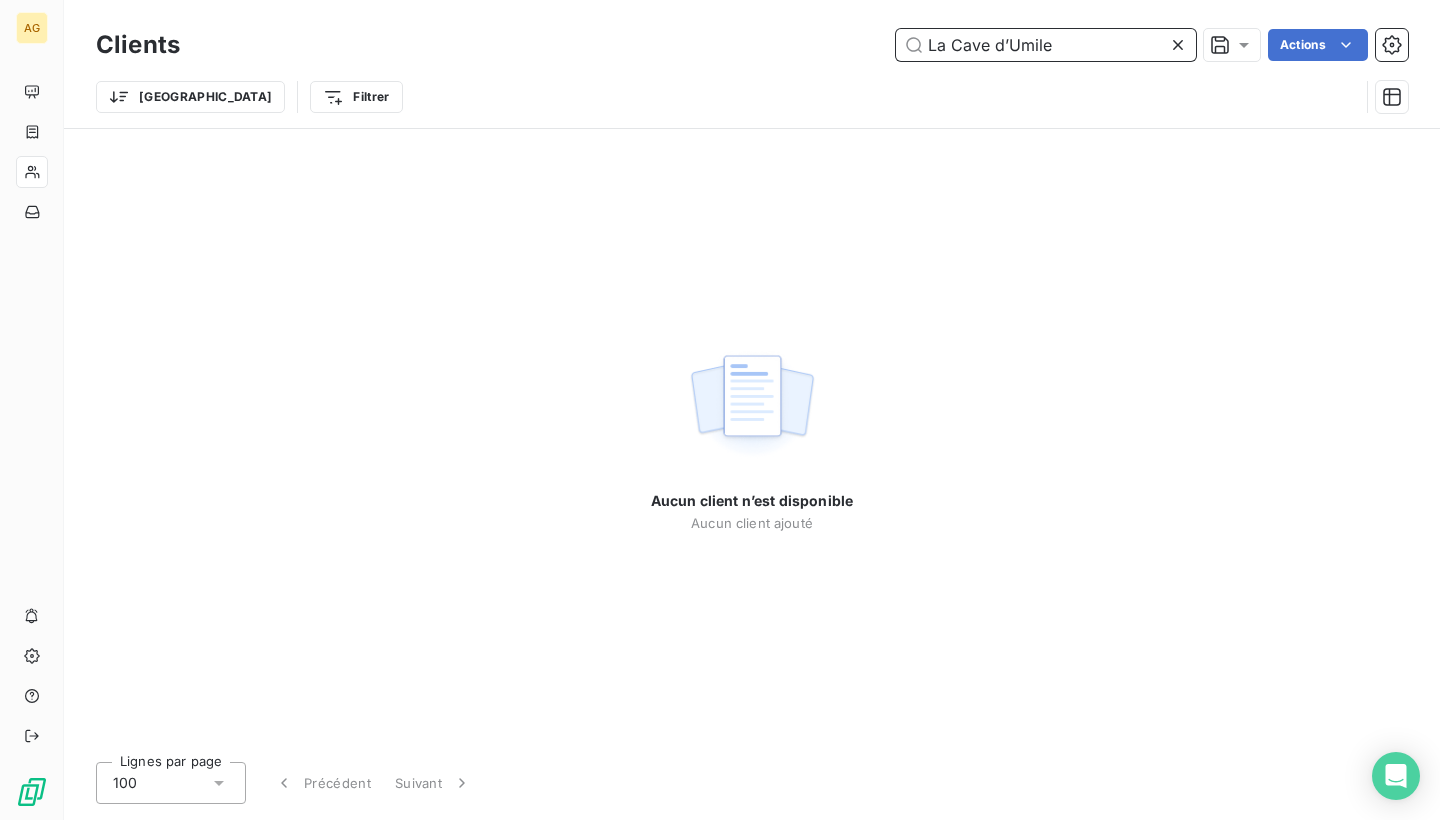 drag, startPoint x: 1004, startPoint y: 38, endPoint x: 903, endPoint y: 47, distance: 101.4002 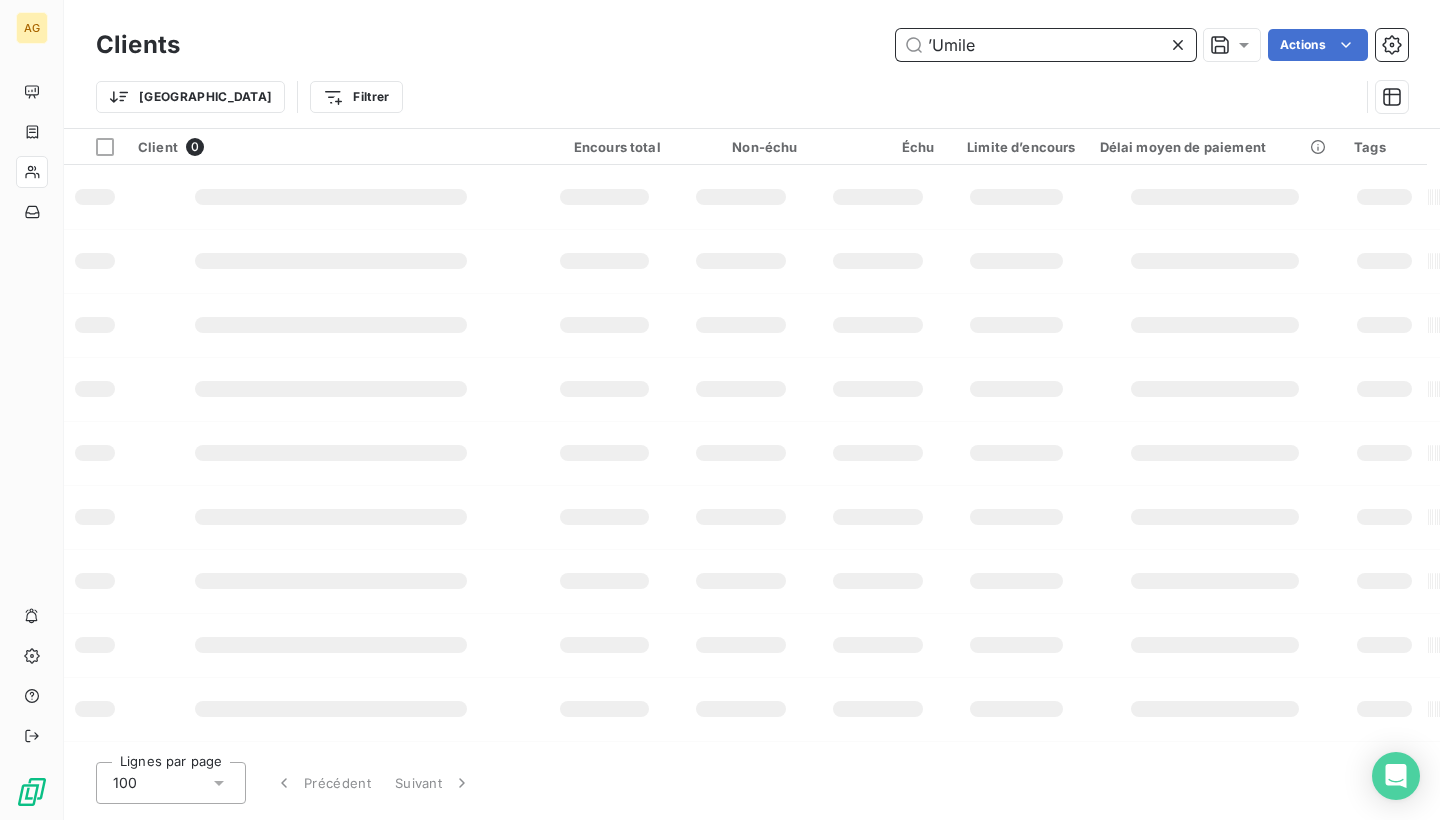 type on "Umile" 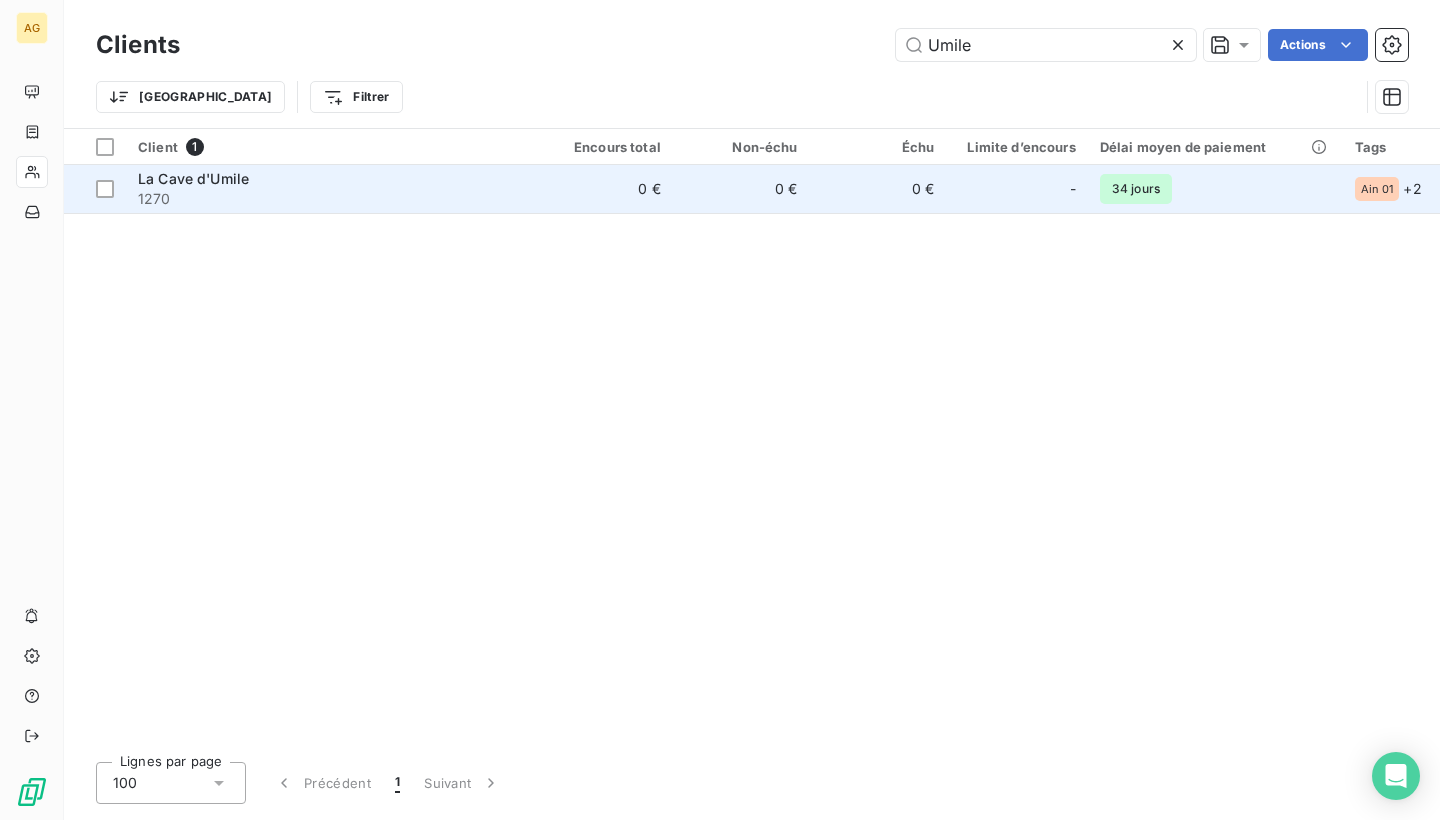click on "0 €" at bounding box center (878, 189) 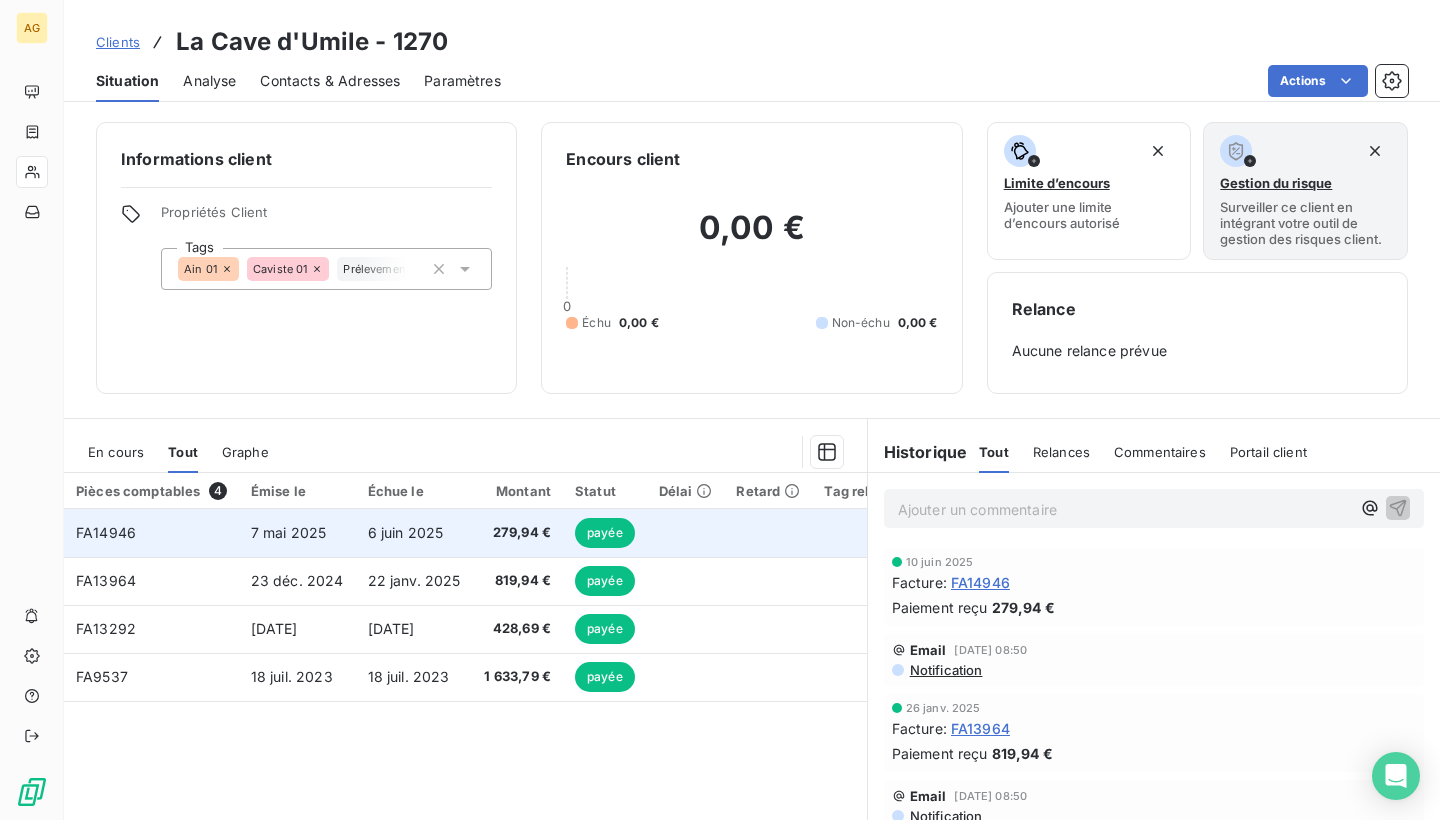 click on "6 juin 2025" at bounding box center (414, 533) 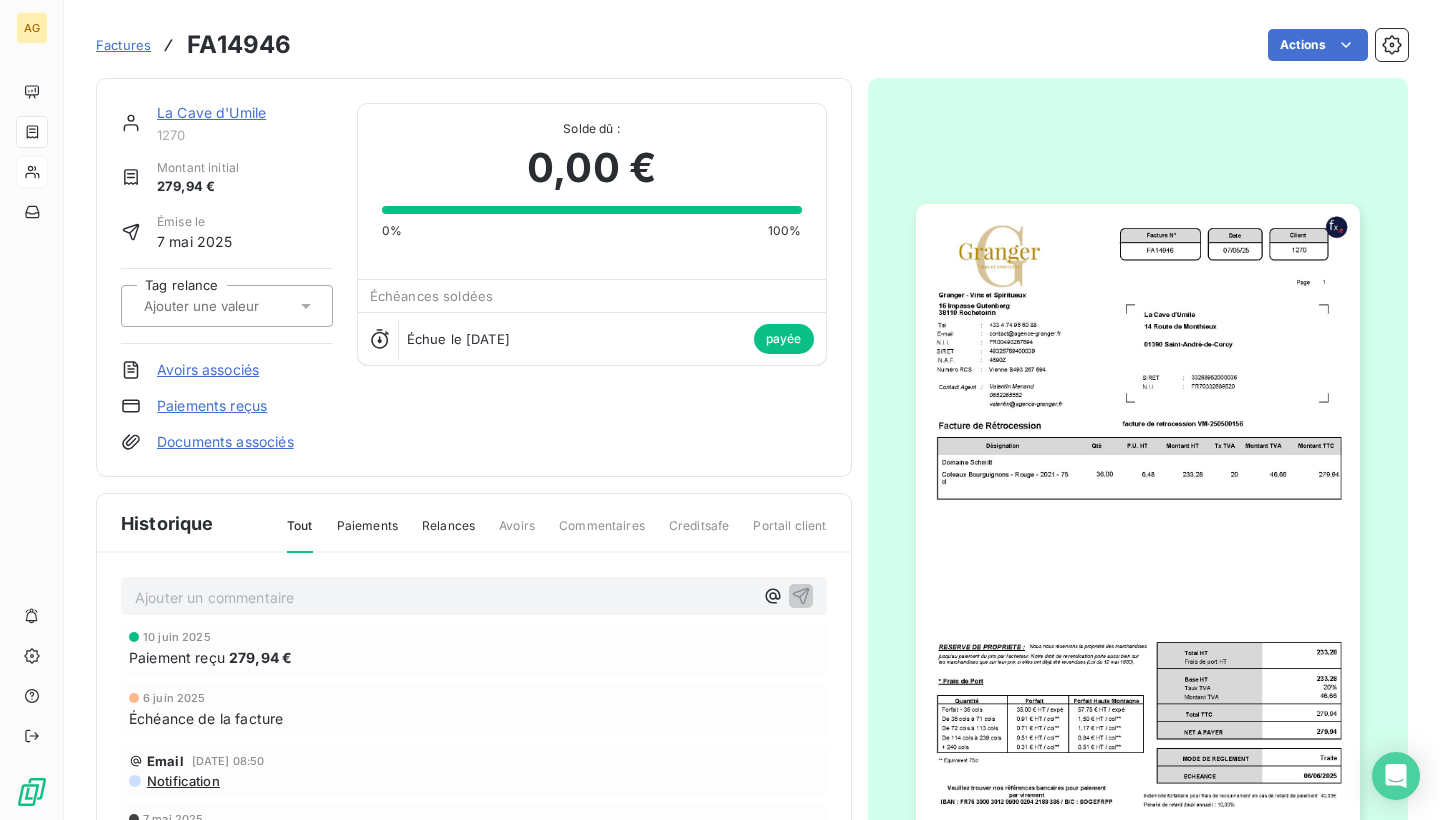 scroll, scrollTop: 0, scrollLeft: 0, axis: both 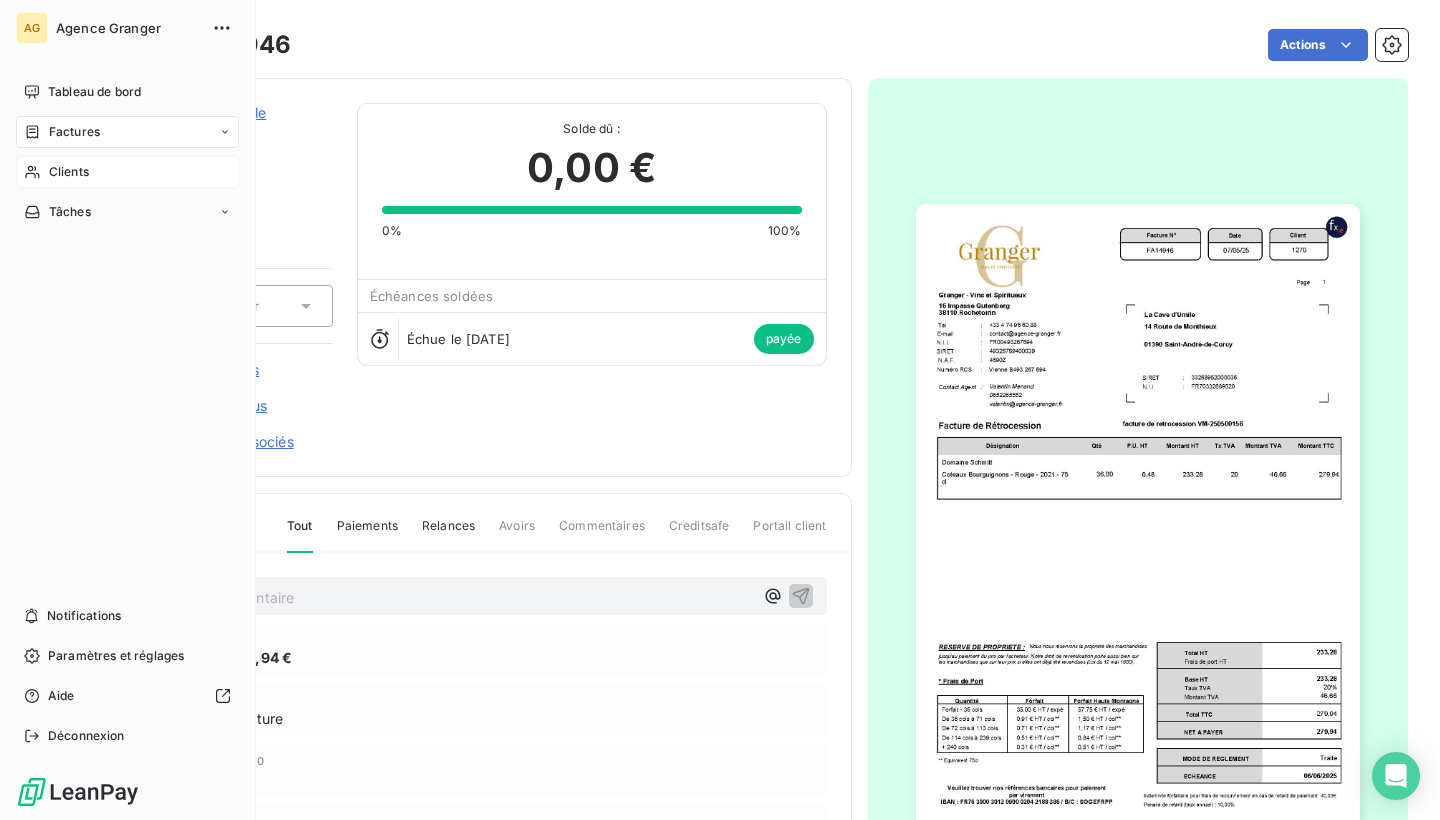 click on "Factures" at bounding box center (127, 132) 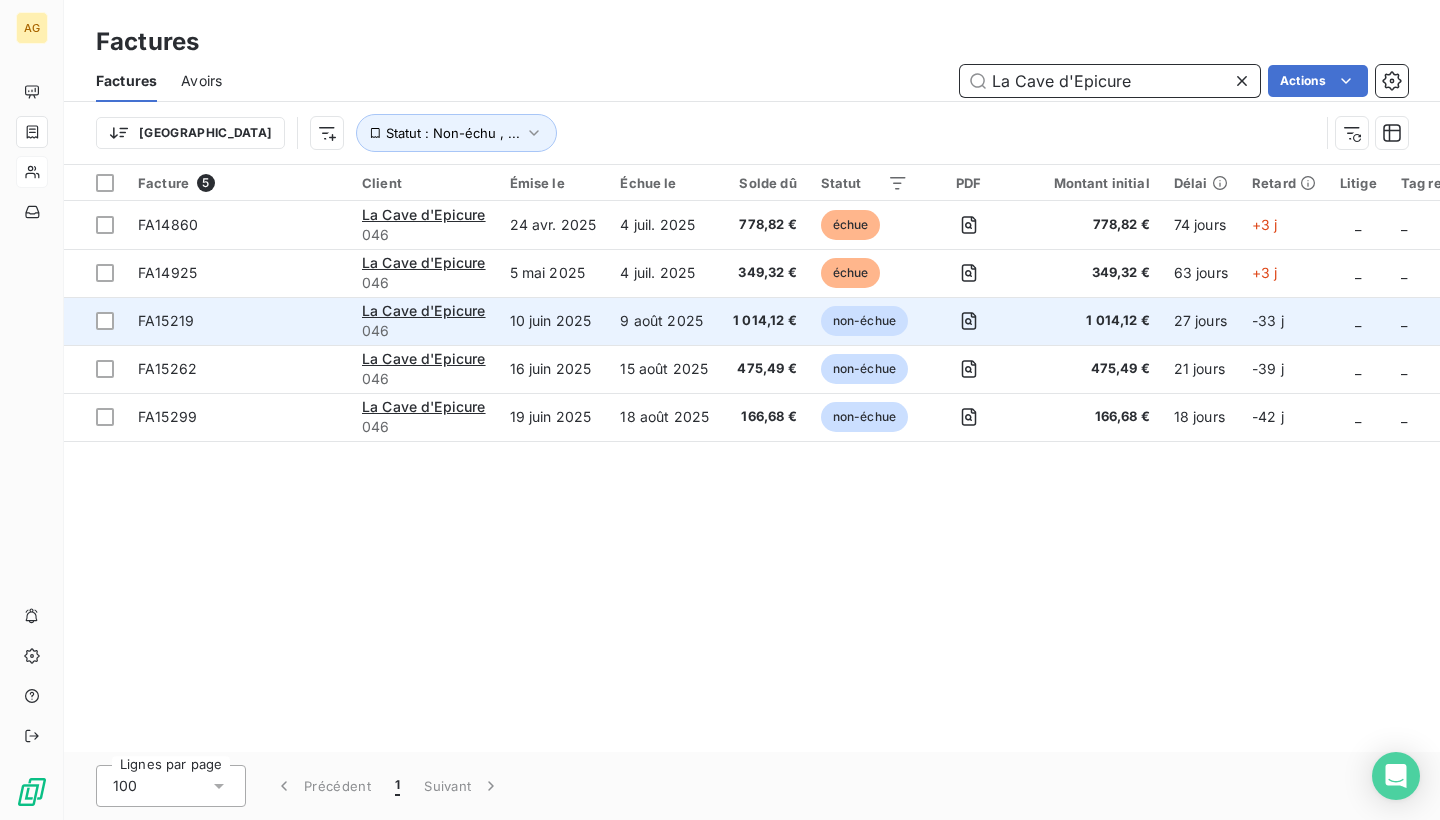 type on "La Cave d'Epicure" 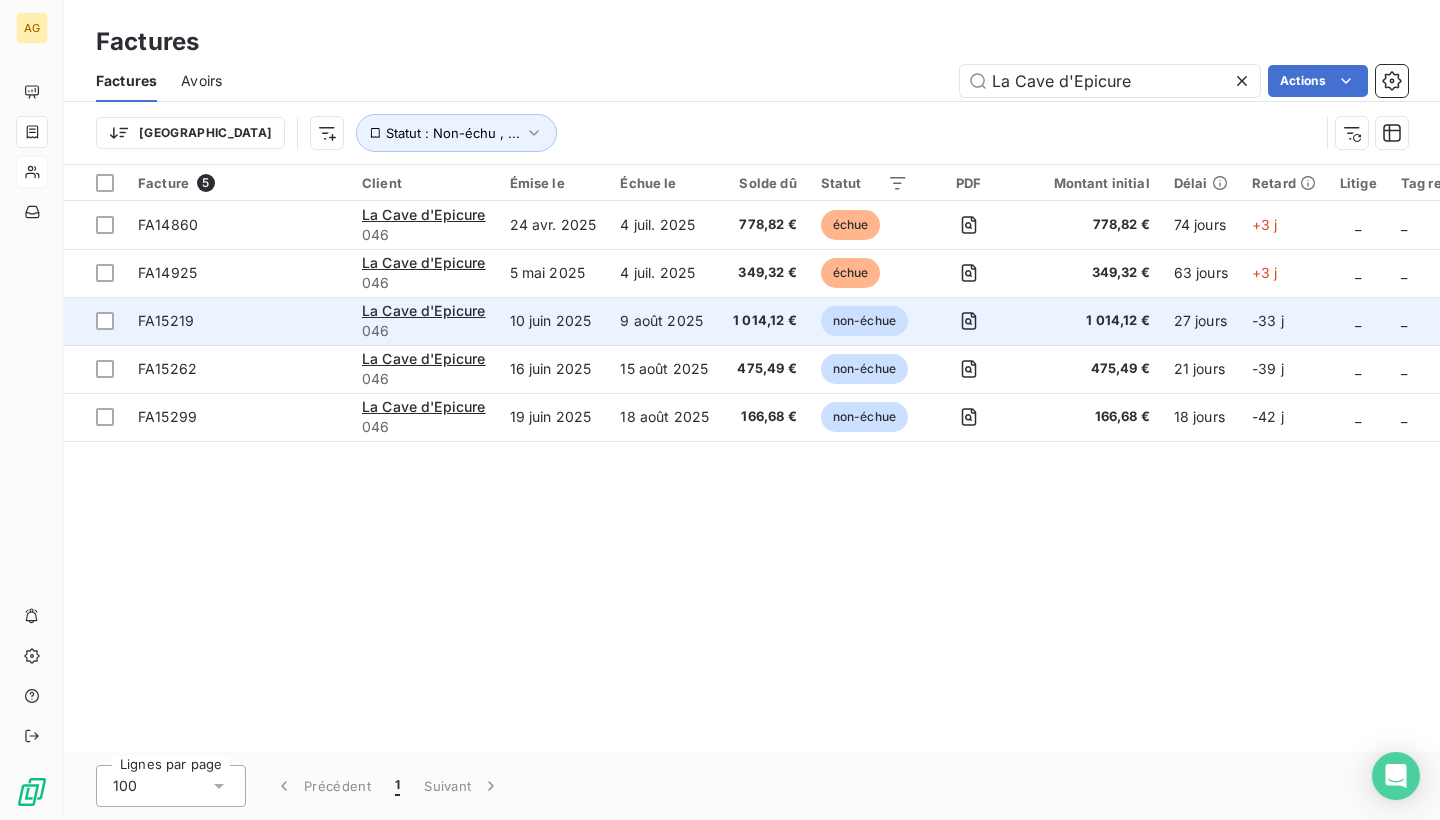 click on "9 août 2025" at bounding box center (664, 321) 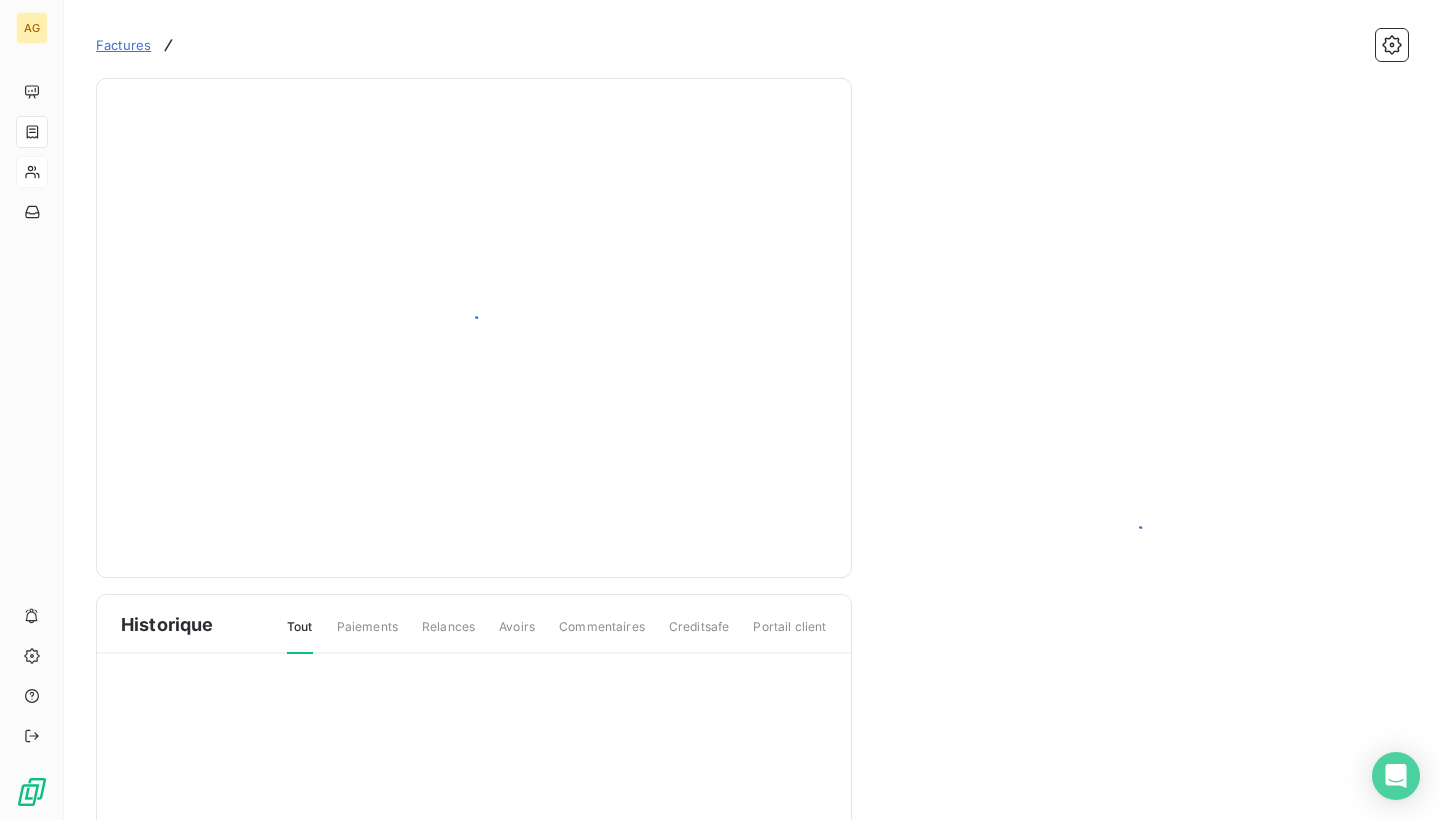 click at bounding box center [474, 328] 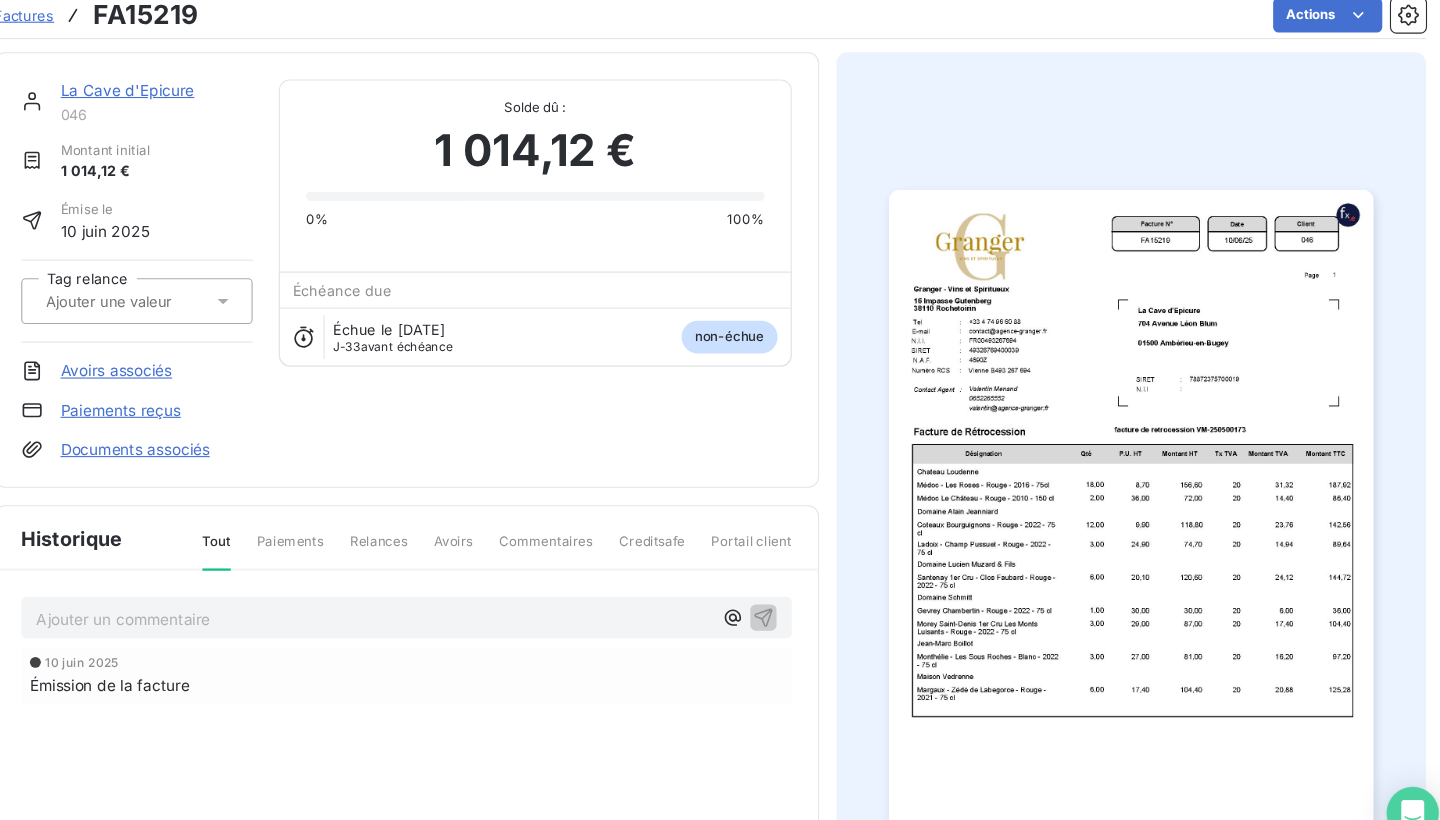 scroll, scrollTop: 0, scrollLeft: 0, axis: both 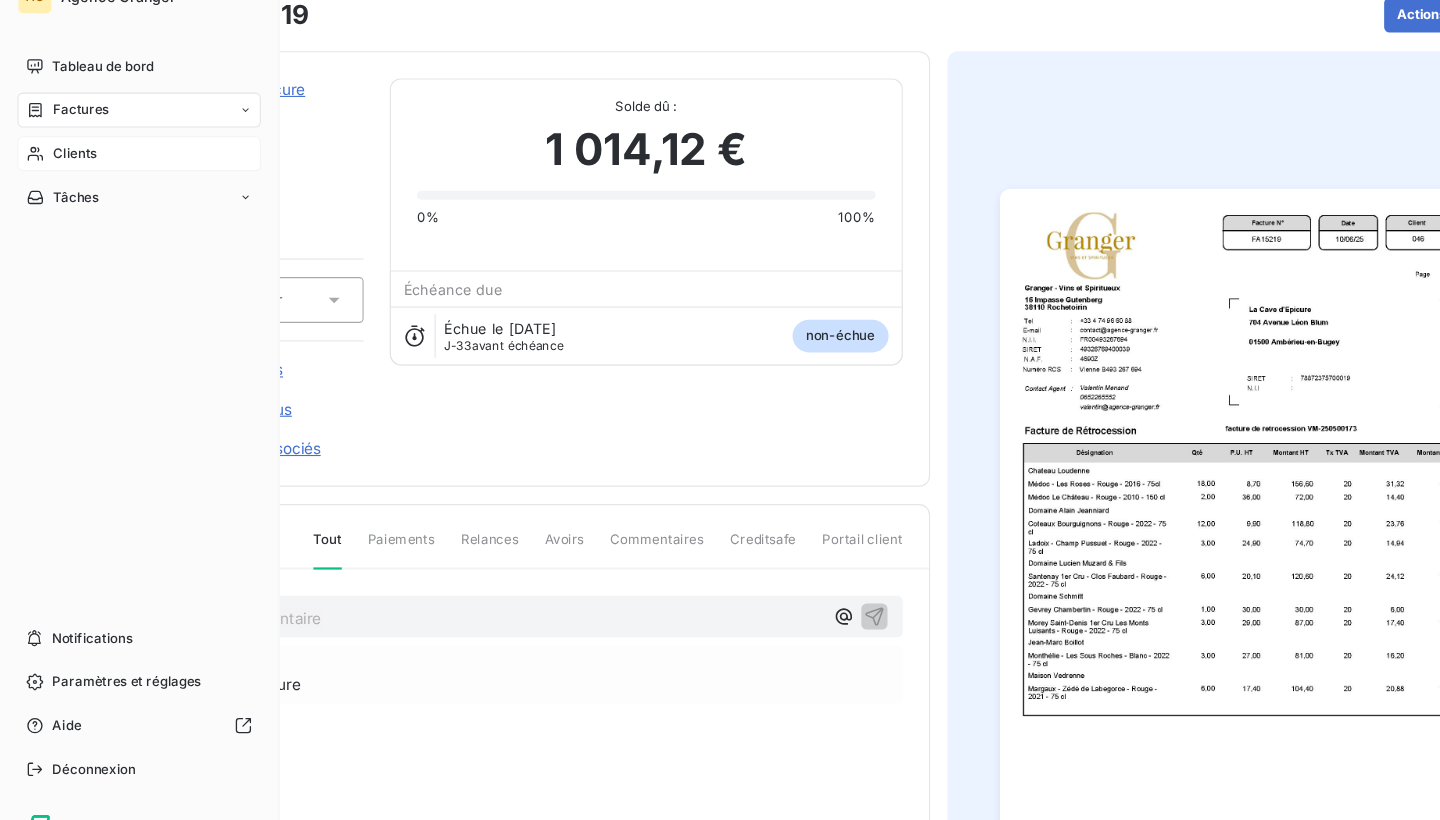 click on "Clients" at bounding box center [69, 172] 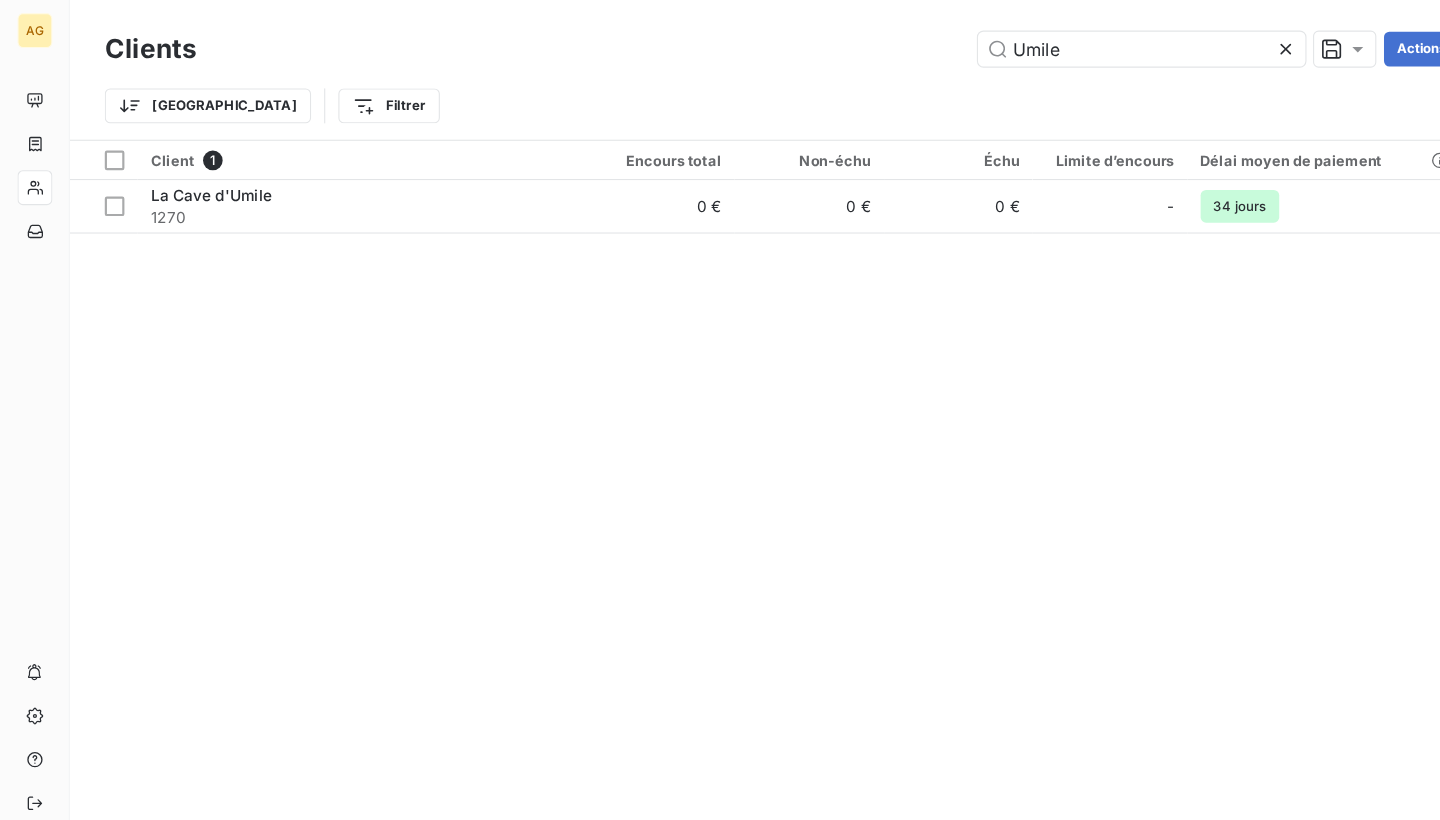 click 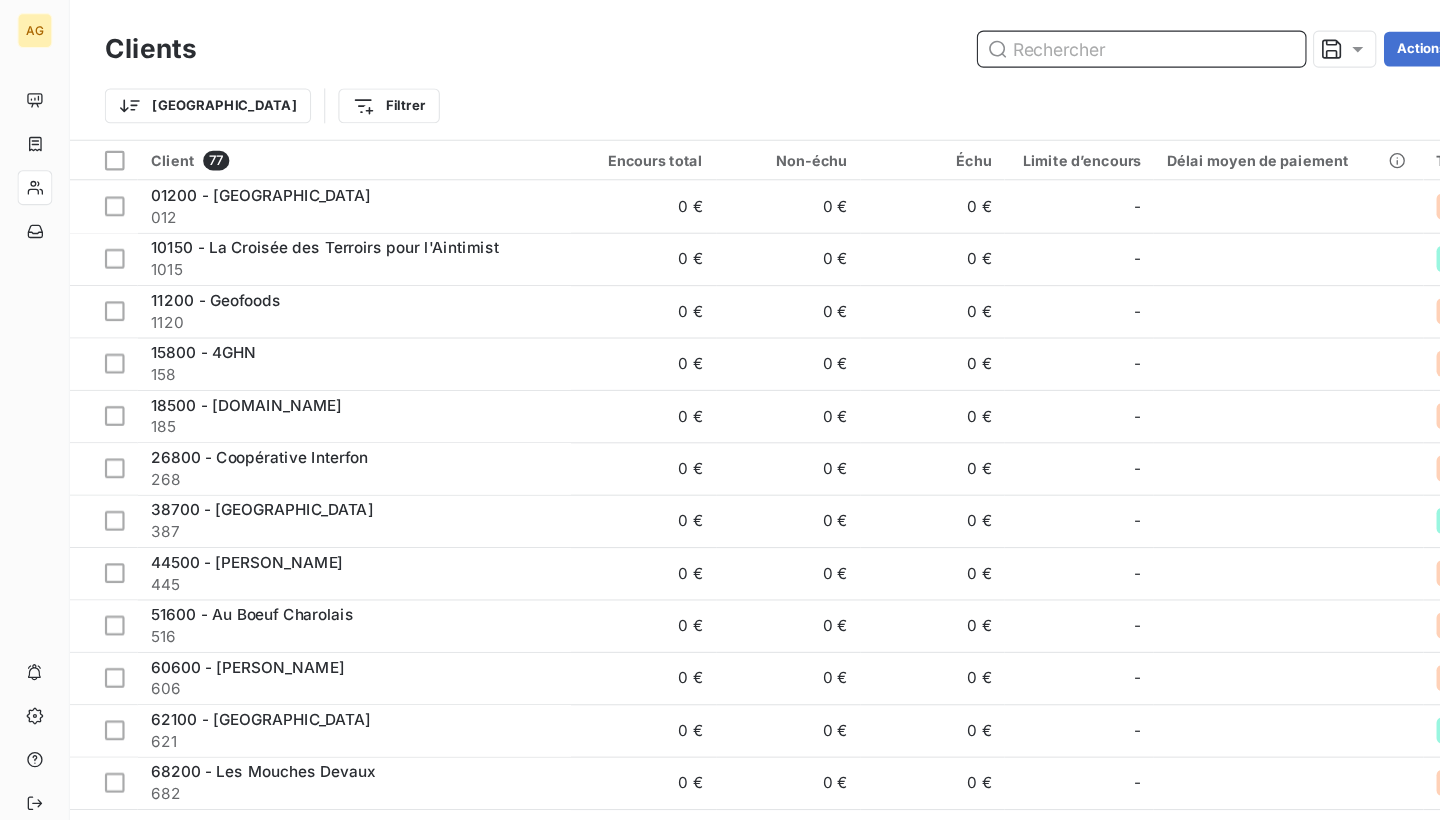 click at bounding box center (1046, 45) 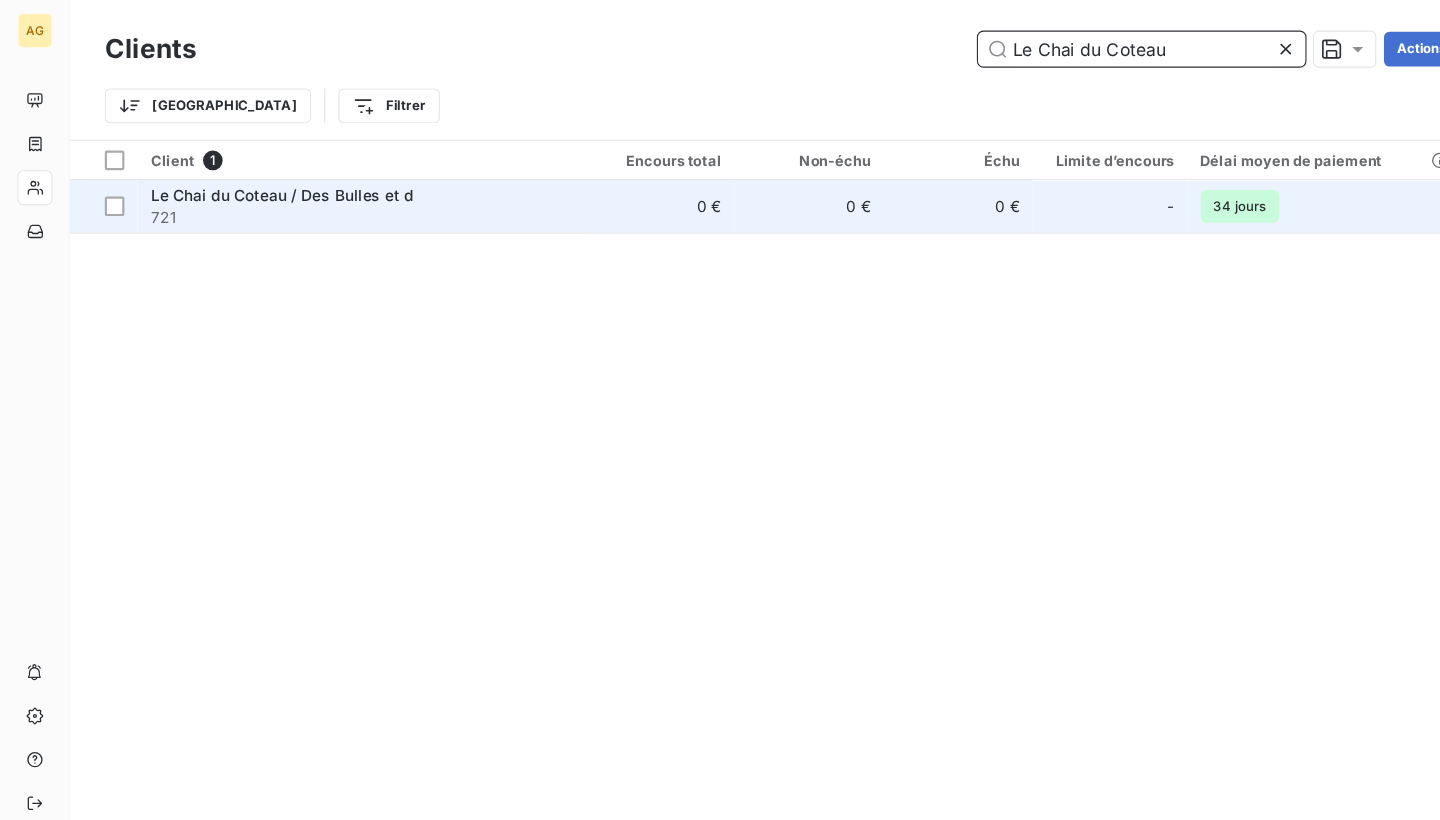 type on "Le Chai du Coteau" 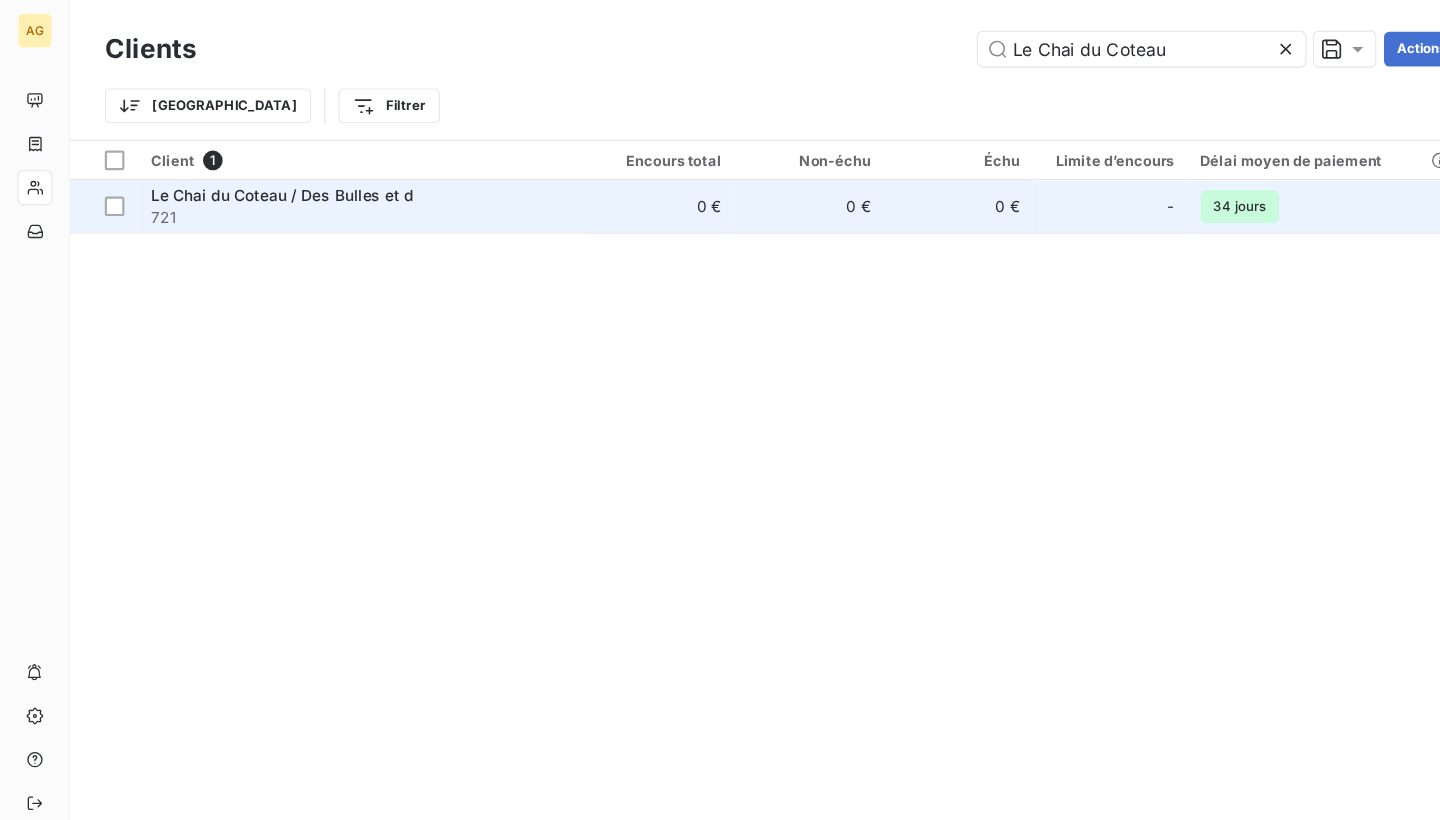 click on "0 €" at bounding box center [604, 189] 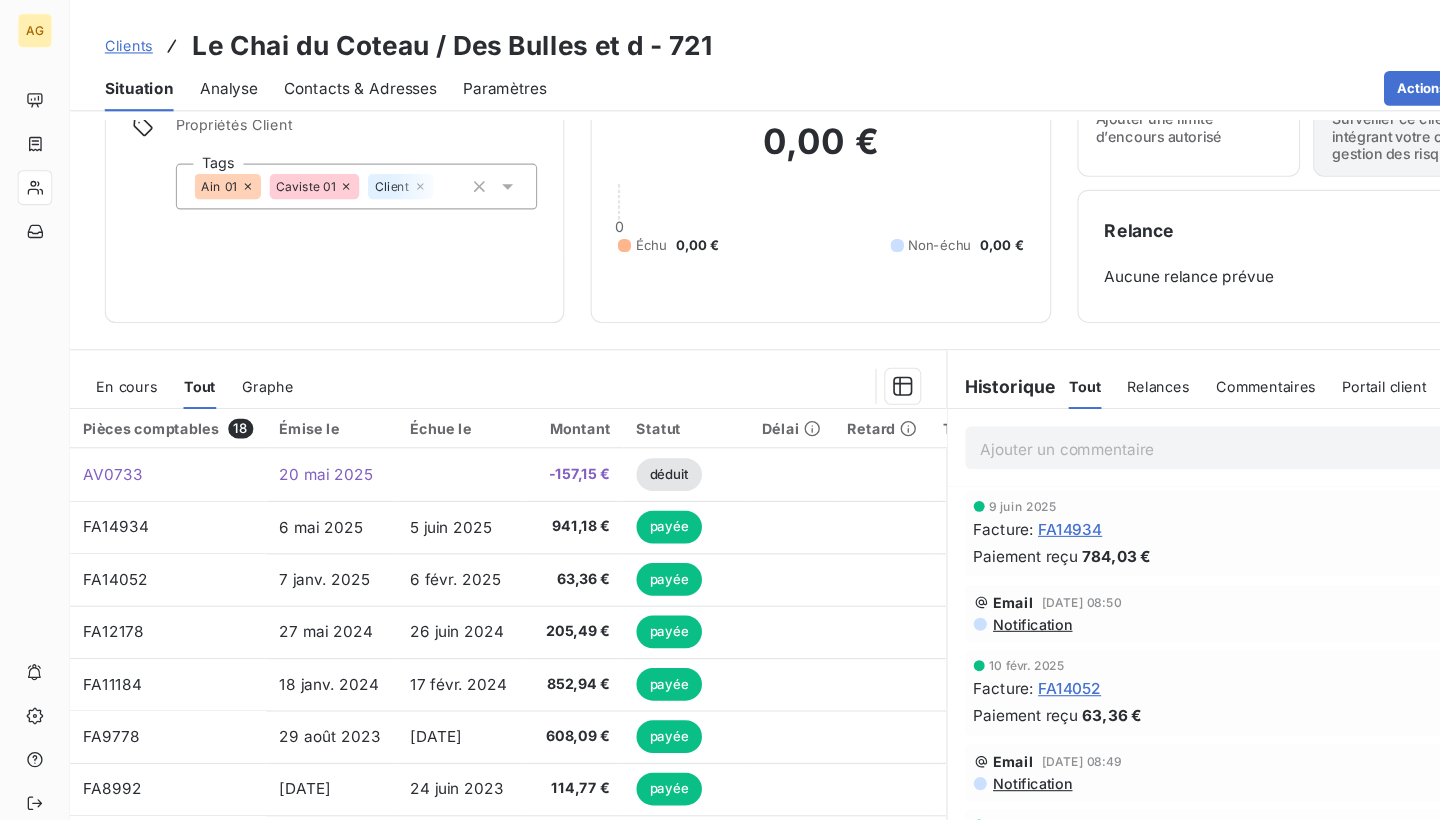 scroll, scrollTop: 98, scrollLeft: 0, axis: vertical 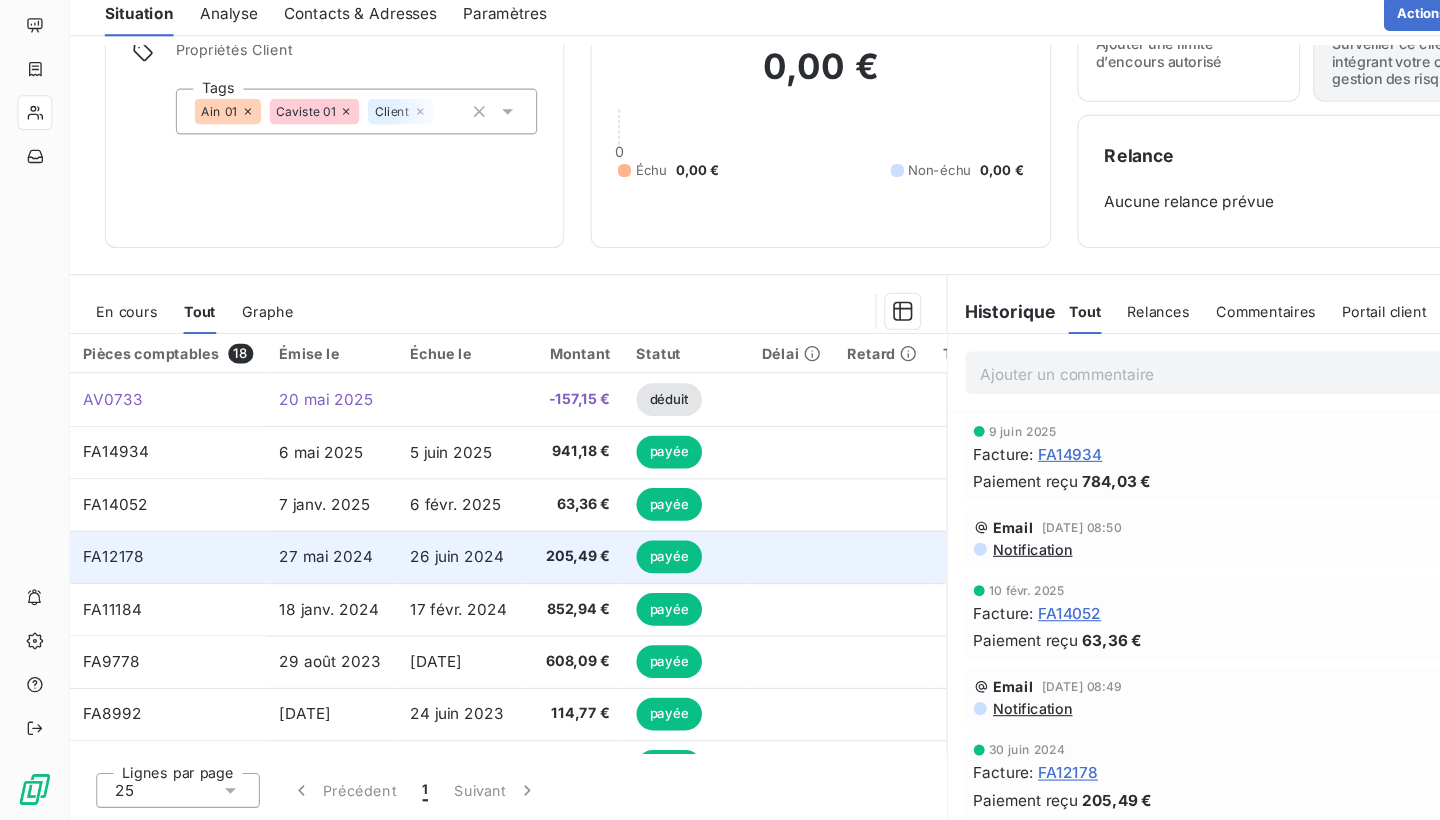 click on "27 mai 2024" at bounding box center (304, 579) 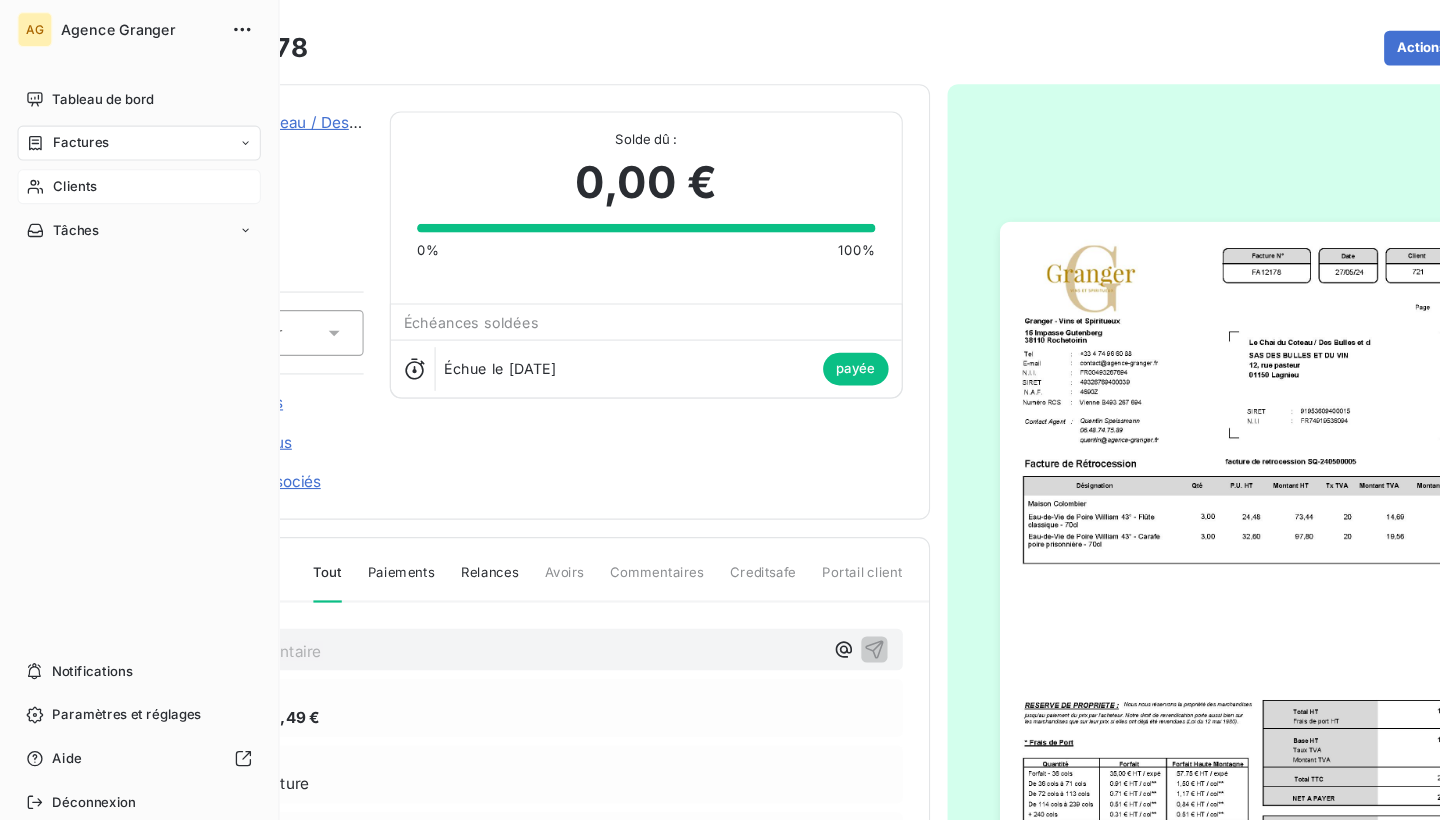 click on "Clients" at bounding box center (69, 172) 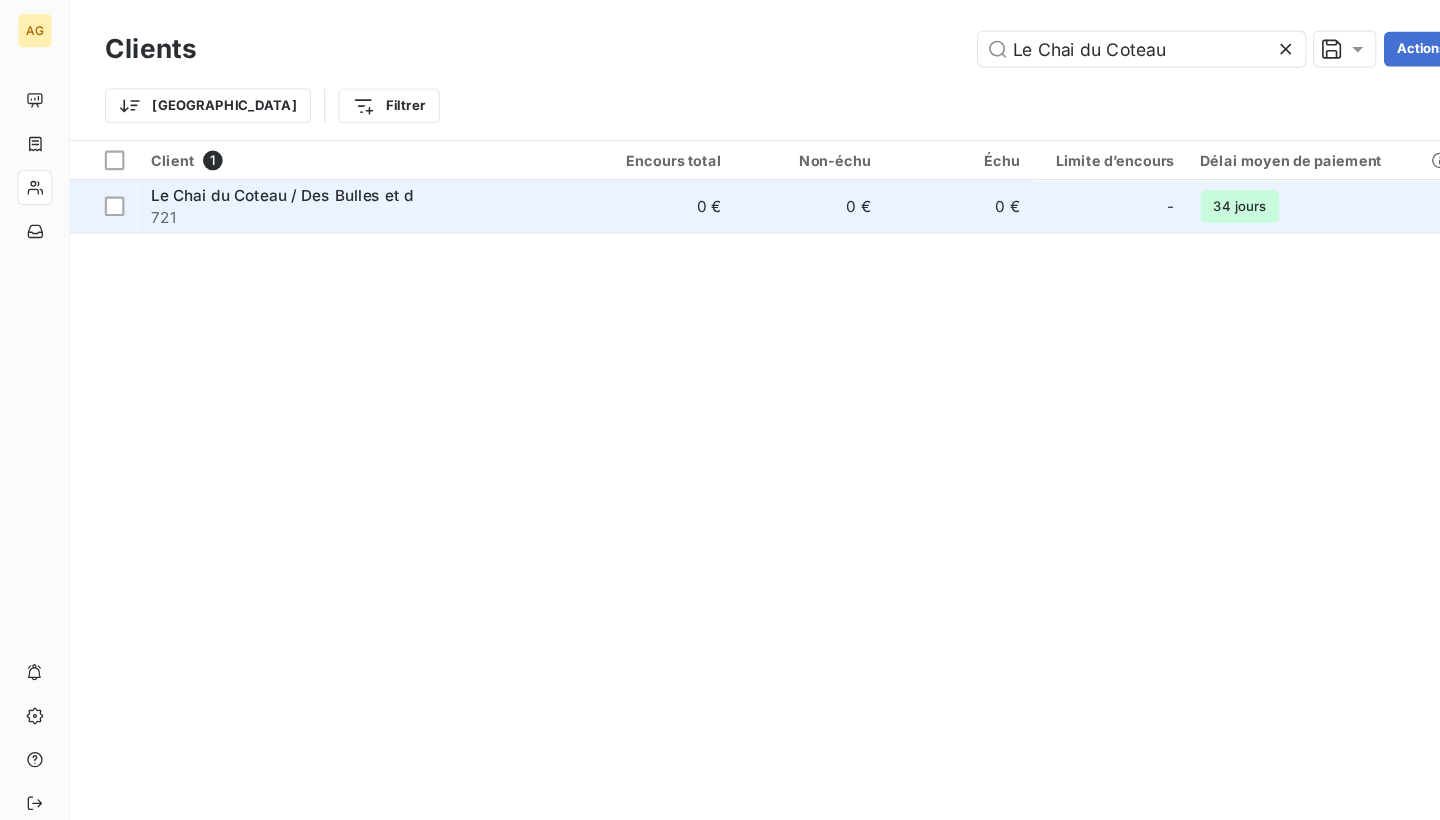 click on "Le Chai du Coteau / Des Bulles et d" at bounding box center (331, 179) 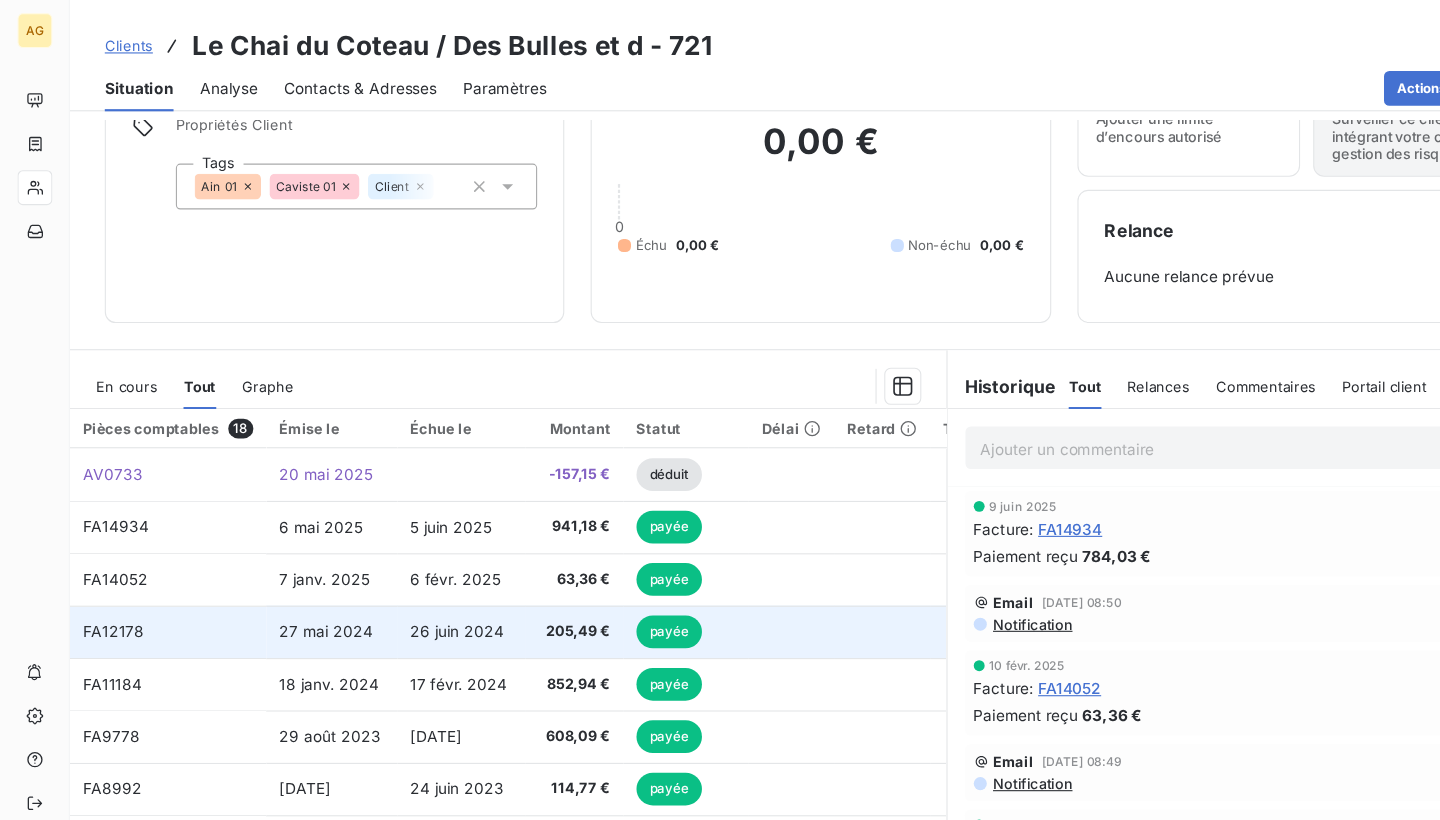 scroll, scrollTop: 98, scrollLeft: 0, axis: vertical 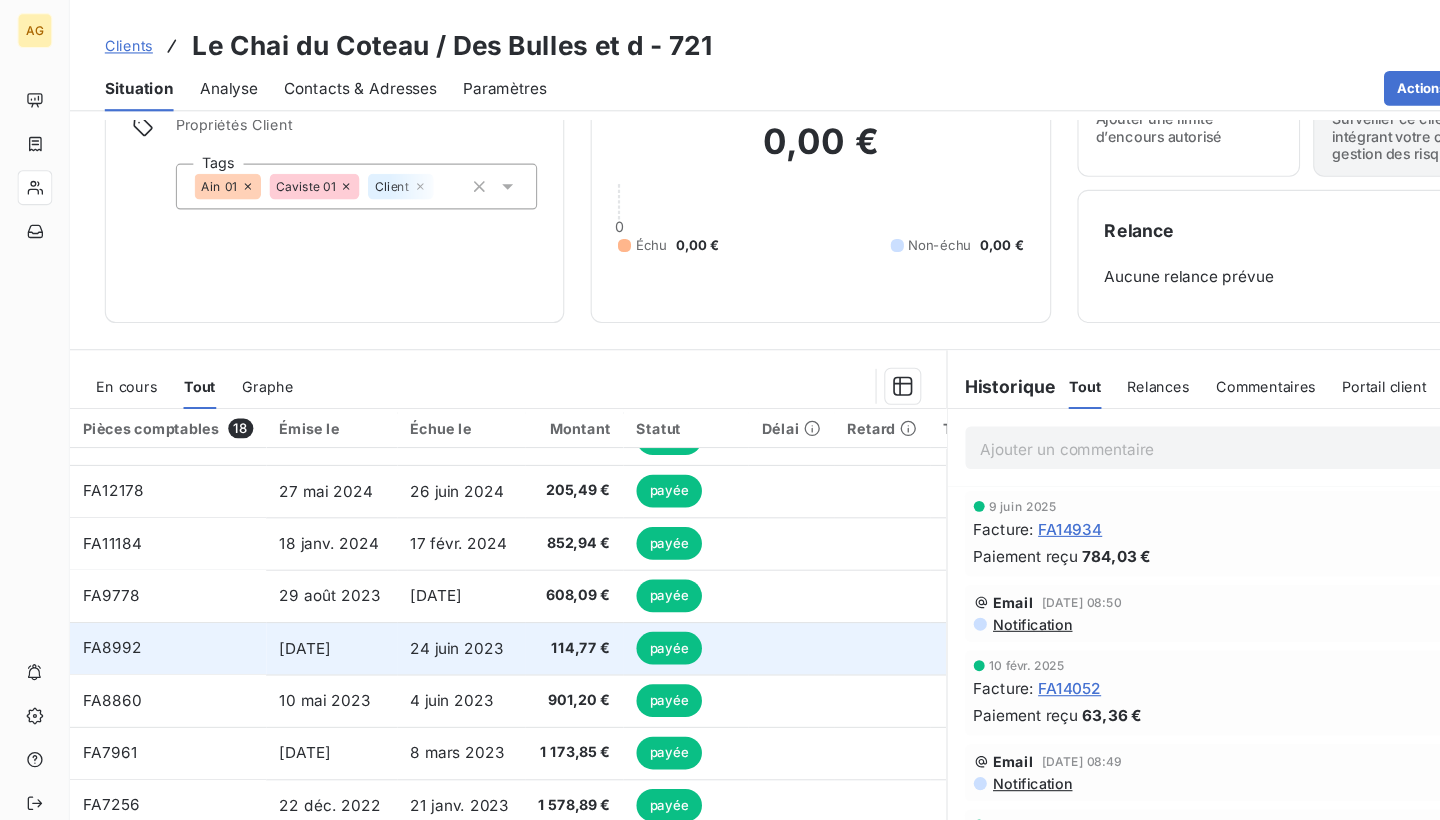 click on "24 juin 2023" at bounding box center (419, 593) 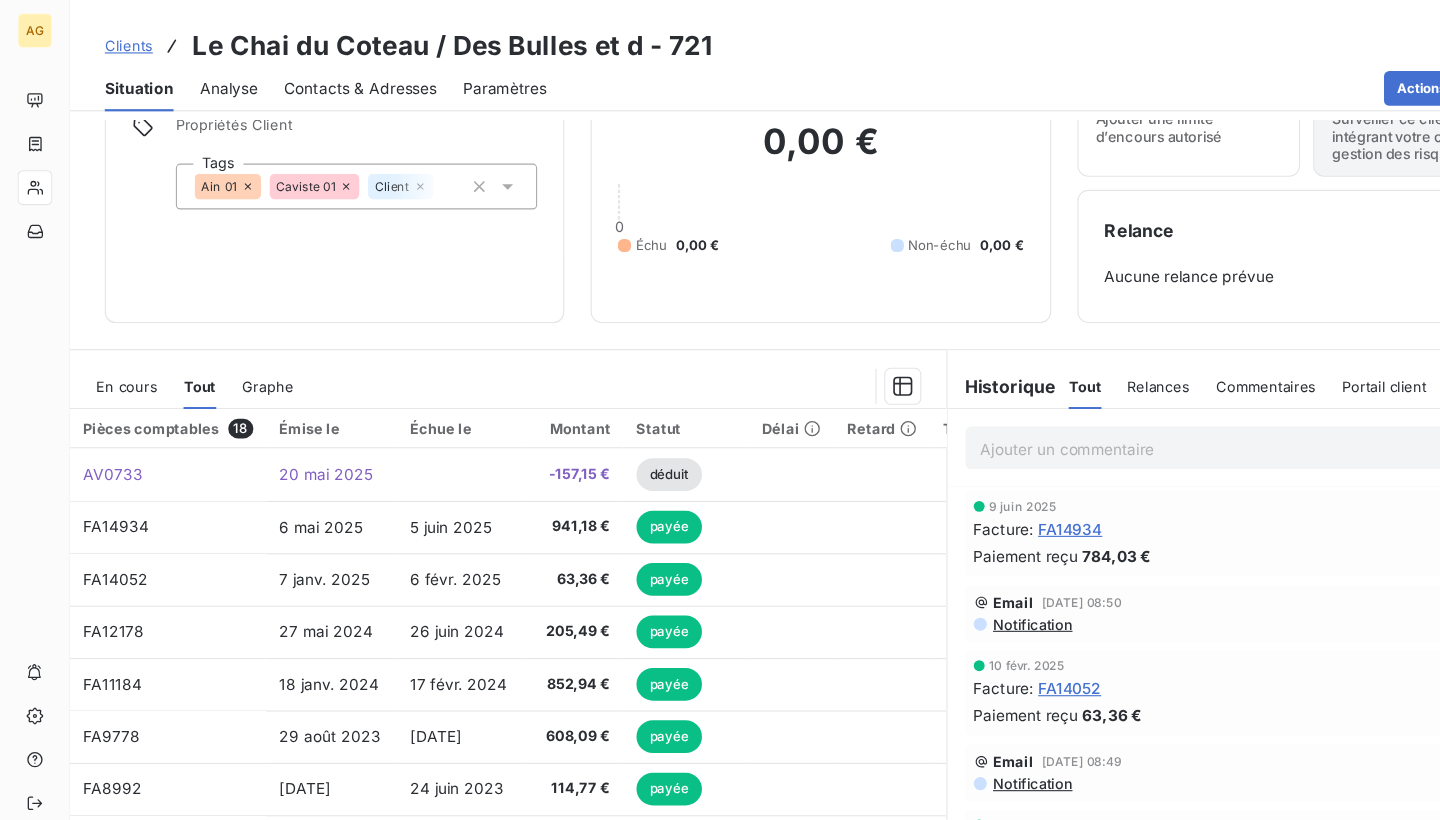 scroll, scrollTop: 98, scrollLeft: 0, axis: vertical 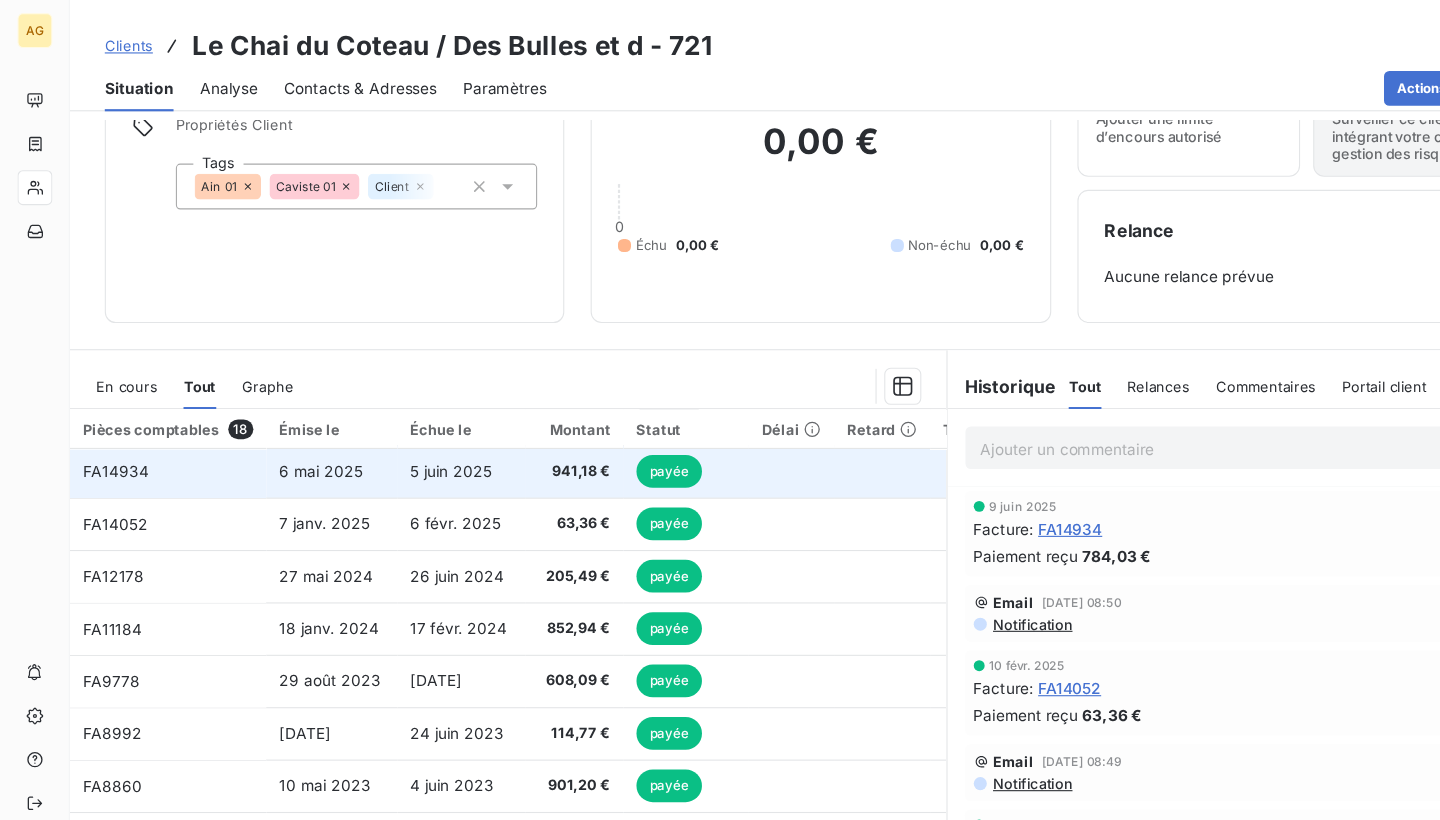 click on "941,18 €" at bounding box center [526, 432] 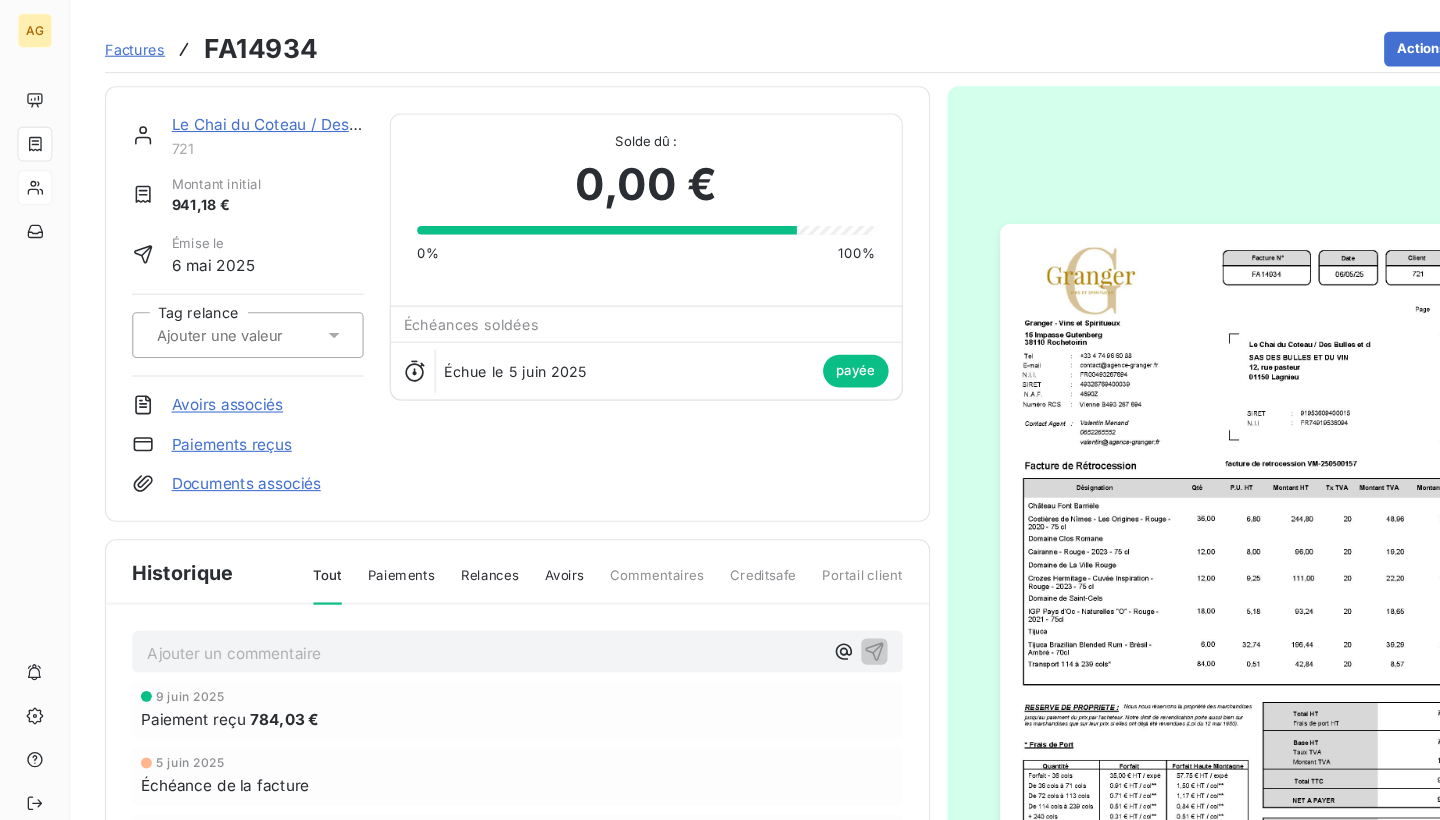 scroll, scrollTop: 10, scrollLeft: 0, axis: vertical 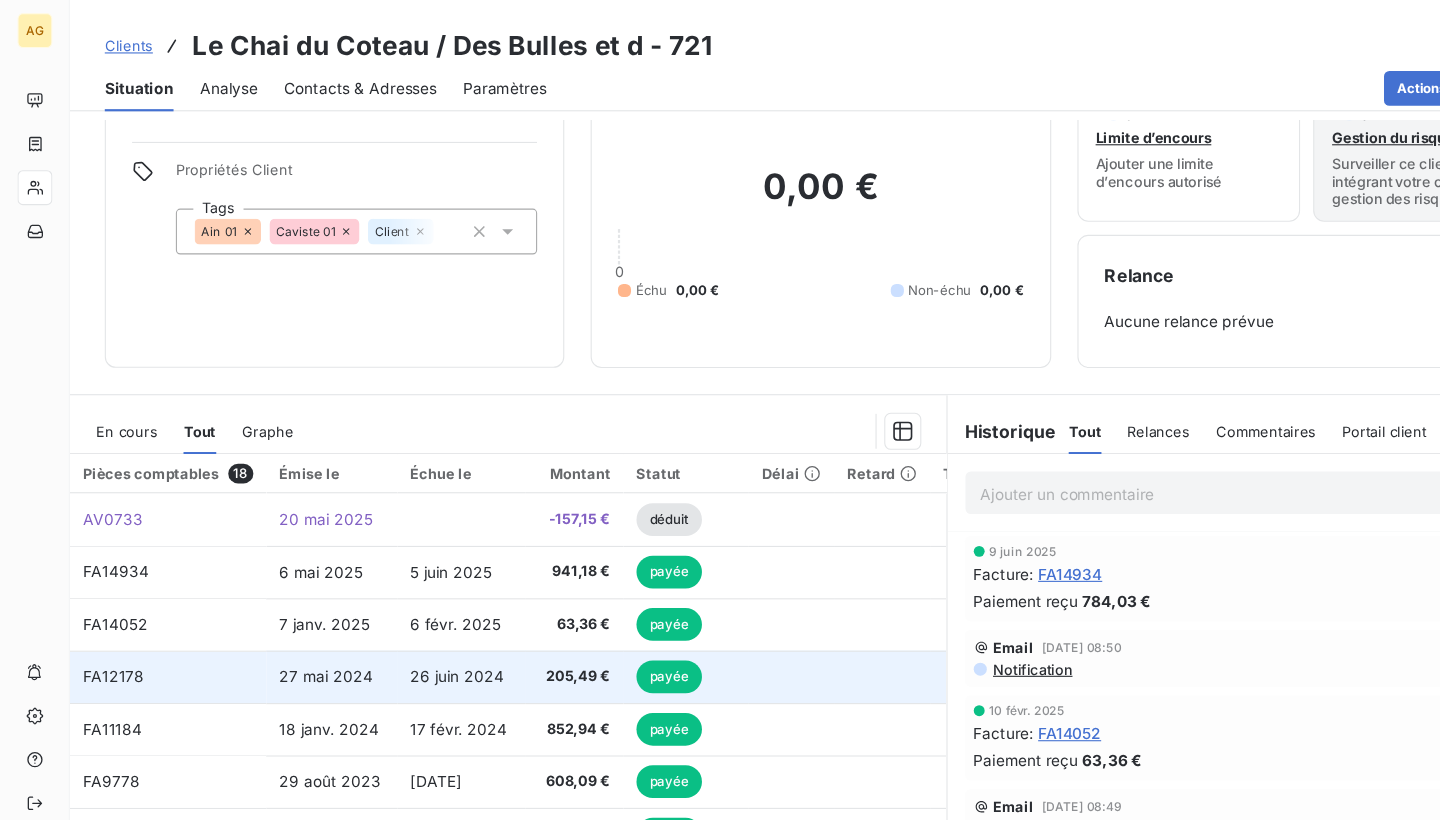 click on "26 juin 2024" at bounding box center (419, 619) 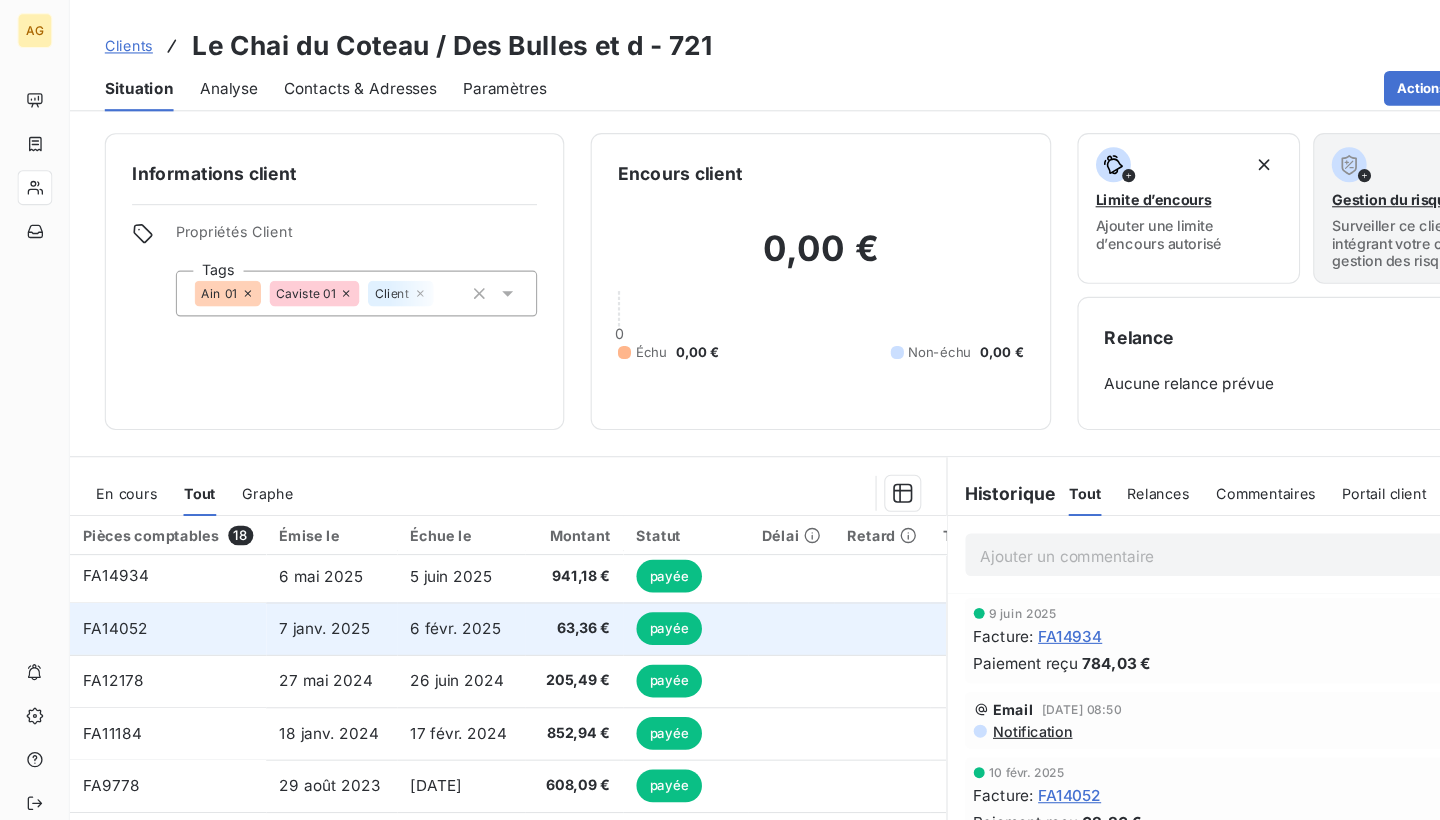scroll, scrollTop: 58, scrollLeft: 0, axis: vertical 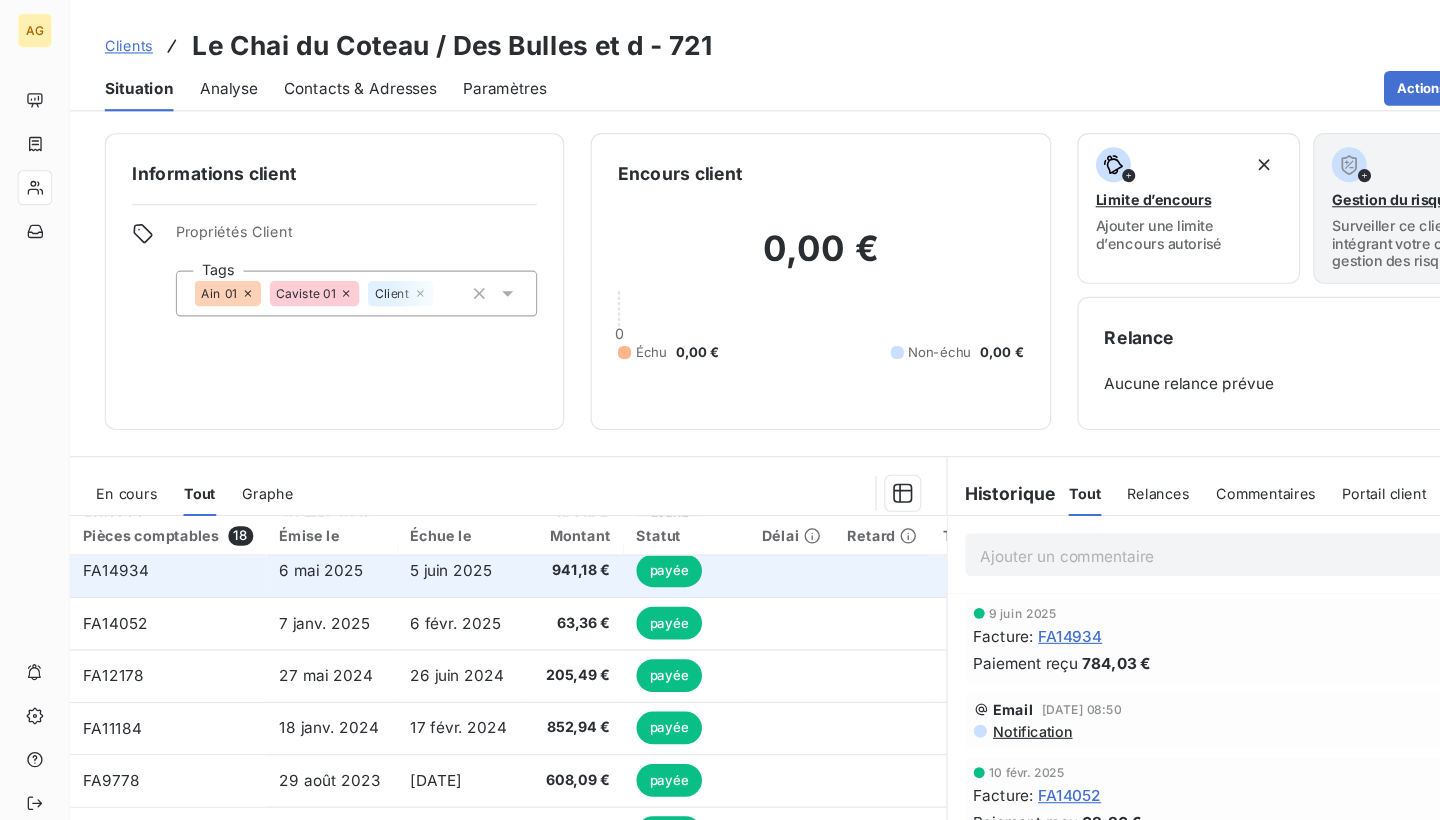 click on "5 juin 2025" at bounding box center (422, 523) 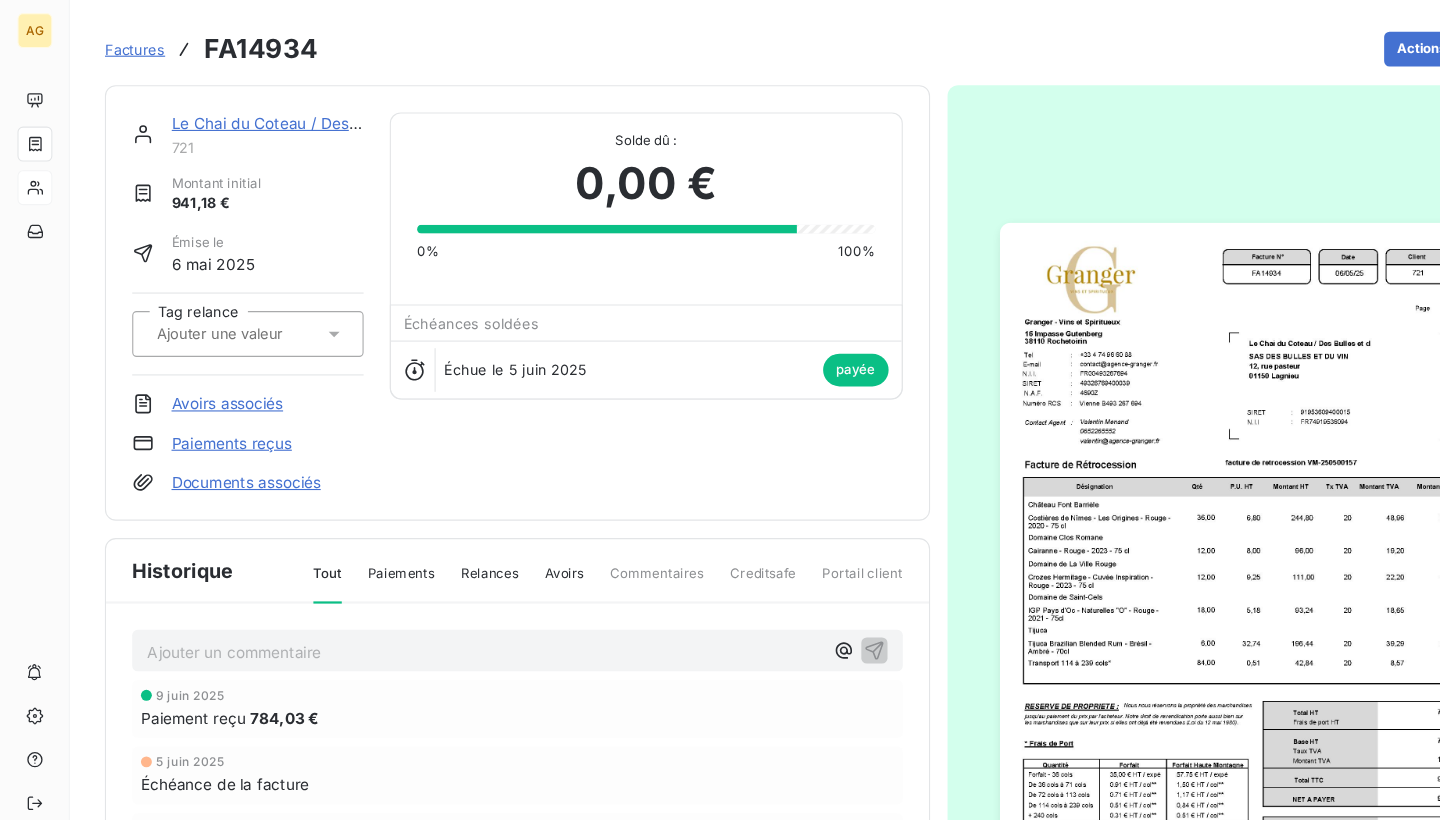 scroll, scrollTop: 0, scrollLeft: 0, axis: both 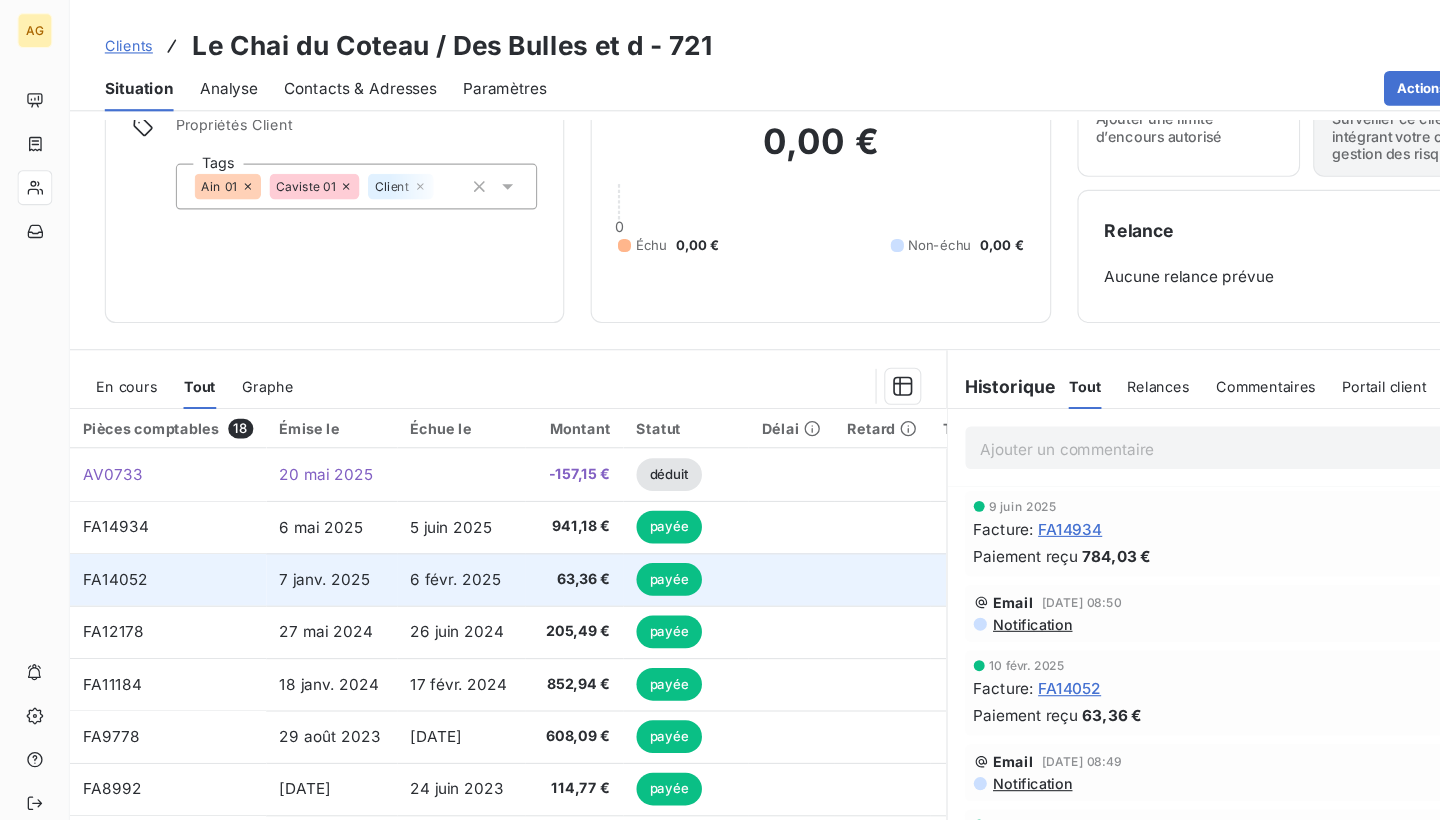 click on "6 févr. 2025" at bounding box center [417, 530] 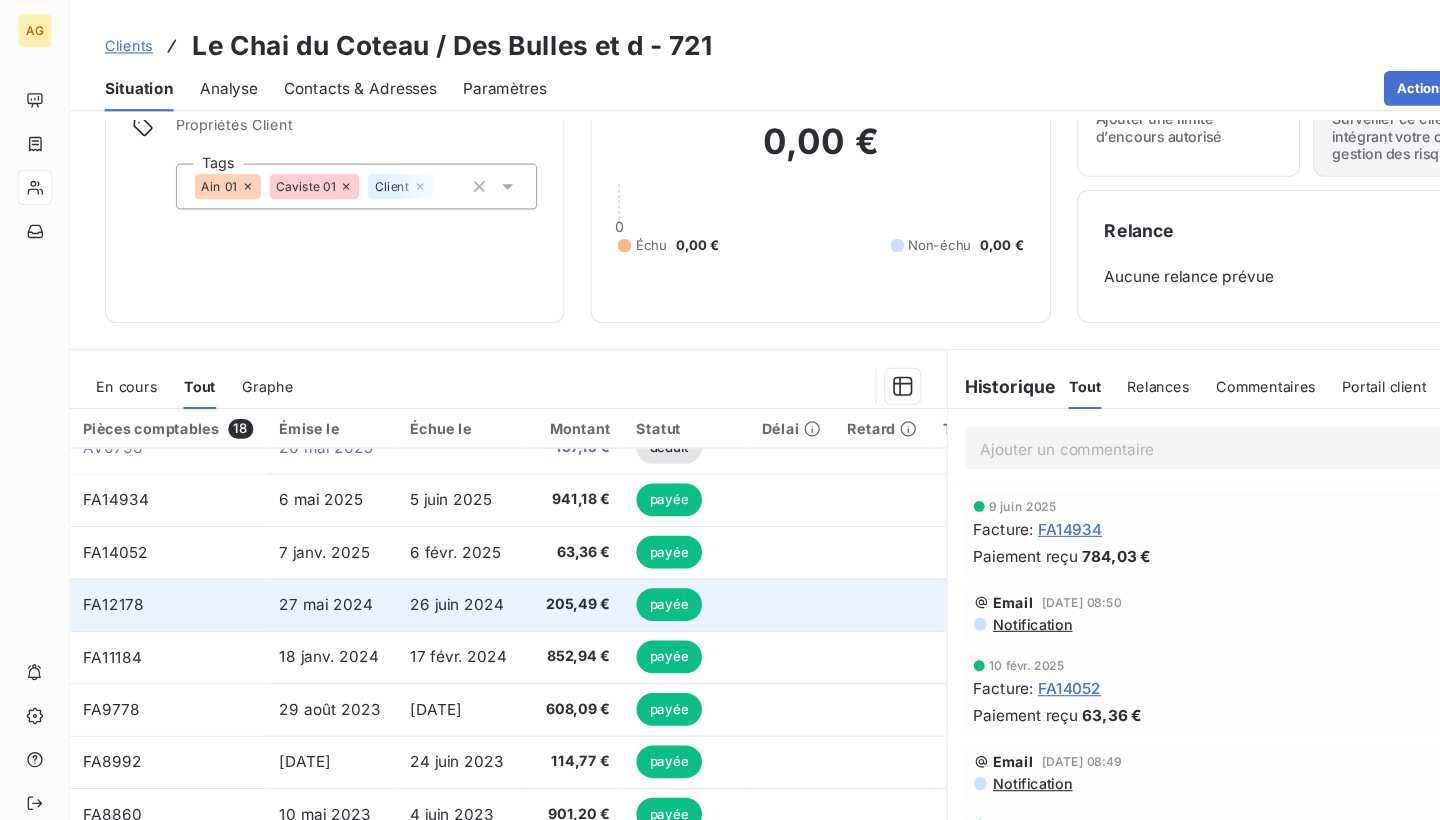 scroll, scrollTop: 32, scrollLeft: 0, axis: vertical 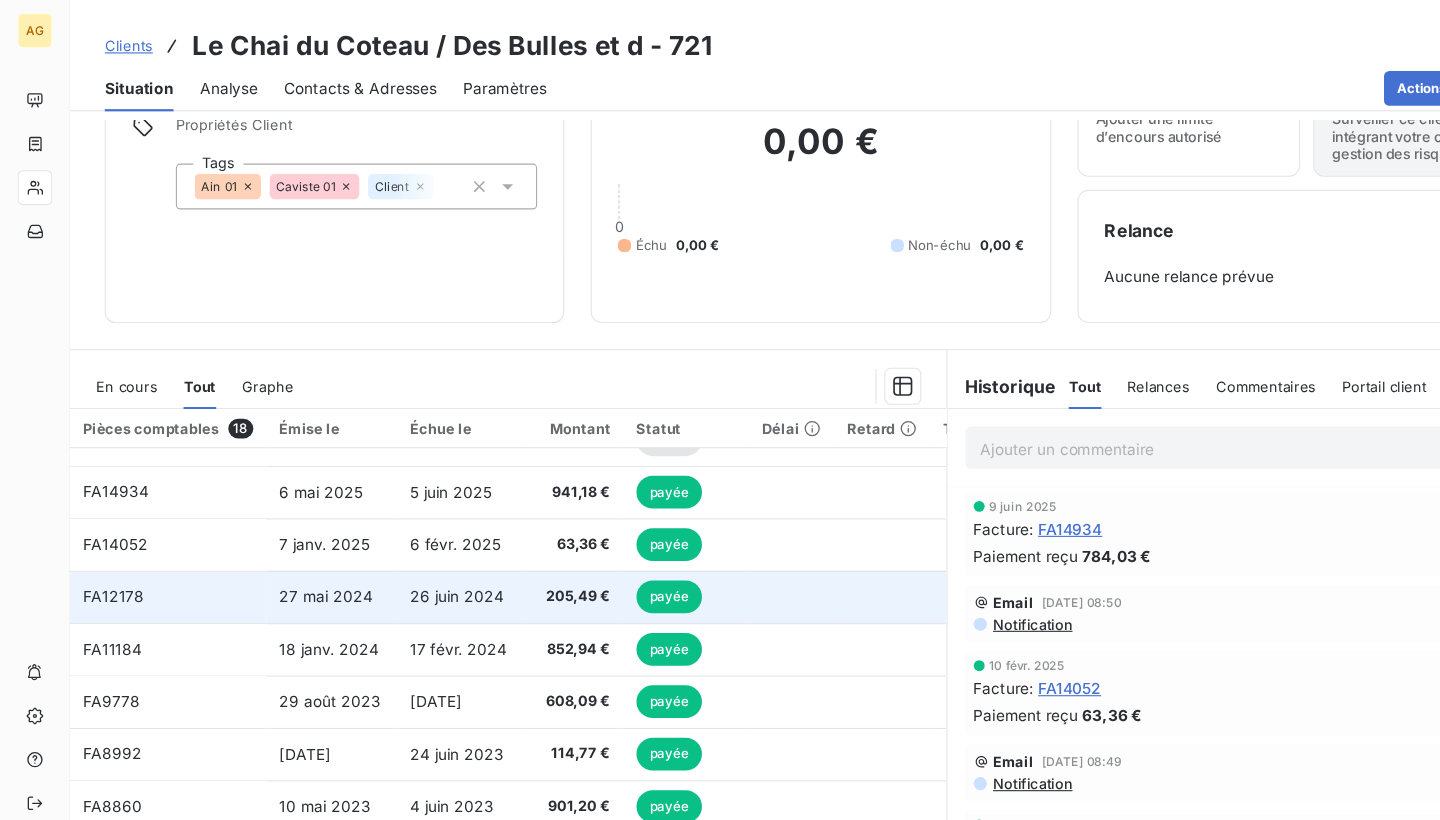 click on "26 juin 2024" at bounding box center (419, 546) 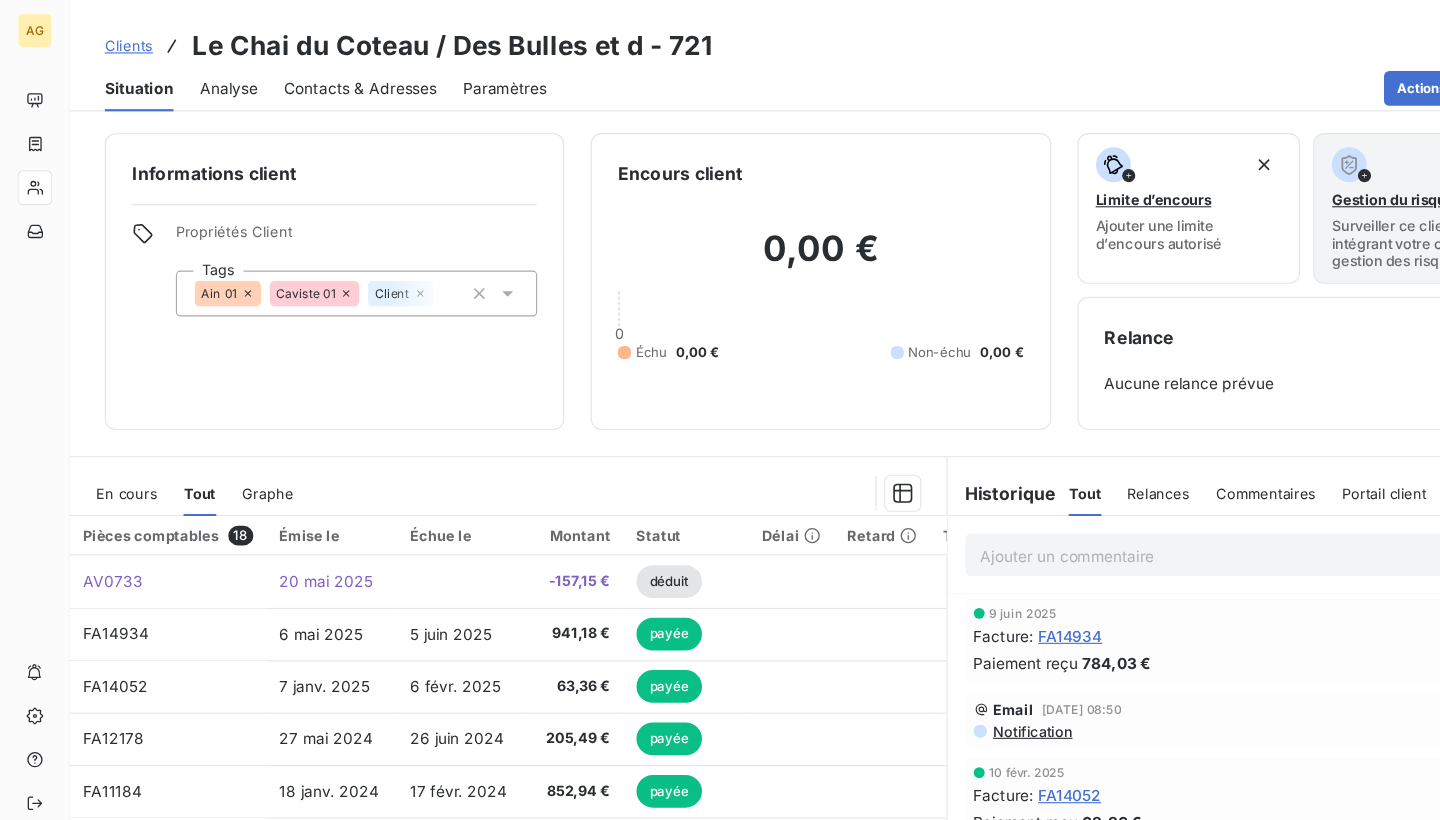 scroll, scrollTop: 0, scrollLeft: 0, axis: both 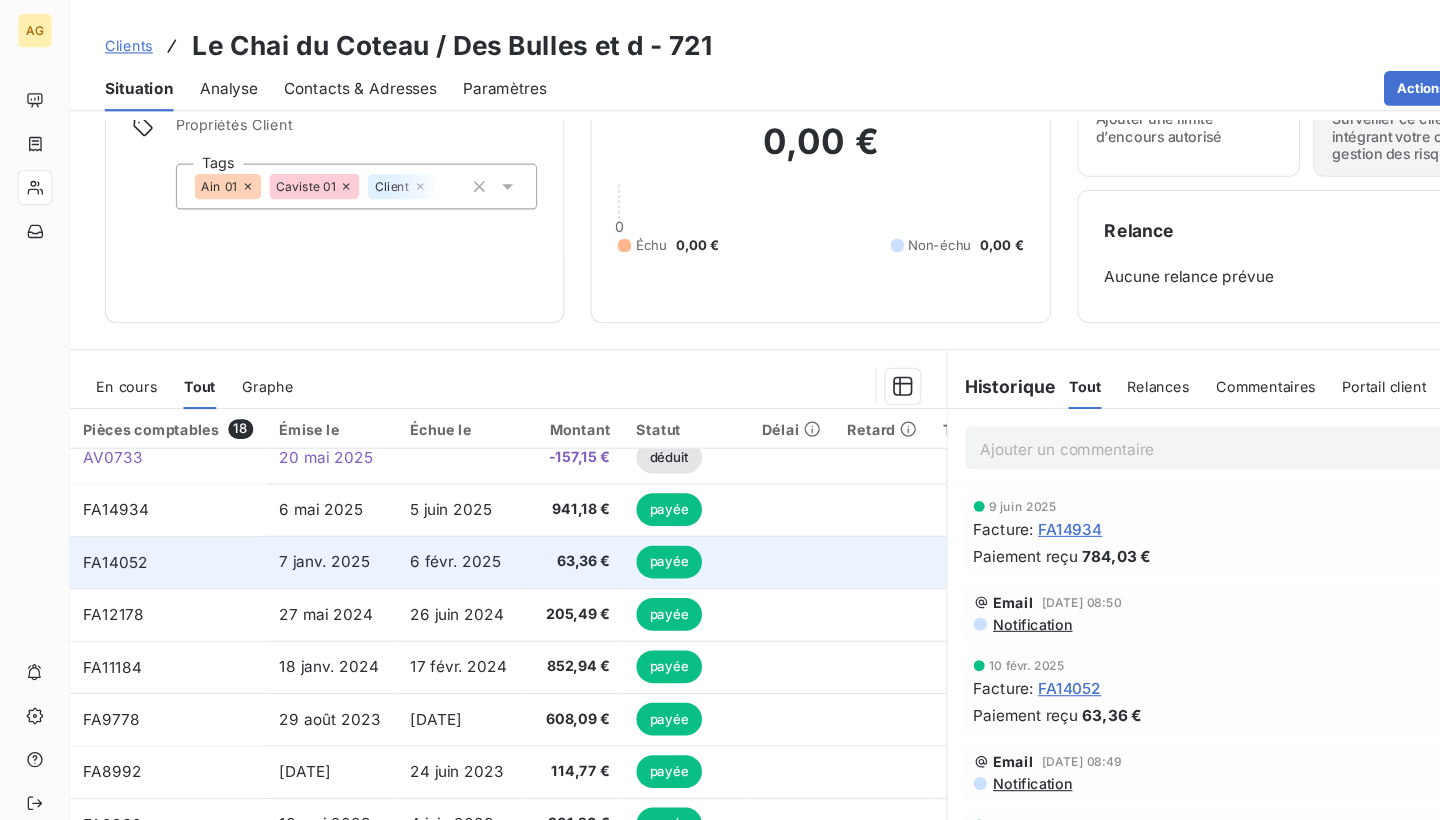 click on "6 févr. 2025" at bounding box center (422, 515) 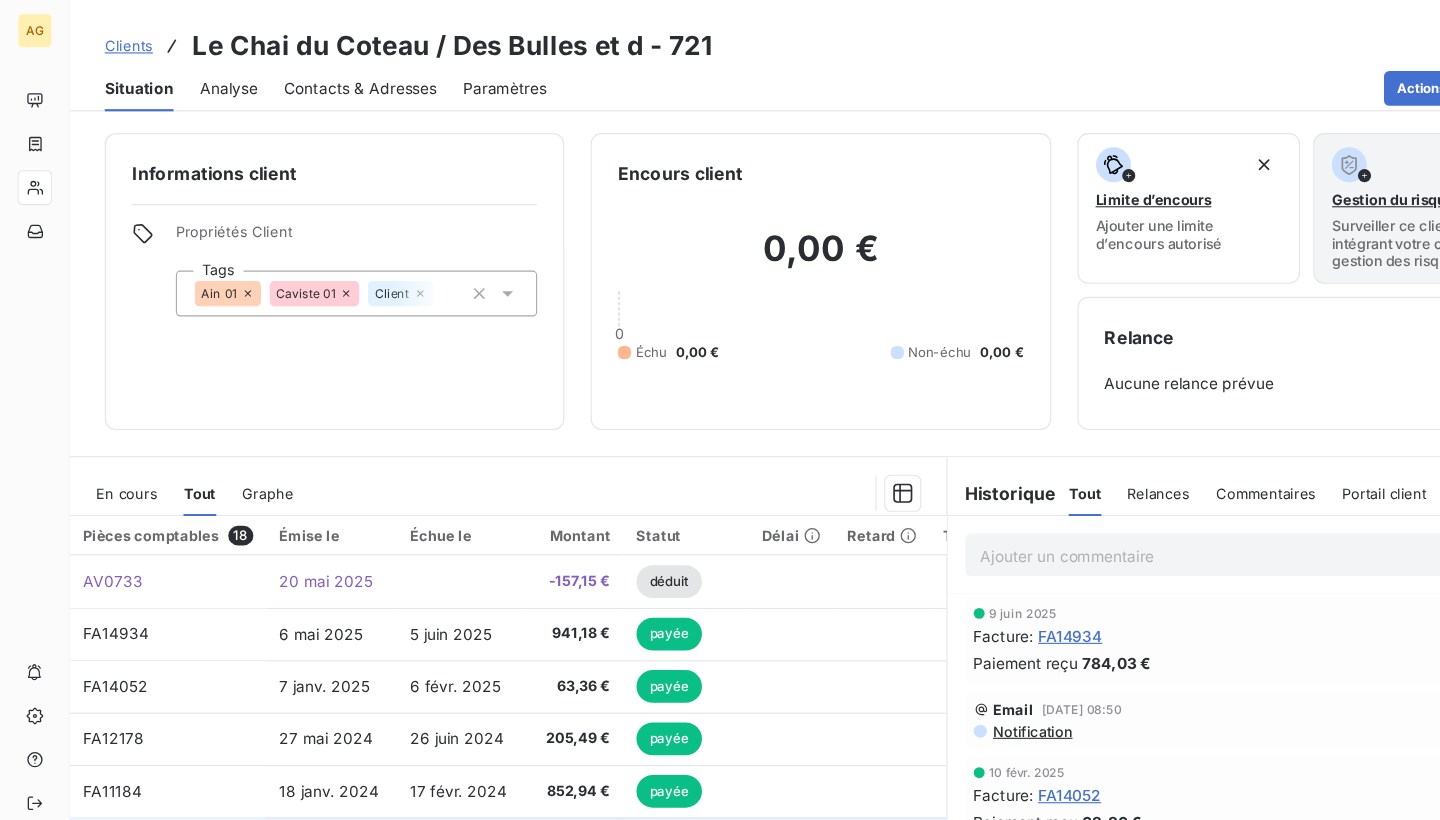 scroll, scrollTop: 0, scrollLeft: 0, axis: both 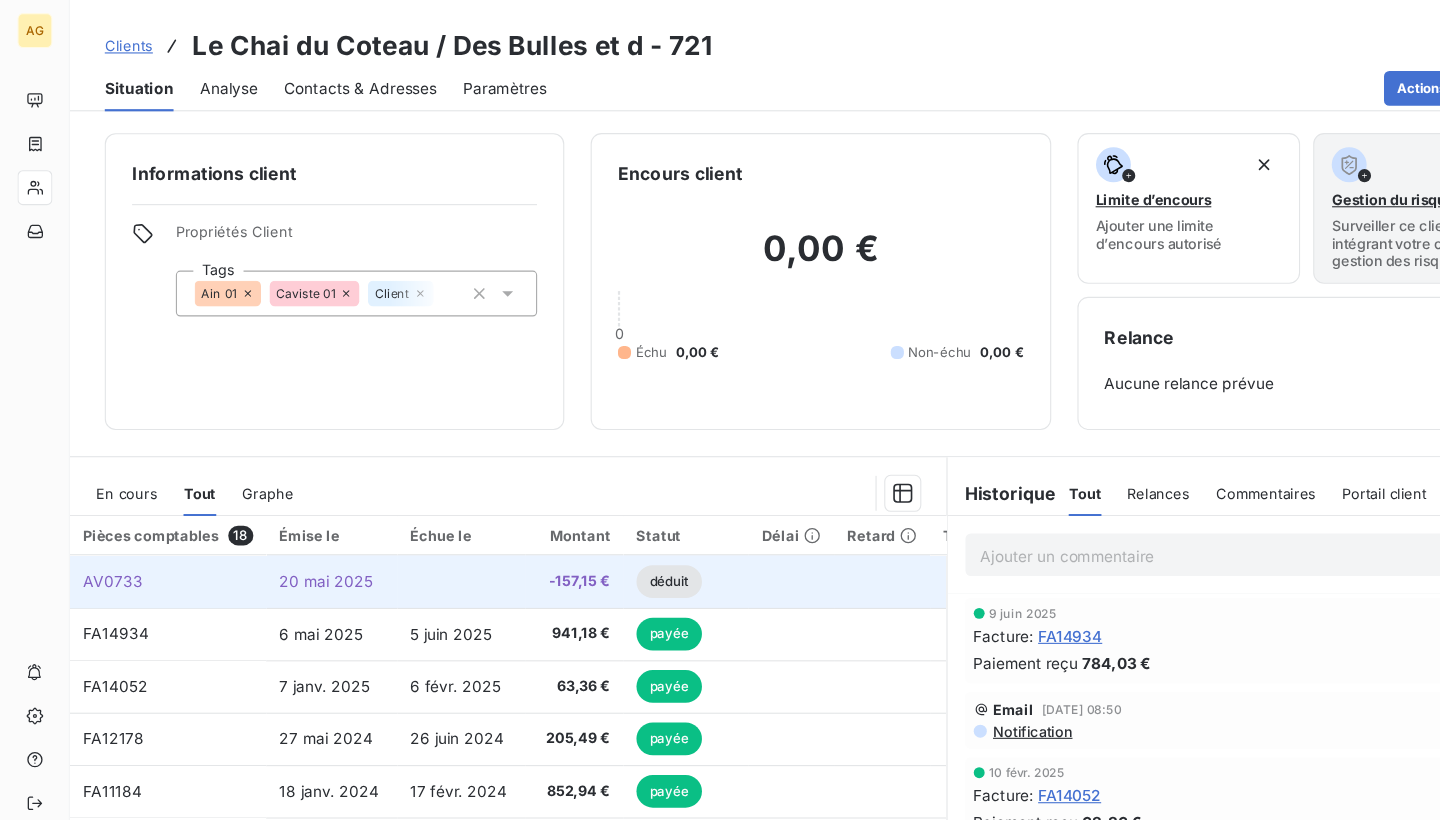 click at bounding box center [422, 533] 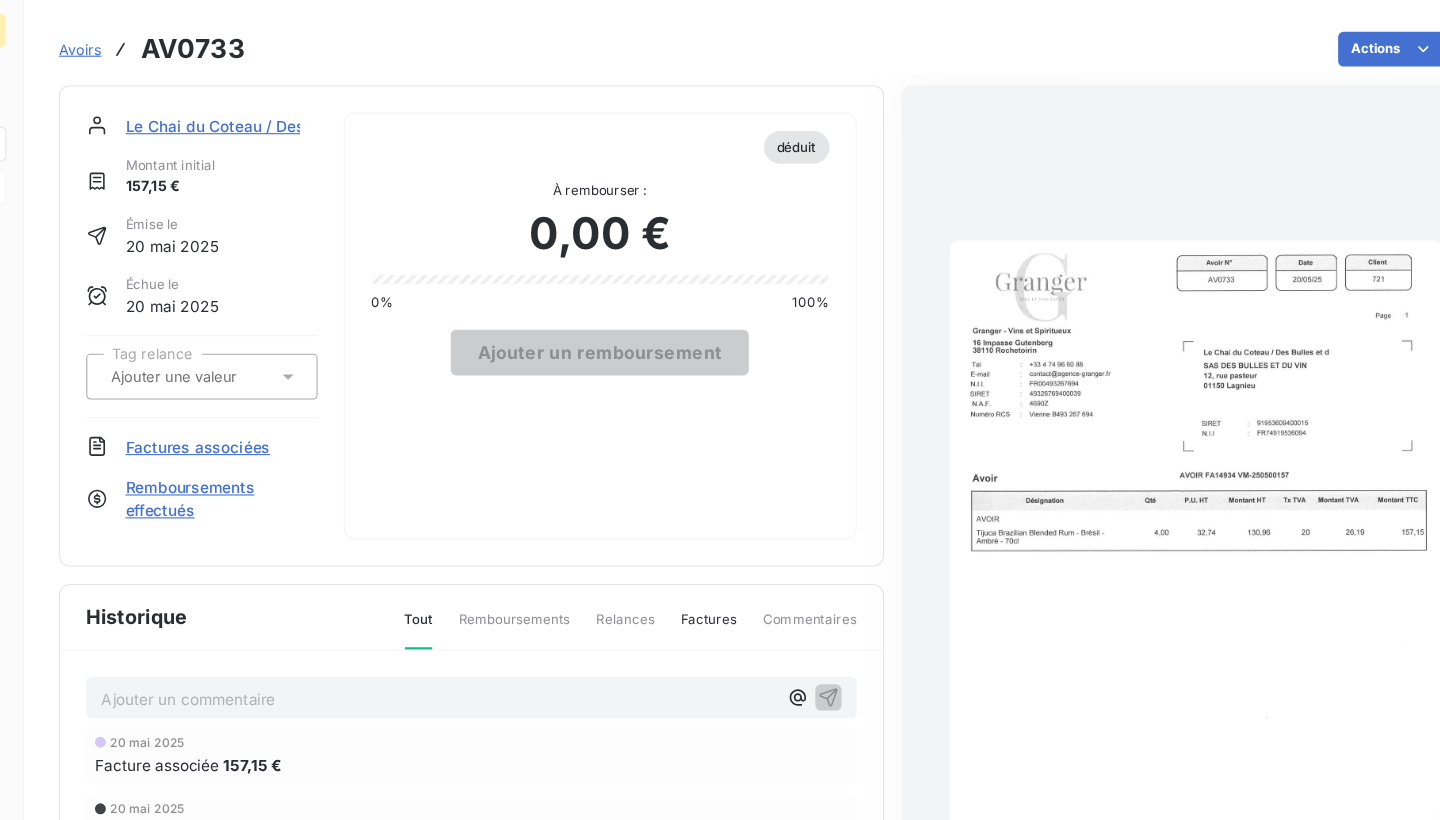 scroll, scrollTop: 0, scrollLeft: 0, axis: both 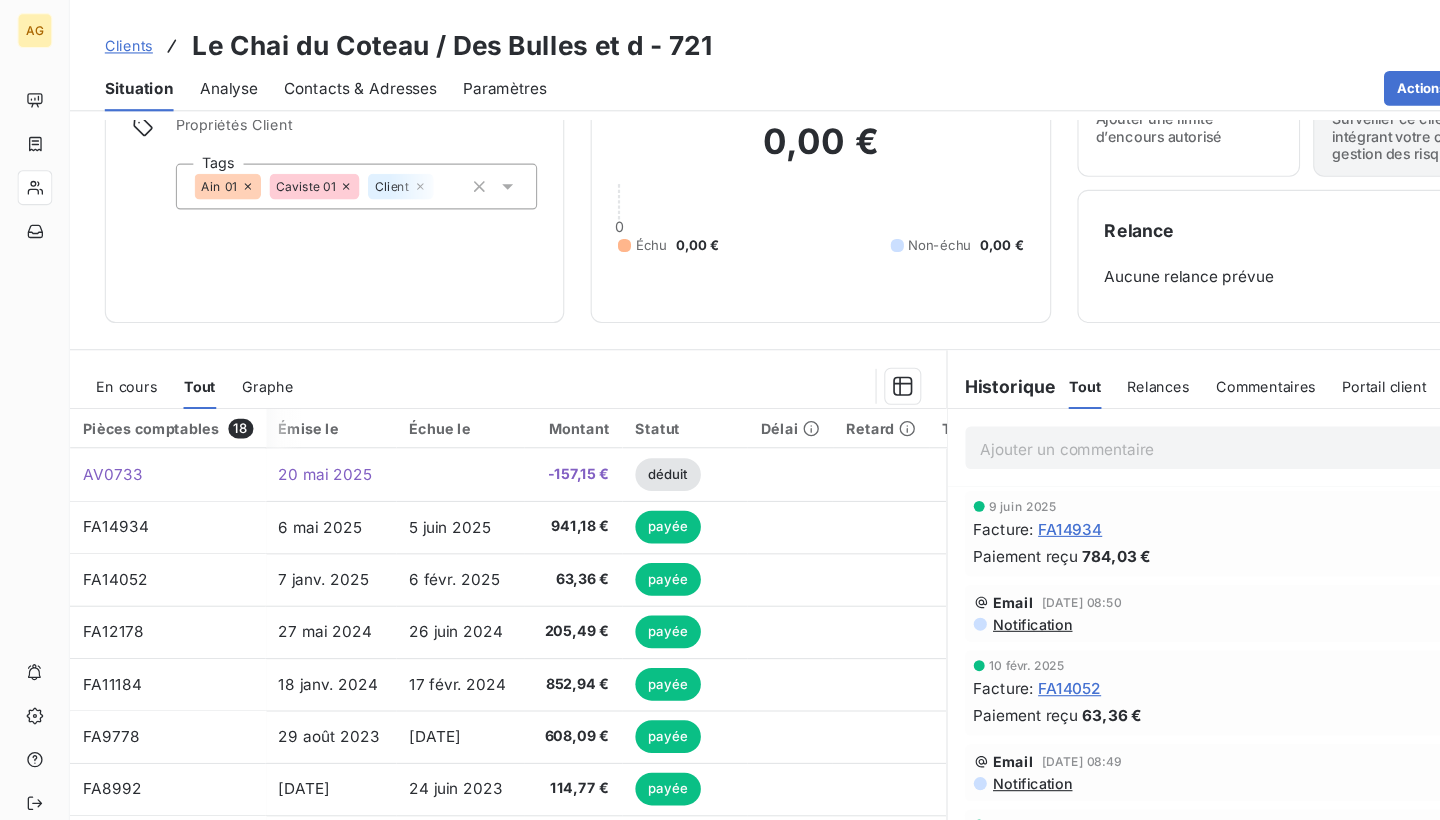 click on "Émise le" at bounding box center (303, 393) 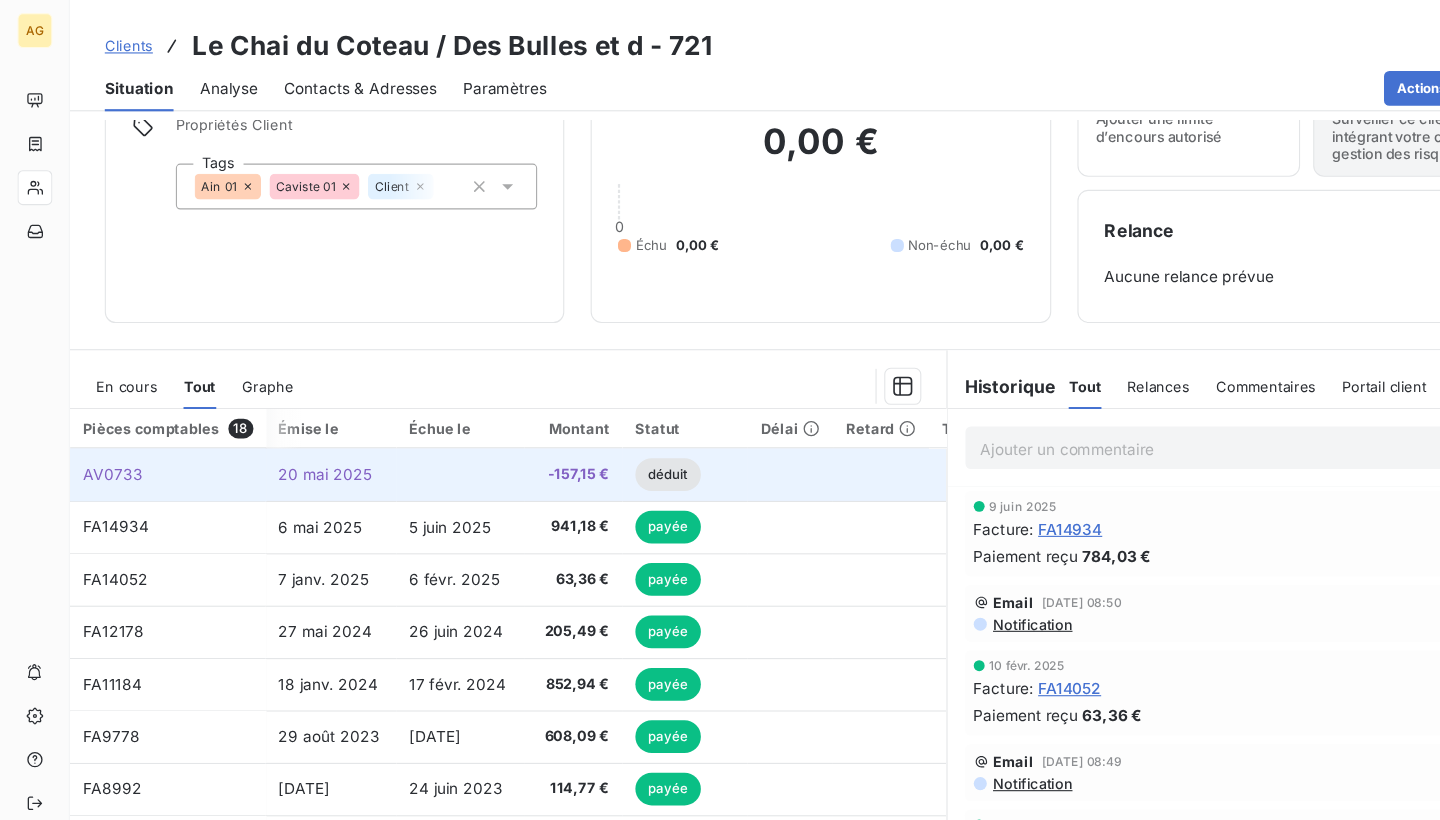 click on "20 mai 2025" at bounding box center (303, 435) 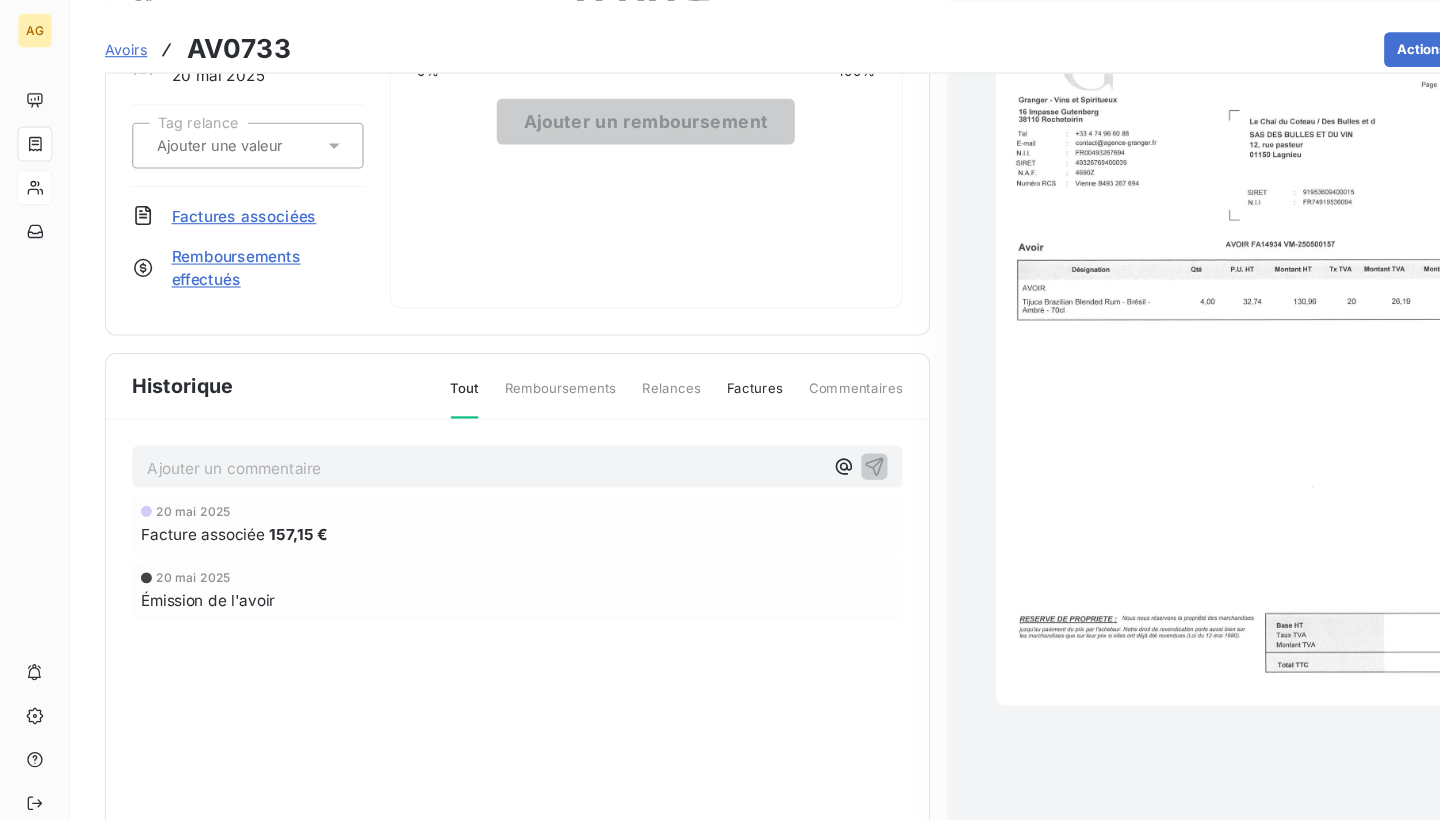 scroll, scrollTop: 212, scrollLeft: 0, axis: vertical 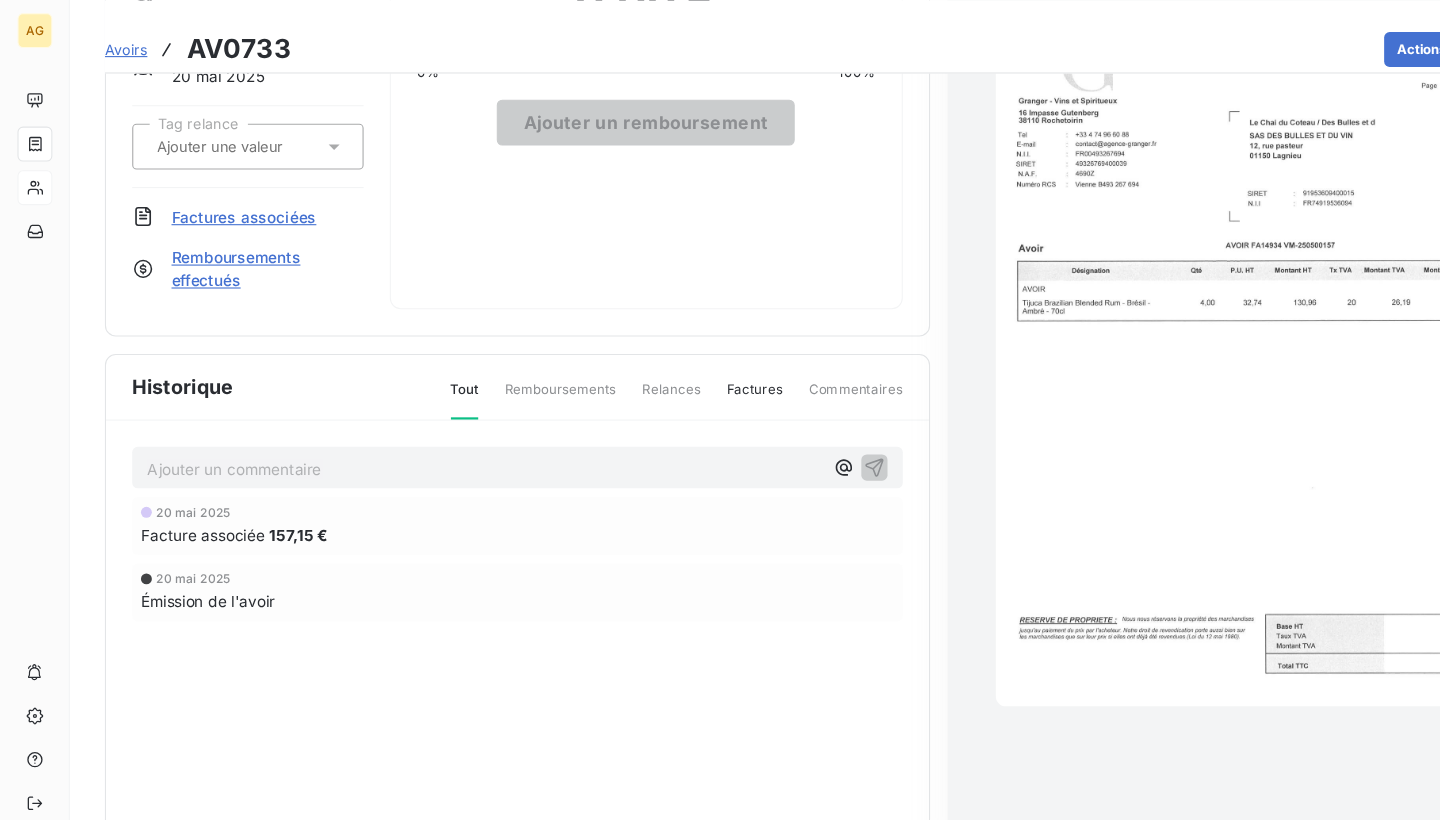 click on "Factures" at bounding box center [690, 365] 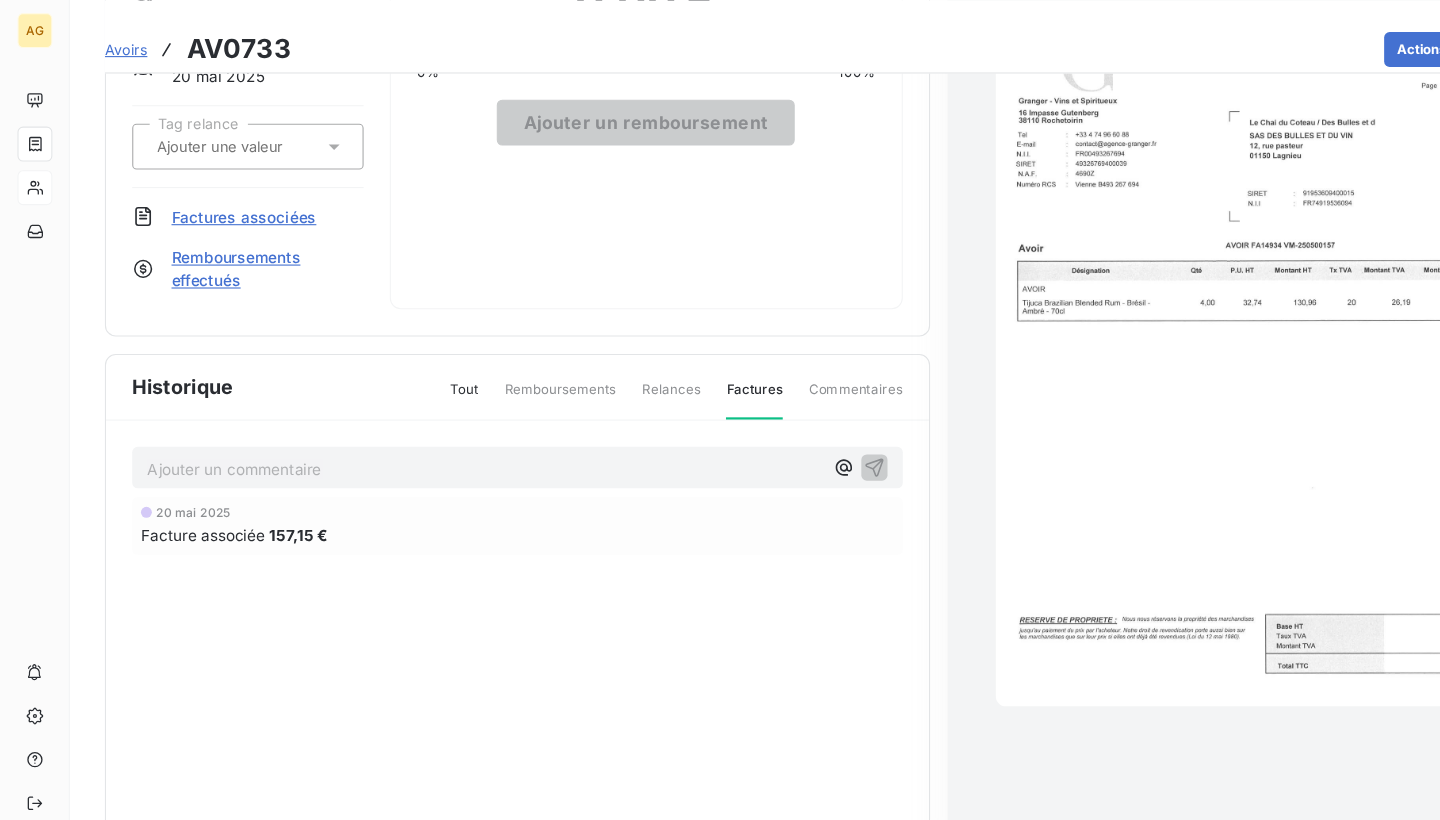 click on "Tout Remboursements Relances Factures Commentaires" at bounding box center (608, 366) 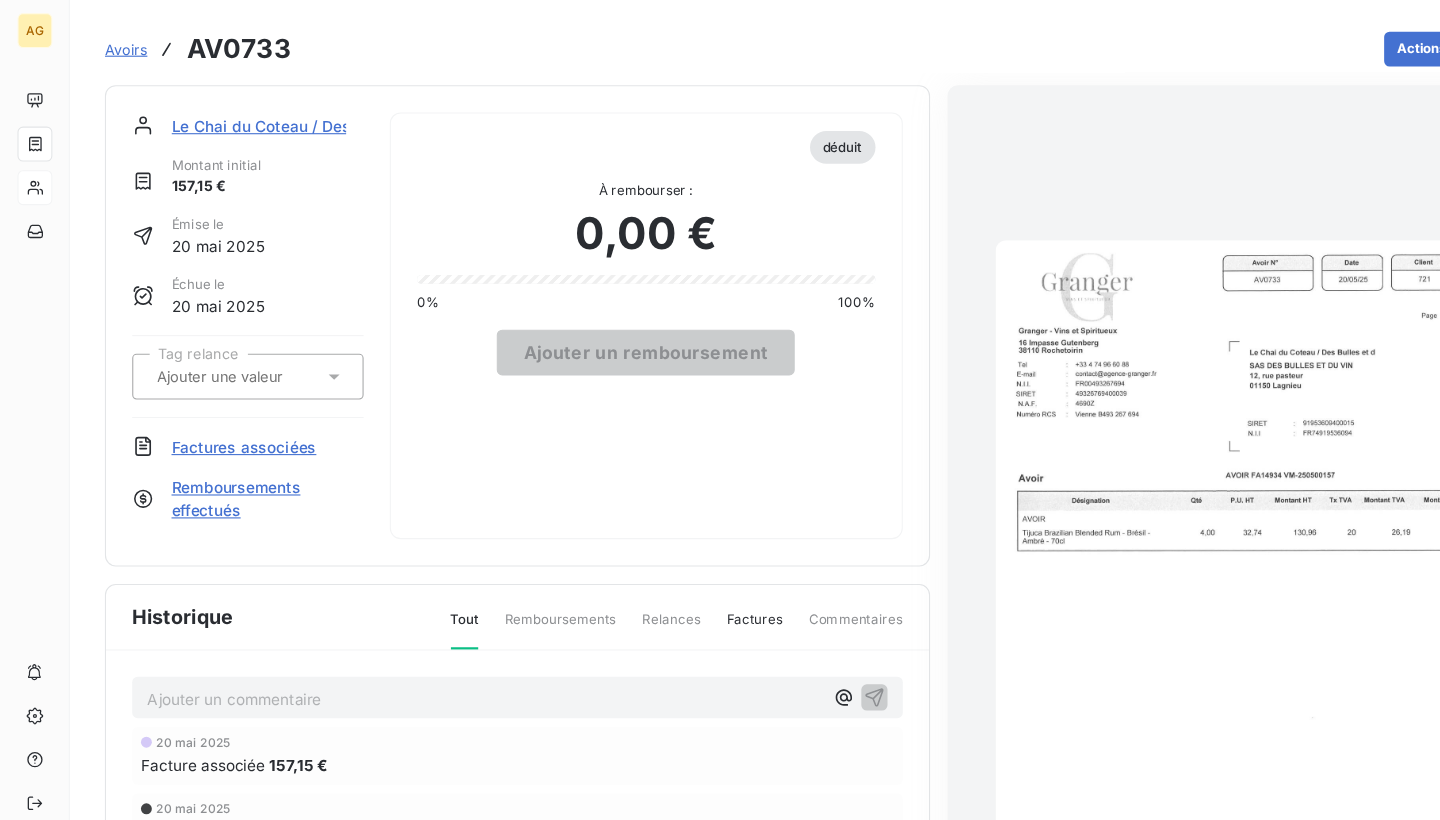 scroll, scrollTop: 0, scrollLeft: 0, axis: both 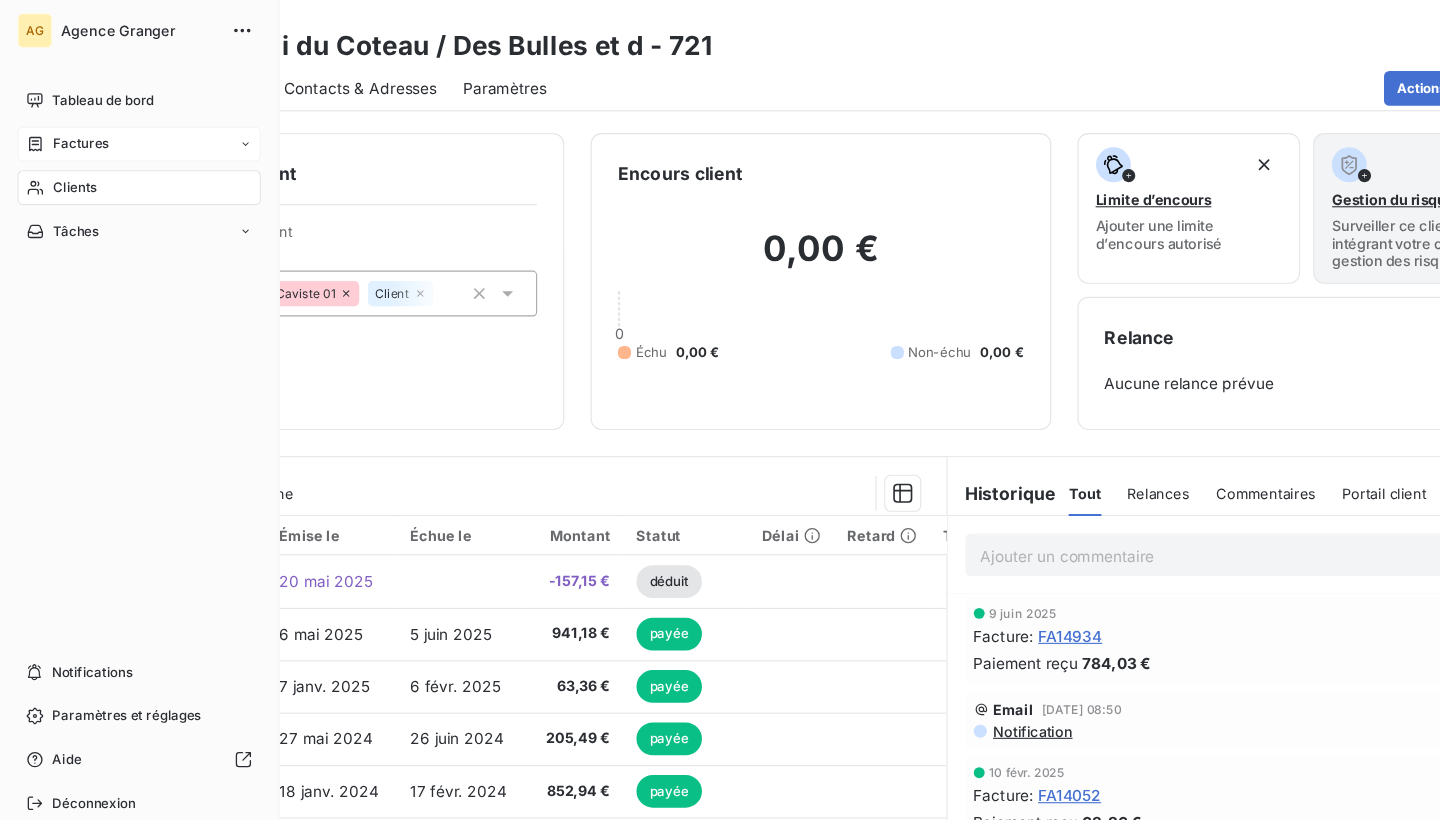 click on "Factures" at bounding box center (74, 132) 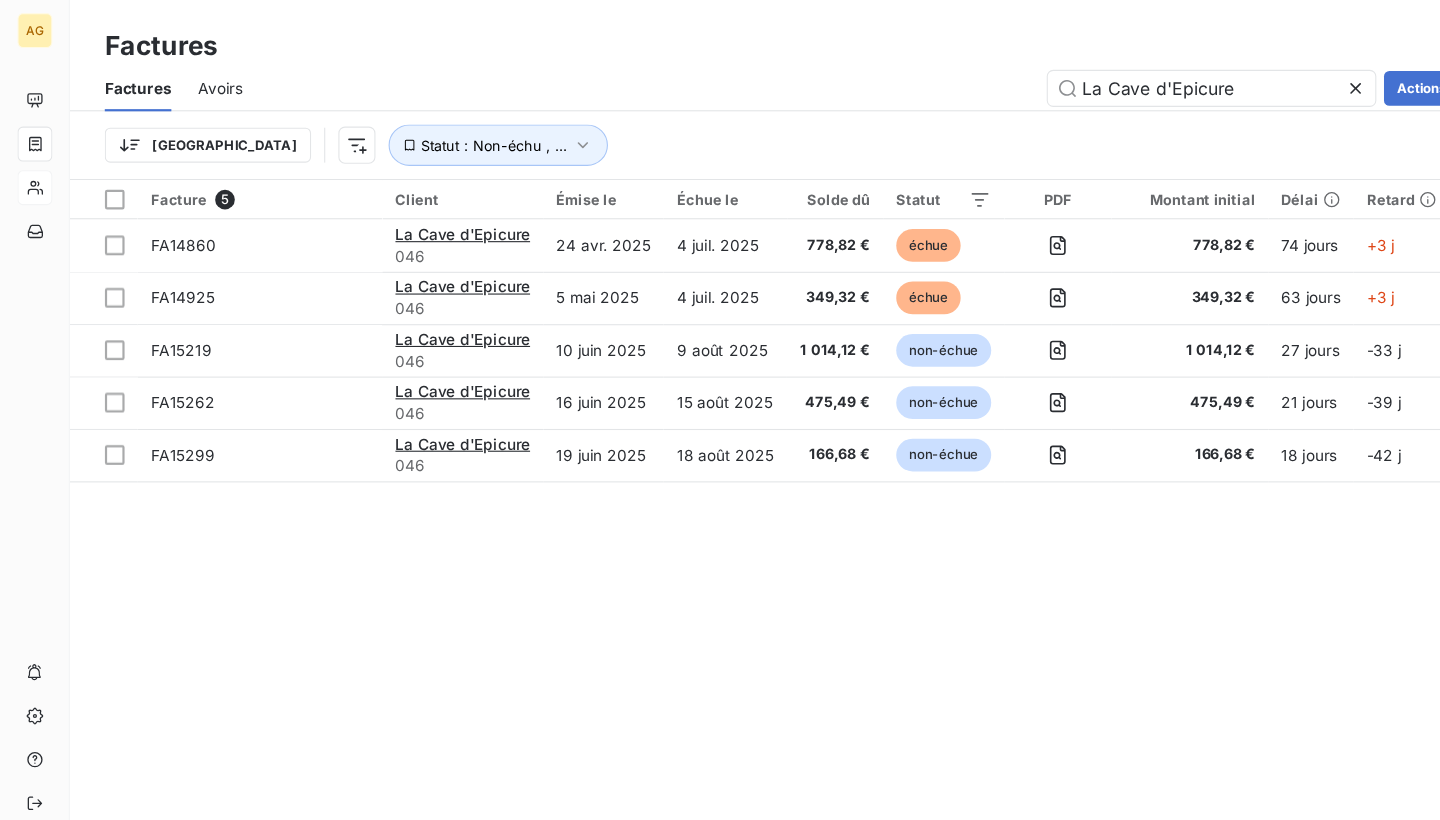 click 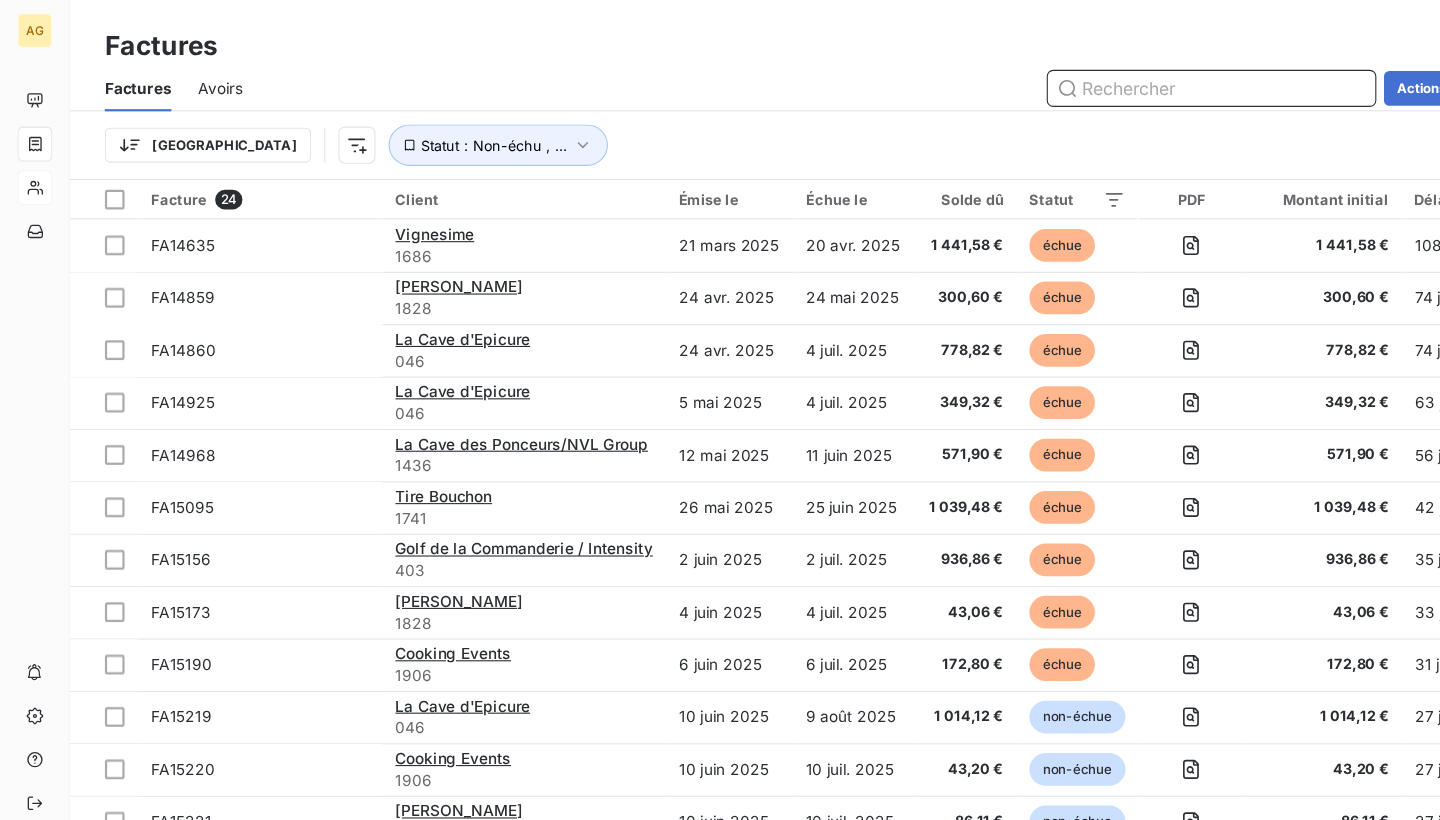 click at bounding box center (1110, 81) 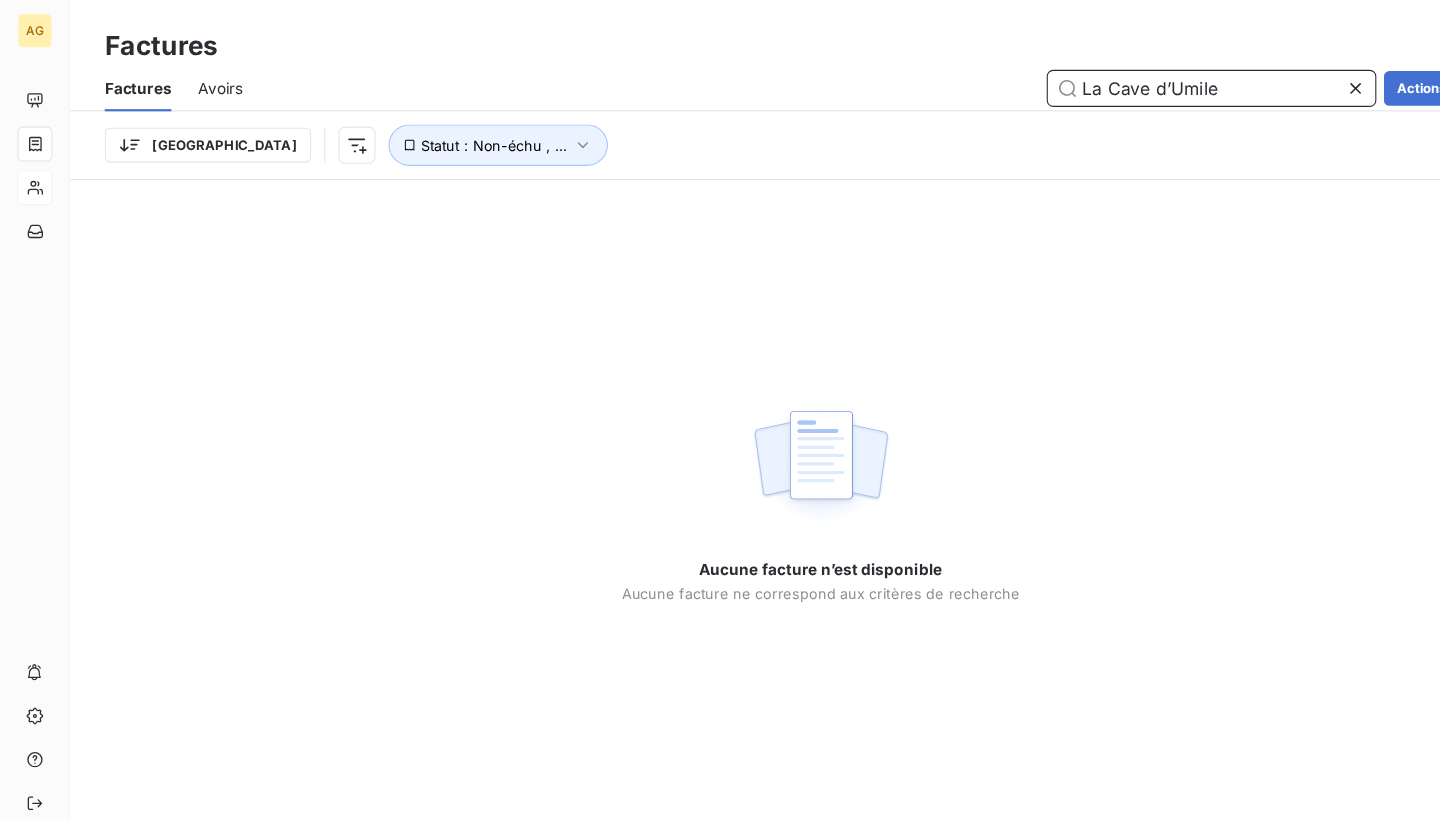 drag, startPoint x: 1062, startPoint y: 81, endPoint x: 950, endPoint y: 80, distance: 112.00446 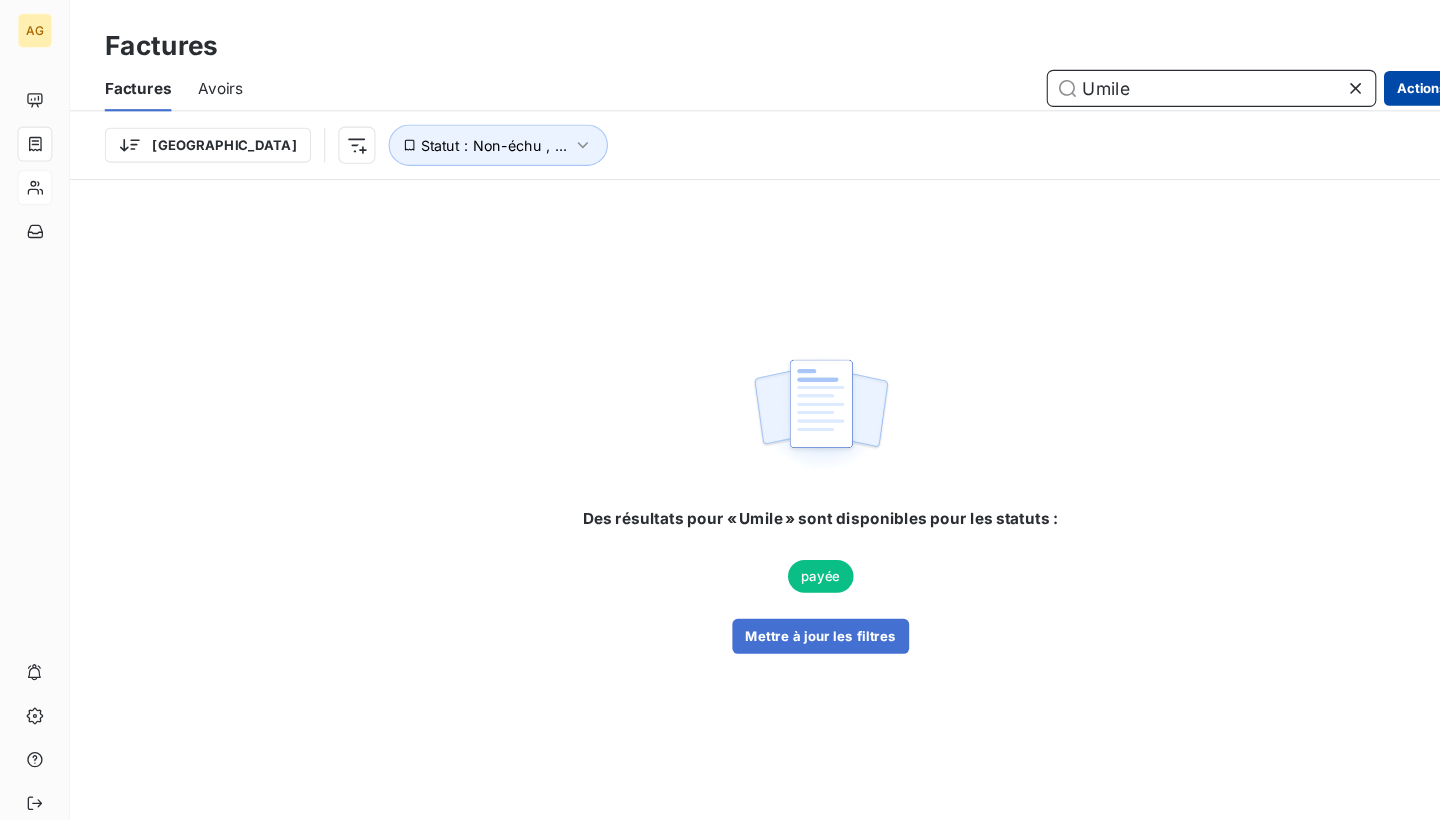 type on "Umile" 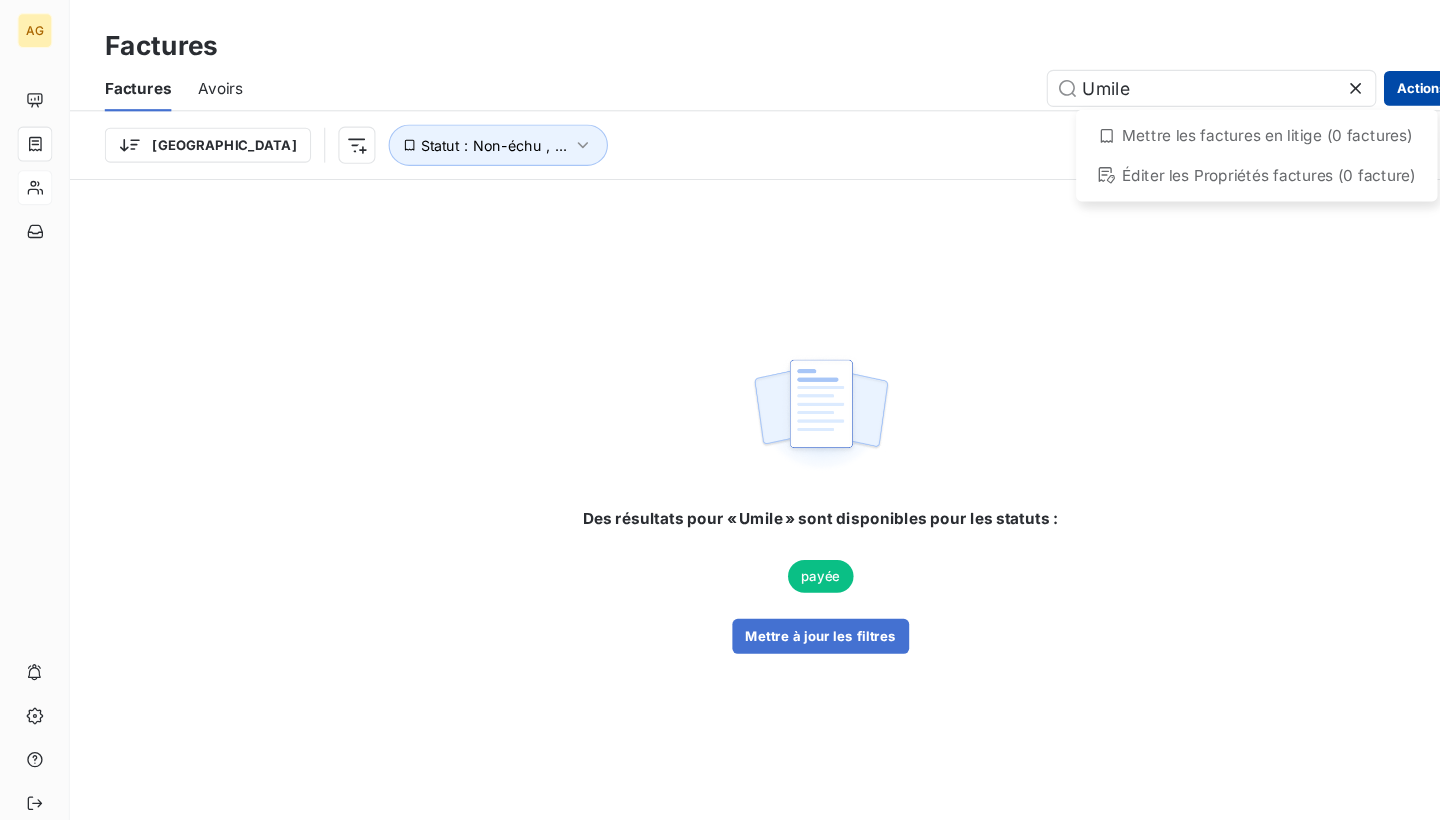 click on "AG Factures Factures Avoirs Umile Actions Mettre les factures en litige (0 factures) Éditer les Propriétés factures  (0 facture) Trier Statut  : Non-échu , ... Des résultats pour « Umile » sont disponibles pour les statuts : payée Mettre à jour les filtres Lignes par page 100 Précédent Suivant" at bounding box center [720, 410] 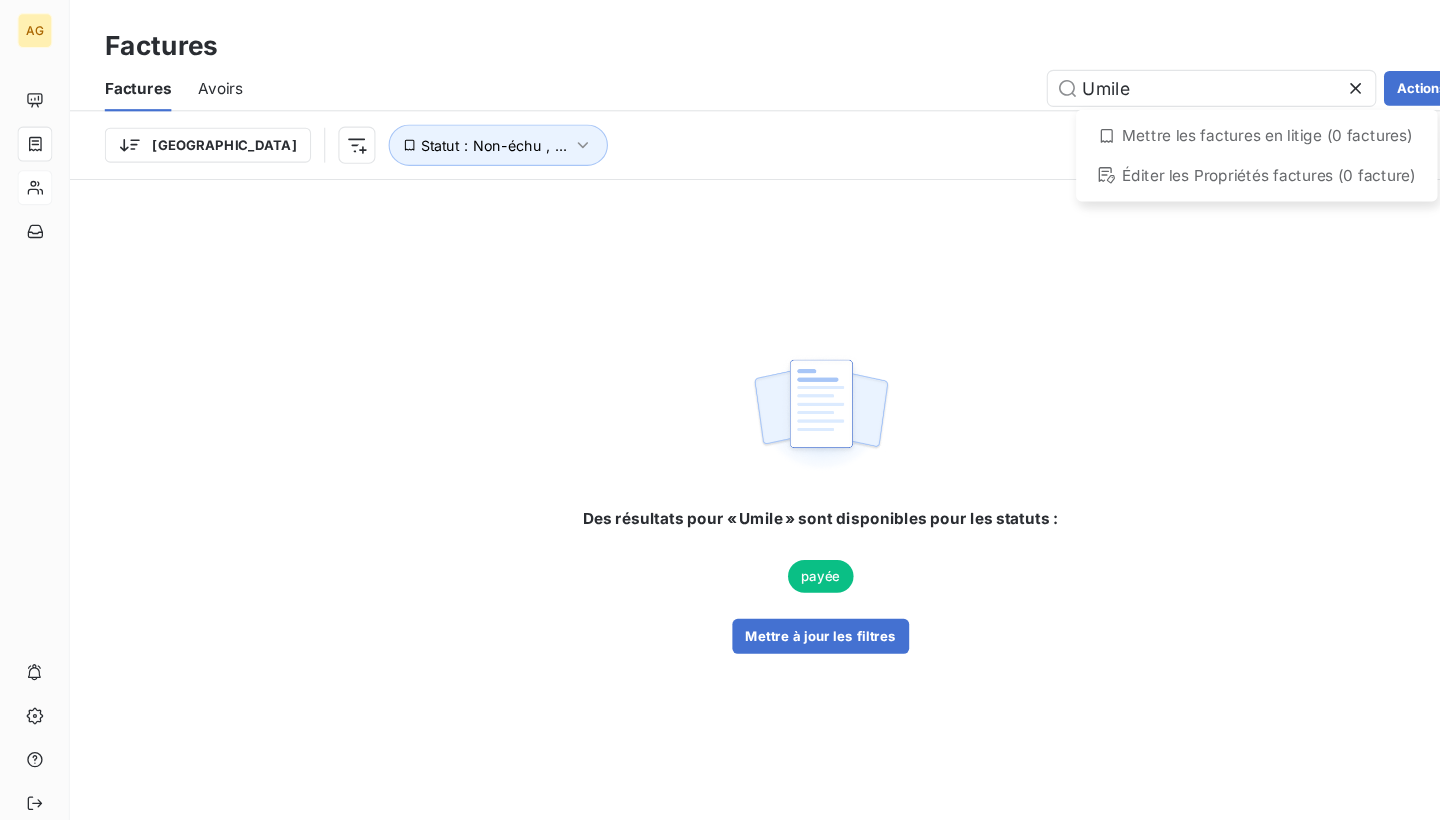 click on "AG Factures Factures Avoirs Umile Actions Mettre les factures en litige (0 factures) Éditer les Propriétés factures  (0 facture) Trier Statut  : Non-échu , ... Des résultats pour « Umile » sont disponibles pour les statuts : payée Mettre à jour les filtres Lignes par page 100 Précédent Suivant" at bounding box center (720, 410) 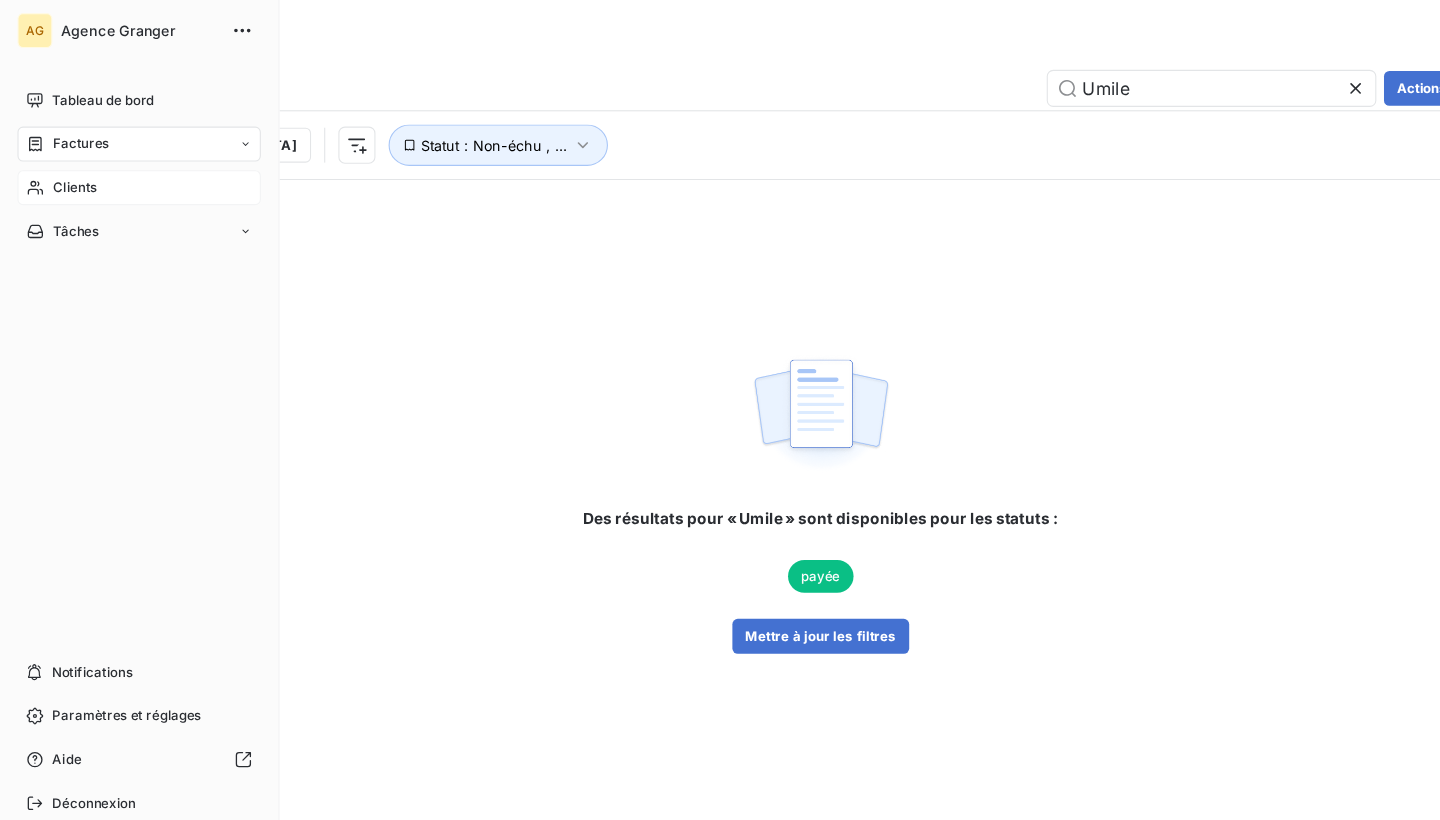 click on "Clients" at bounding box center [127, 172] 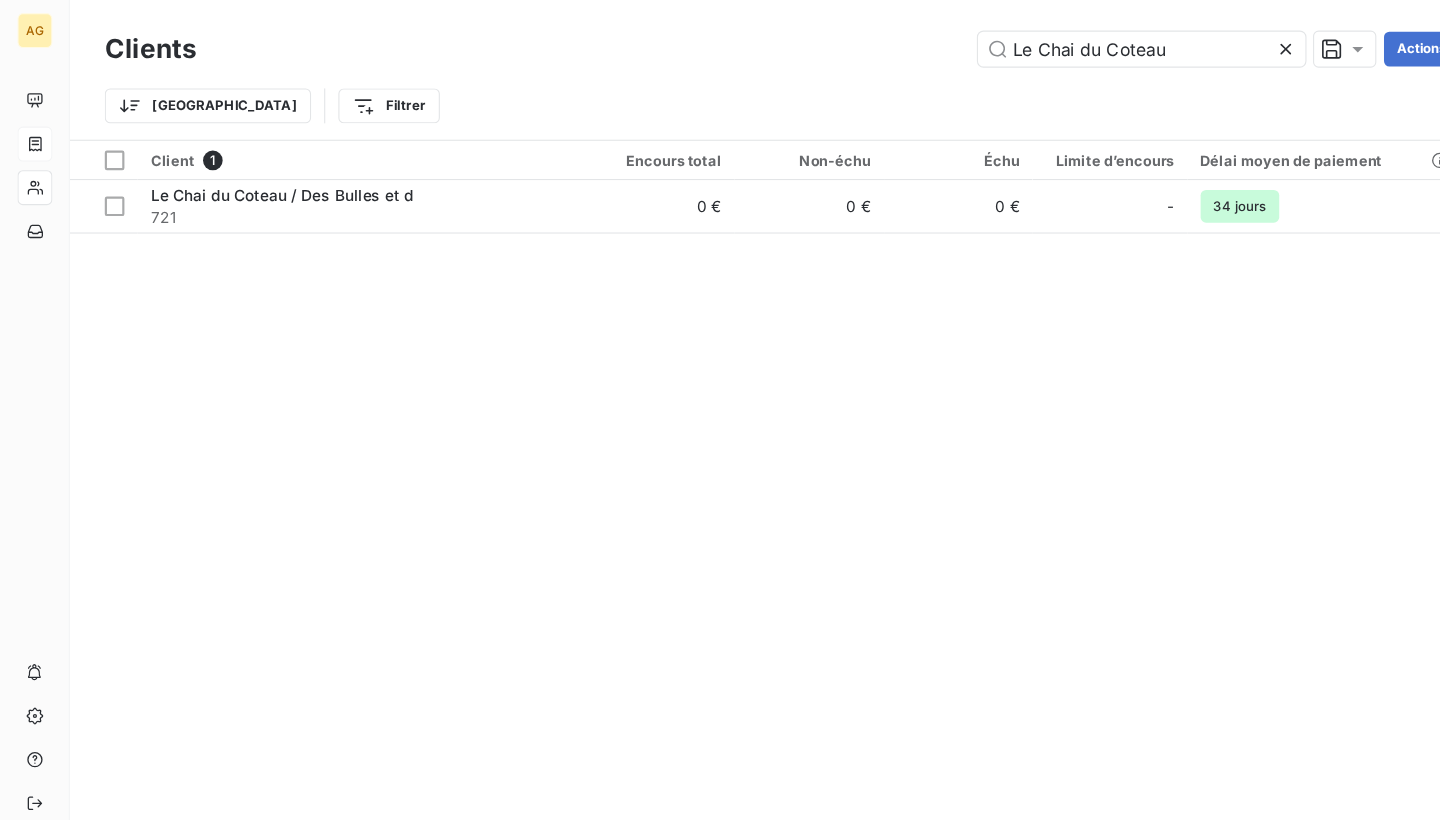 click 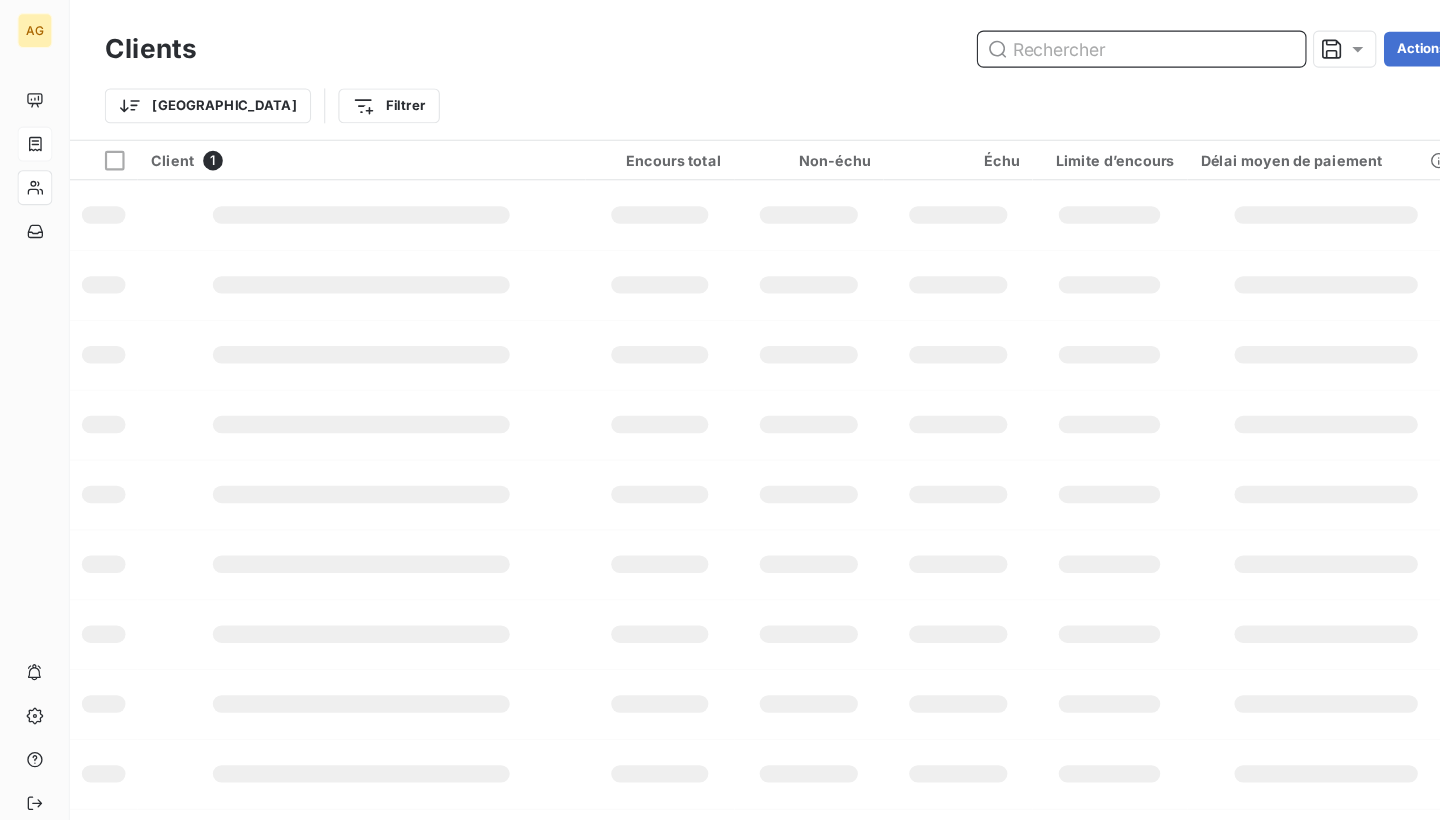click at bounding box center [1046, 45] 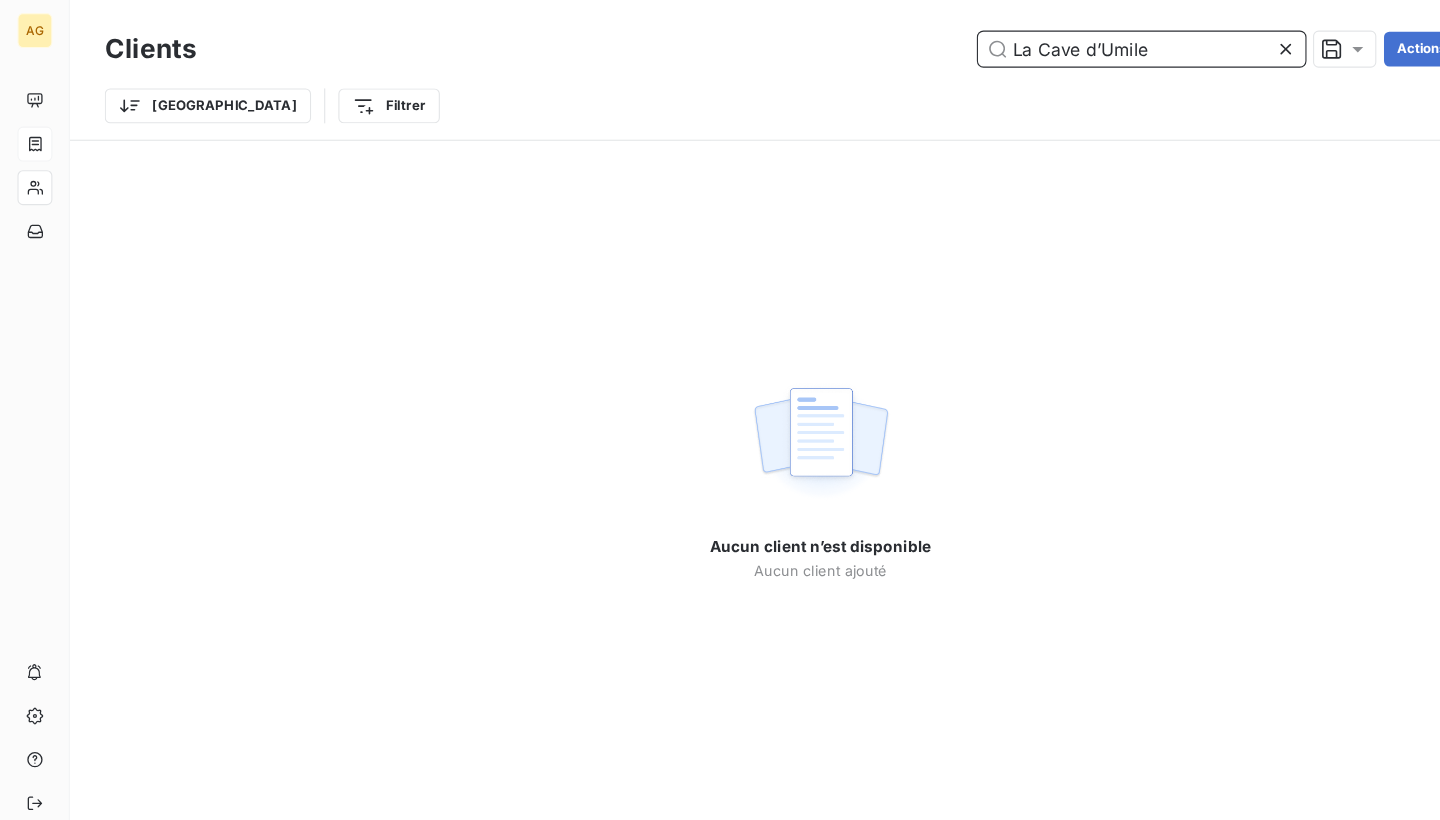 drag, startPoint x: 1005, startPoint y: 45, endPoint x: 994, endPoint y: 45, distance: 11 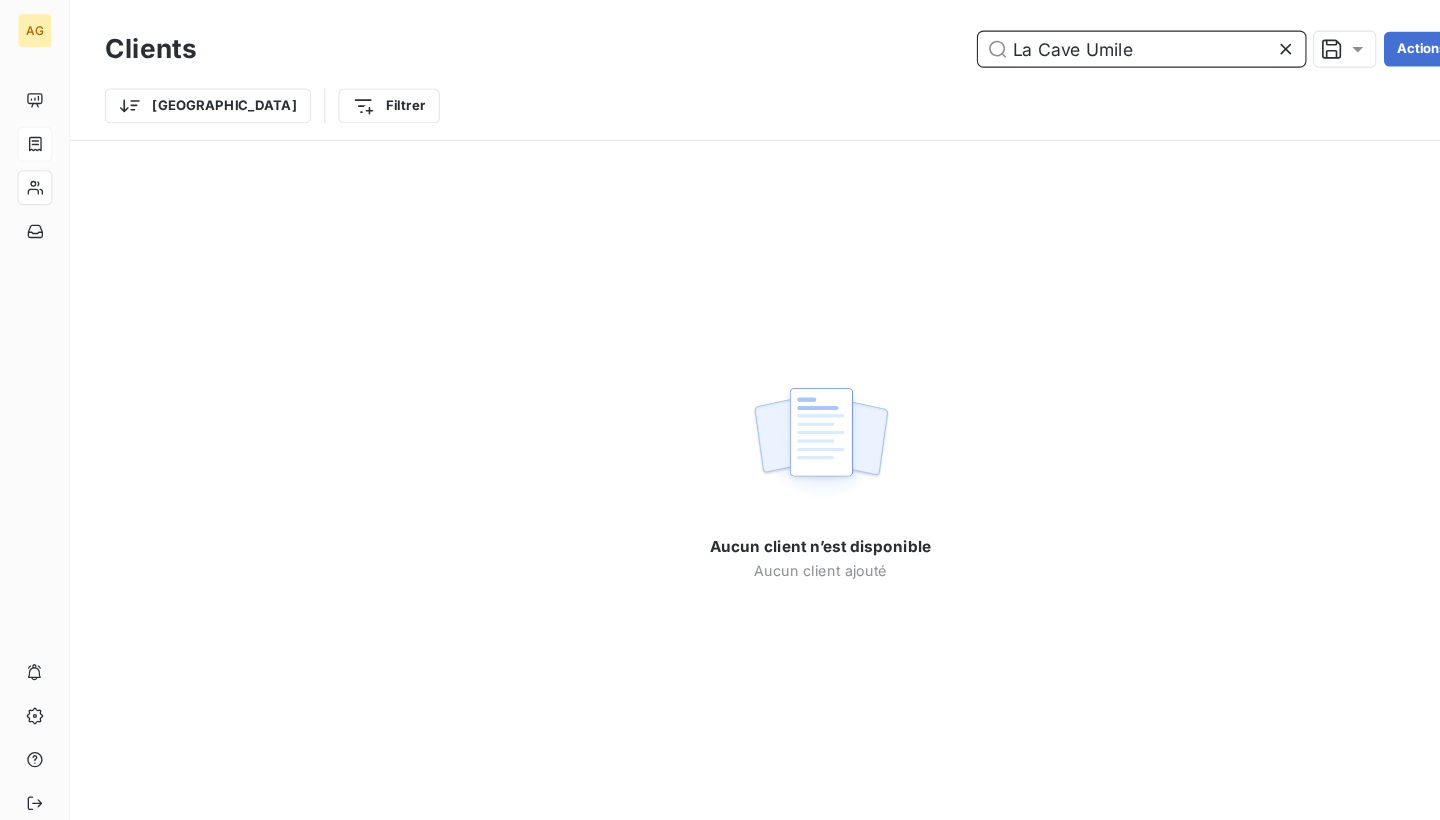 click on "La Cave Umile" at bounding box center (1046, 45) 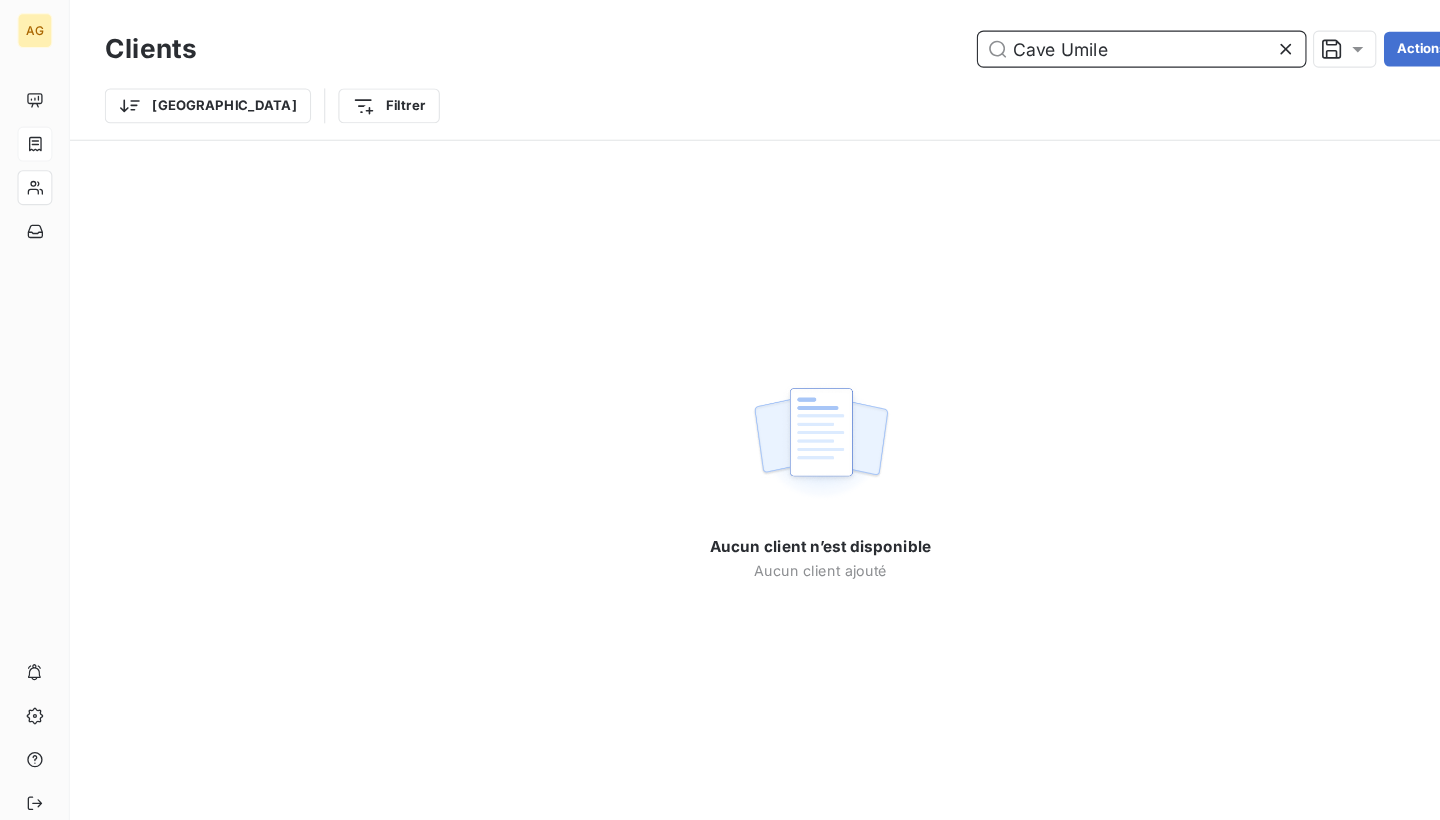 drag, startPoint x: 972, startPoint y: 43, endPoint x: 906, endPoint y: 43, distance: 66 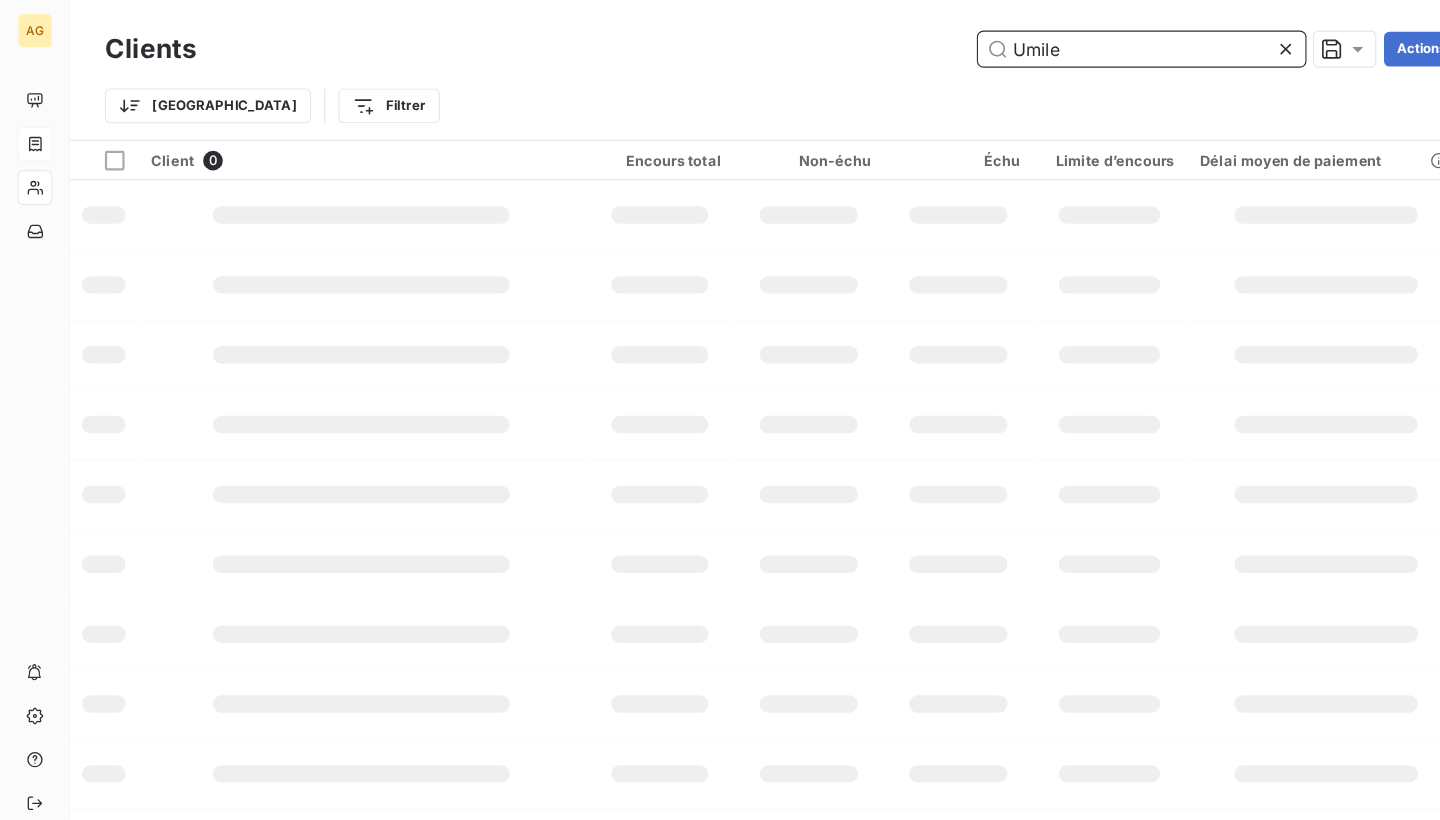 type on "Umile" 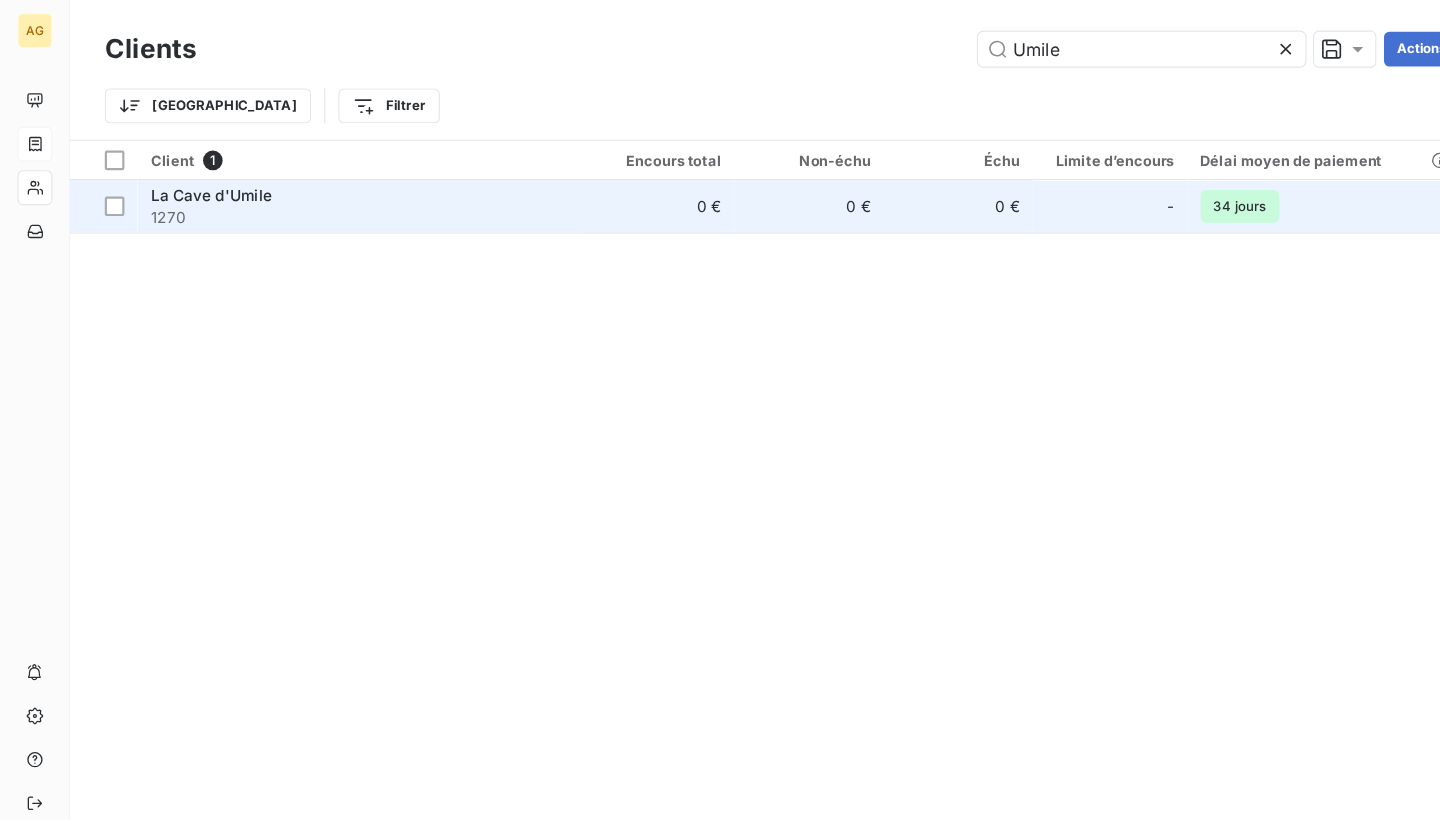 click on "0 €" at bounding box center [604, 189] 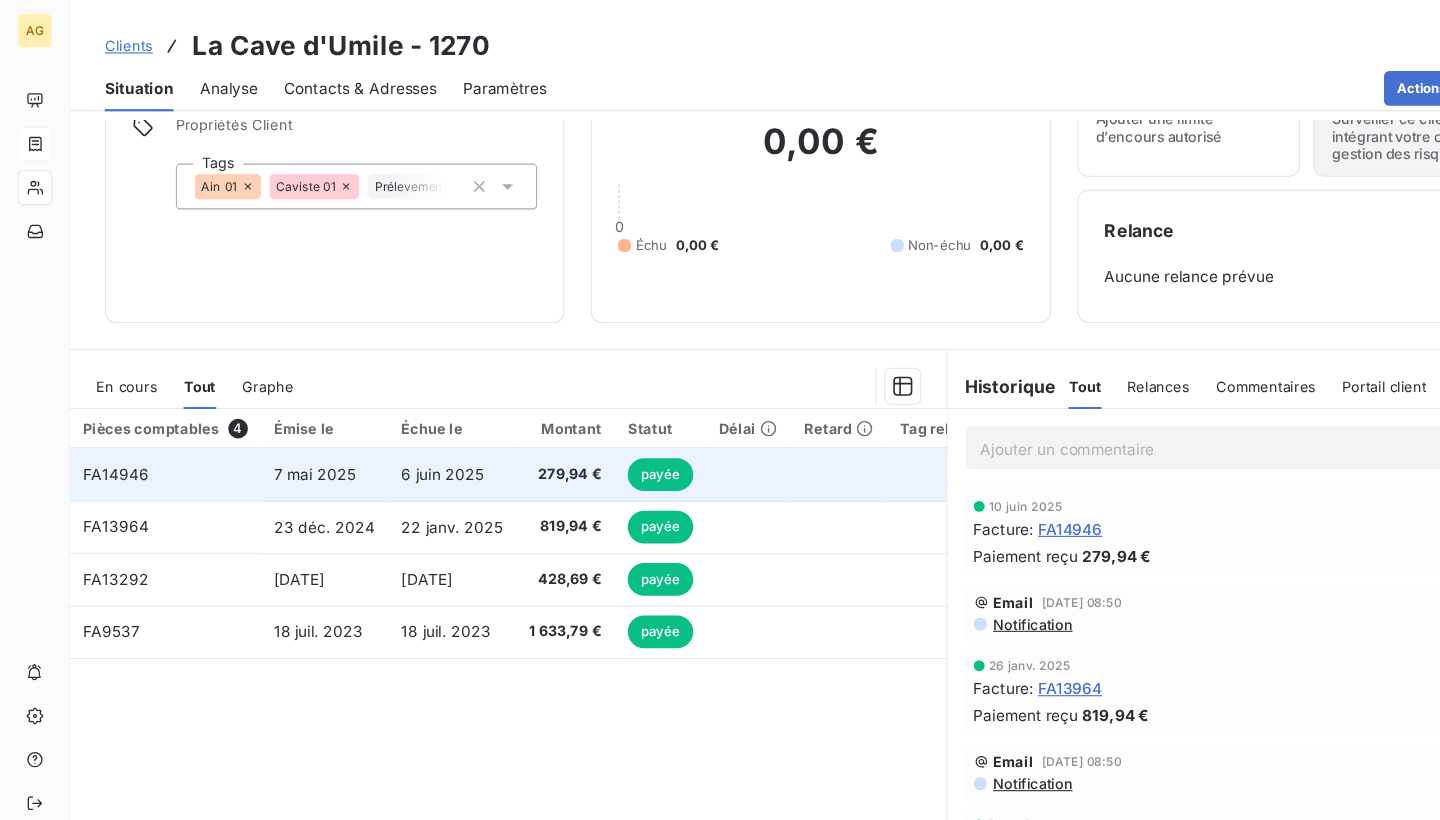 scroll, scrollTop: 98, scrollLeft: 0, axis: vertical 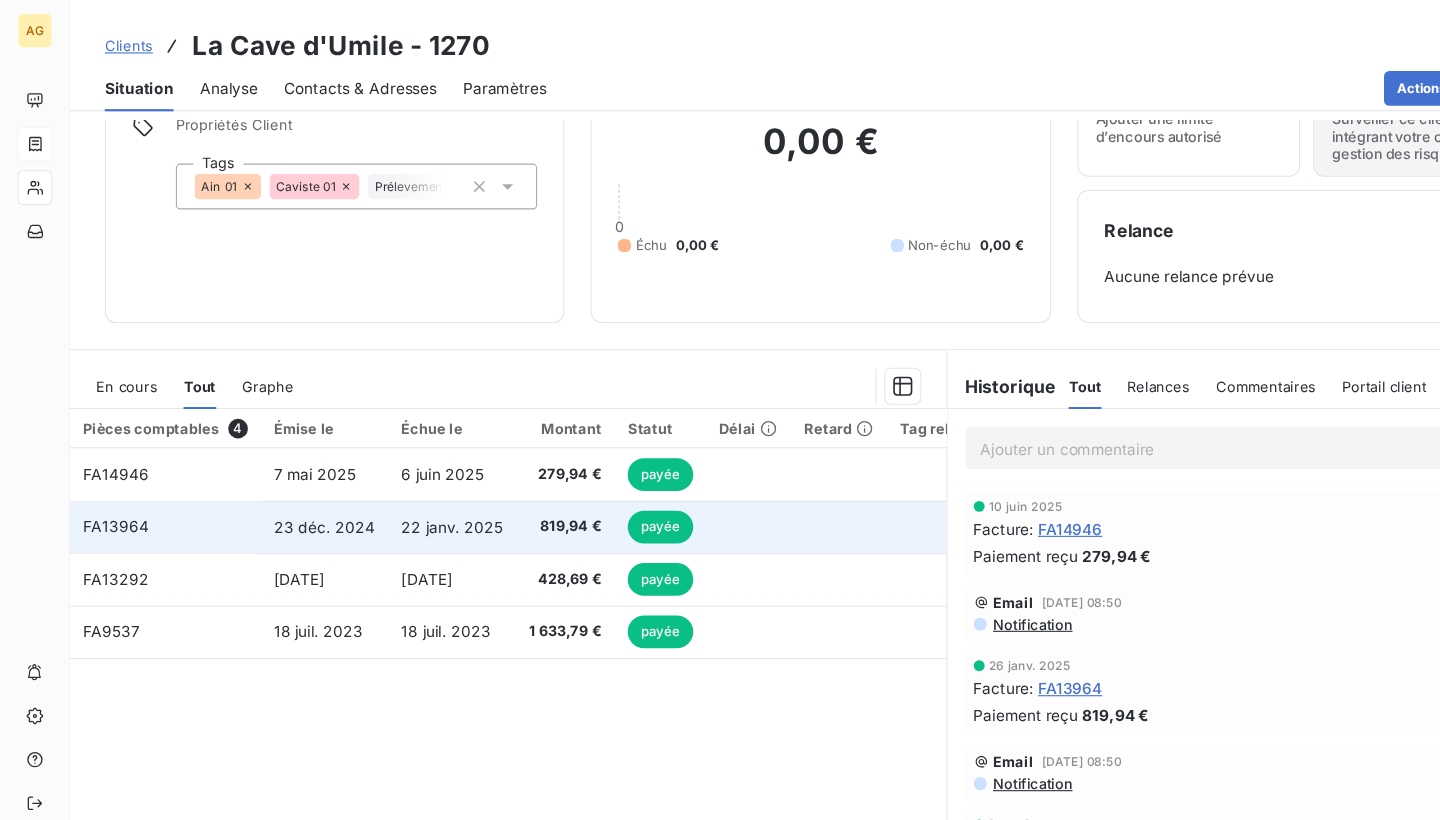 click on "819,94 €" at bounding box center [517, 483] 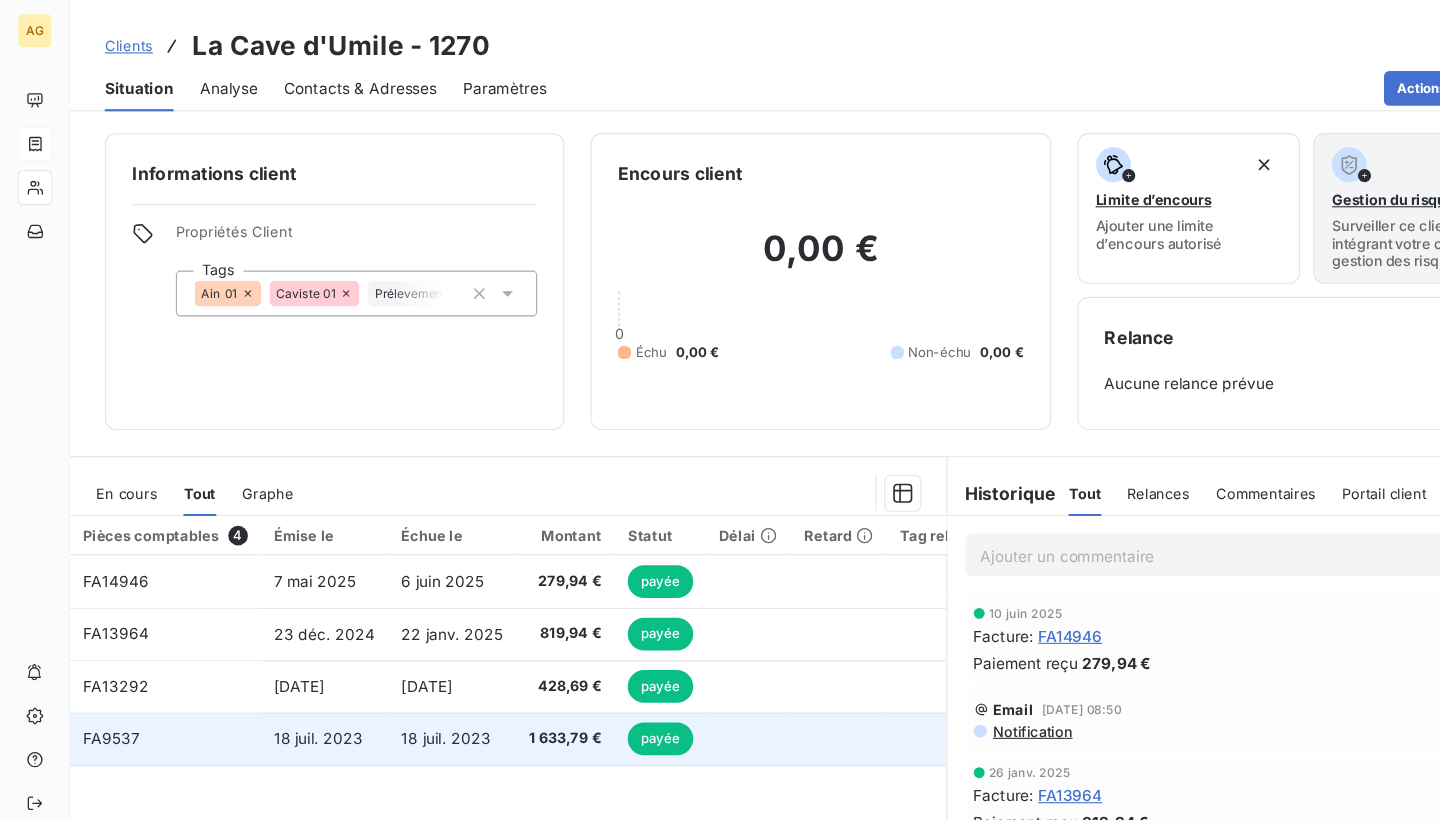 click on "1 633,79 €" at bounding box center [517, 677] 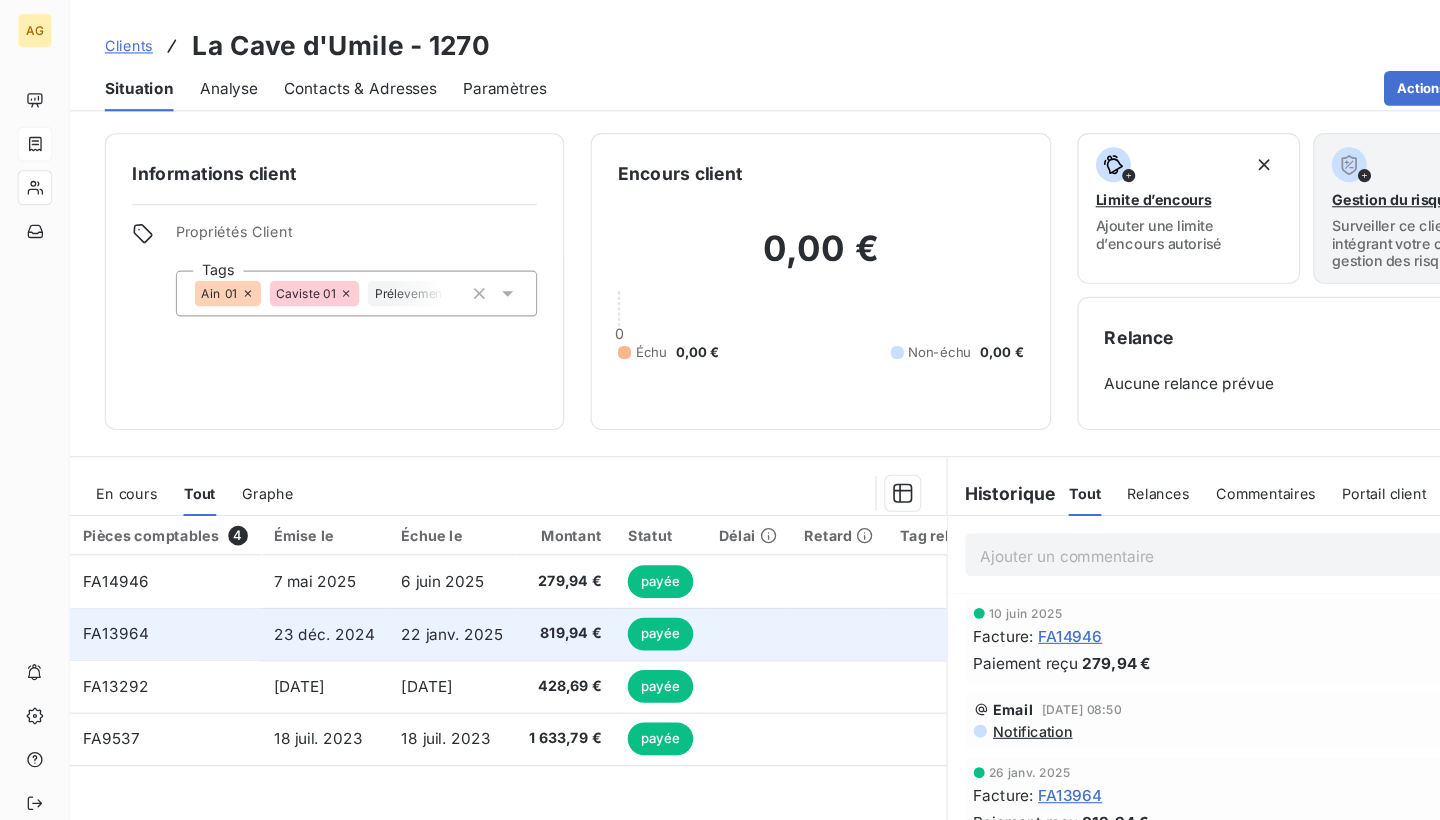 click on "819,94 €" at bounding box center (517, 581) 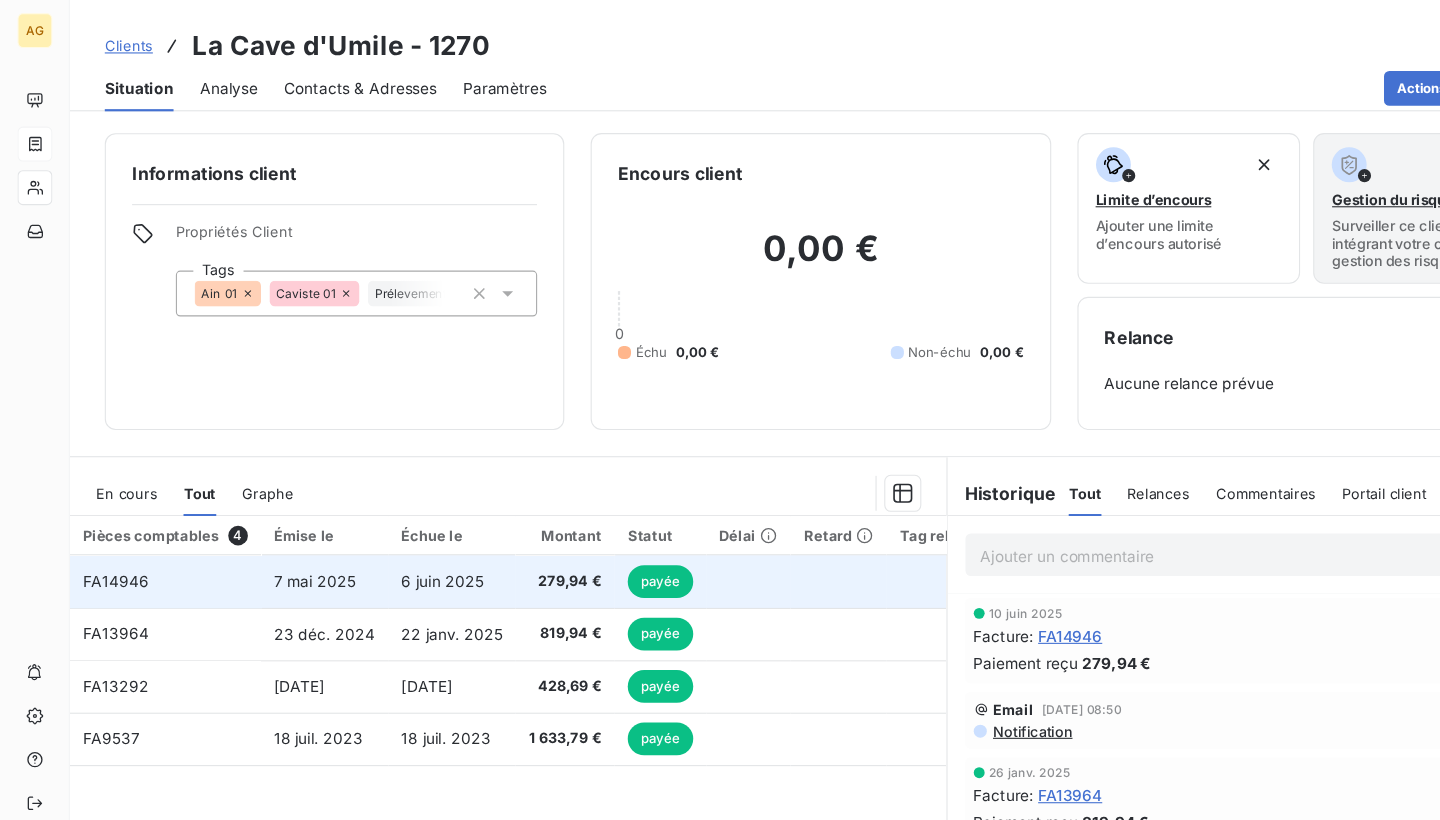 click on "6 juin 2025" at bounding box center [414, 533] 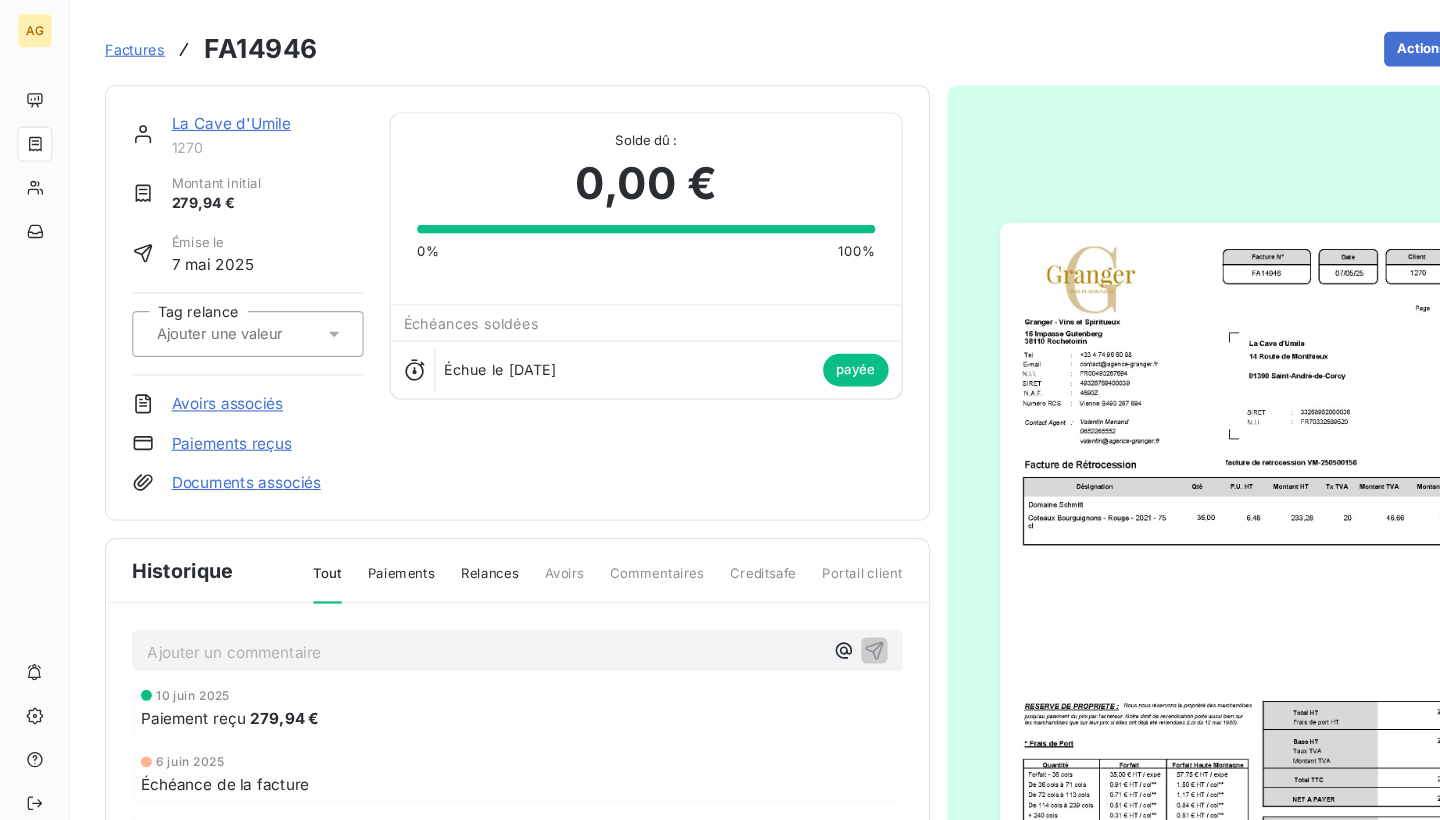 scroll, scrollTop: 0, scrollLeft: 0, axis: both 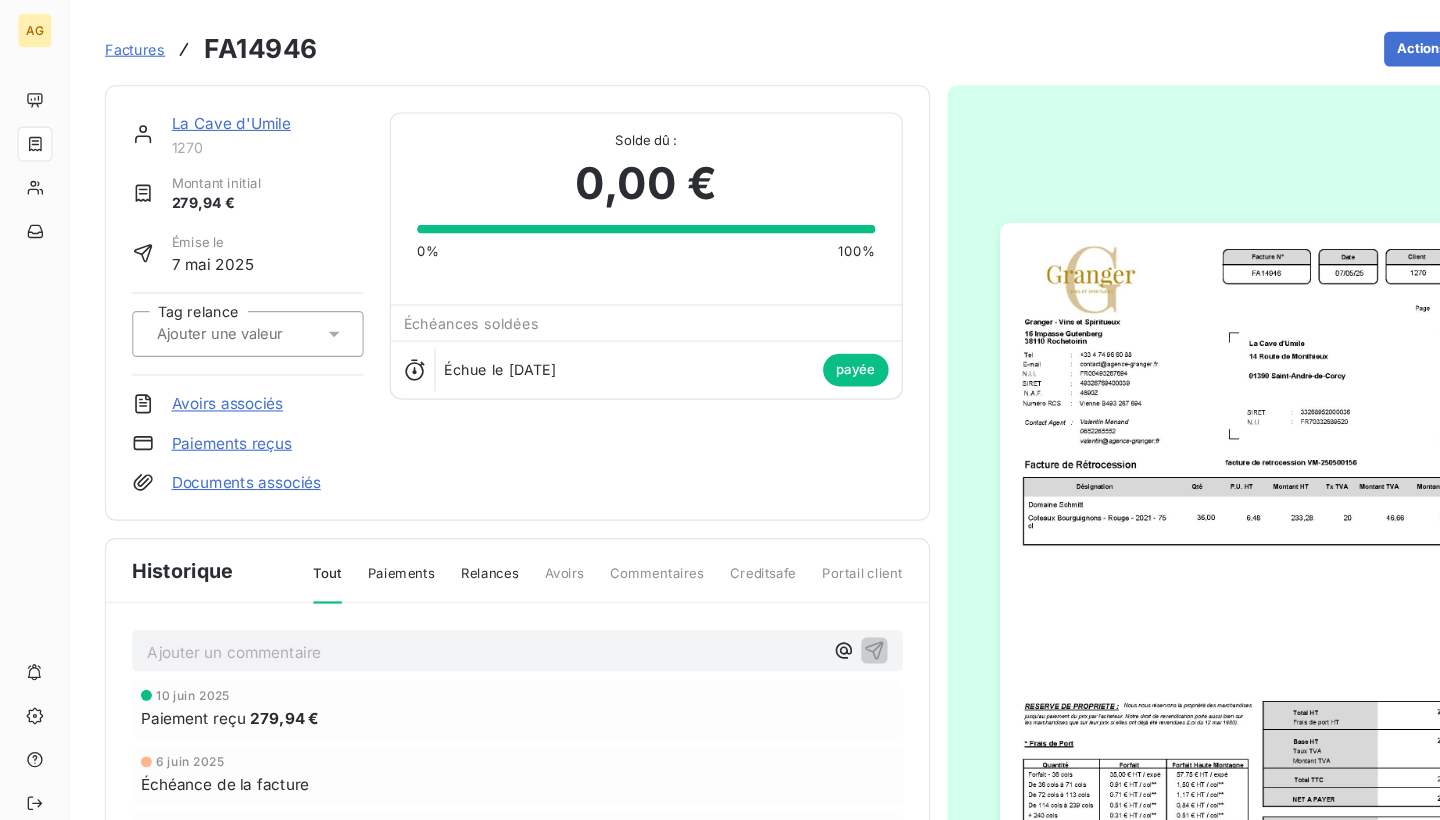 click on "FA14946" at bounding box center (239, 45) 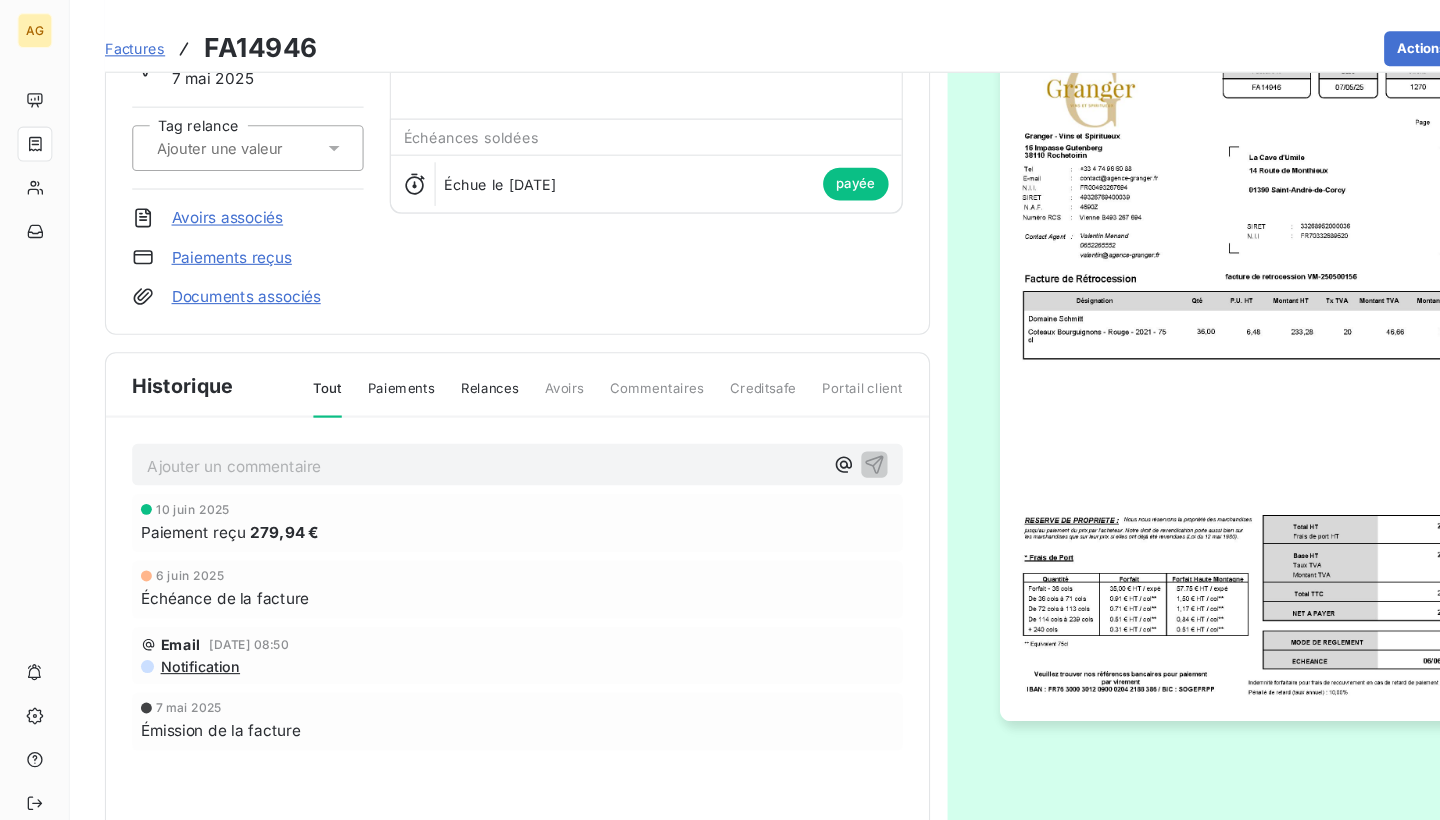 scroll, scrollTop: 170, scrollLeft: 0, axis: vertical 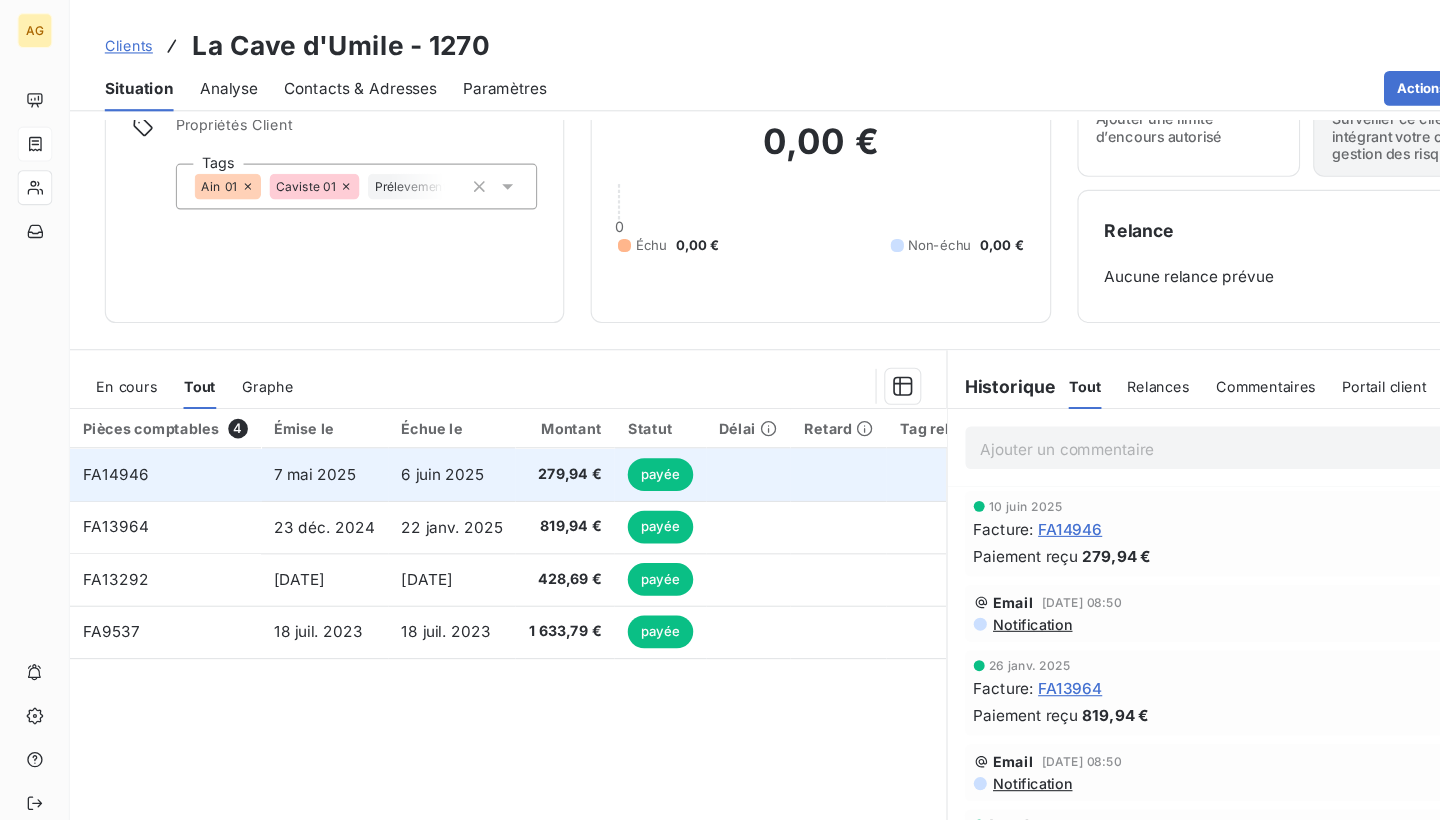 click on "279,94 €" at bounding box center (517, 435) 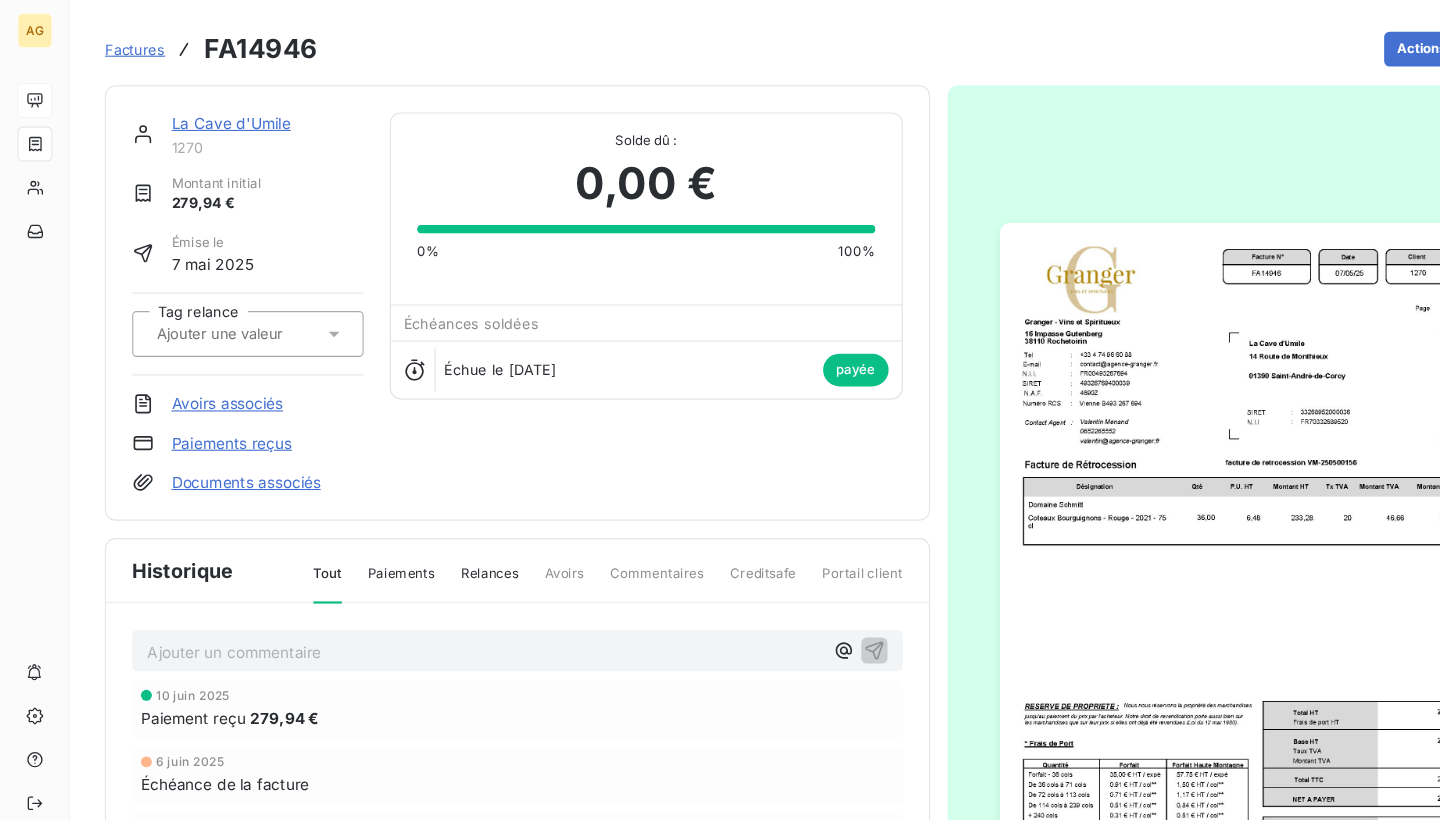 scroll, scrollTop: 0, scrollLeft: 0, axis: both 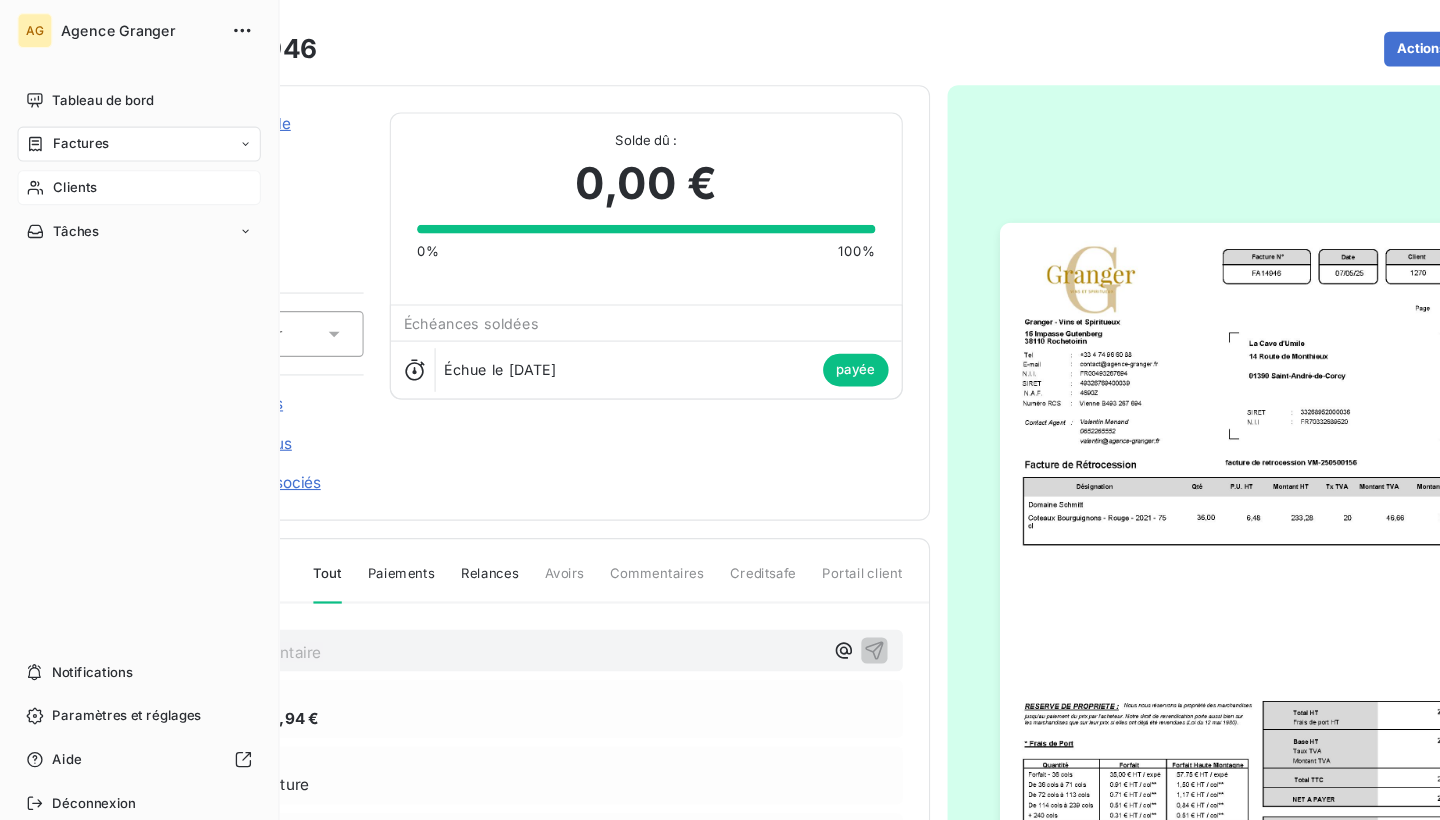 click on "Clients" at bounding box center (127, 172) 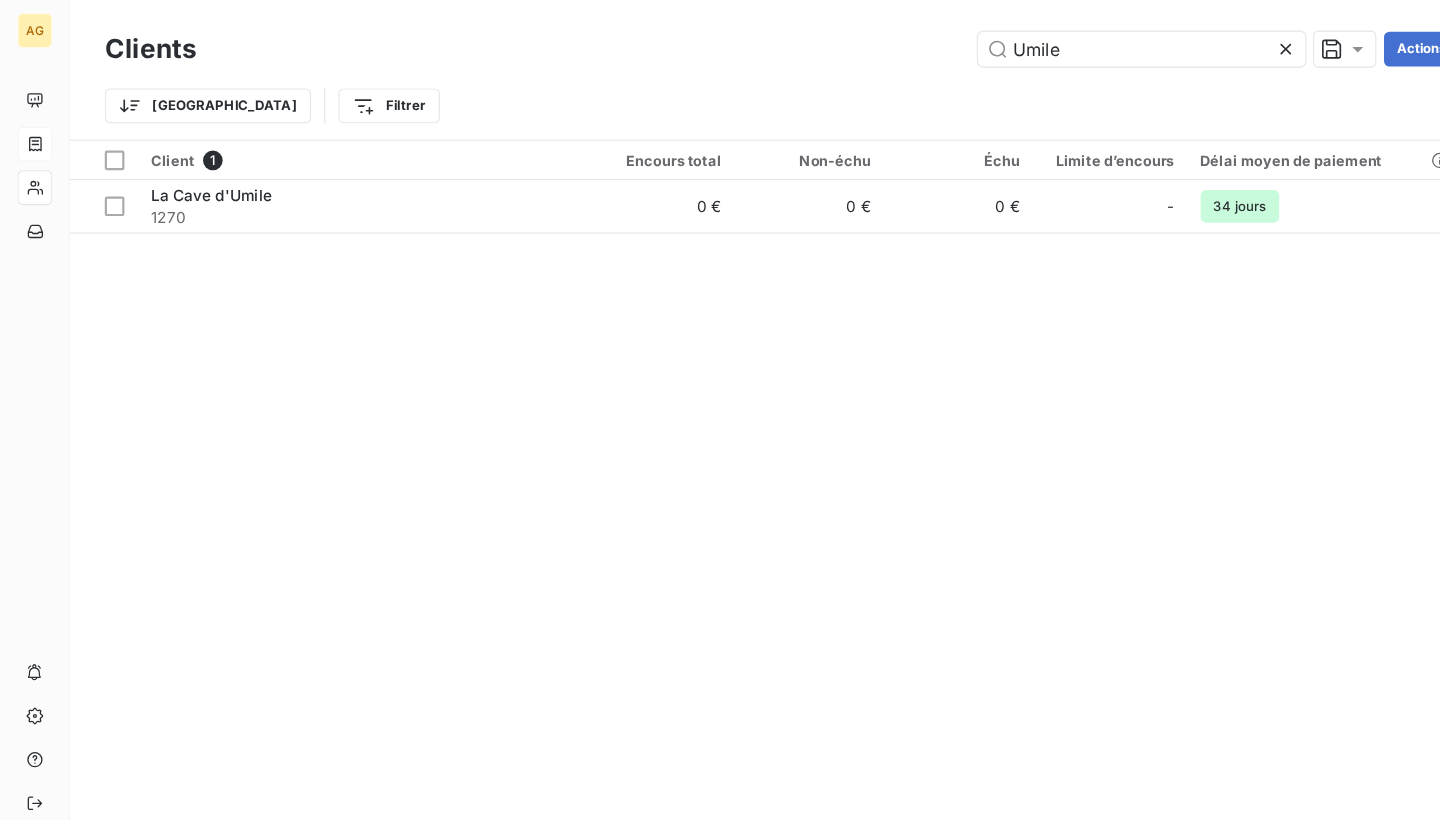 click 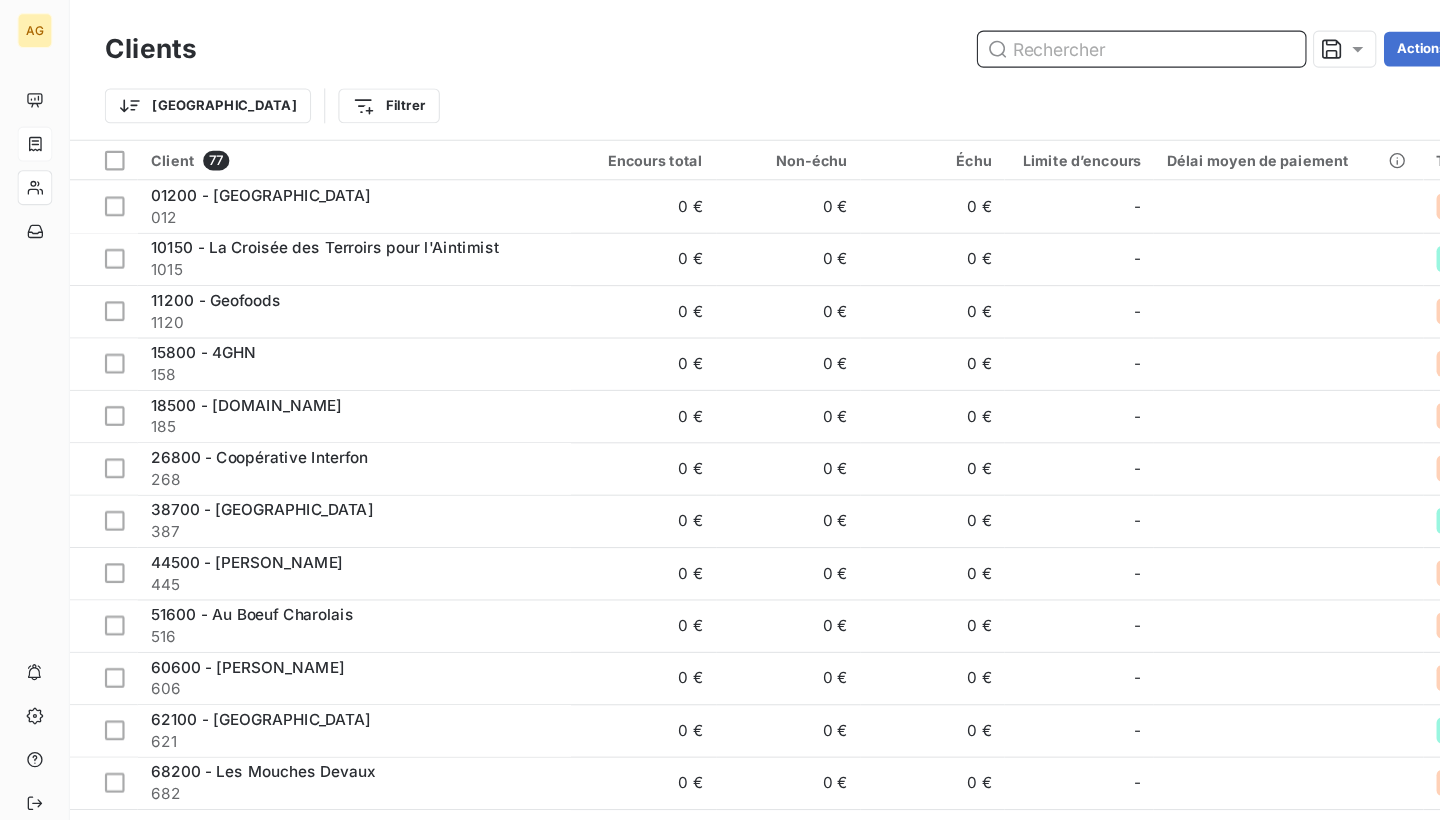click at bounding box center (1046, 45) 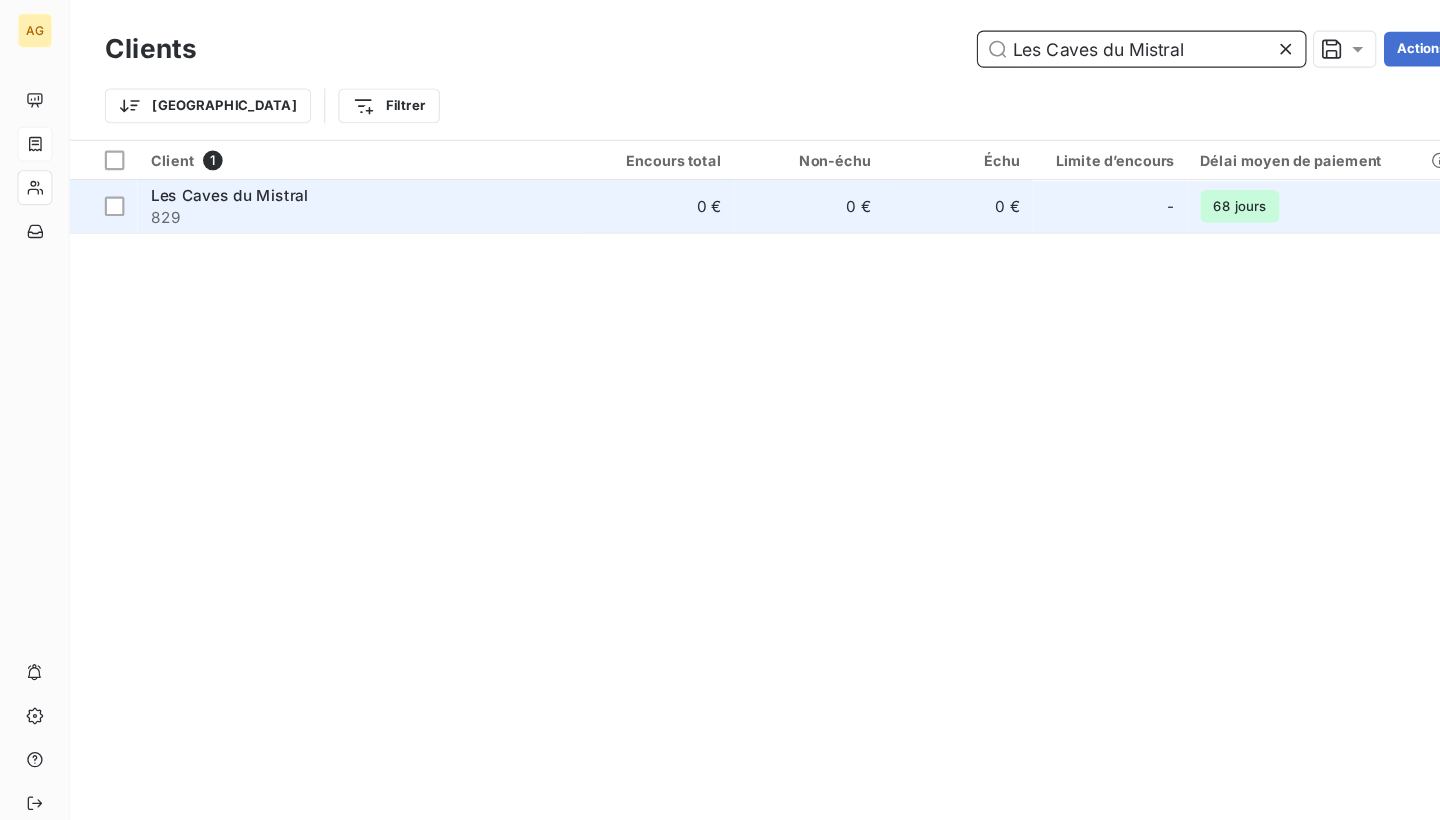 type on "Les Caves du Mistral" 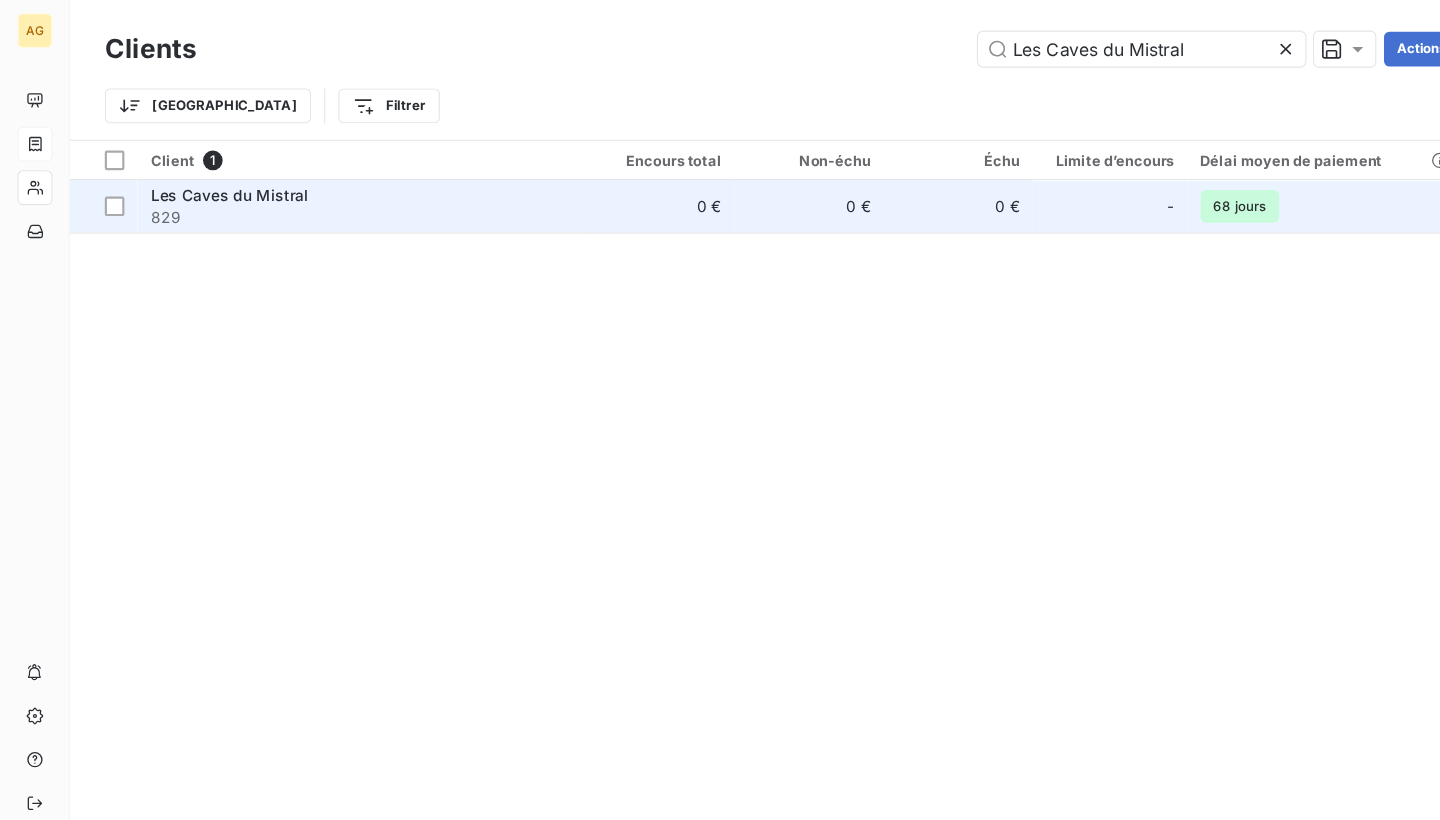 click on "Les Caves du Mistral" at bounding box center [331, 179] 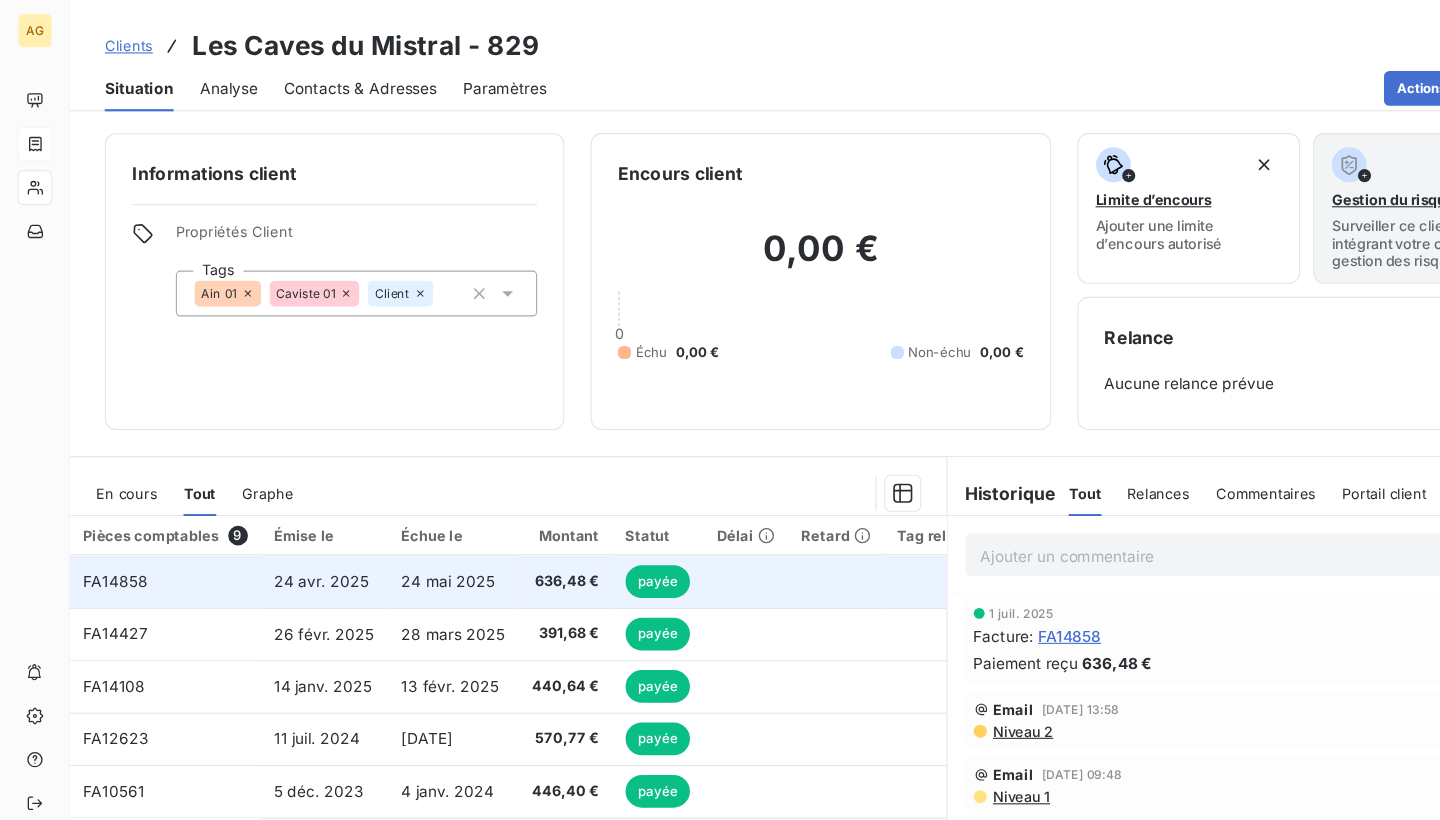 scroll, scrollTop: 0, scrollLeft: 0, axis: both 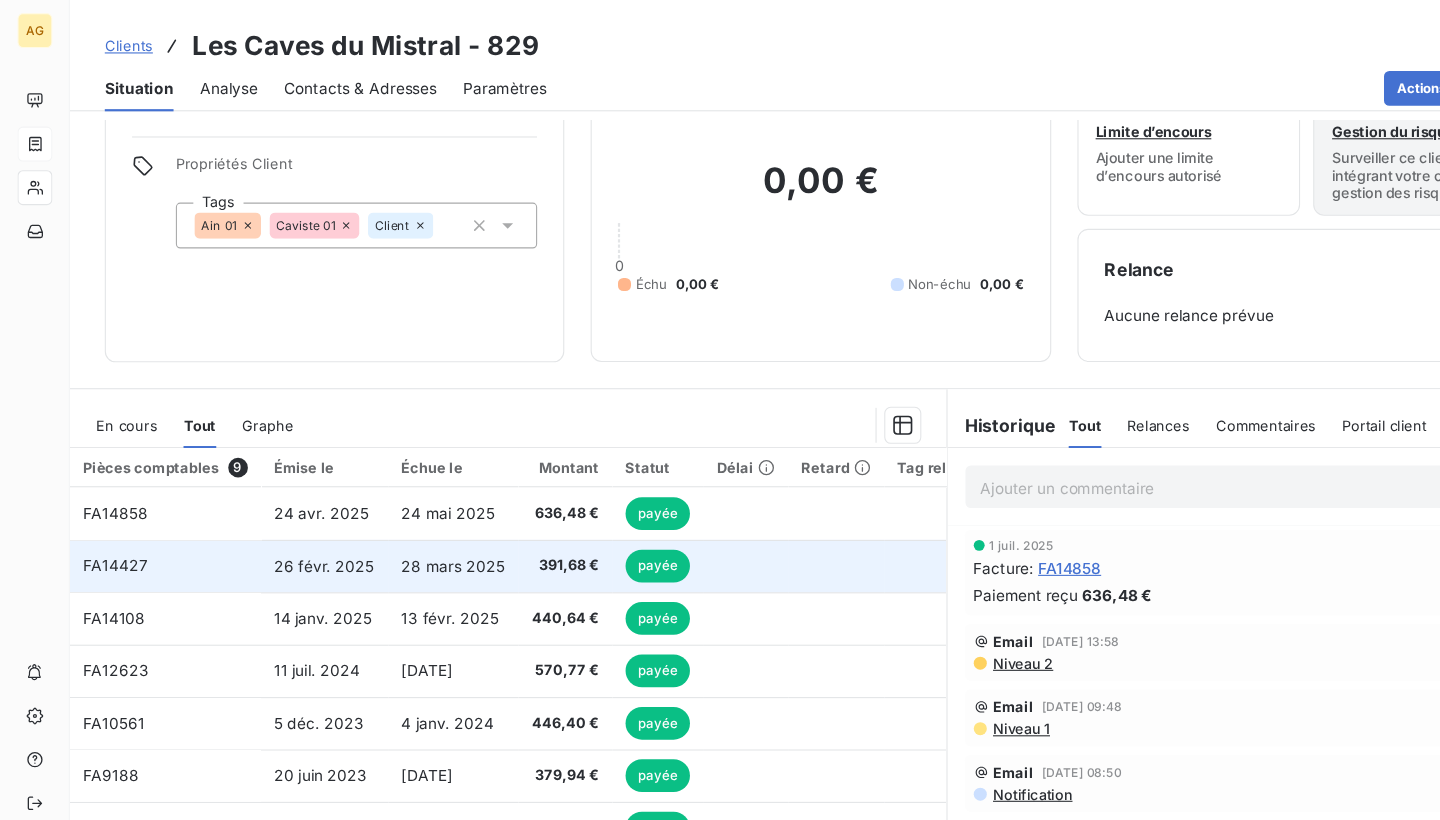 click on "28 mars 2025" at bounding box center (416, 519) 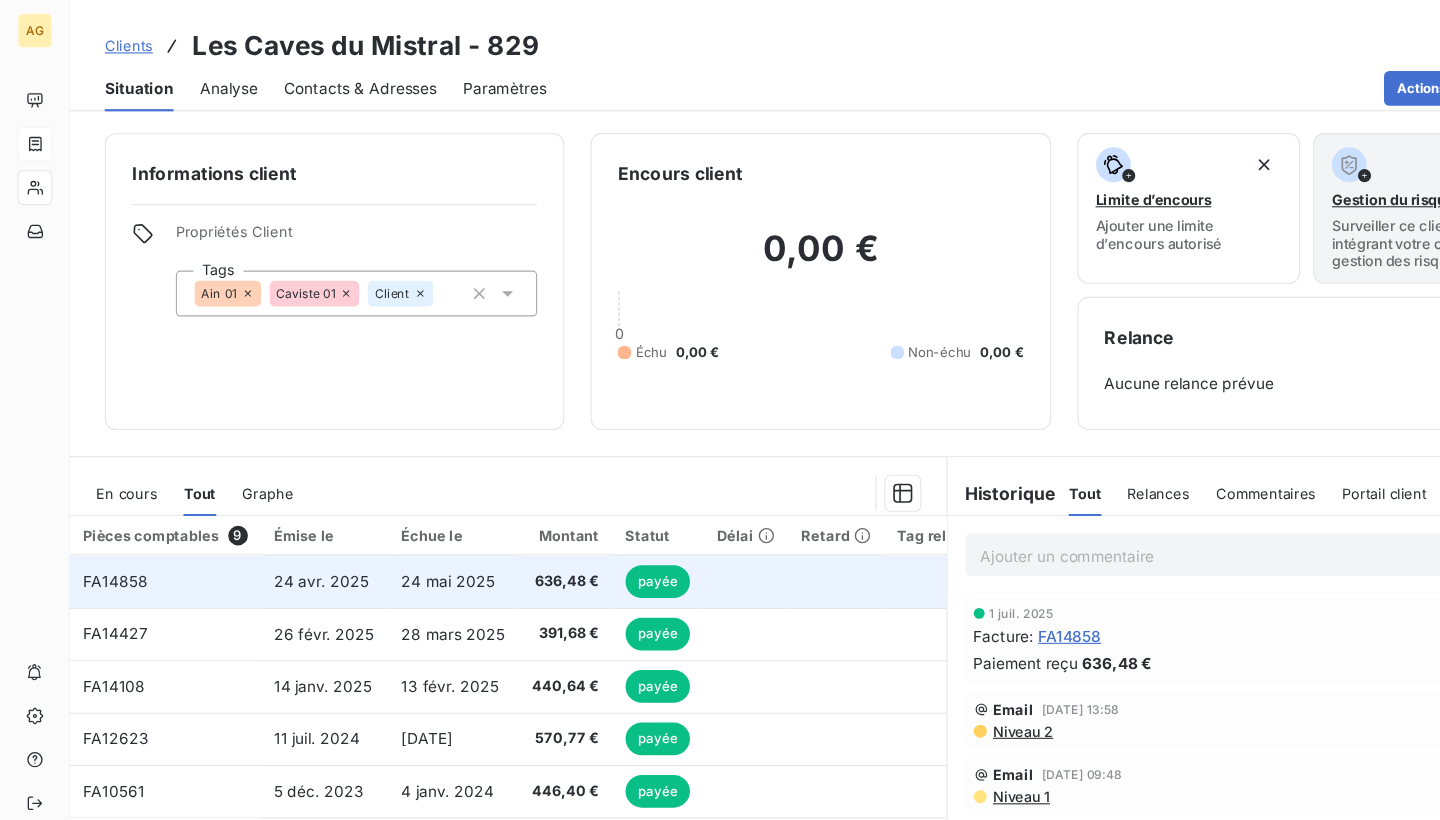 click on "24 mai 2025" at bounding box center (411, 532) 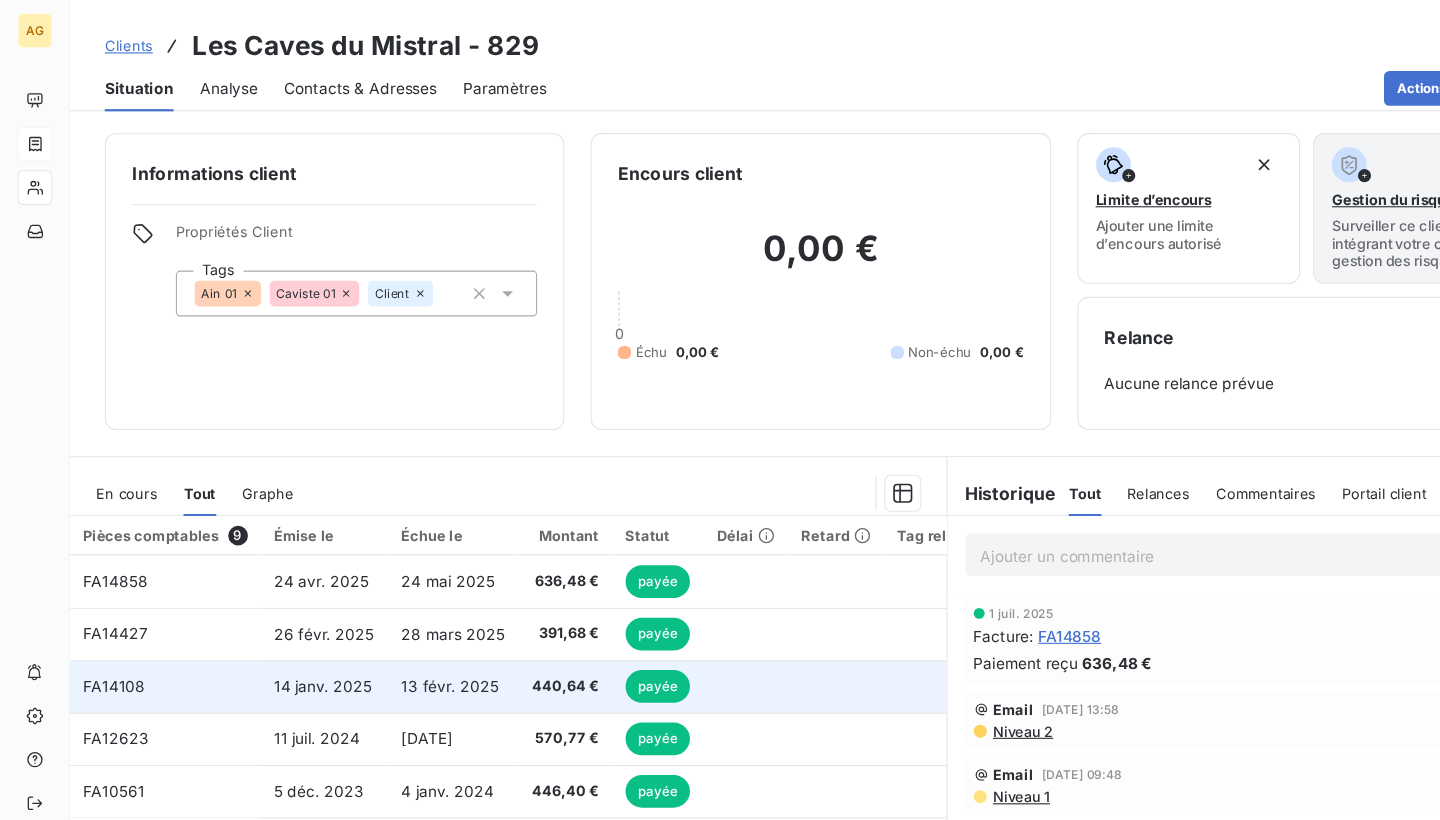 click on "13 févr. 2025" at bounding box center (416, 629) 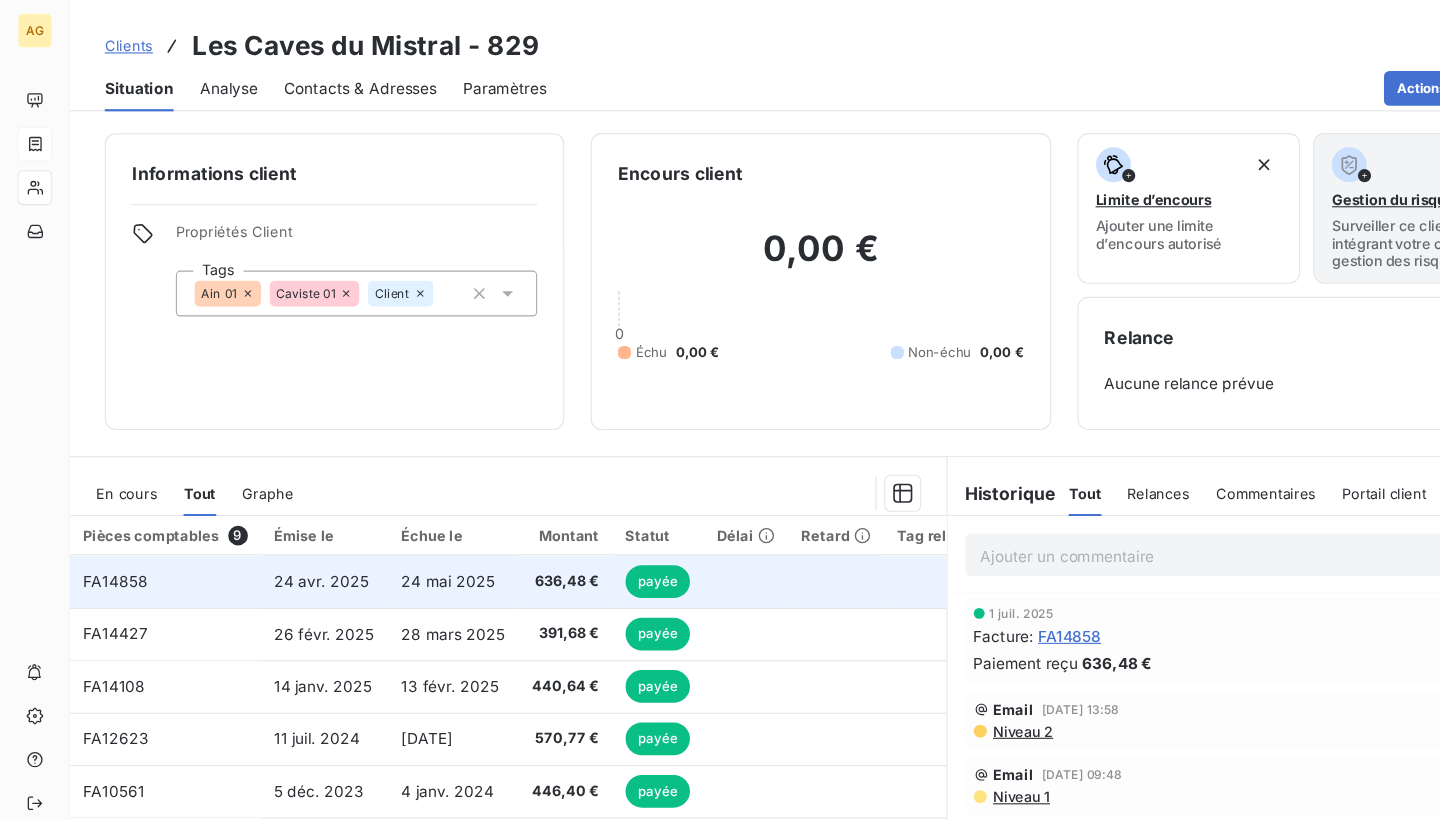 click on "24 mai 2025" at bounding box center [411, 532] 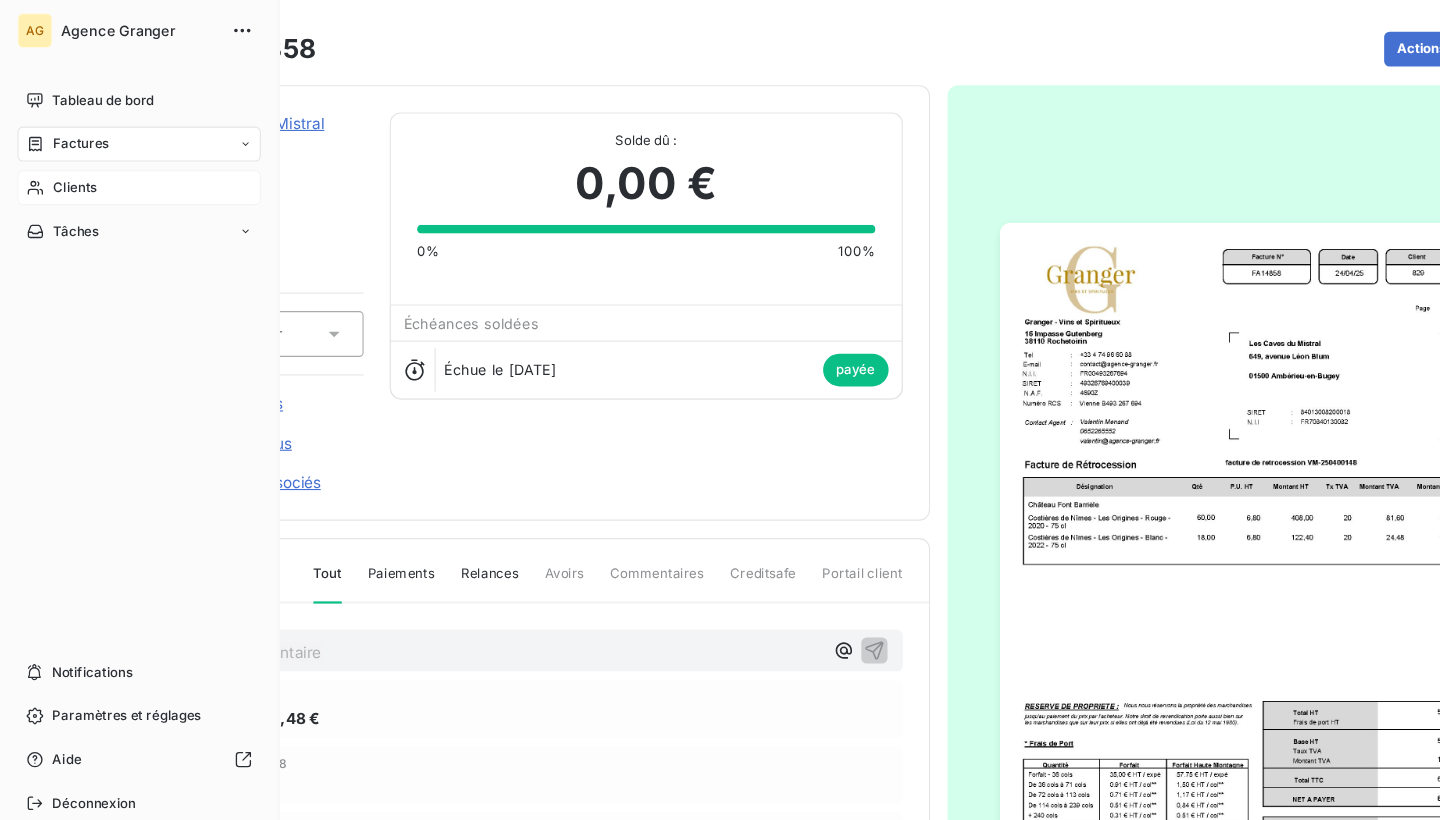 click on "Clients" at bounding box center [127, 172] 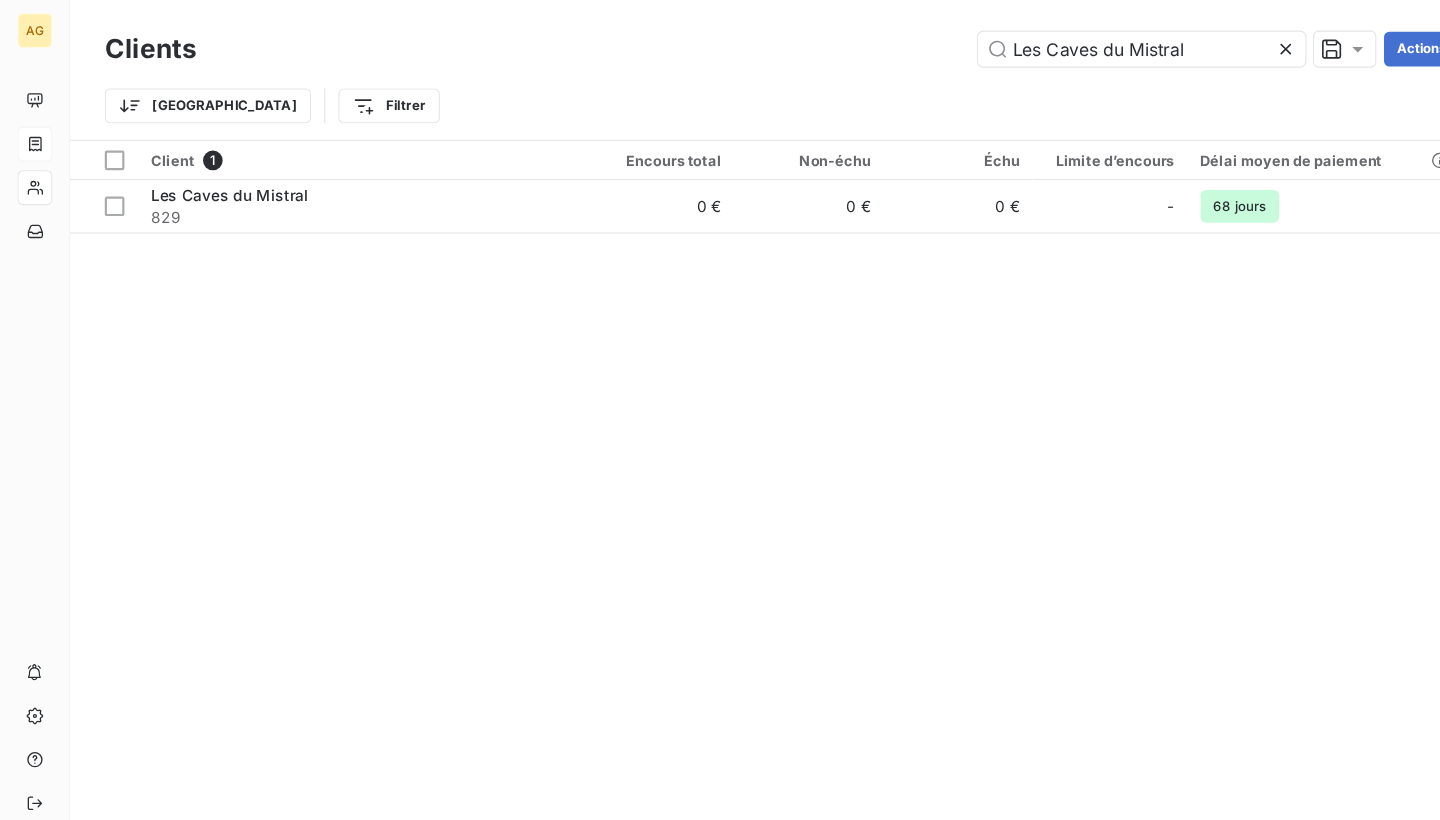 click 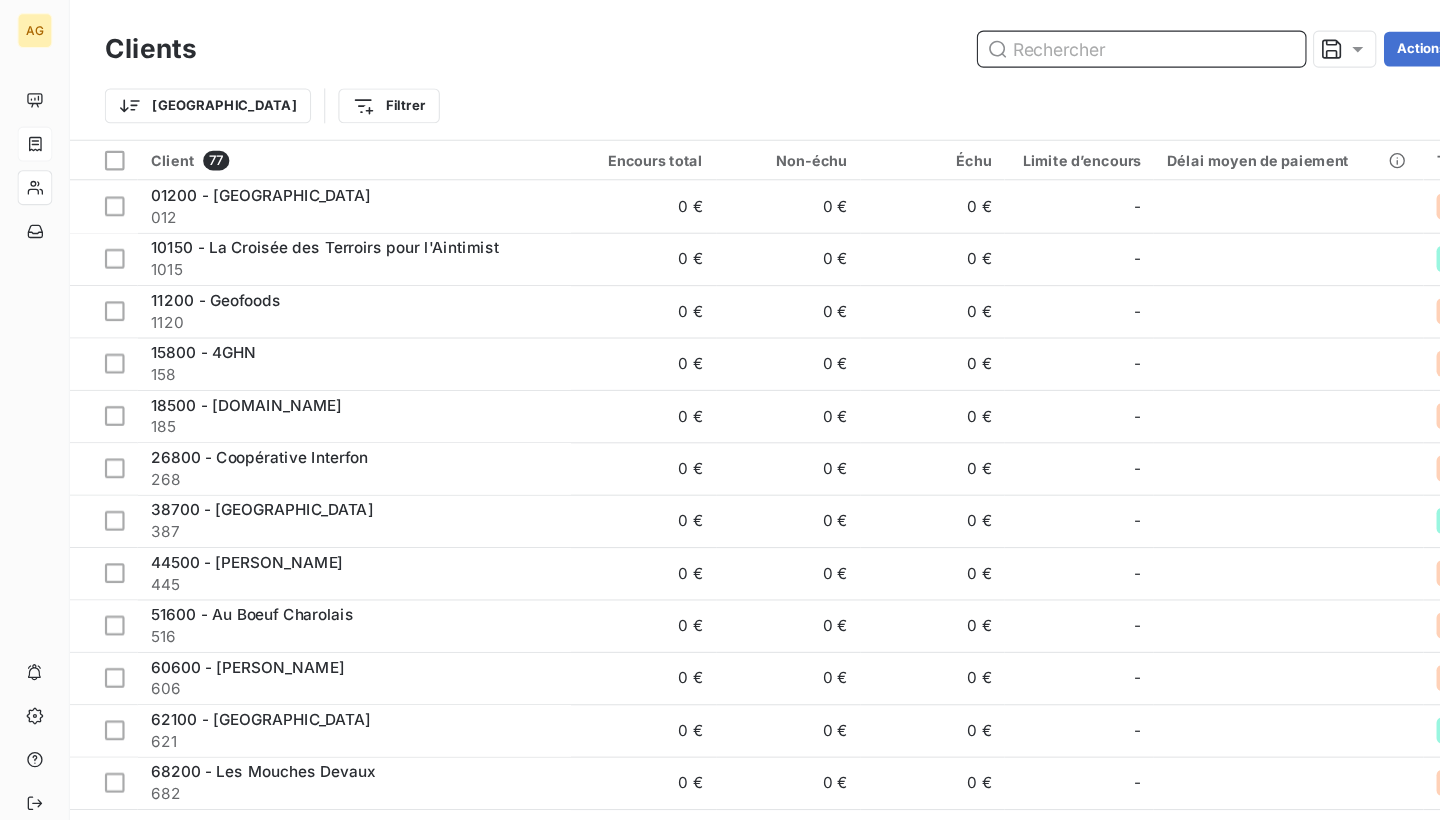 click at bounding box center (1046, 45) 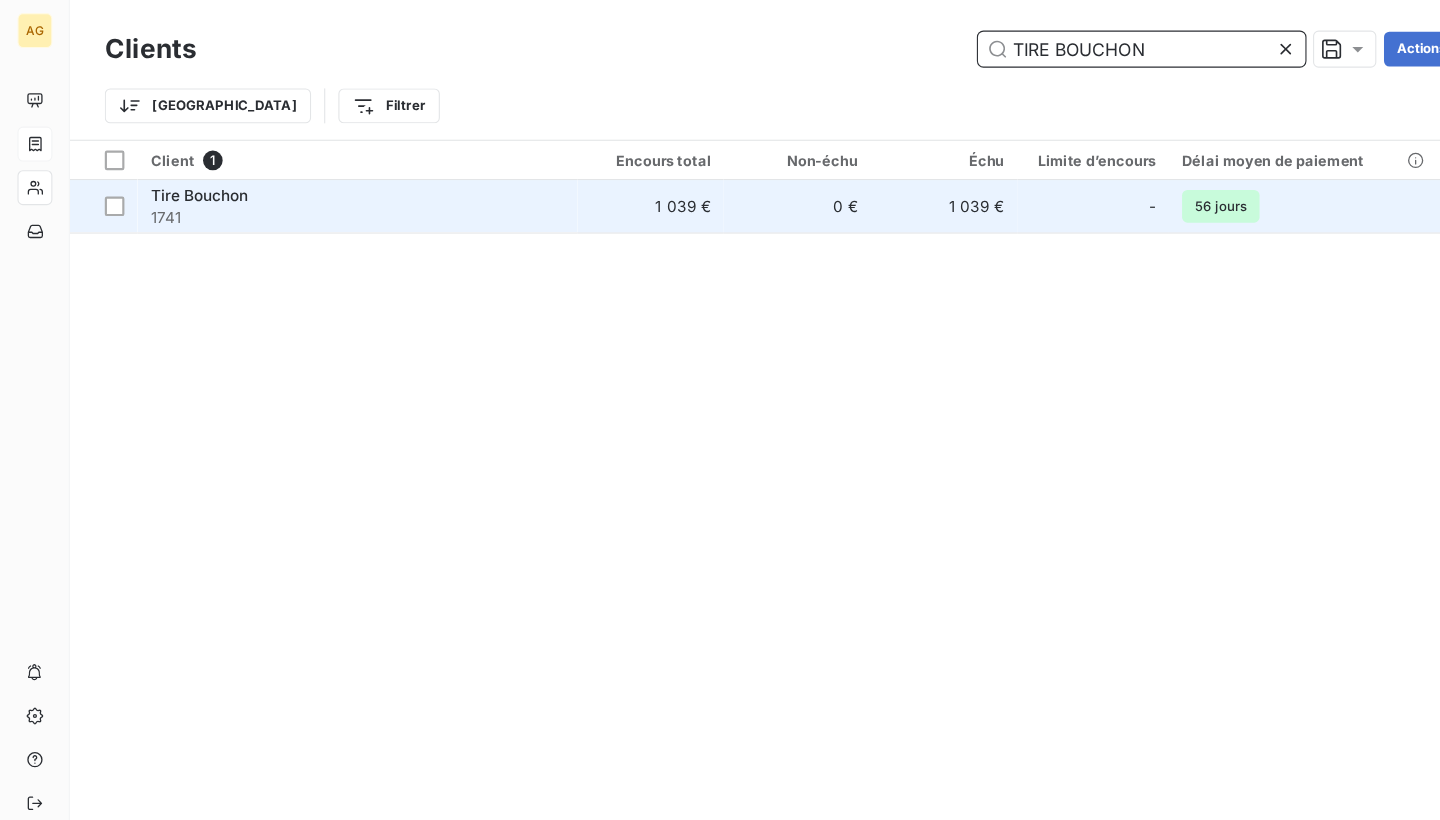 type on "TIRE BOUCHON" 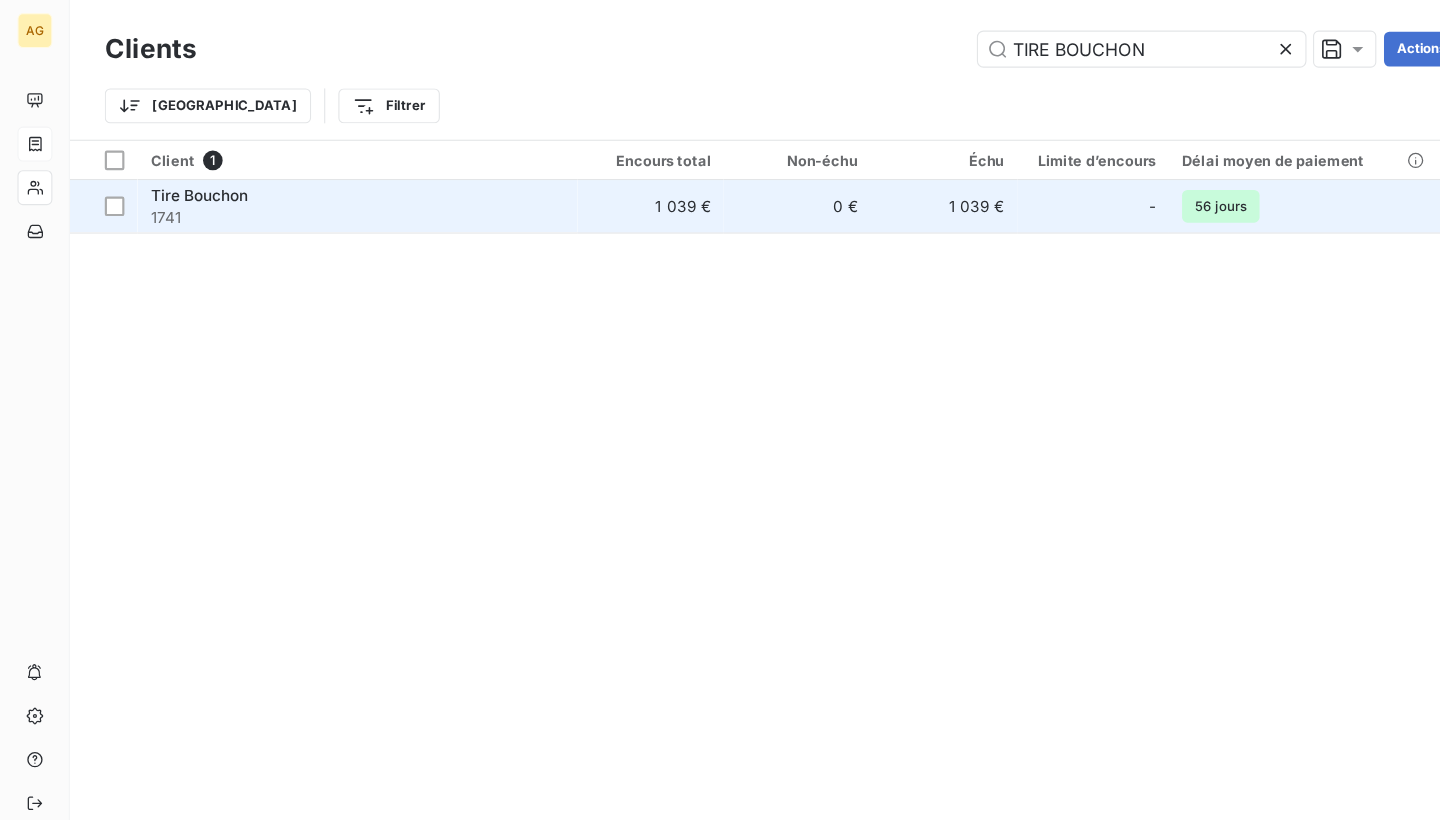 click on "Tire Bouchon" at bounding box center (327, 179) 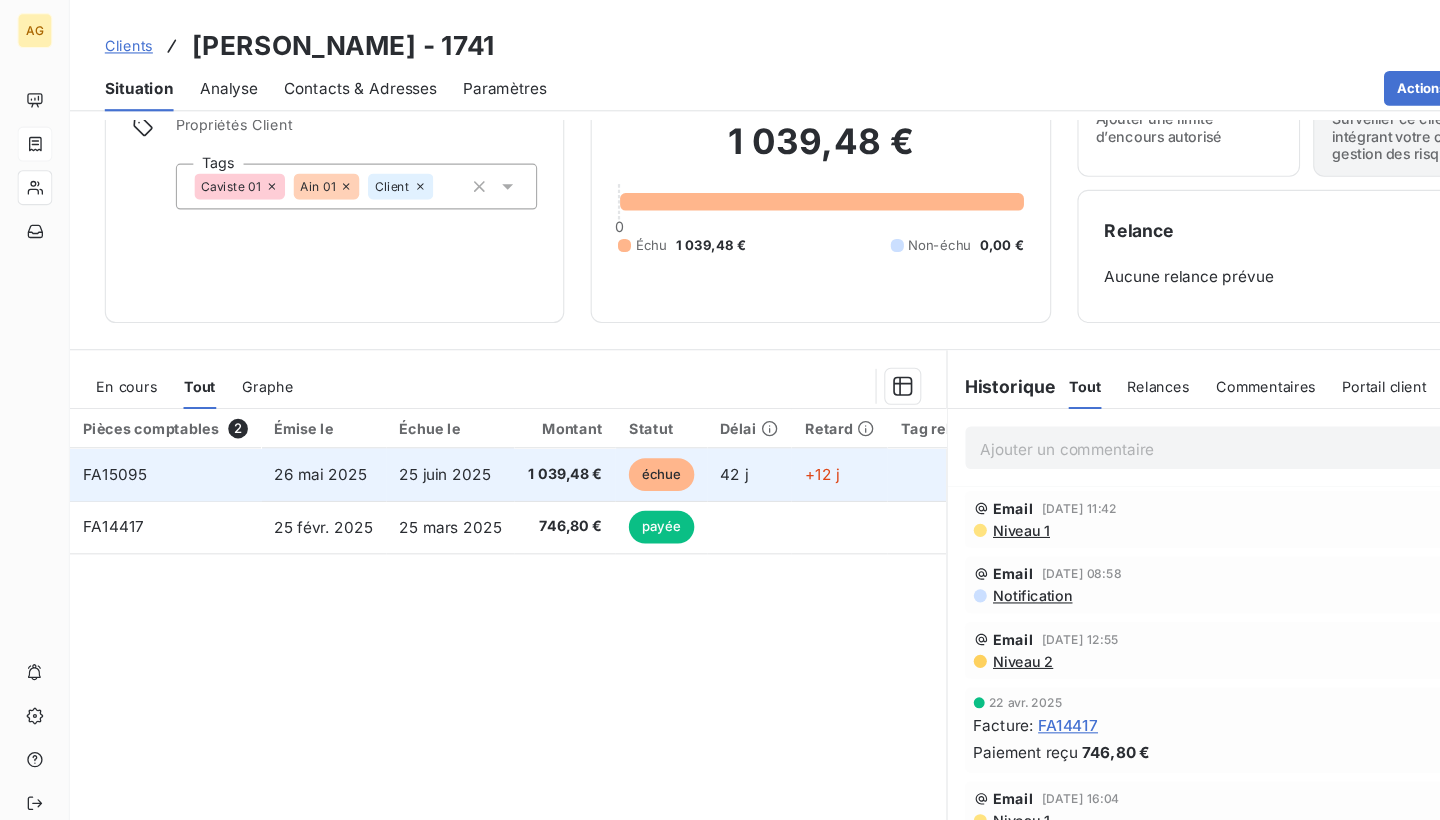 scroll, scrollTop: 98, scrollLeft: 0, axis: vertical 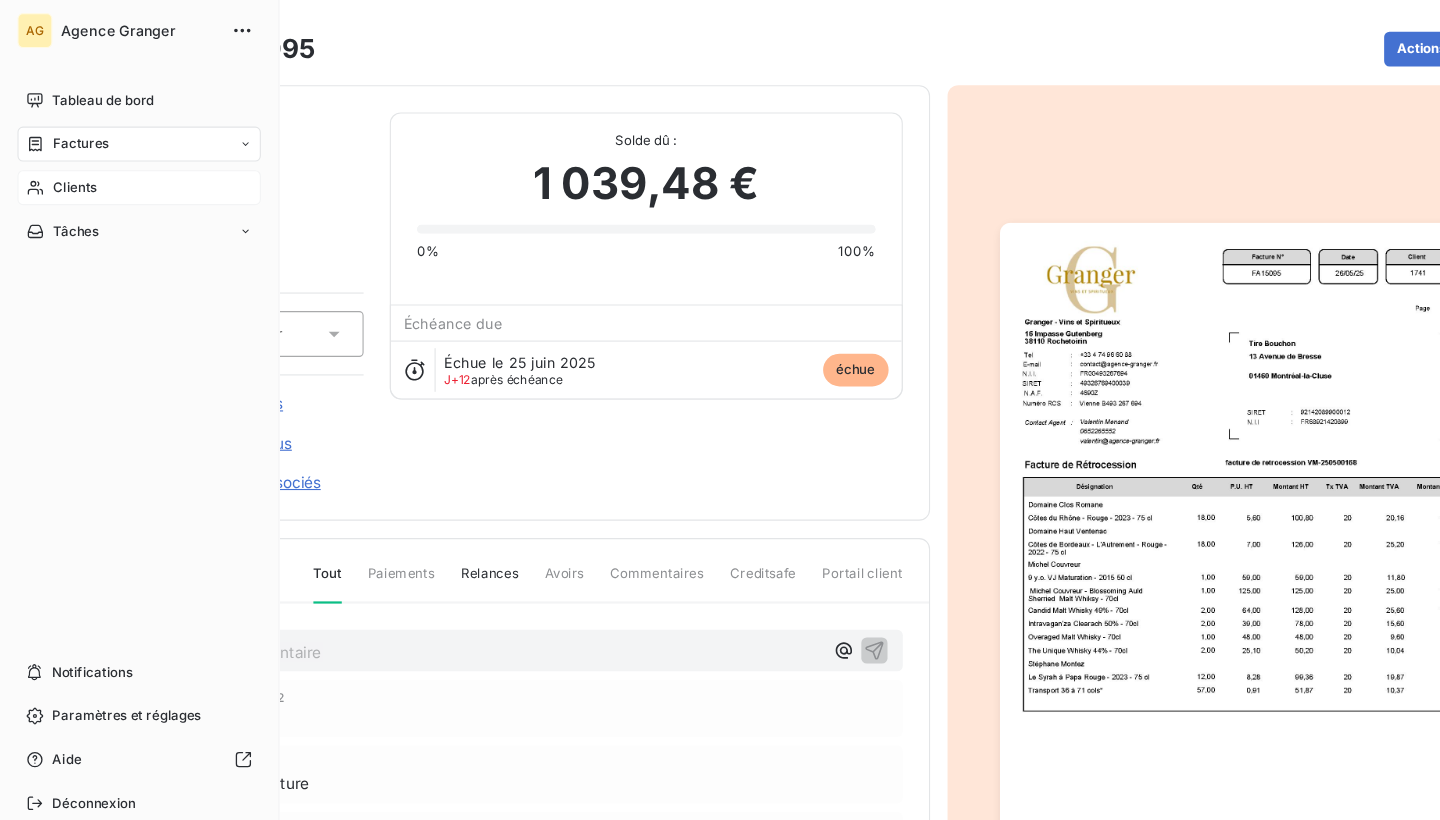 click 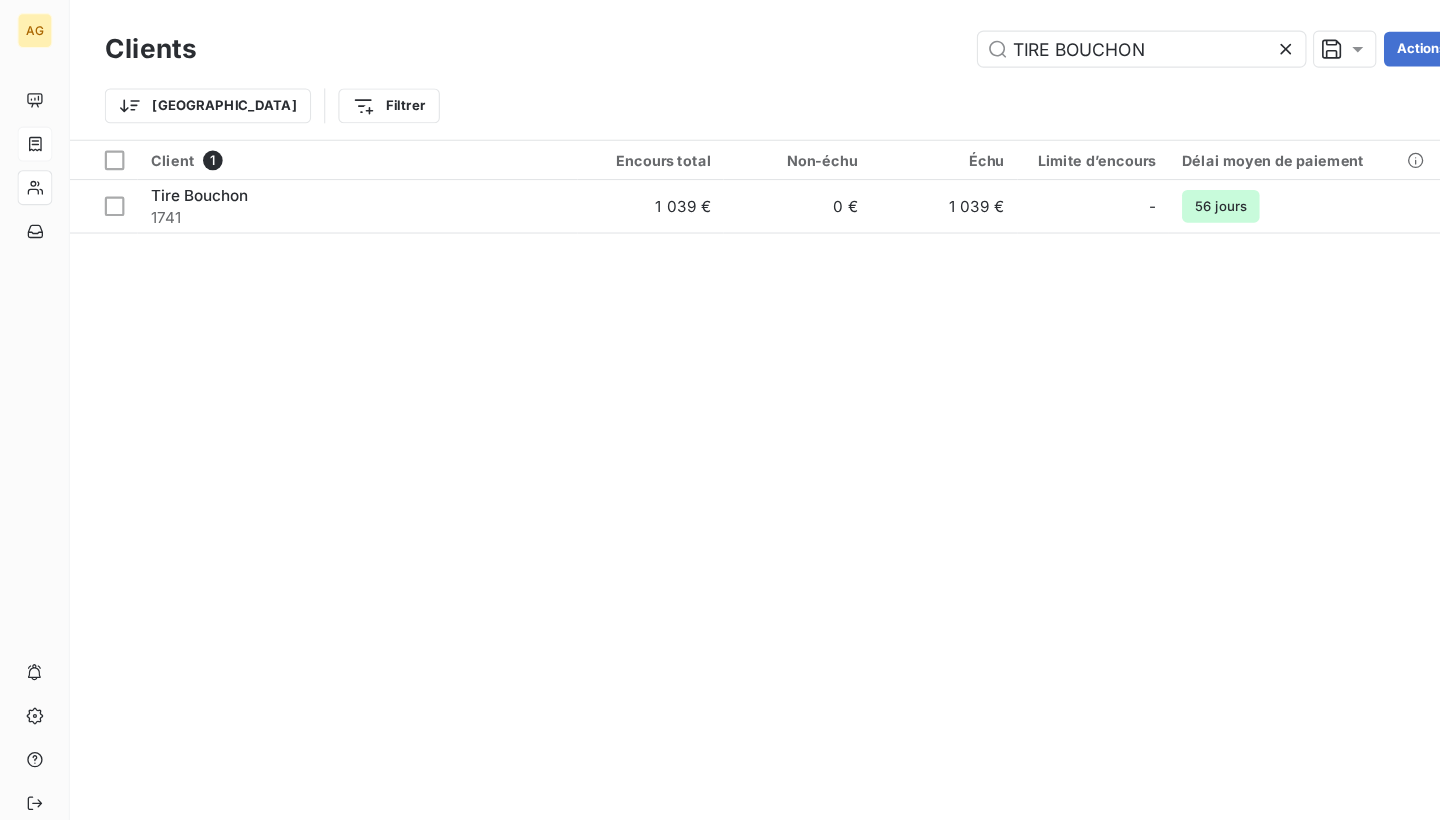 click 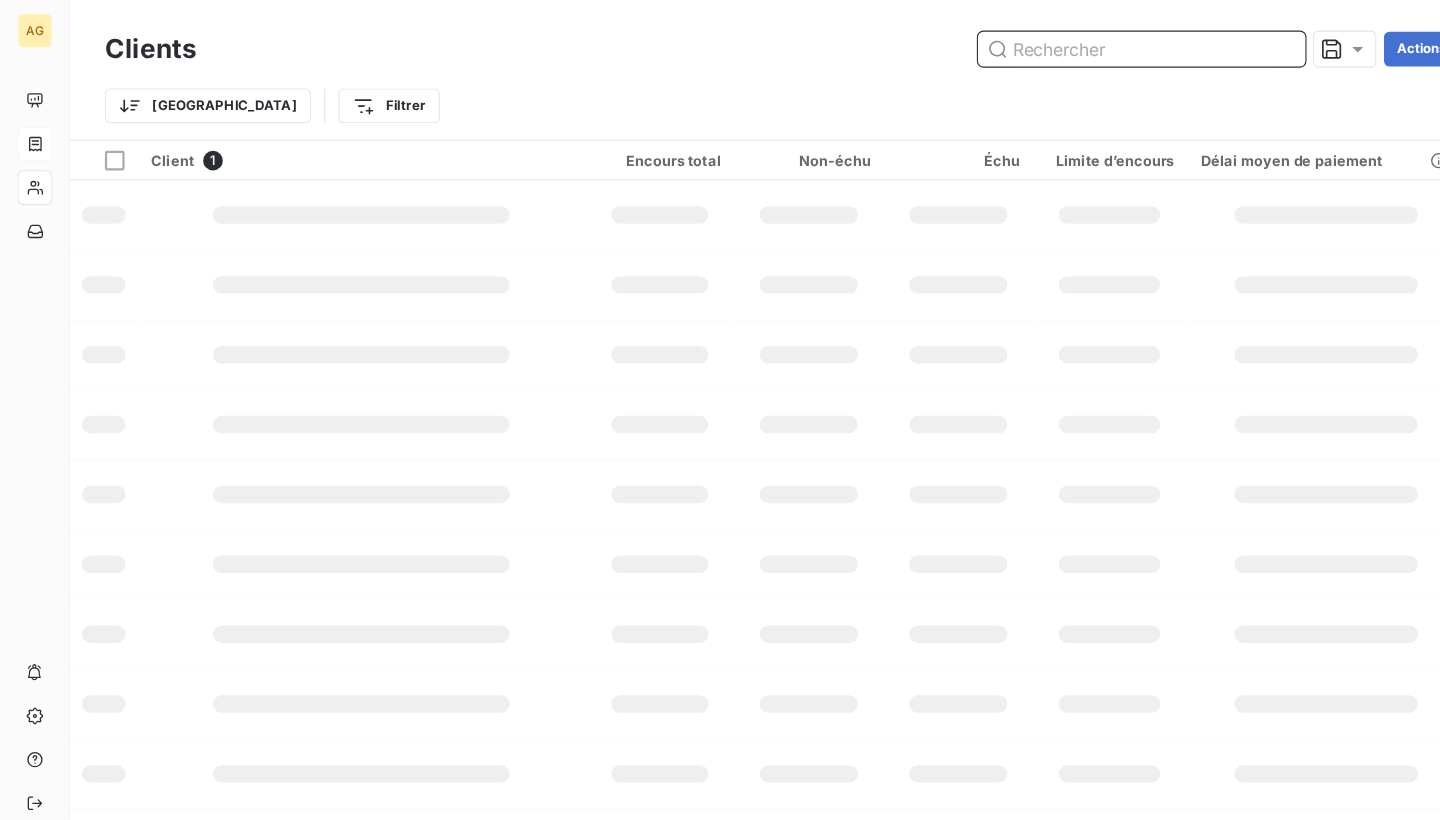 click at bounding box center (1046, 45) 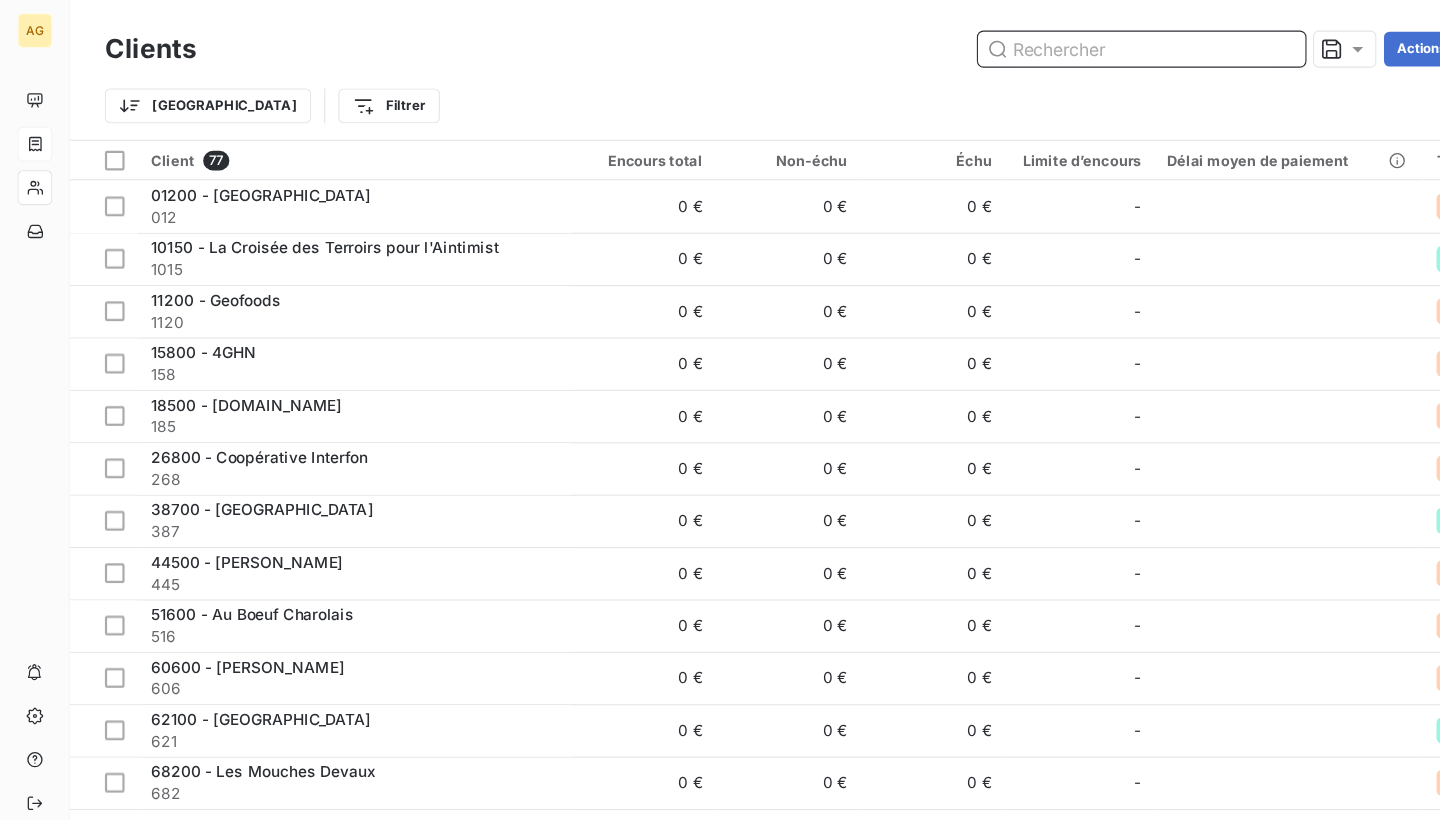 paste on "Golf de la Commanderie" 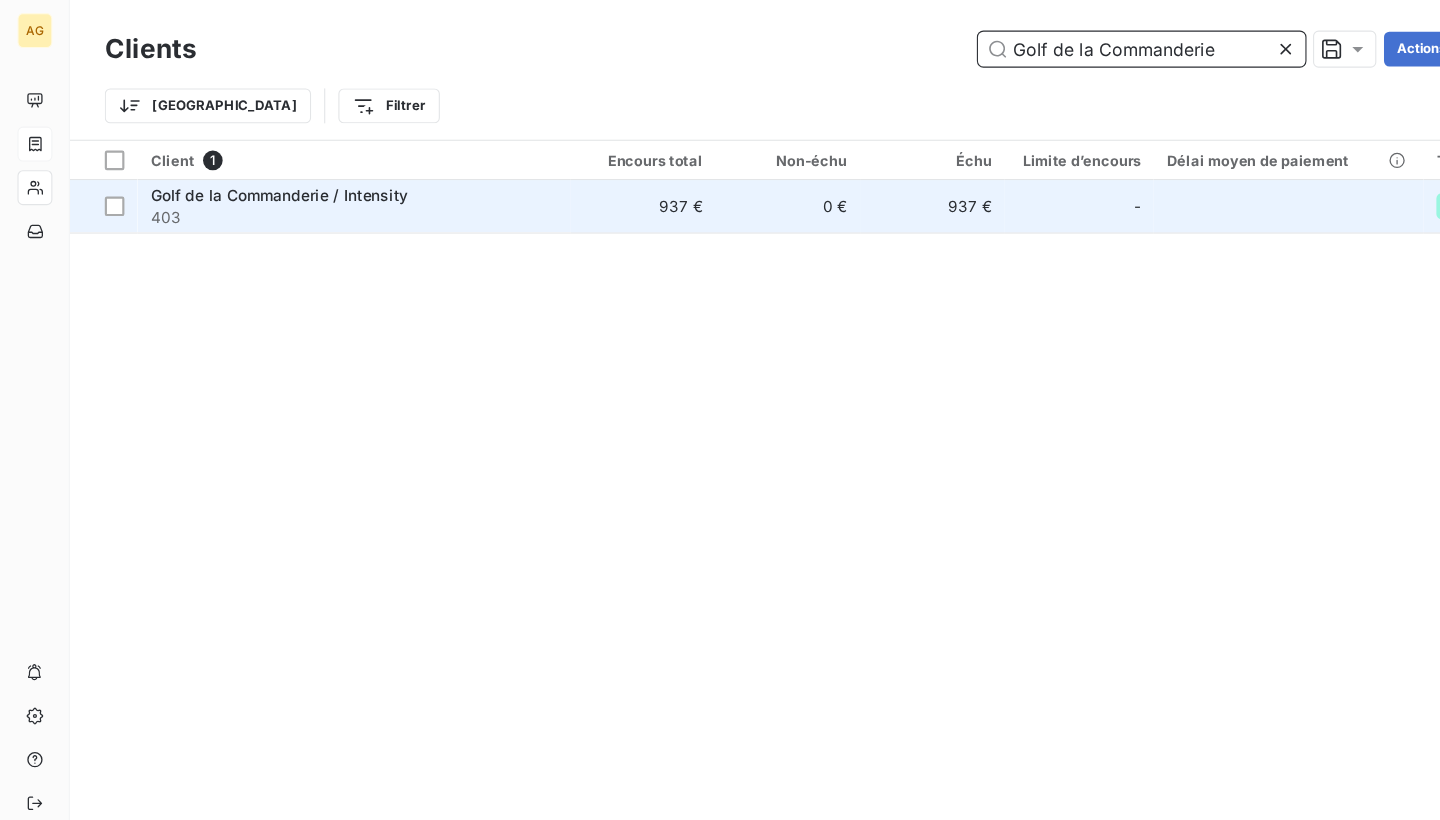 type on "Golf de la Commanderie" 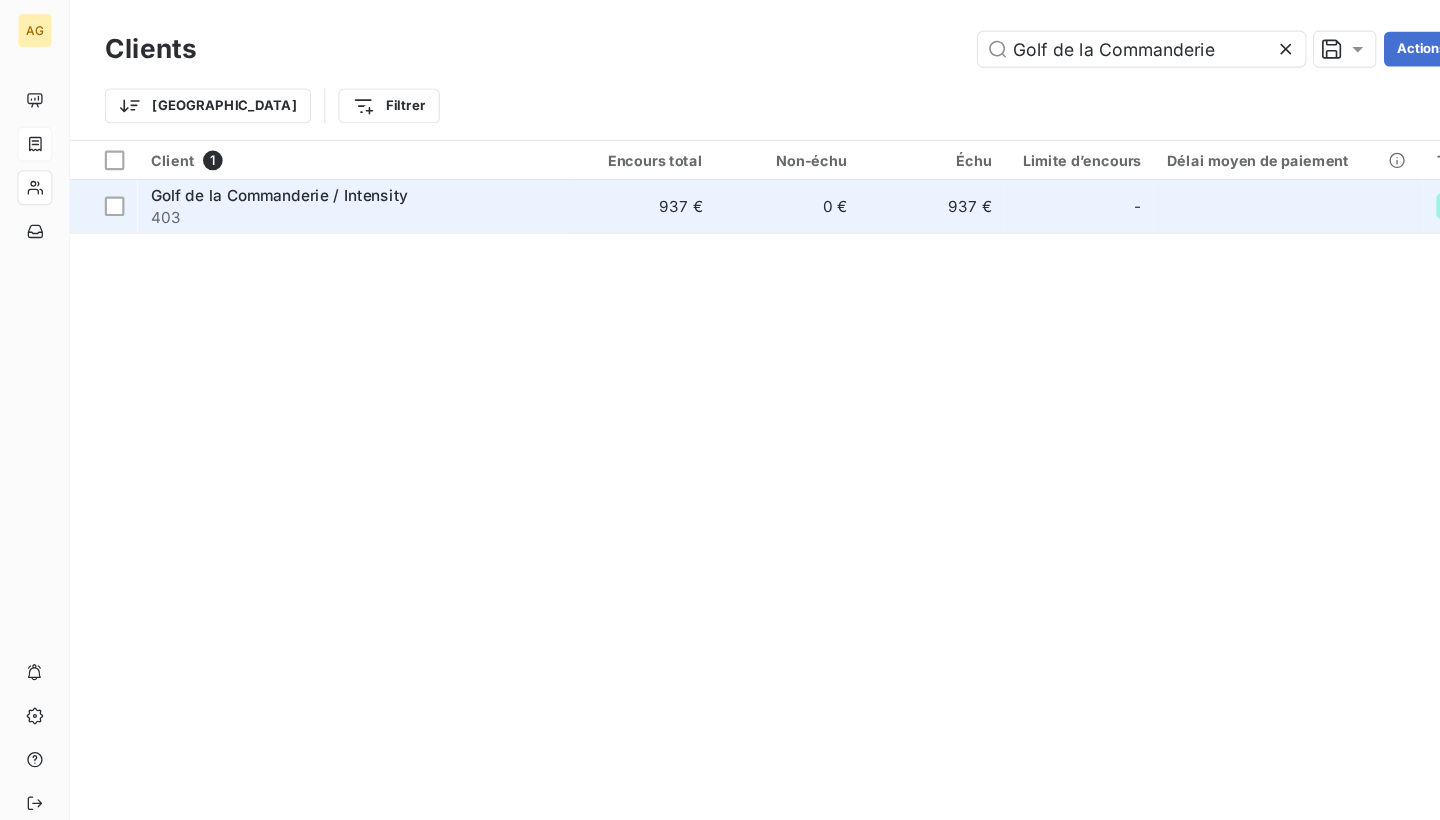 click on "403" at bounding box center (324, 199) 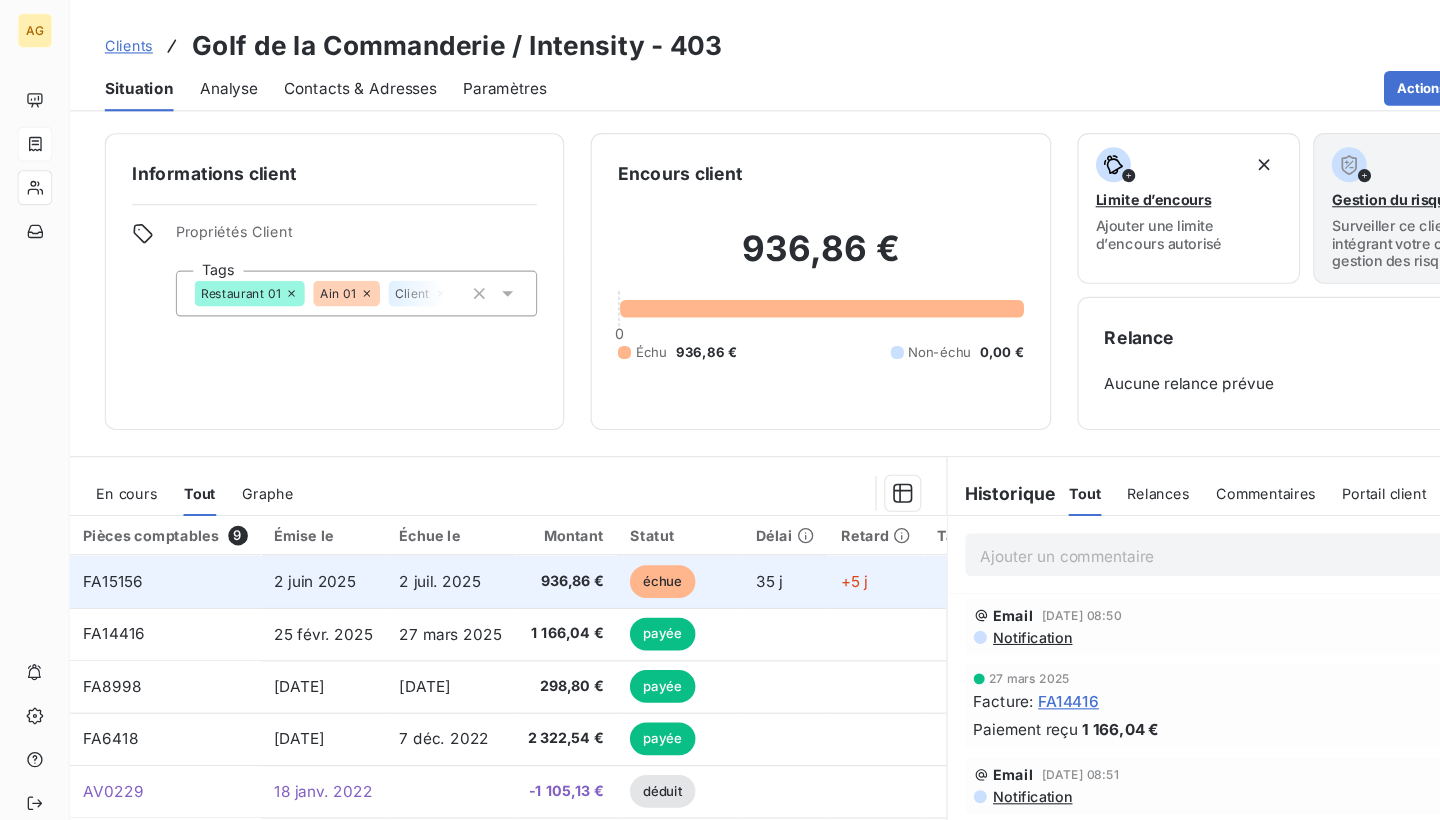 click on "936,86 €" at bounding box center [518, 533] 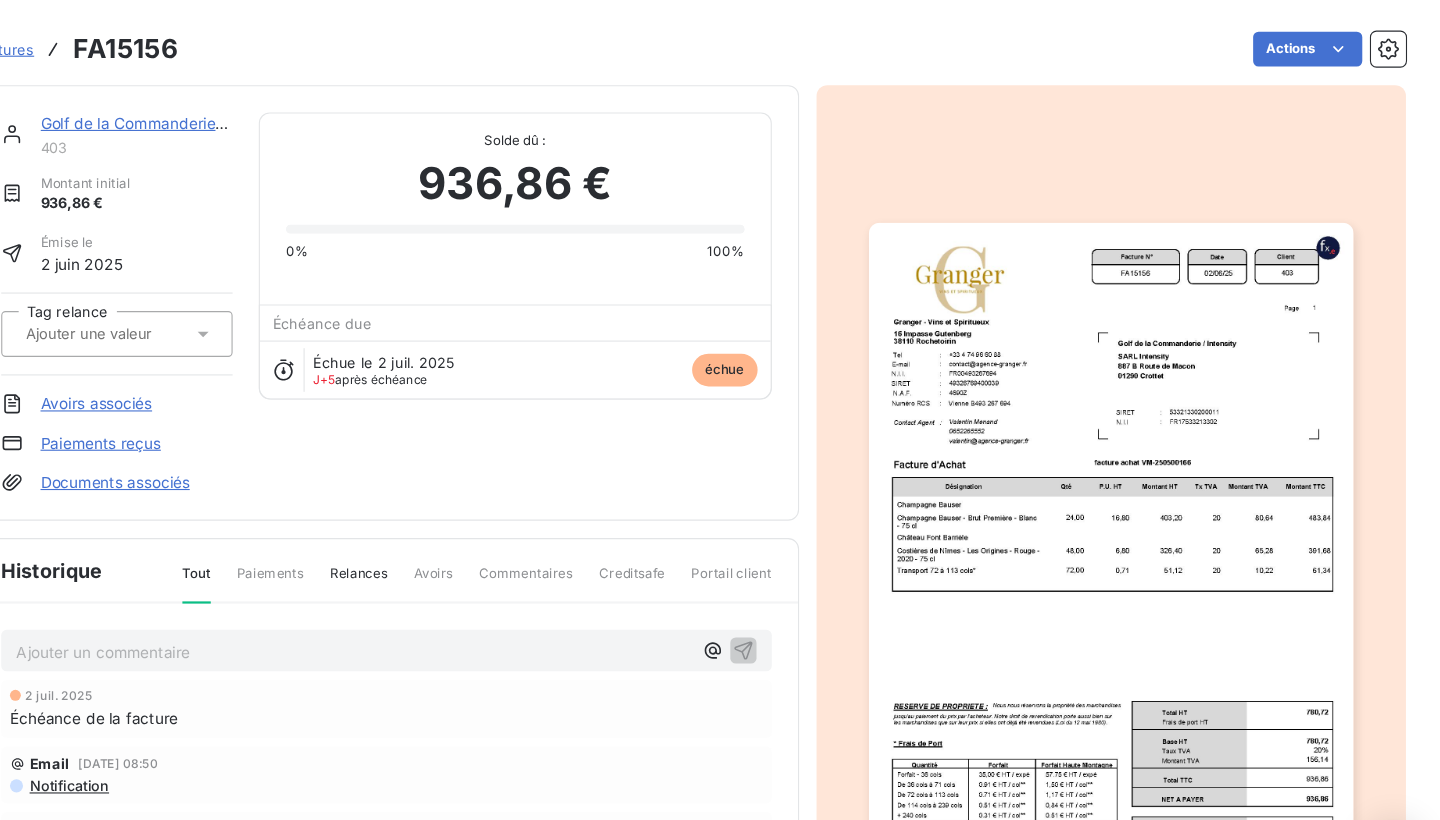 scroll, scrollTop: 0, scrollLeft: 0, axis: both 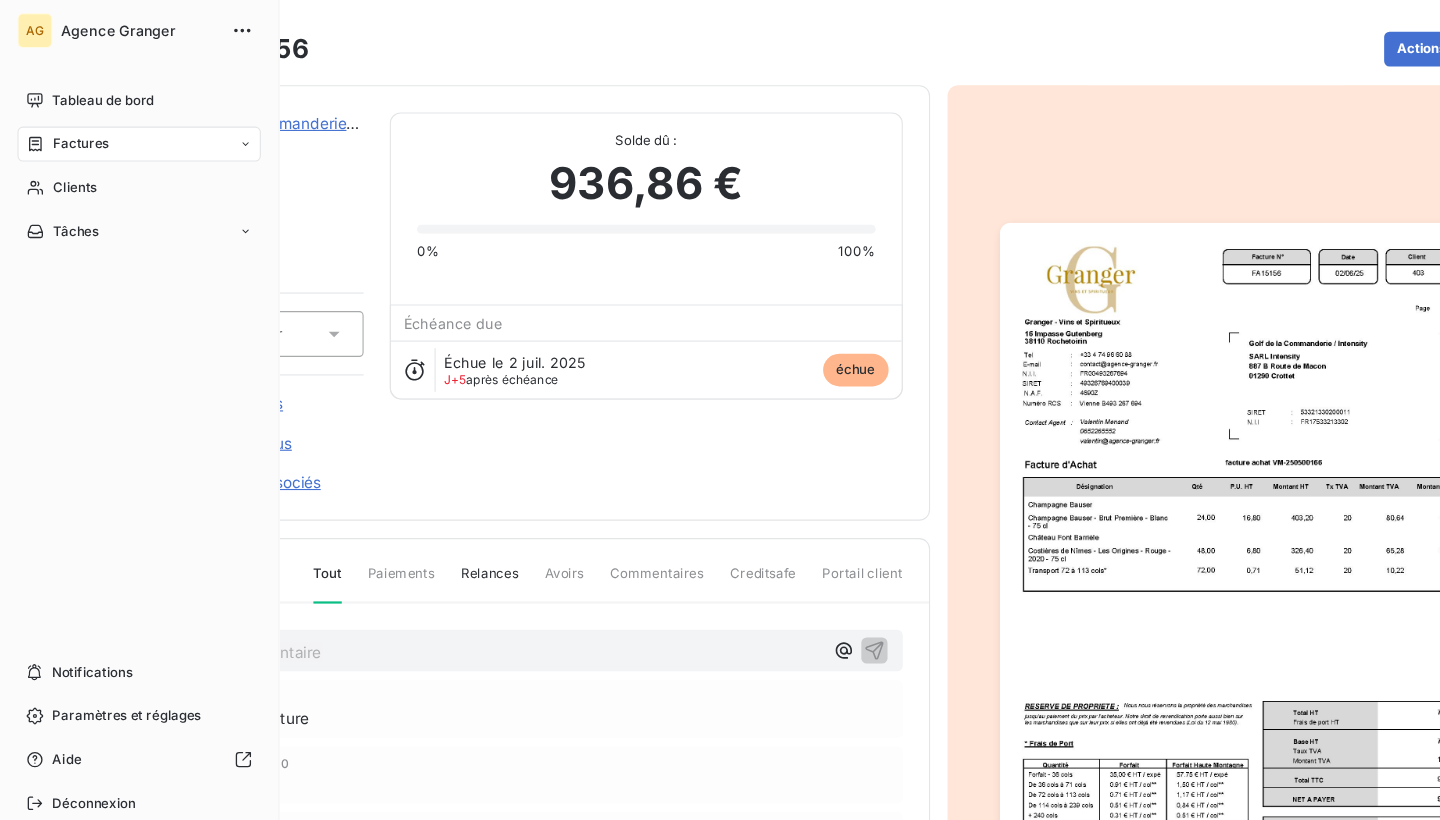 click on "Factures" at bounding box center (74, 132) 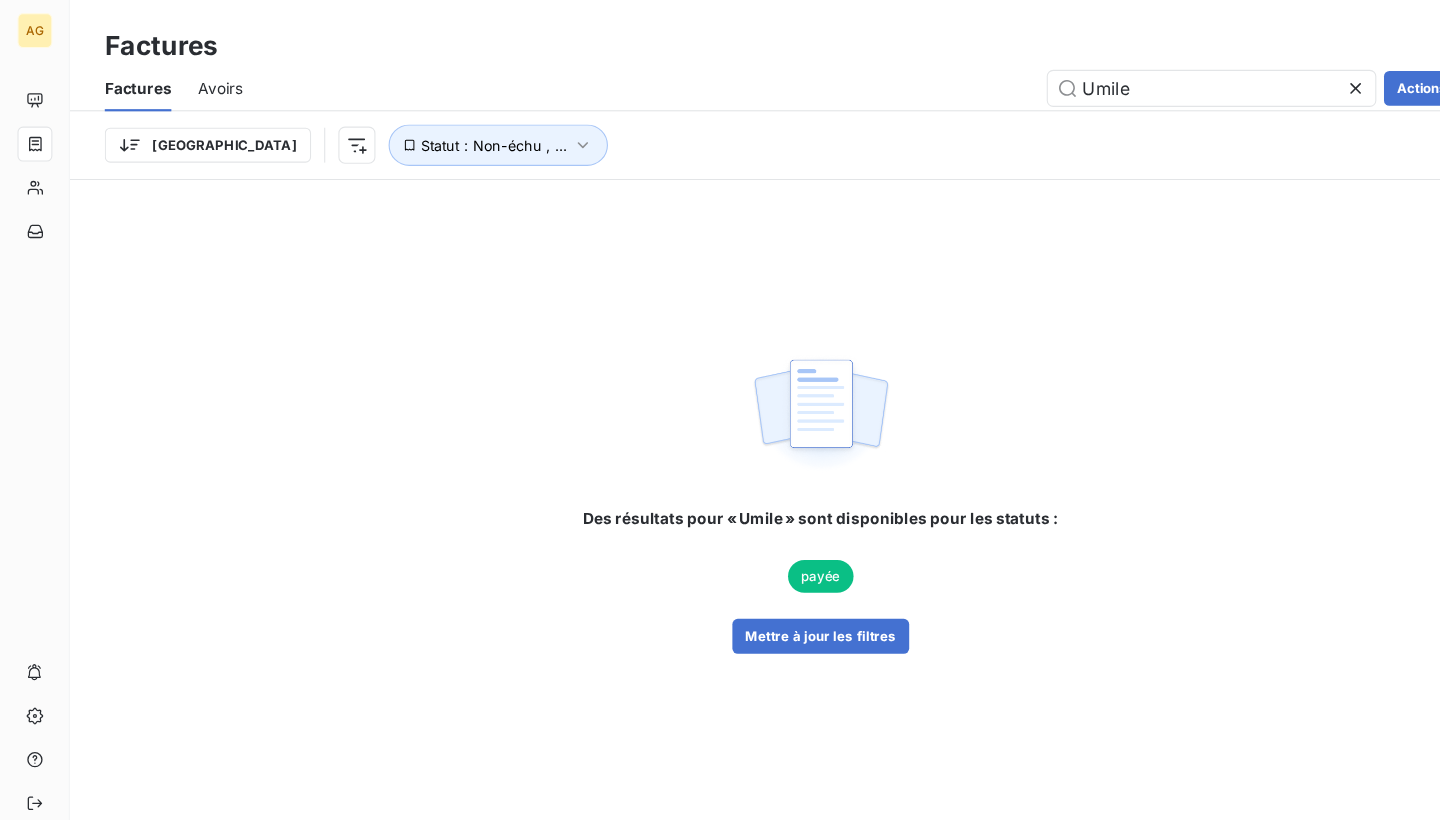click at bounding box center (1246, 81) 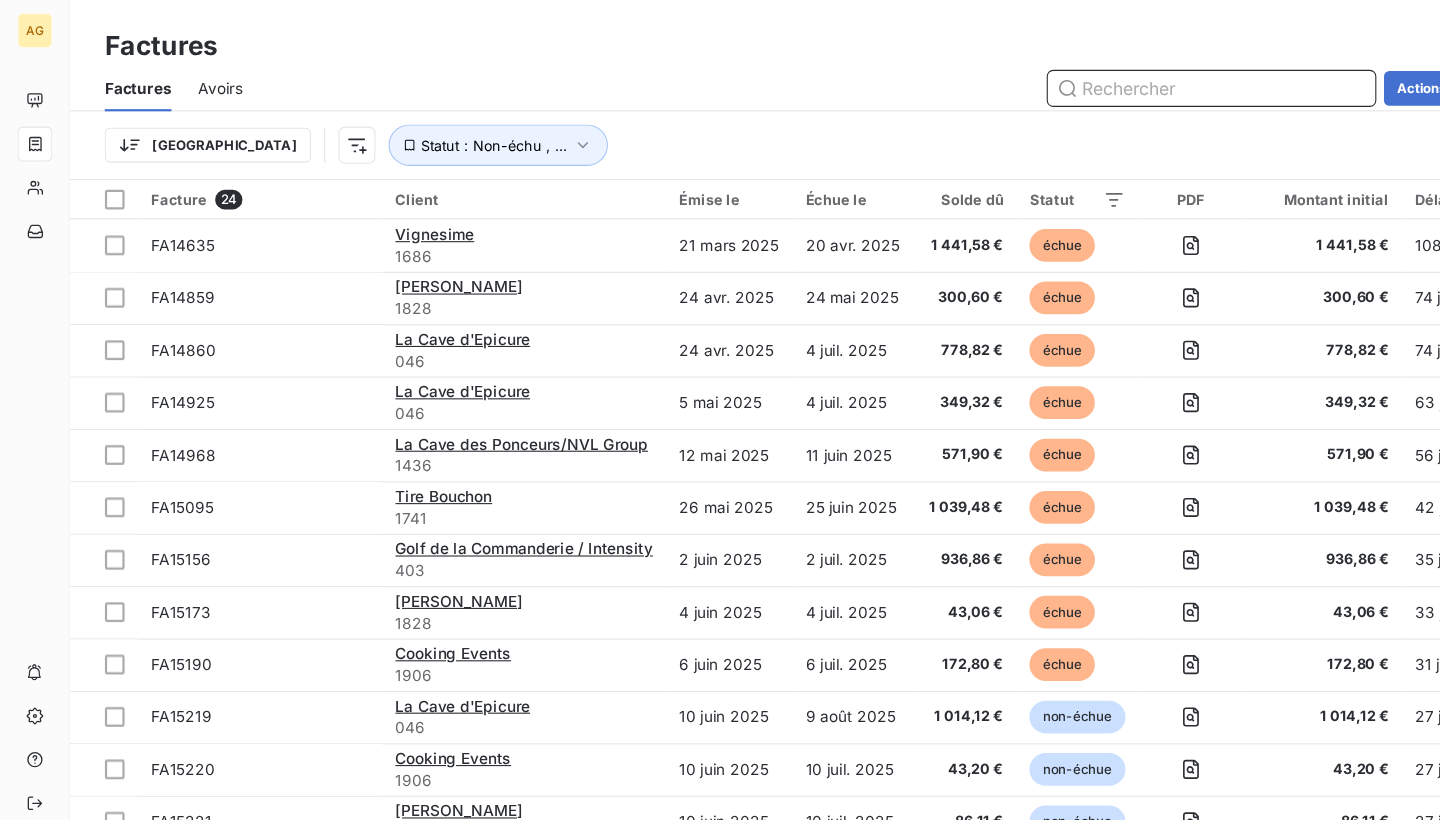 click at bounding box center (1110, 81) 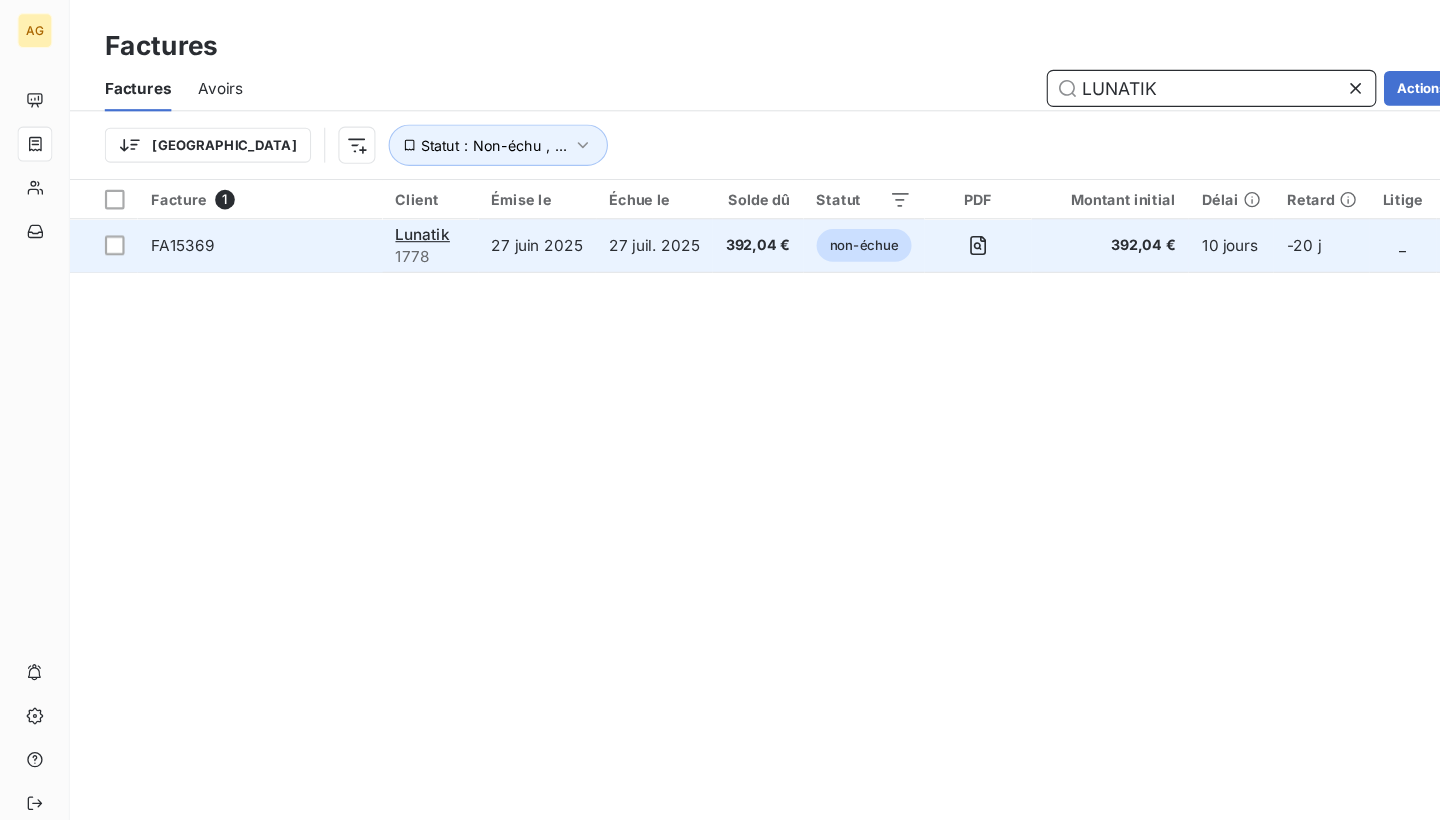 type on "LUNATIK" 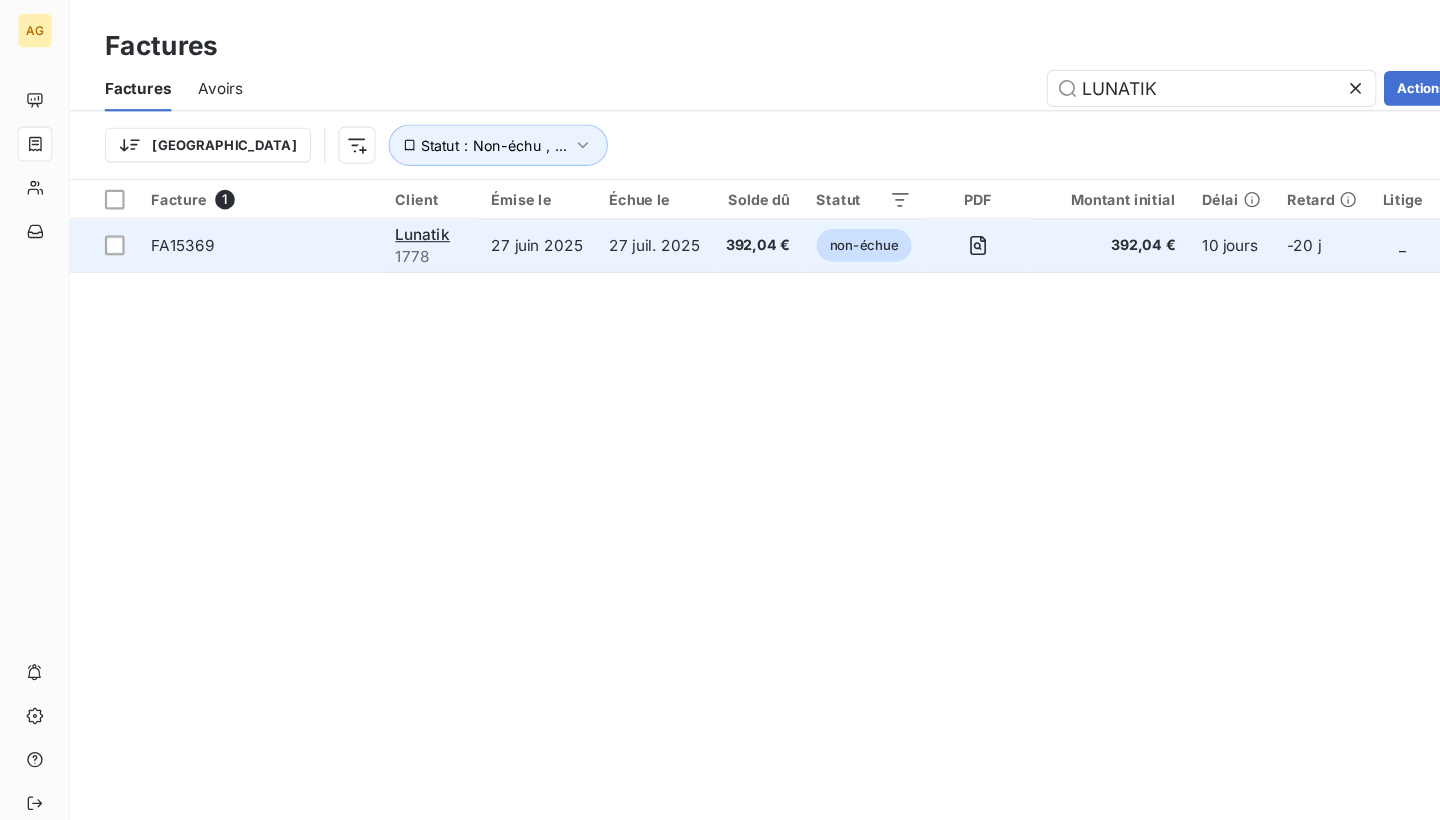 click on "27 juil. 2025" at bounding box center (599, 225) 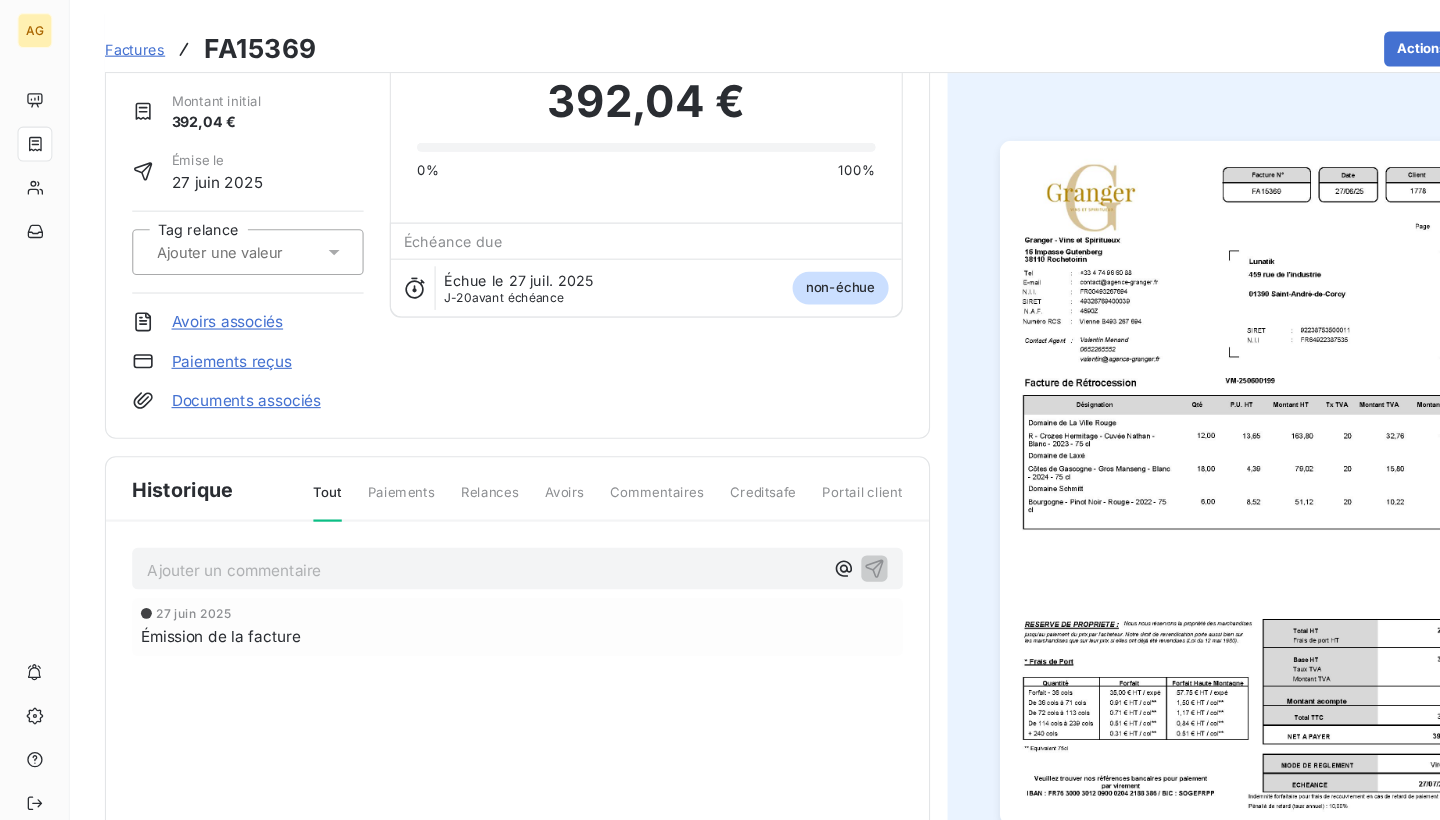 scroll, scrollTop: 145, scrollLeft: 0, axis: vertical 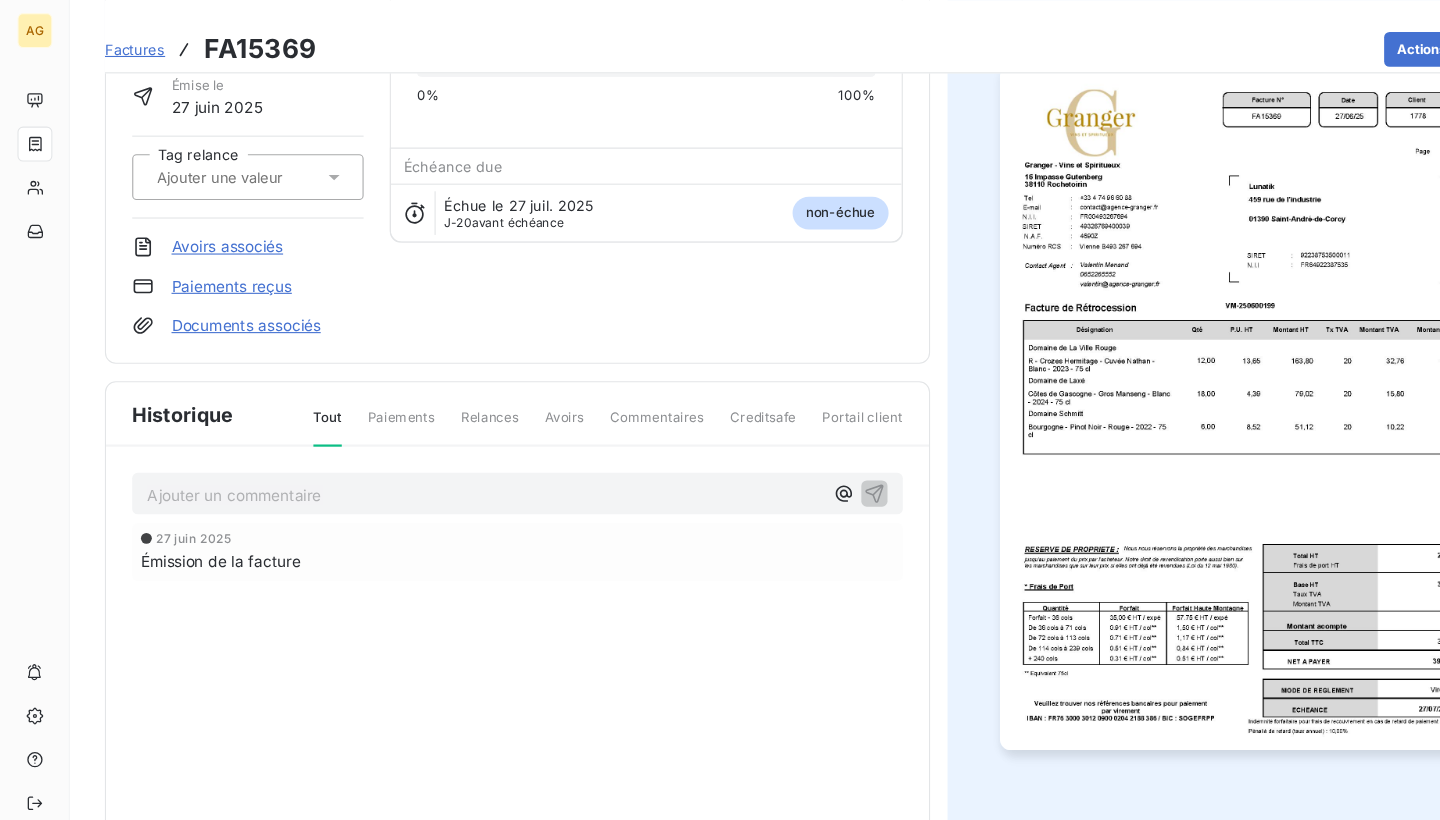 click on "Paiements" at bounding box center (367, 390) 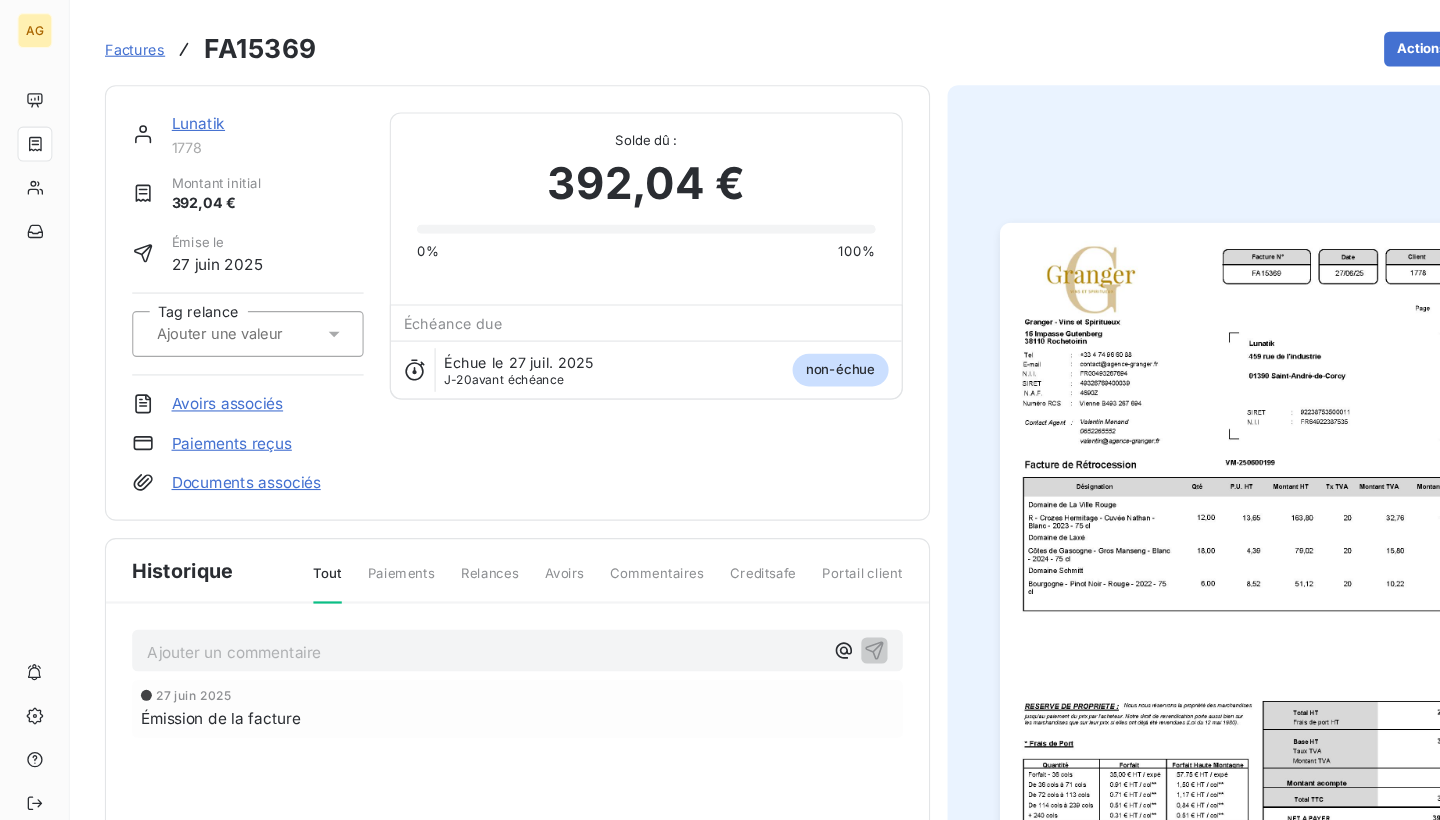 scroll, scrollTop: 0, scrollLeft: 0, axis: both 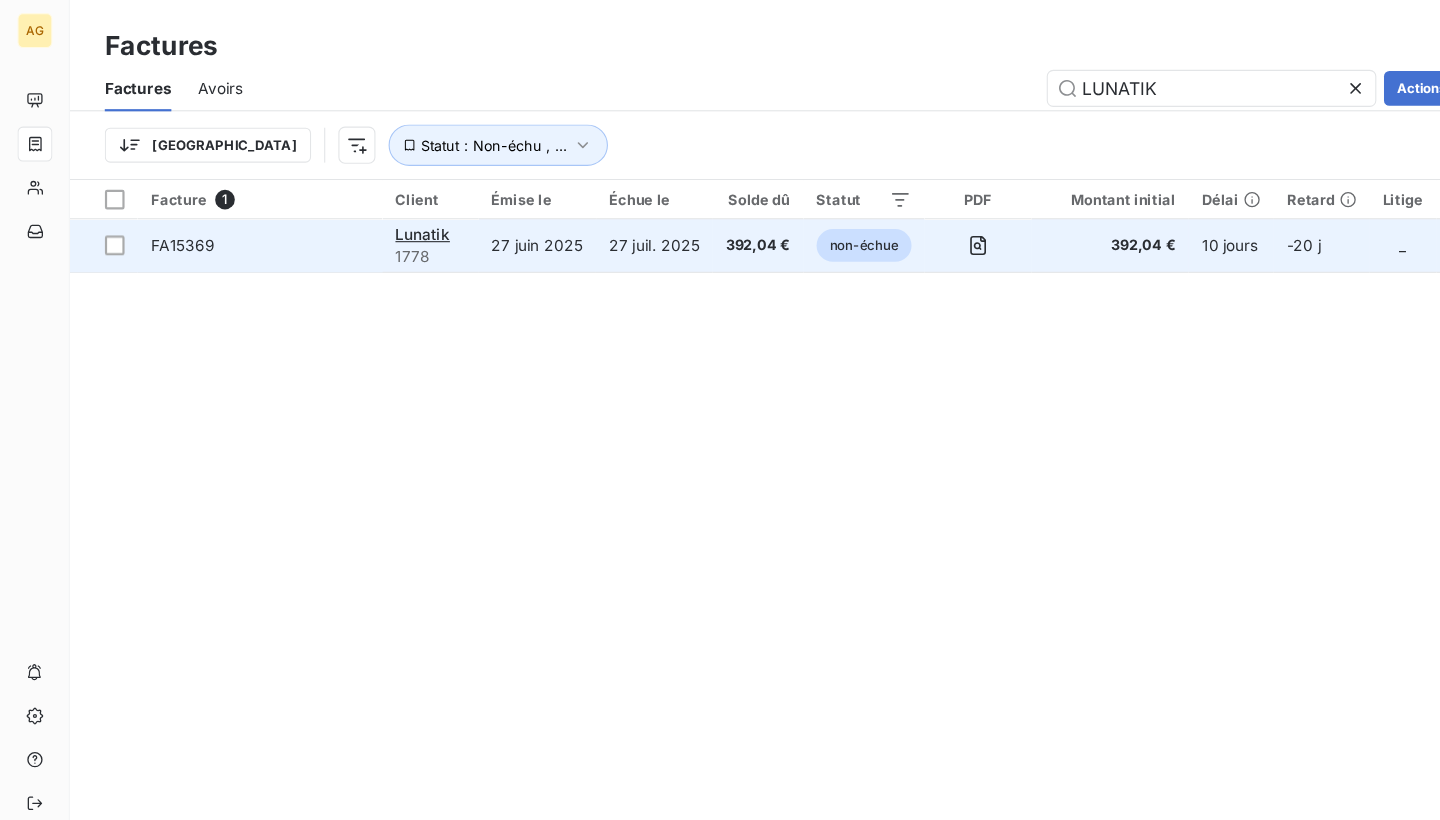 click on "FA15369" at bounding box center [238, 225] 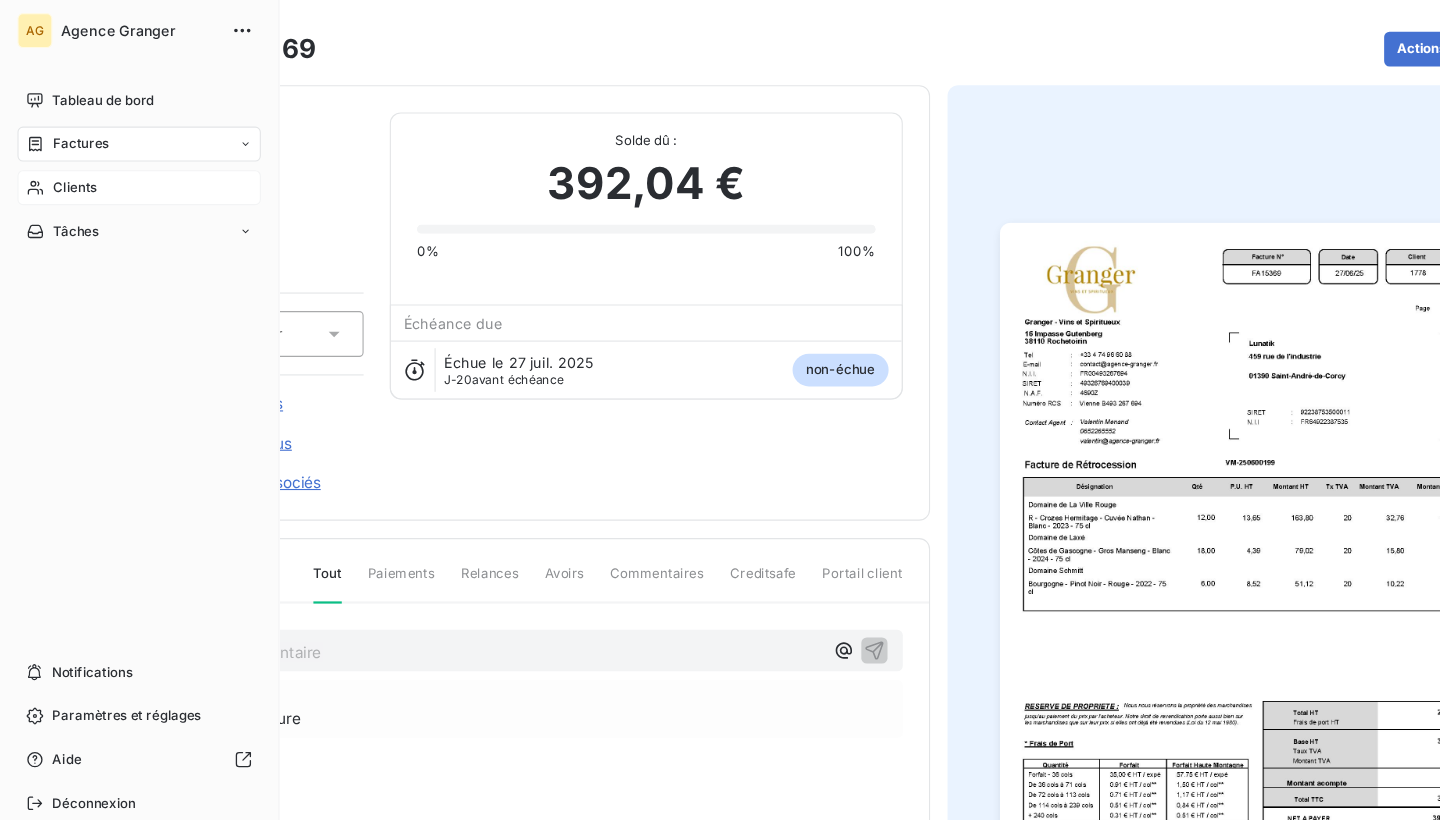 click on "Clients" at bounding box center (127, 172) 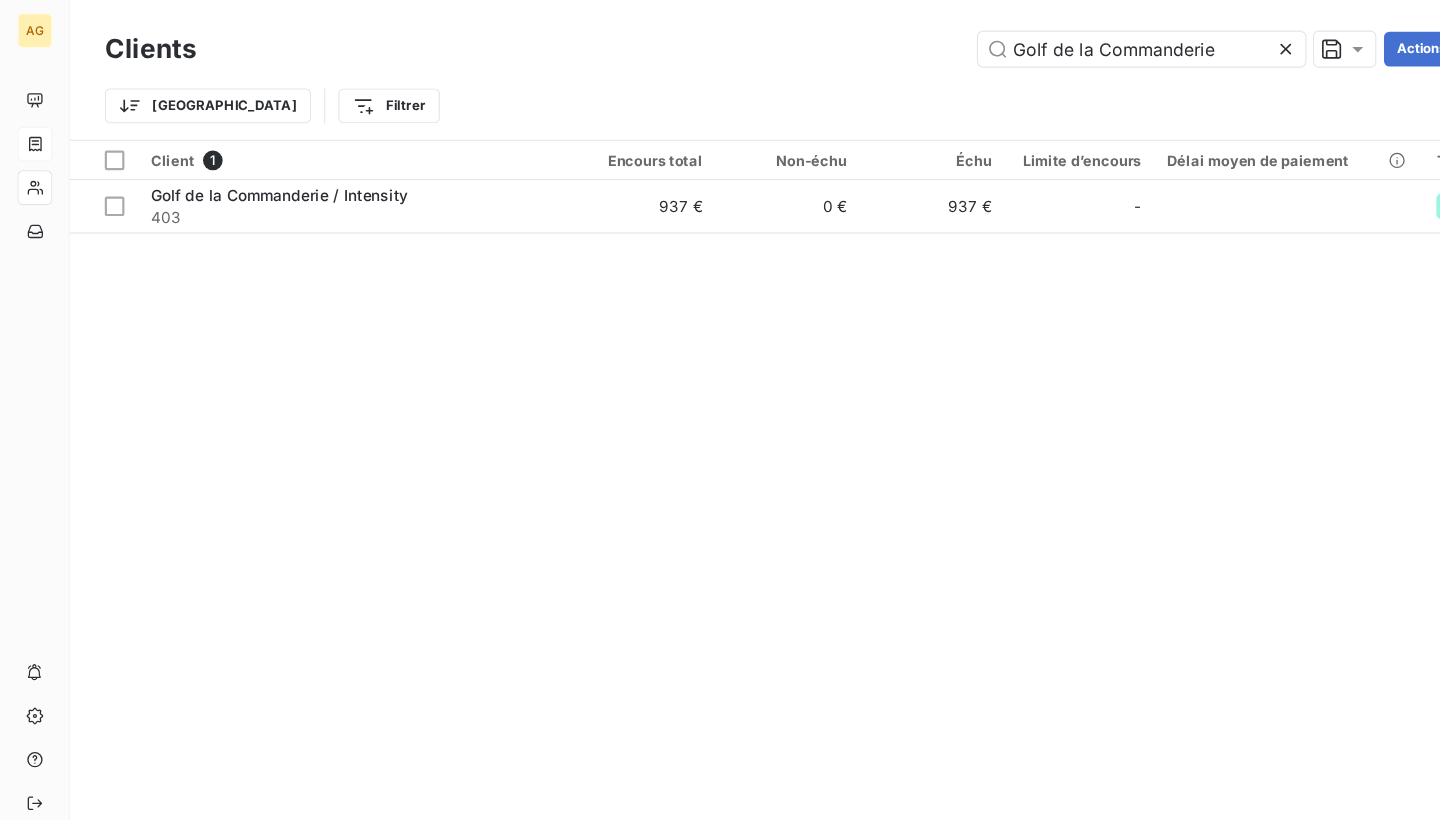 click 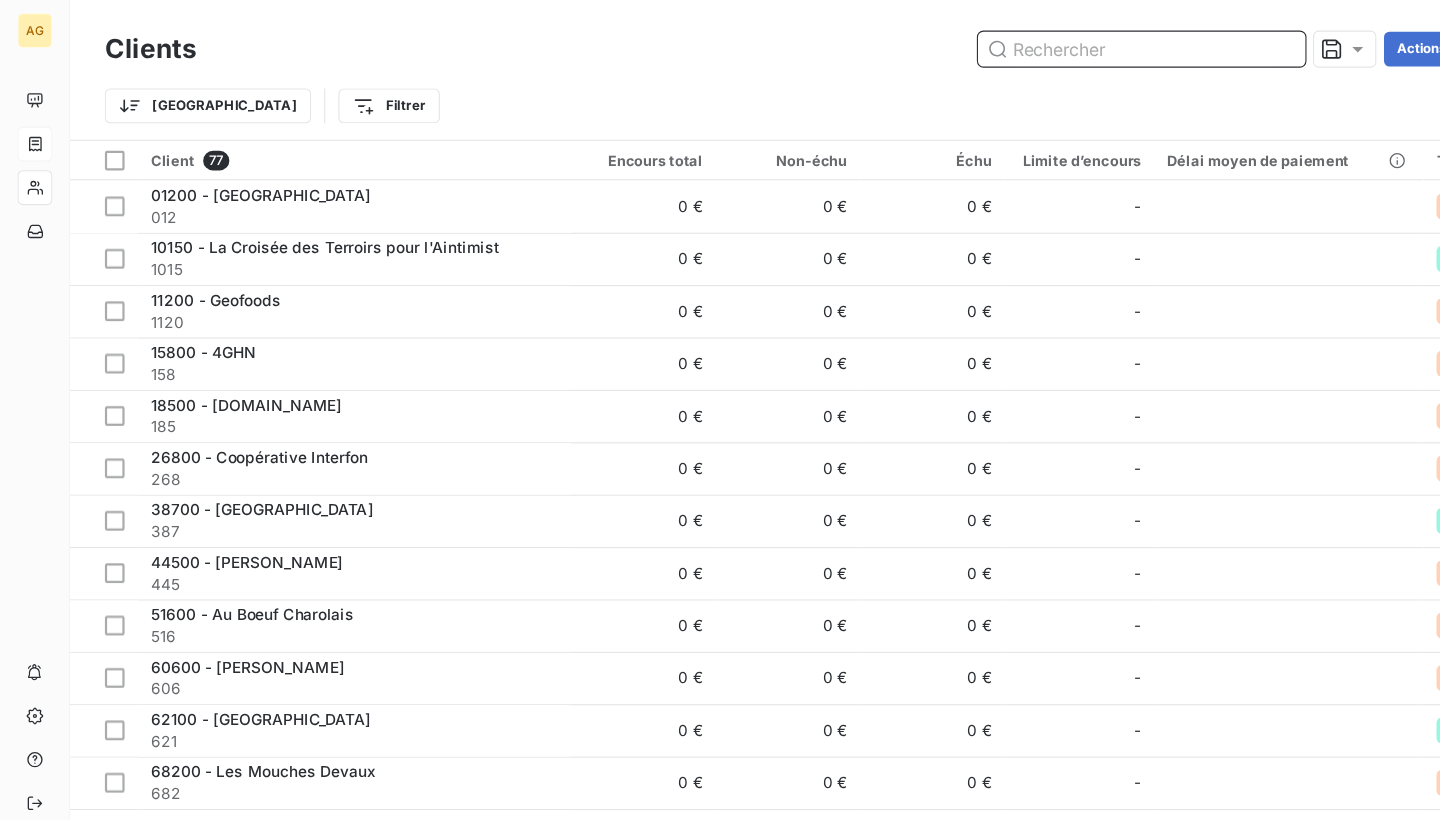 click at bounding box center [1046, 45] 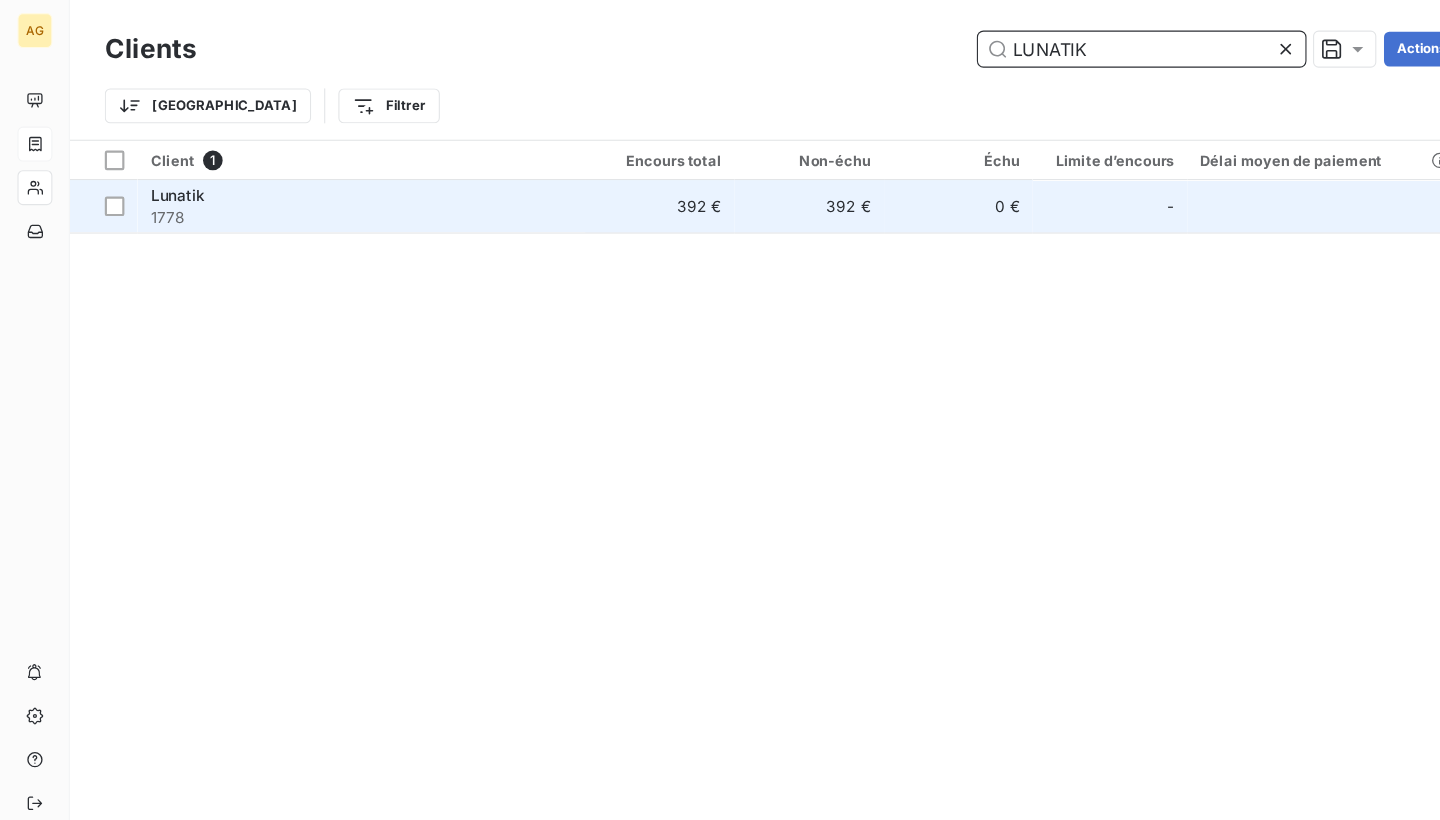 type on "LUNATIK" 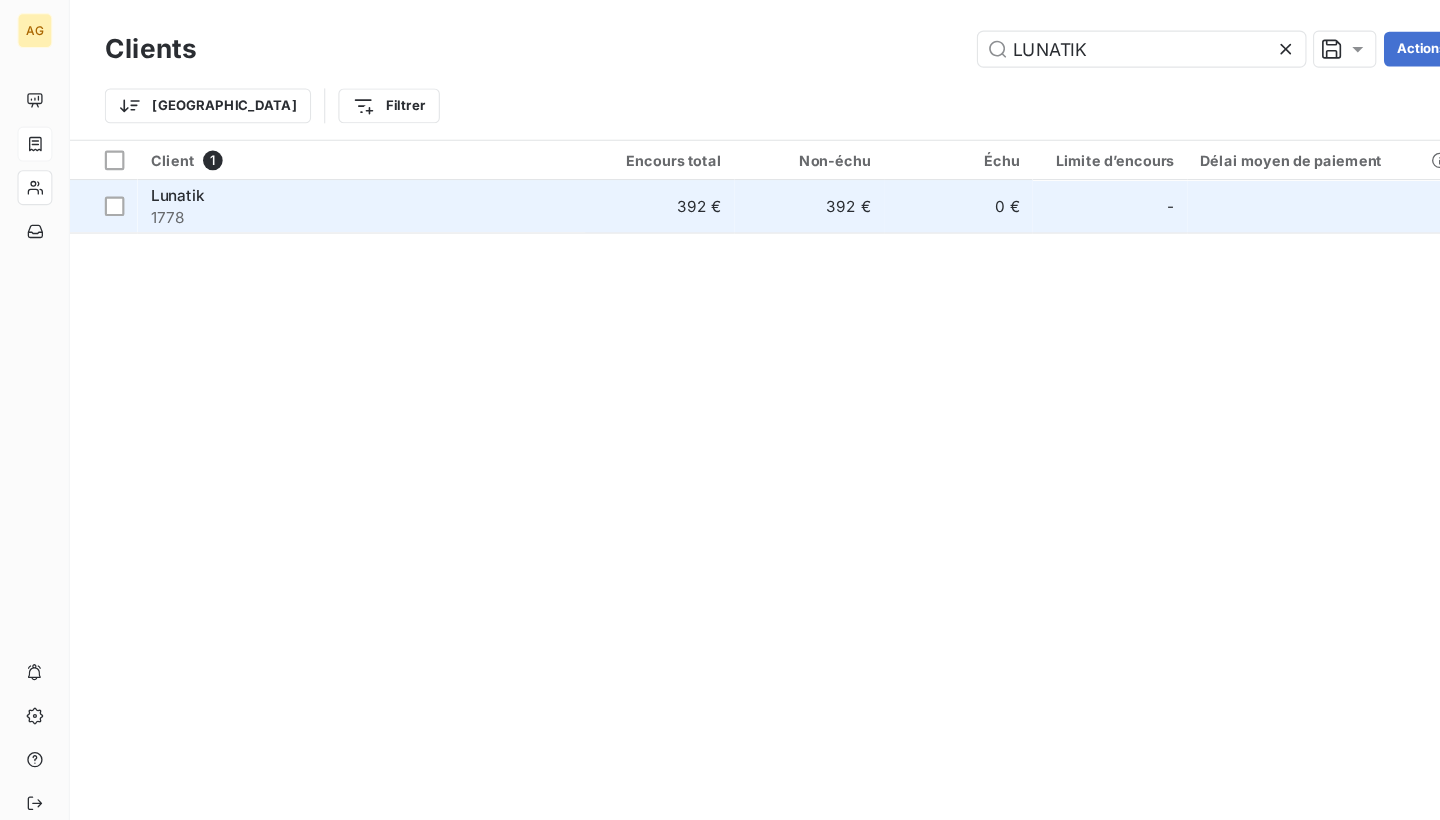 click on "1778" at bounding box center (331, 199) 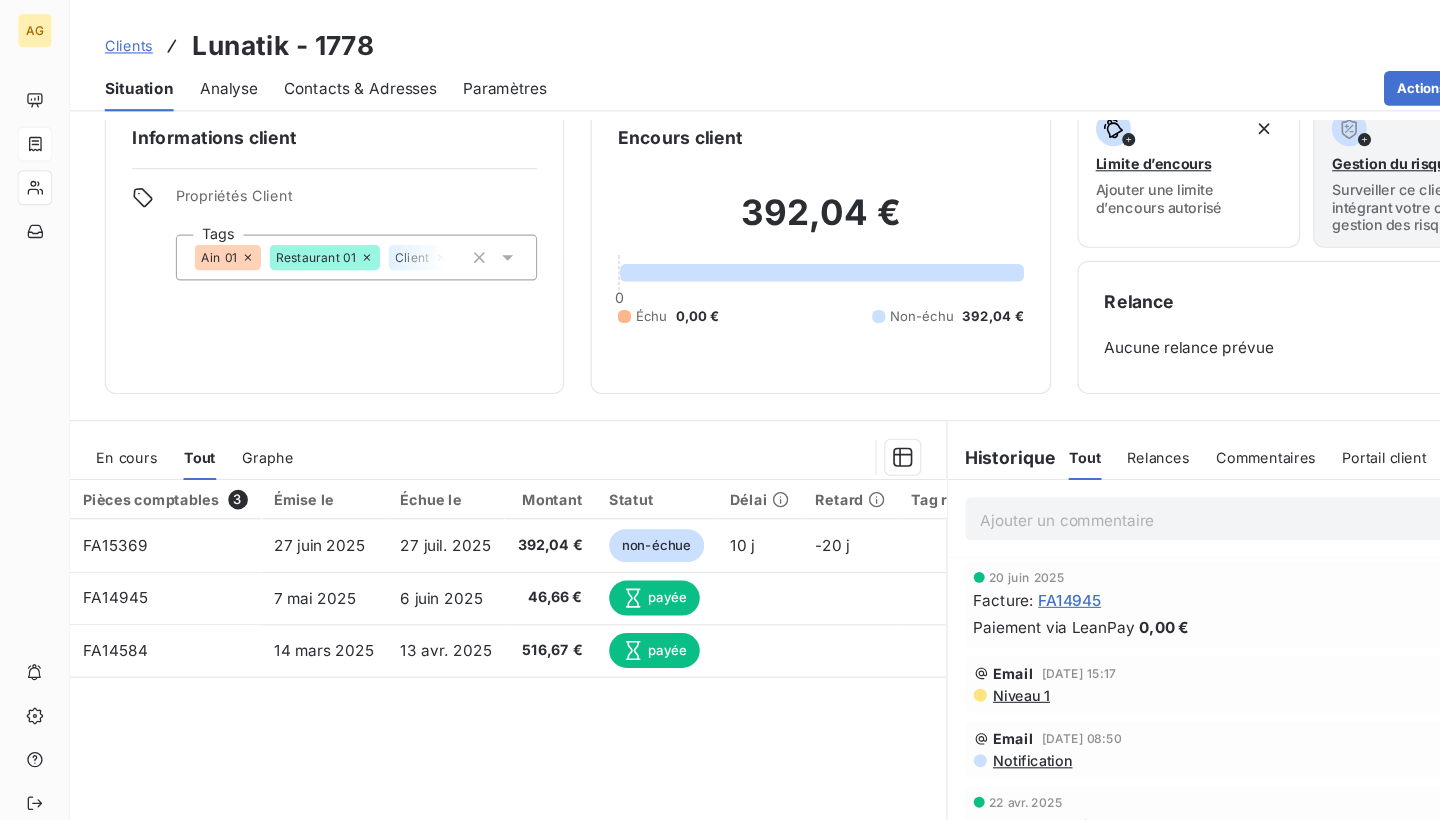 scroll, scrollTop: 47, scrollLeft: 0, axis: vertical 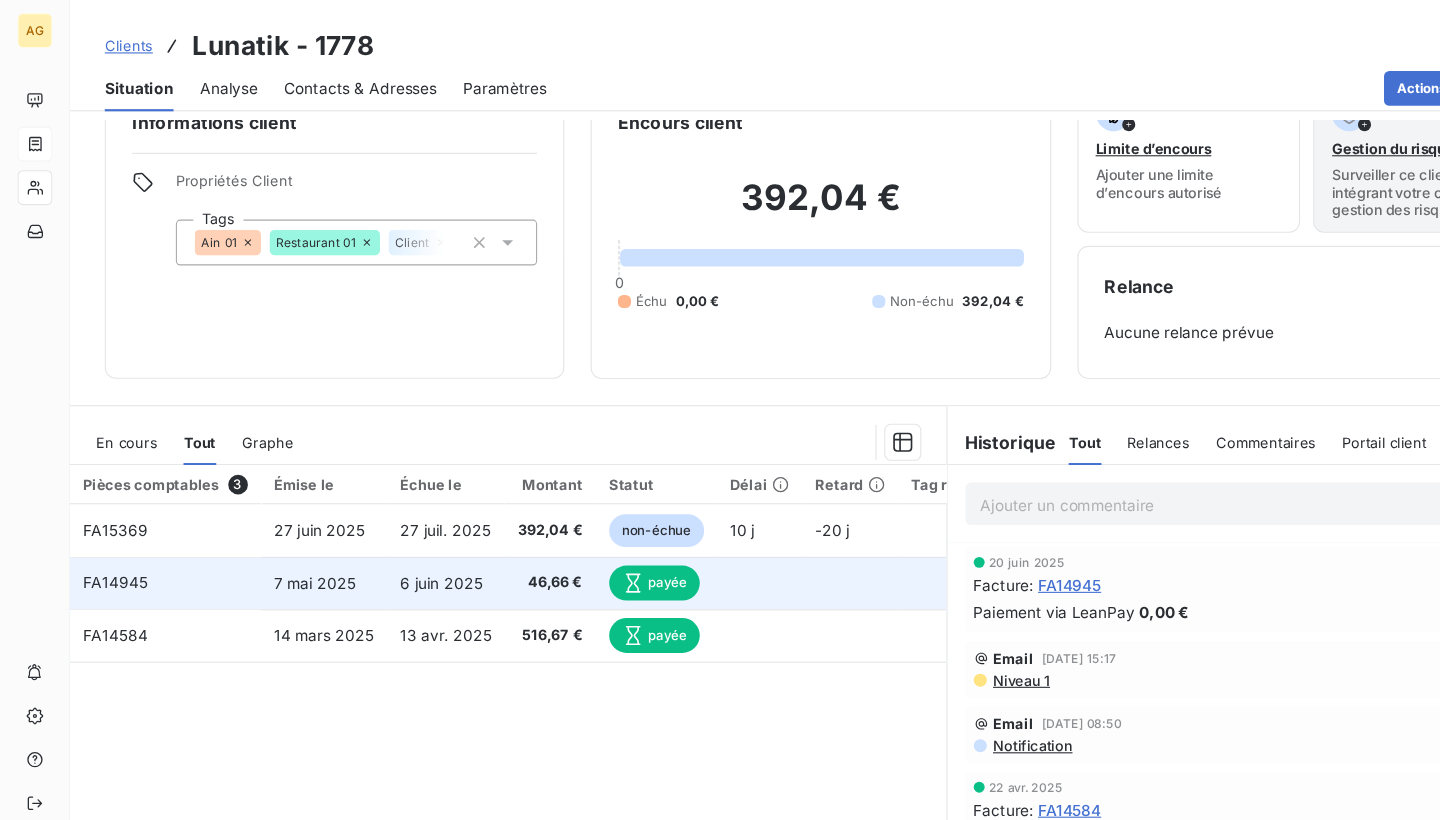click on "6 juin 2025" at bounding box center [409, 534] 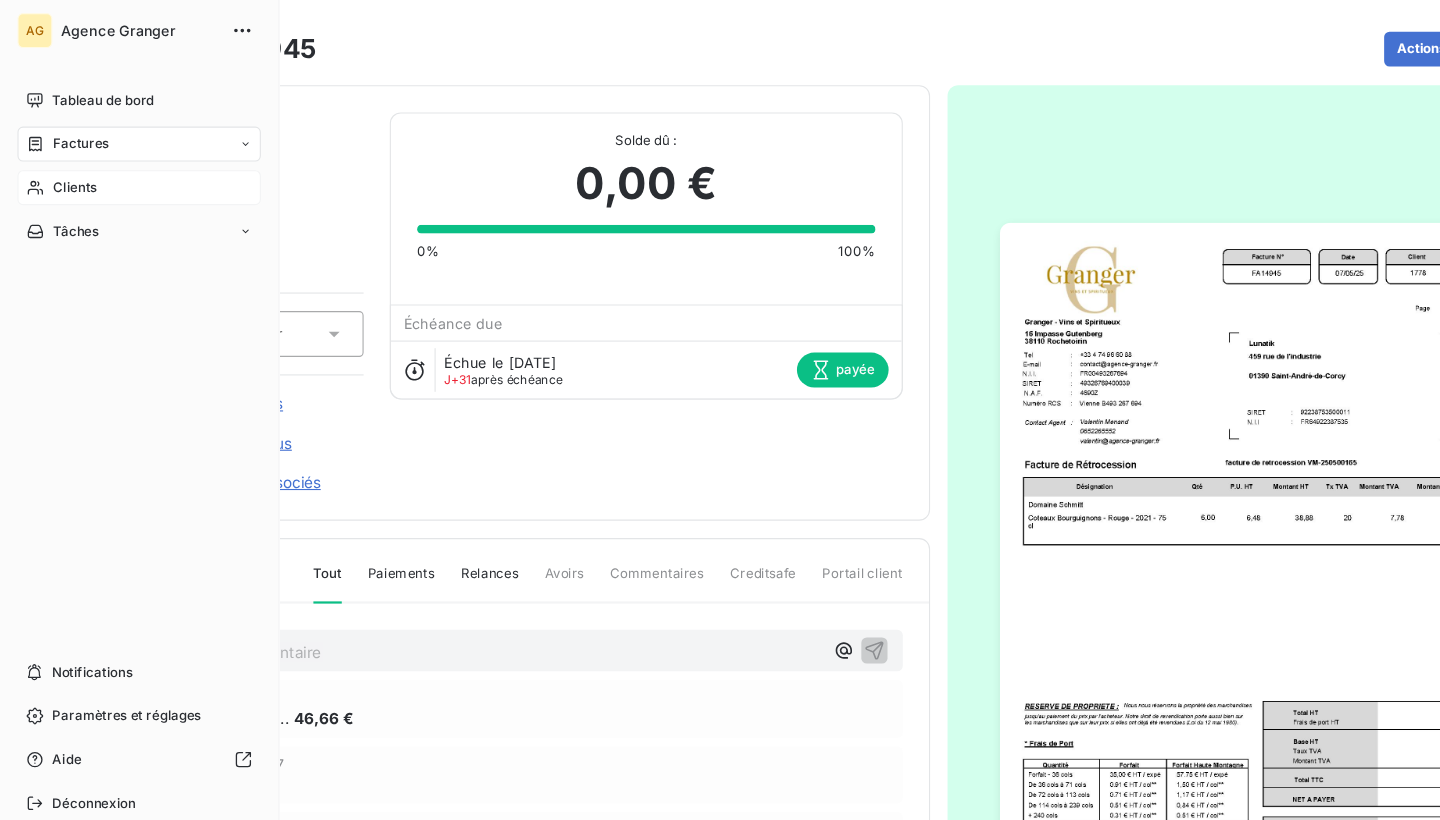 click on "Clients" at bounding box center [127, 172] 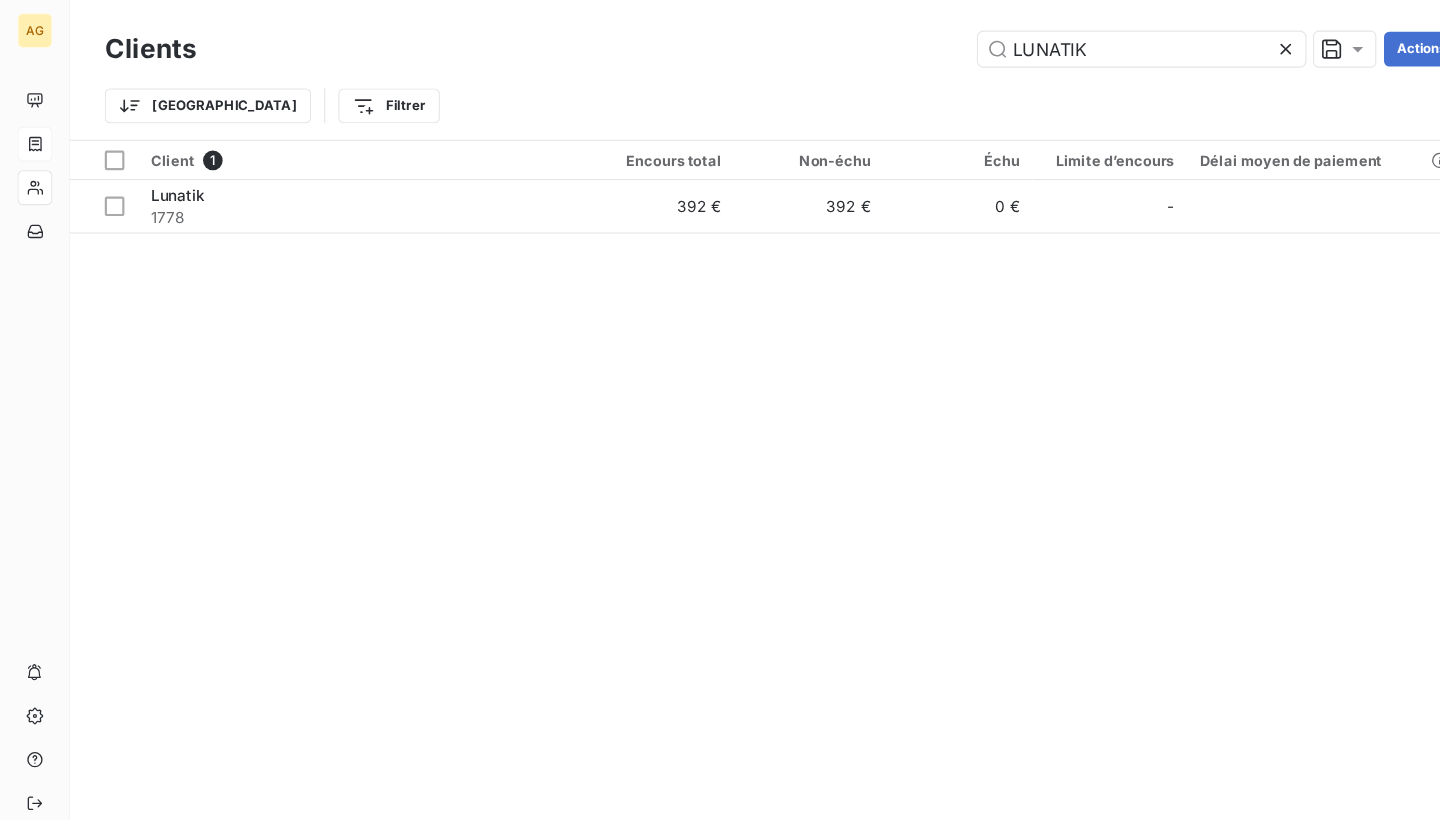 click 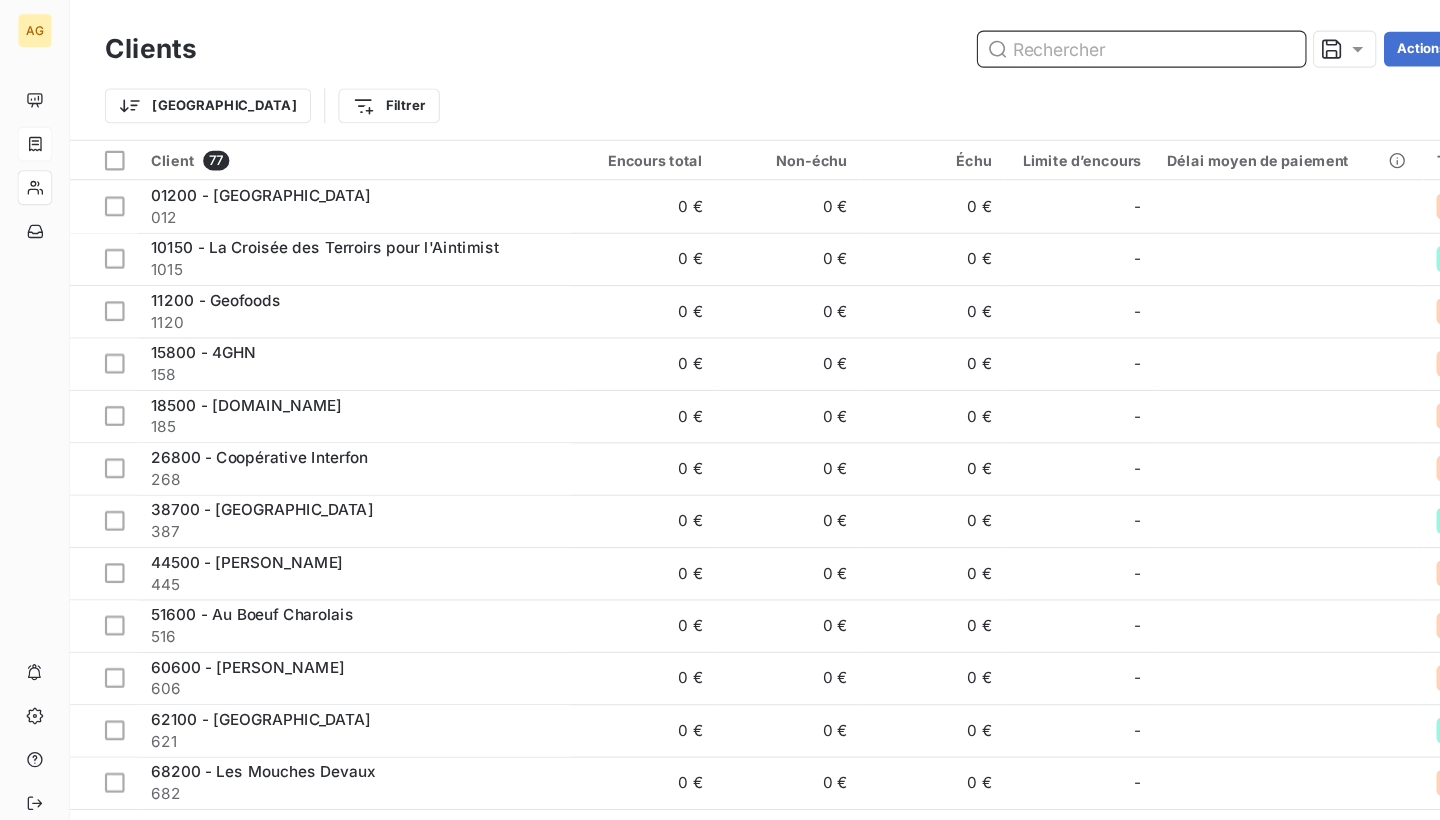 click at bounding box center [1046, 45] 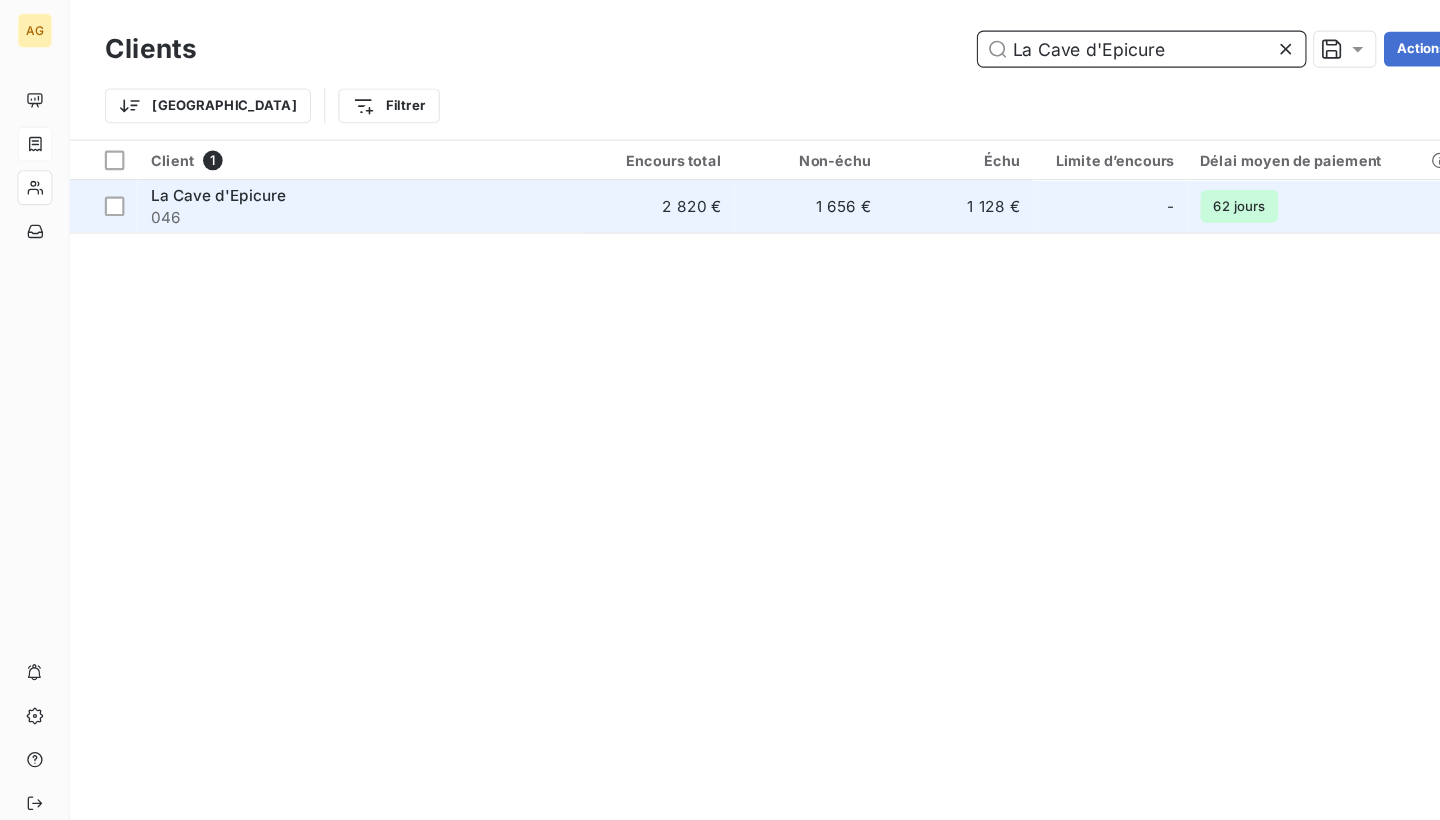 type on "La Cave d'Epicure" 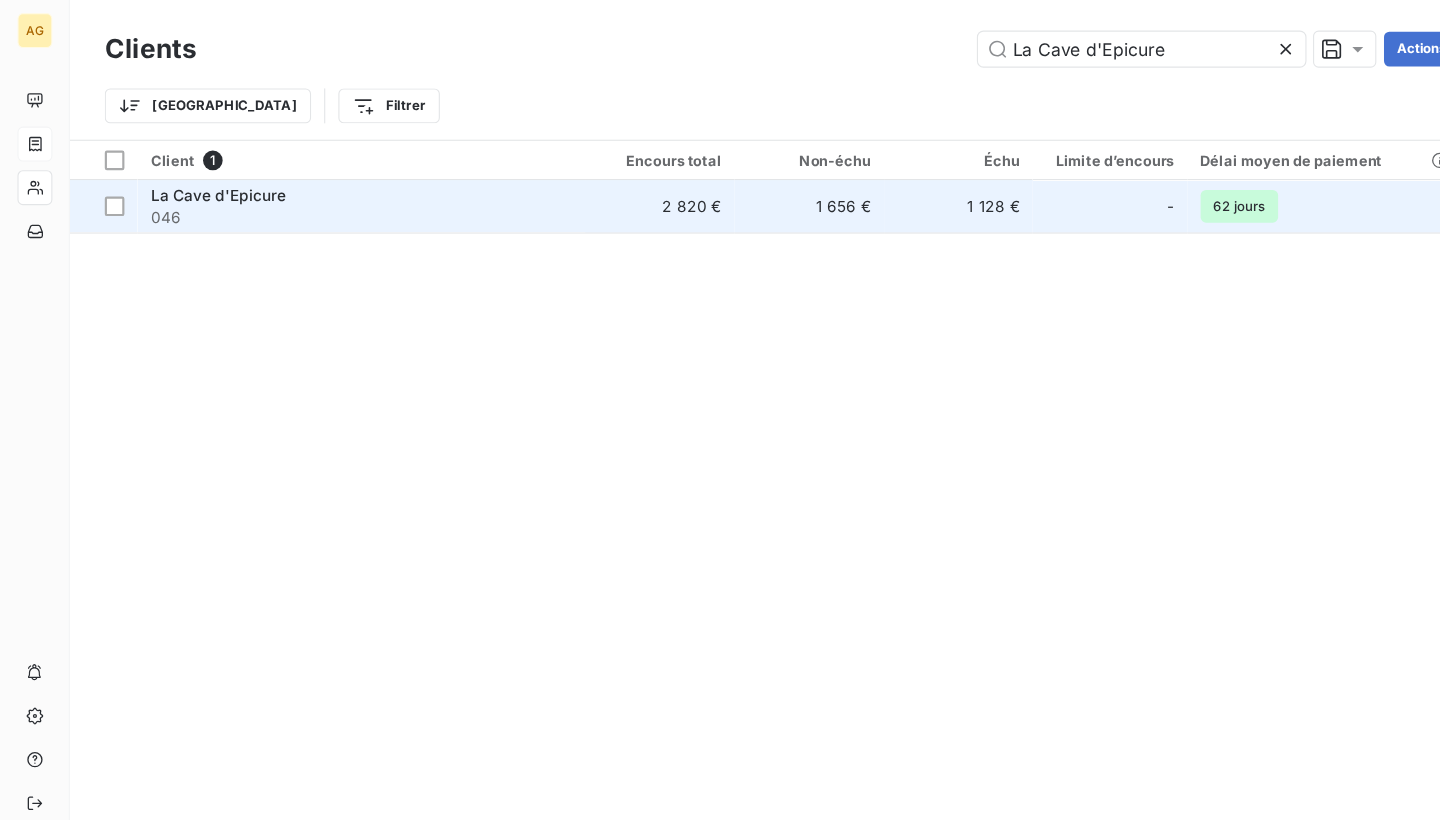 click on "2 820 €" at bounding box center [604, 189] 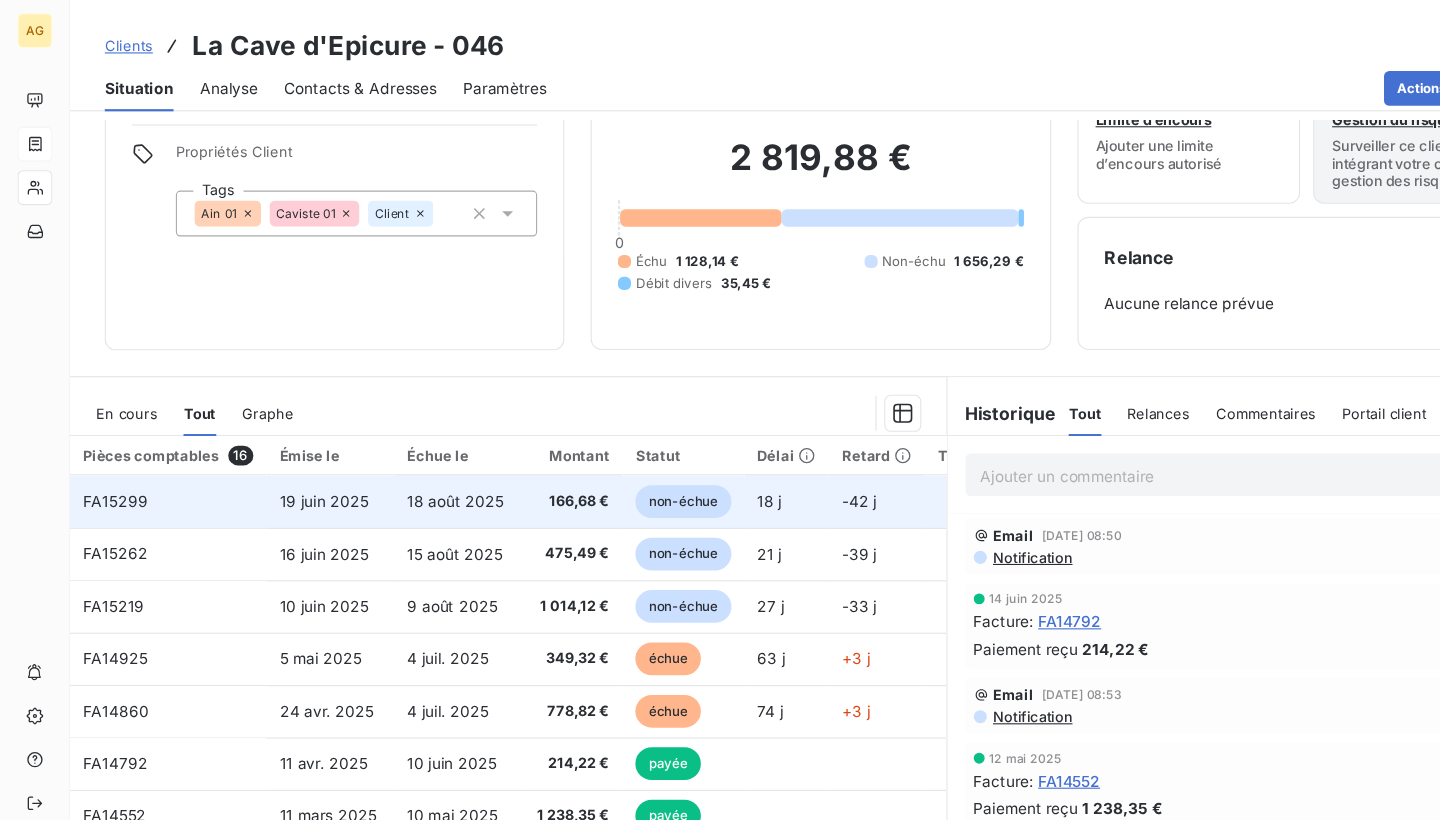 scroll, scrollTop: 76, scrollLeft: 0, axis: vertical 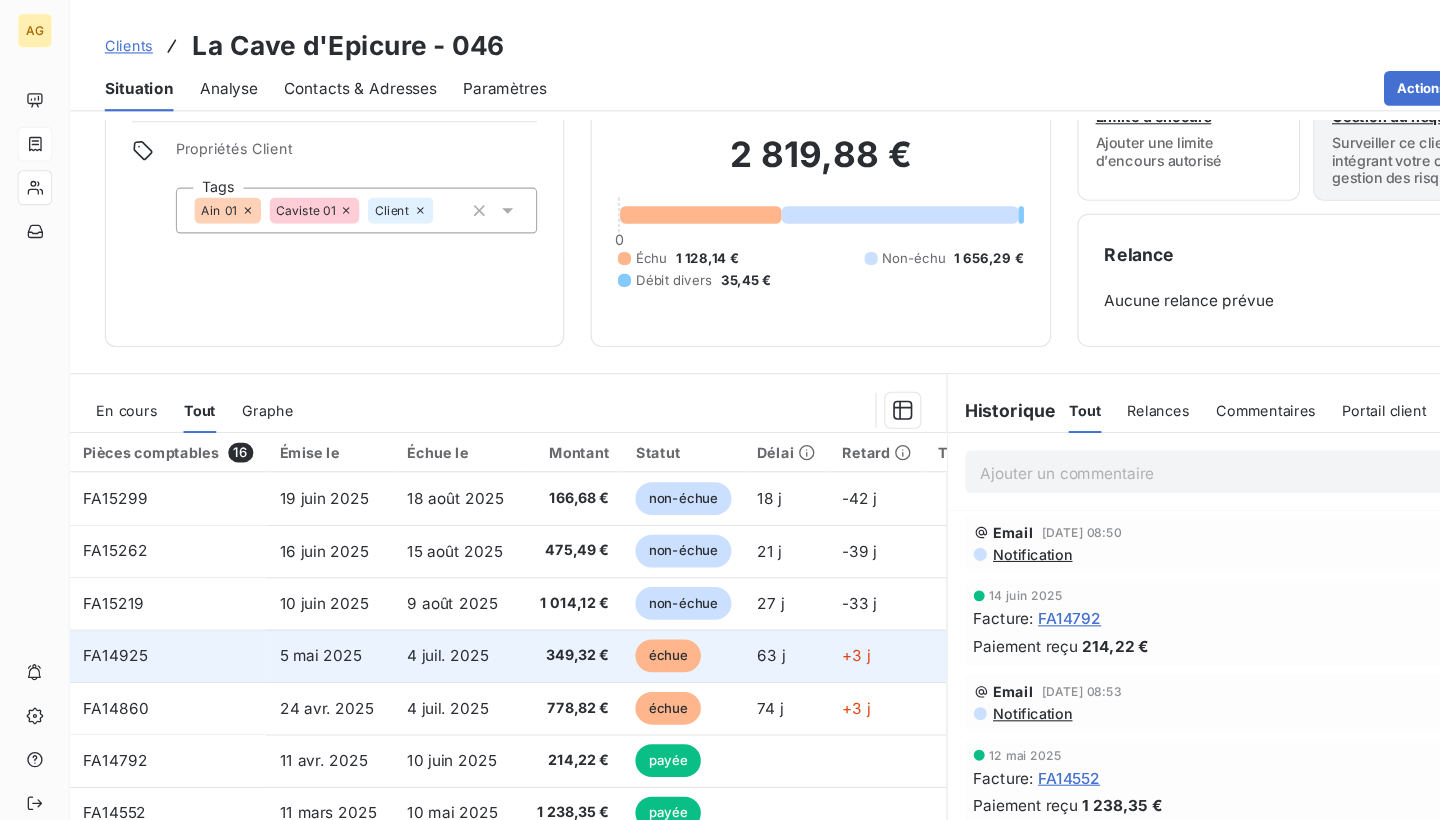 click on "349,32 €" at bounding box center (525, 601) 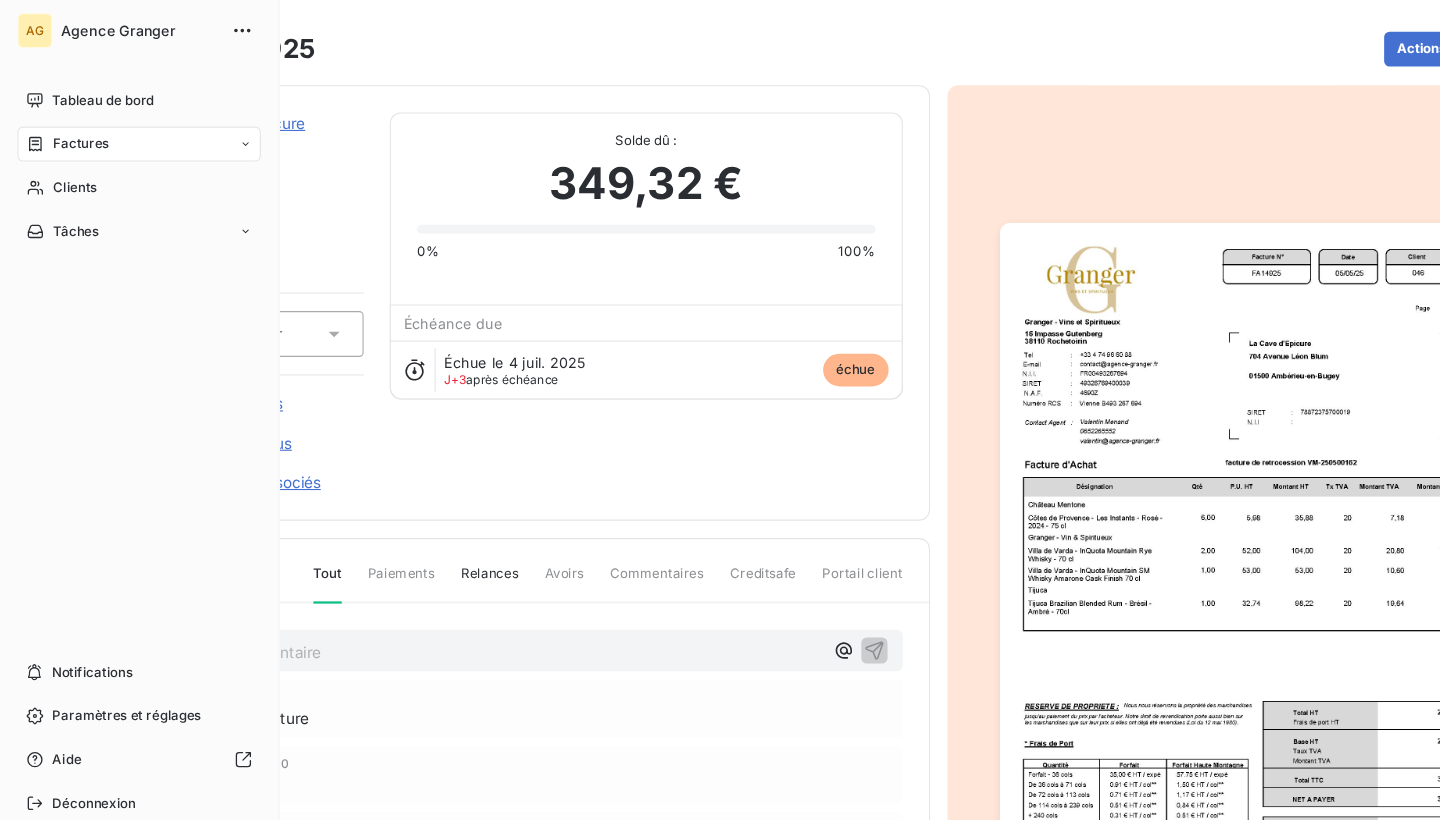scroll, scrollTop: 0, scrollLeft: 0, axis: both 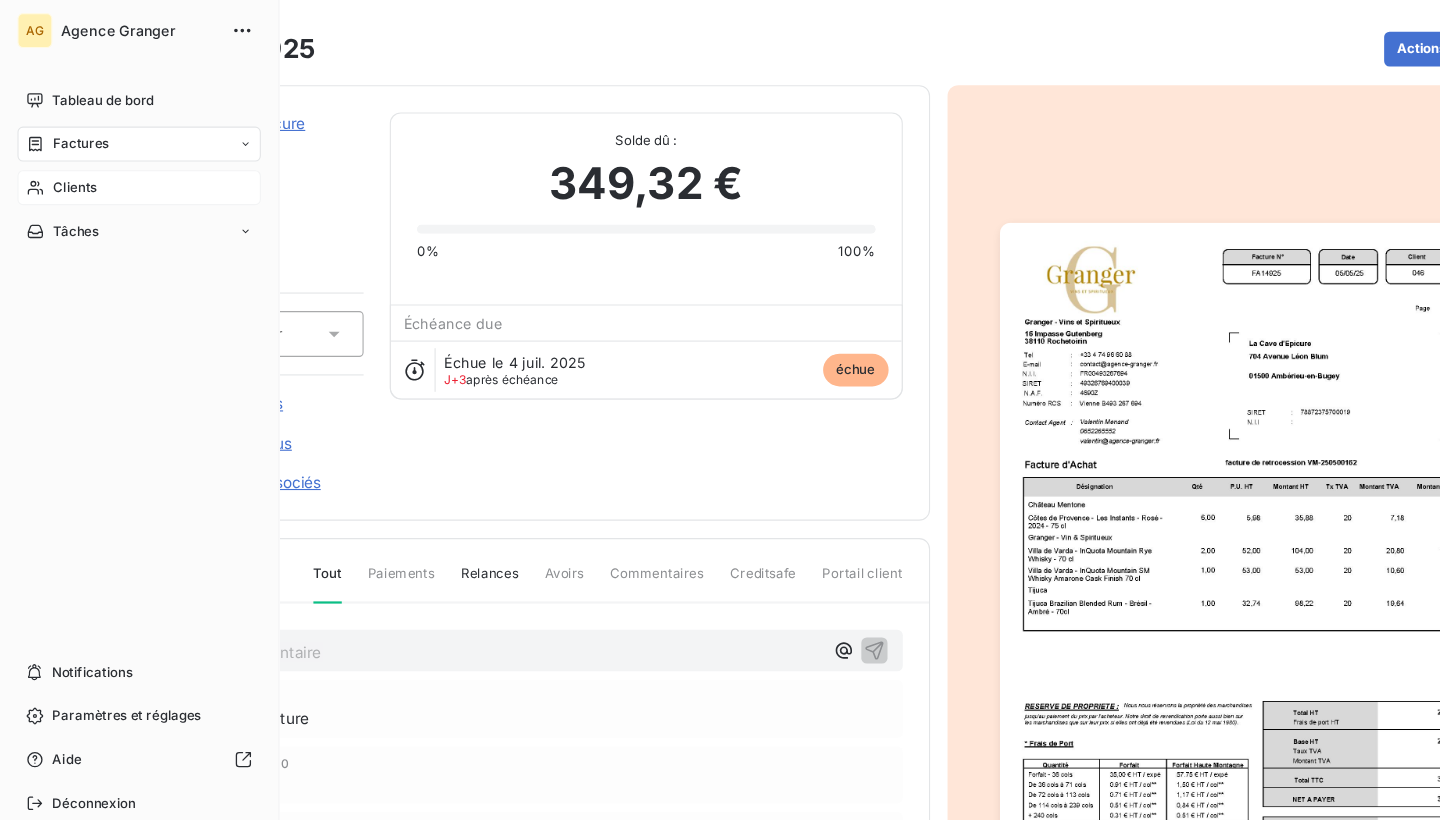 click on "Clients" at bounding box center (69, 172) 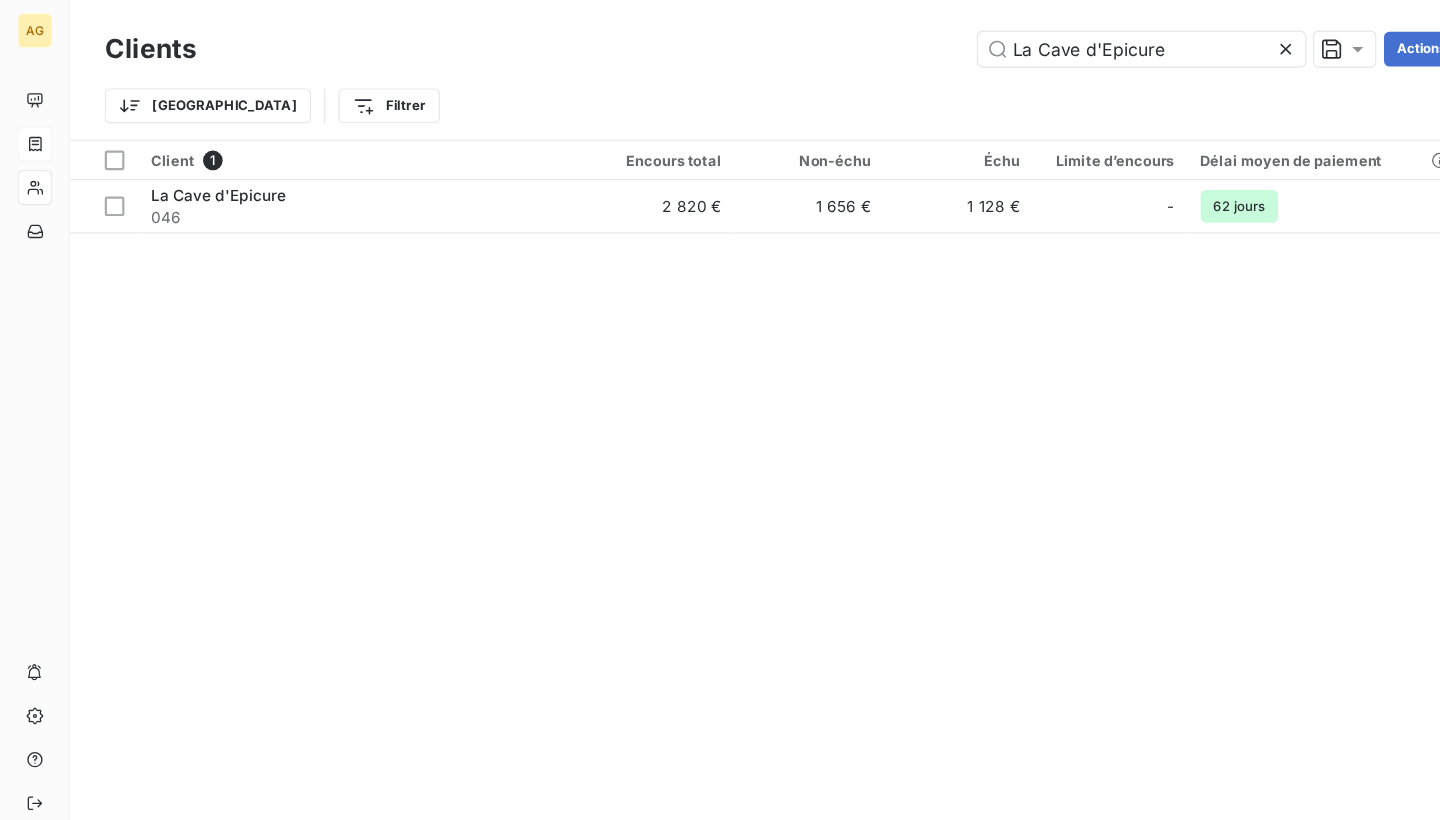 click 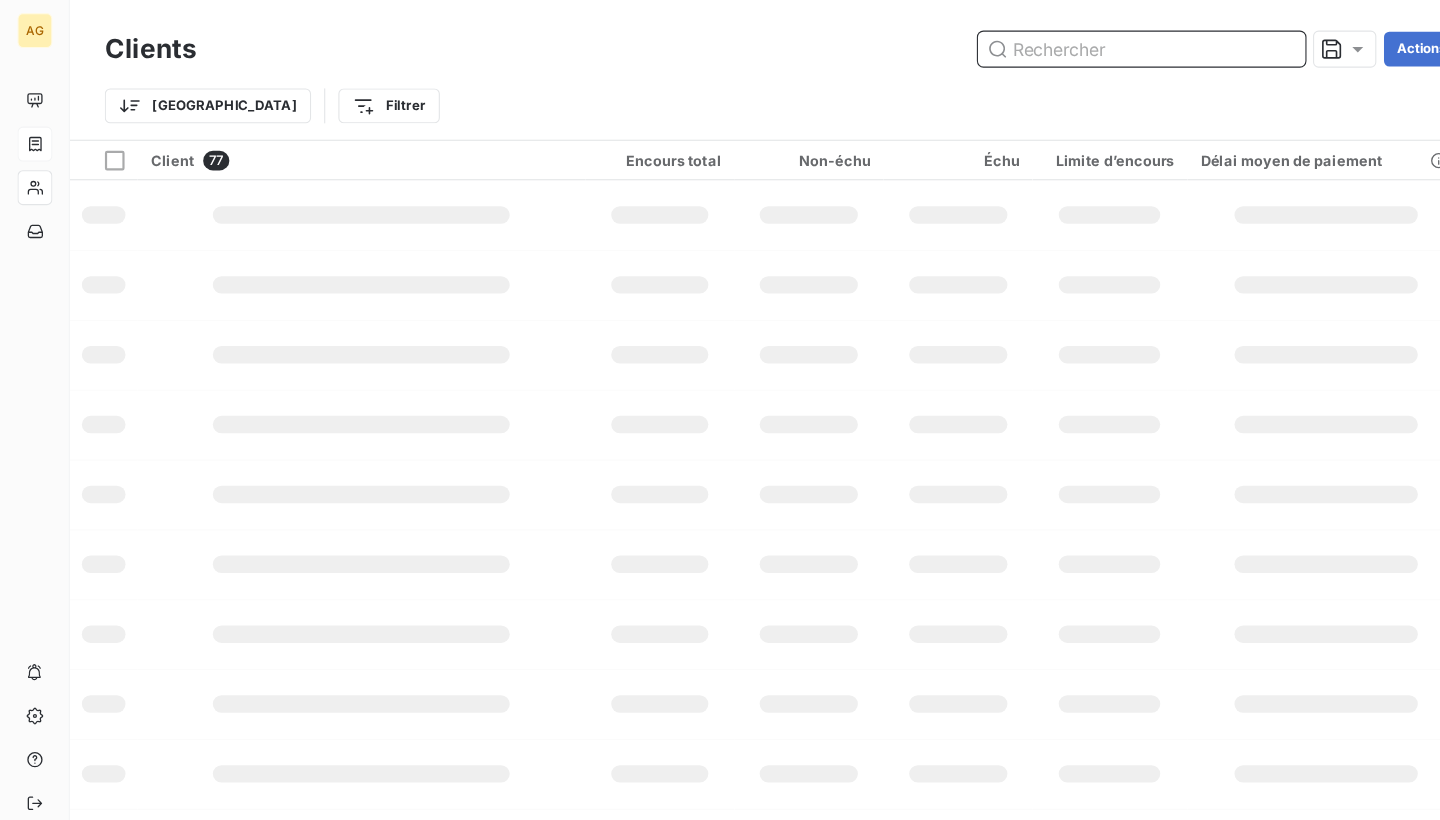 click at bounding box center (1046, 45) 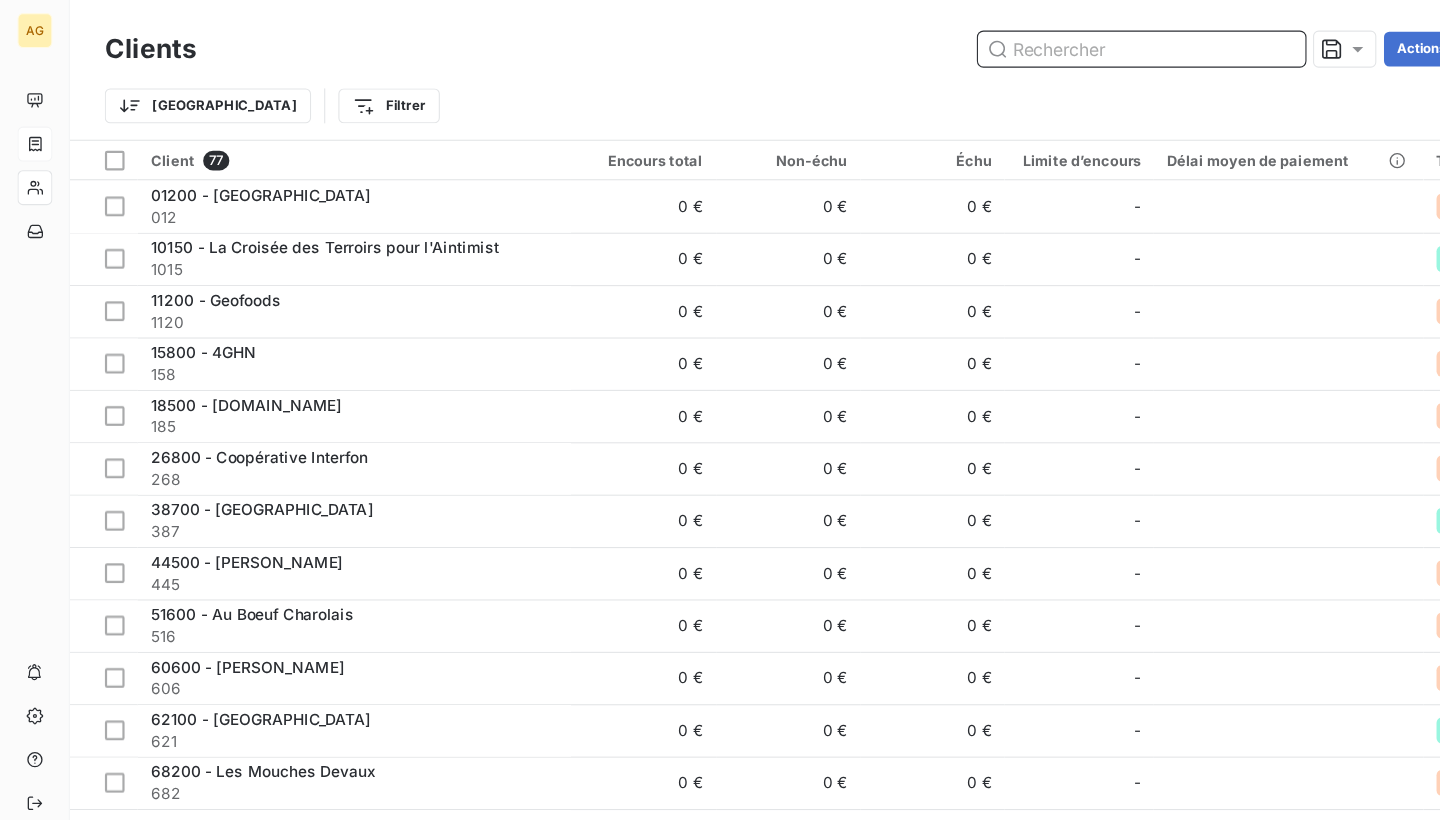 paste on "Ludwino" 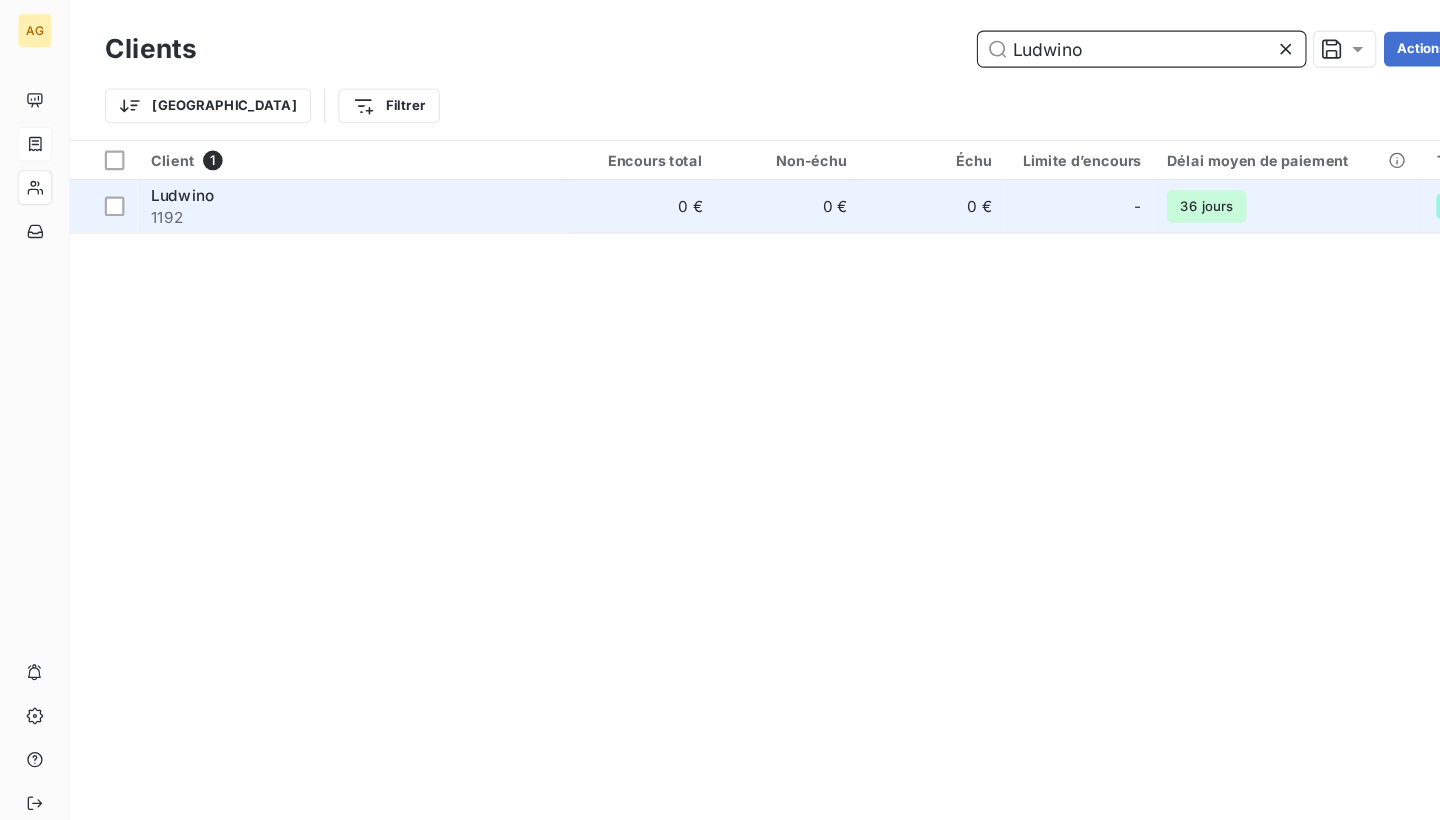 type on "Ludwino" 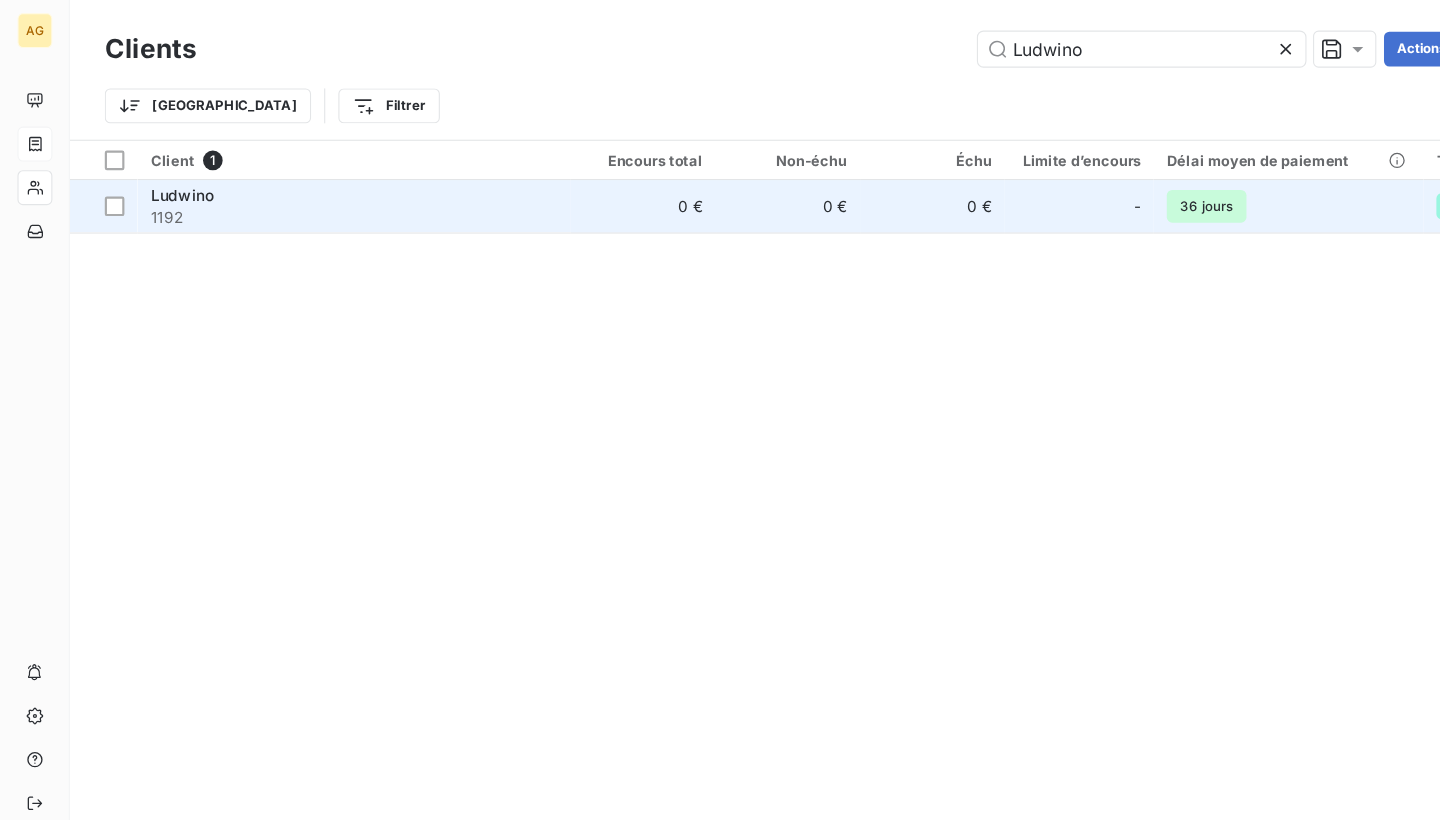 click on "1192" at bounding box center (324, 199) 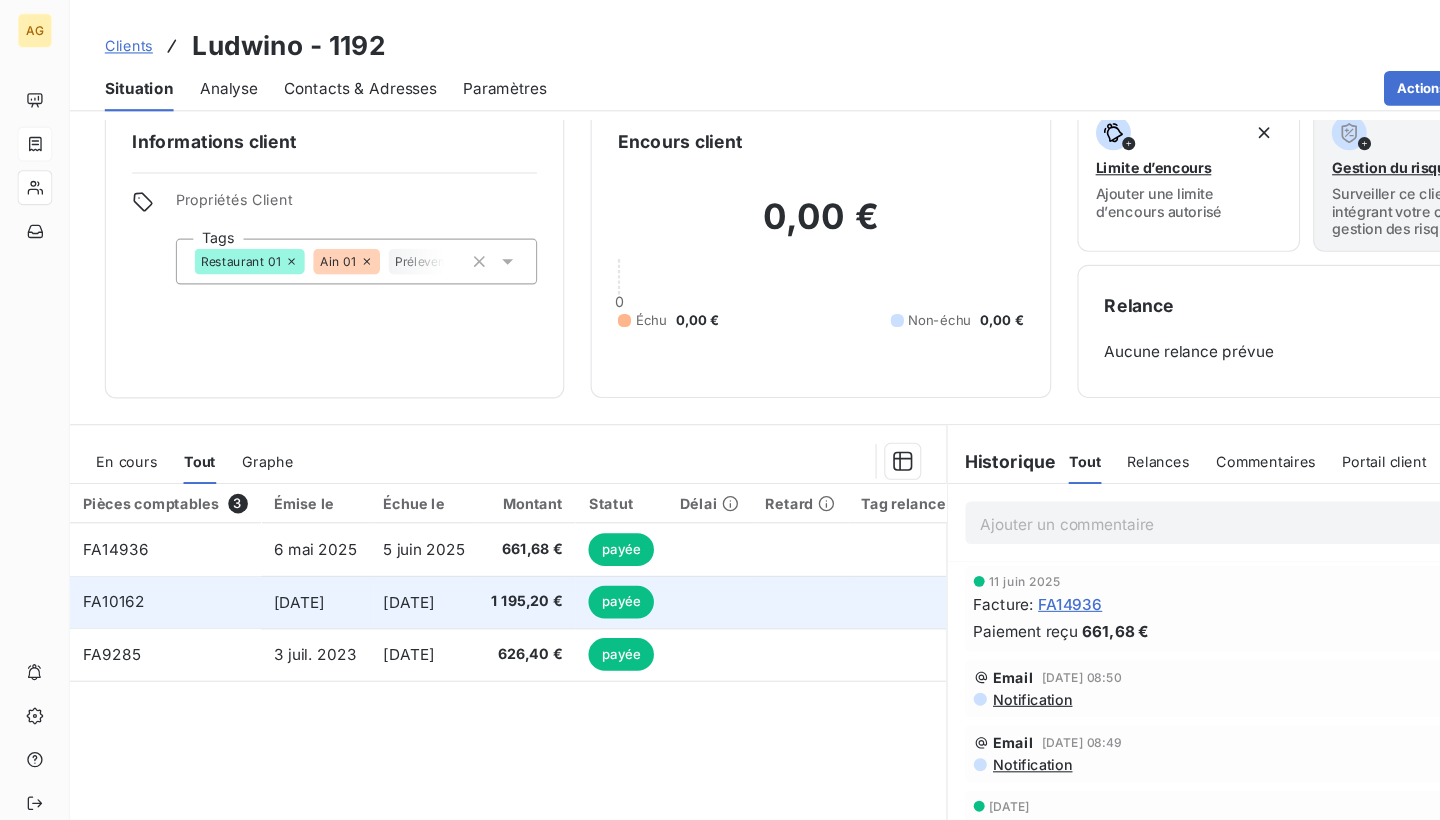 scroll, scrollTop: 36, scrollLeft: 0, axis: vertical 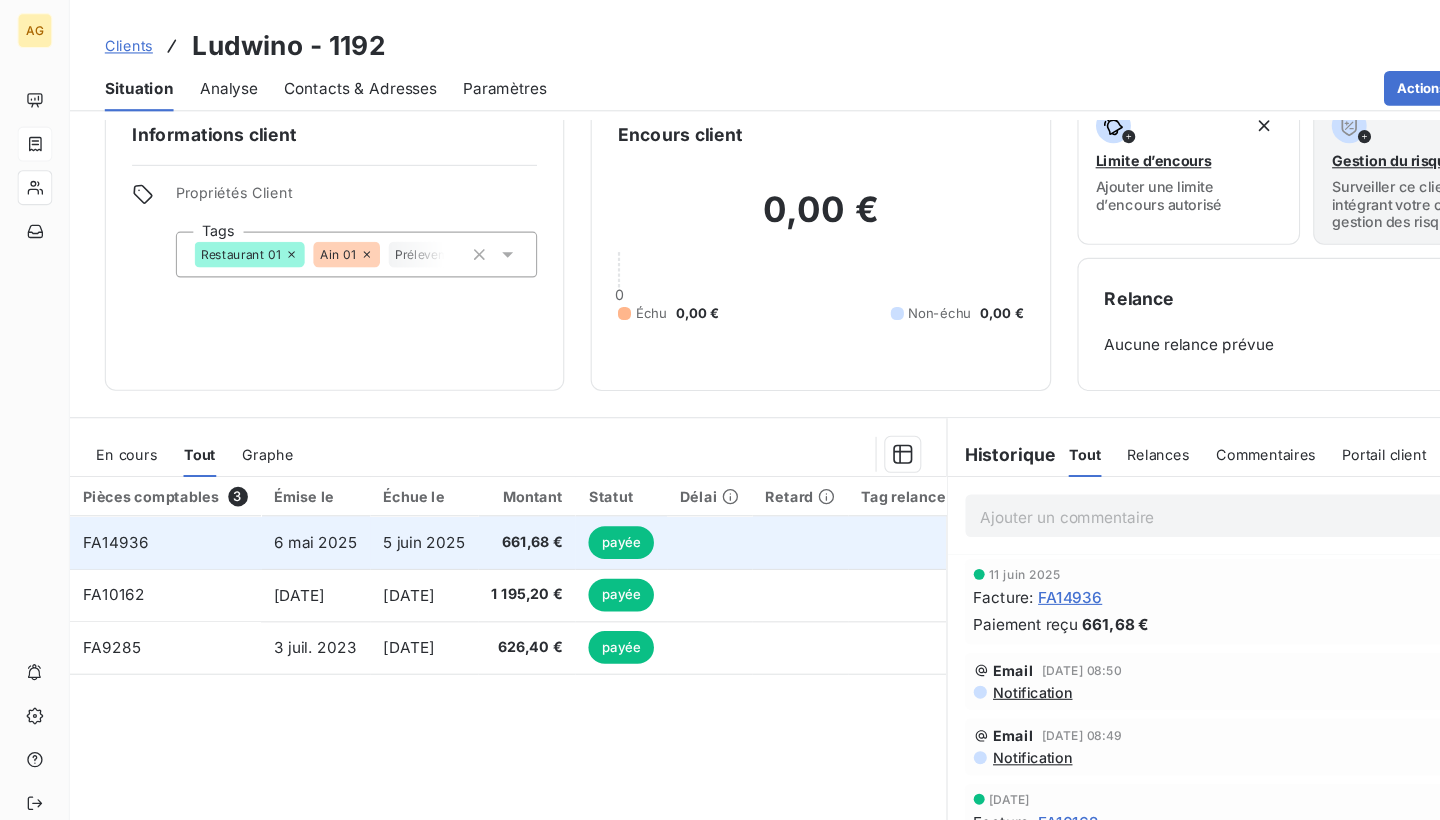 click on "661,68 €" at bounding box center (483, 497) 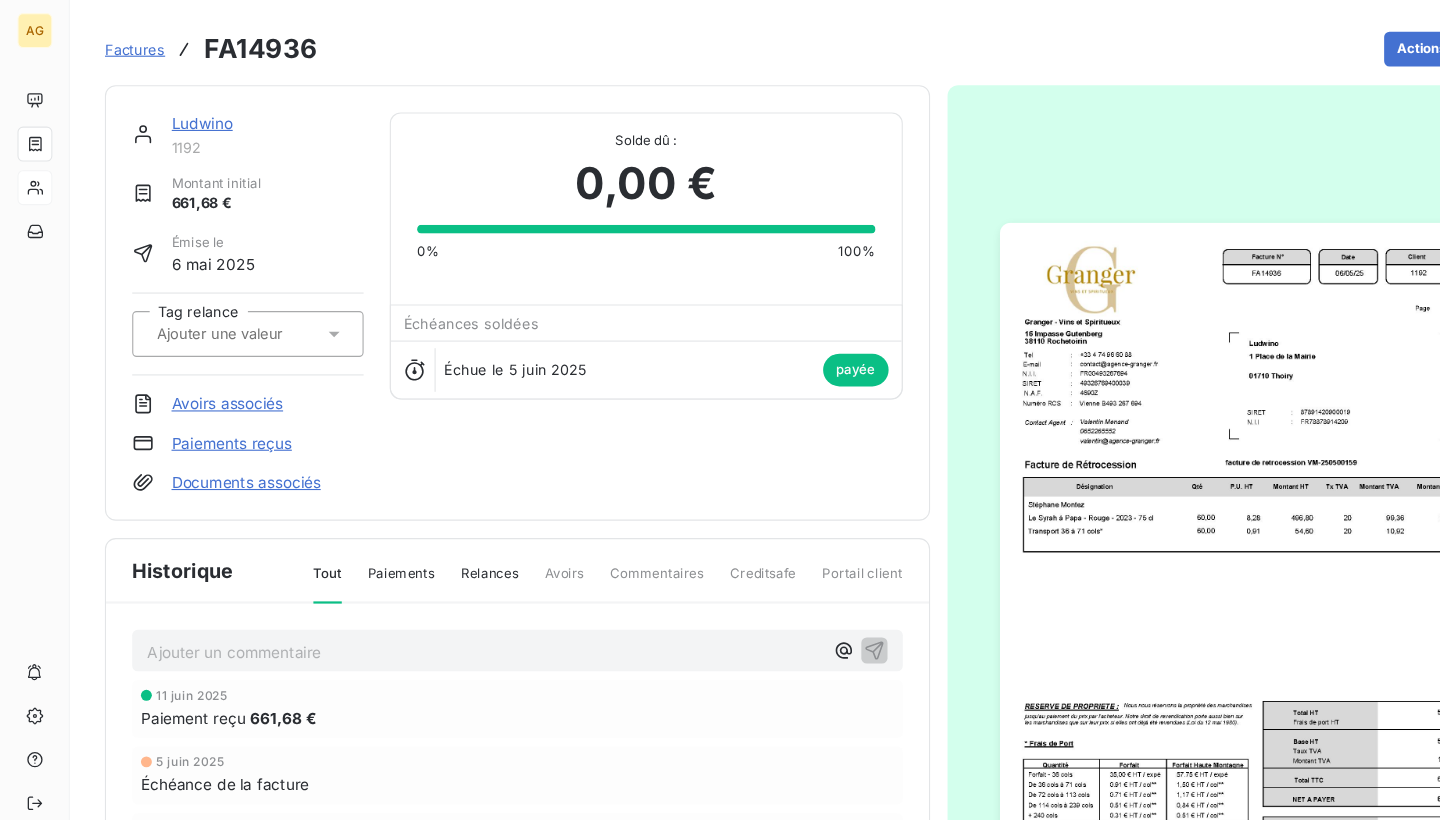 scroll, scrollTop: 0, scrollLeft: 0, axis: both 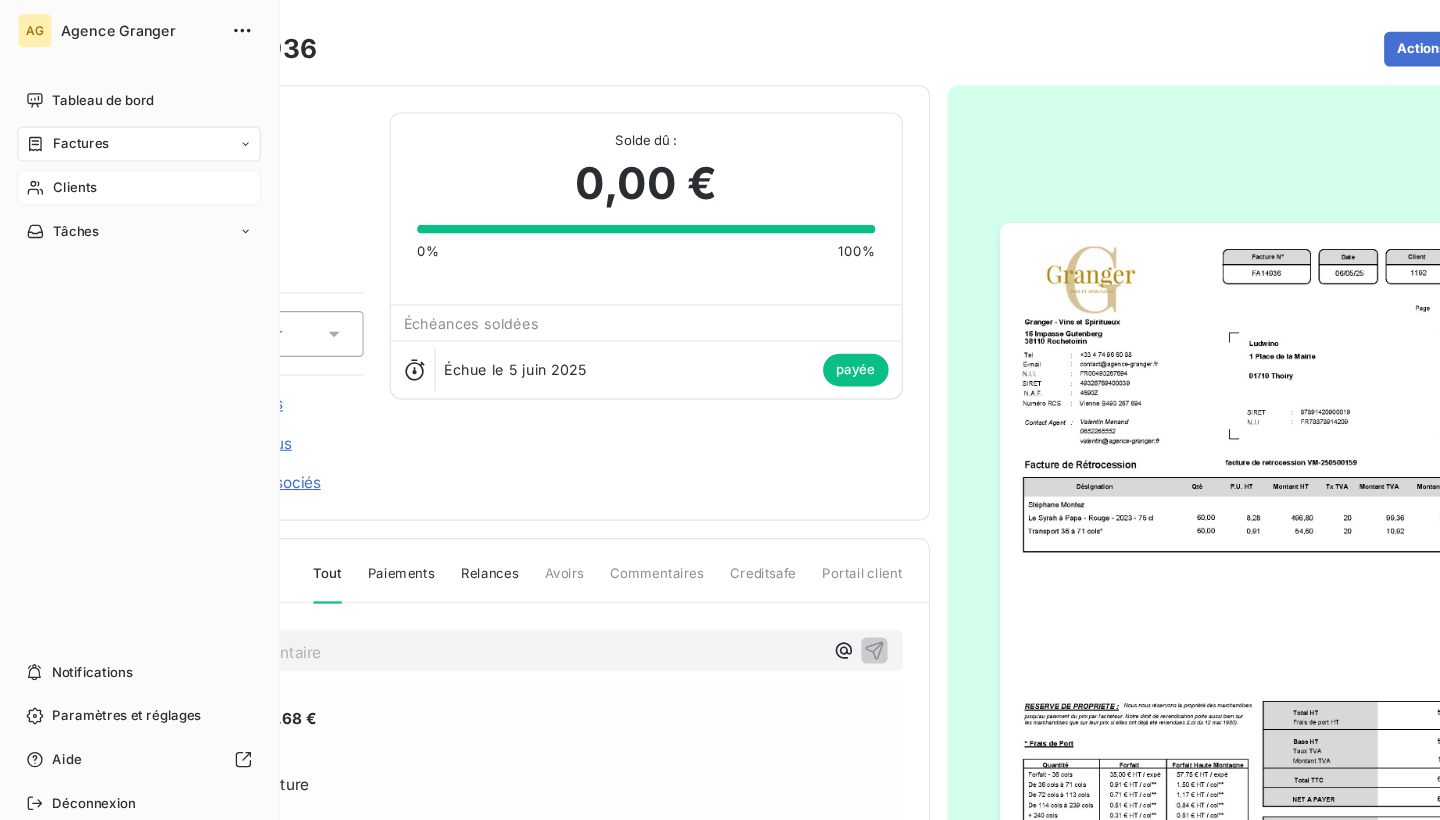 click on "Clients" at bounding box center [127, 172] 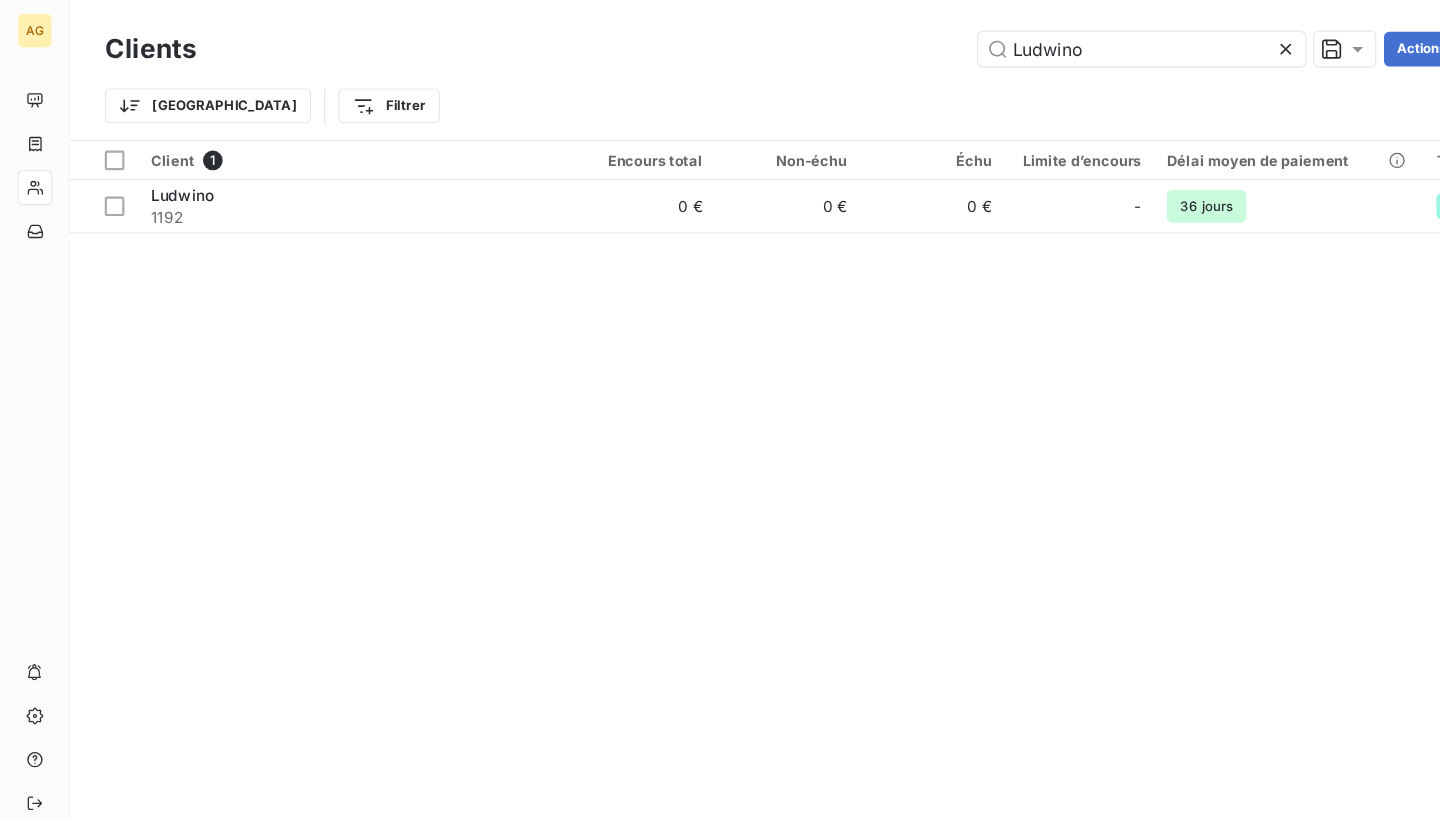 click 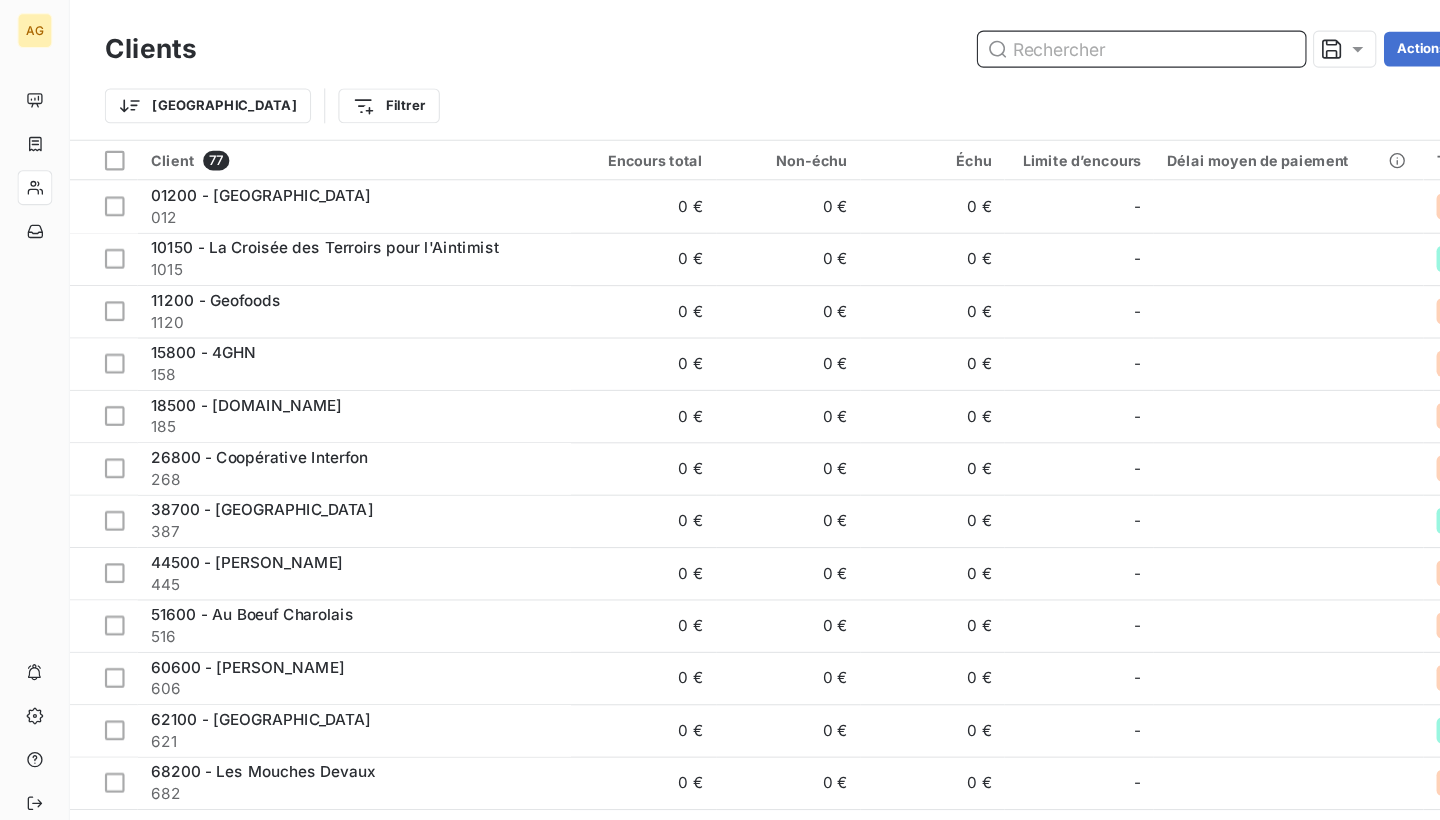 click at bounding box center (1046, 45) 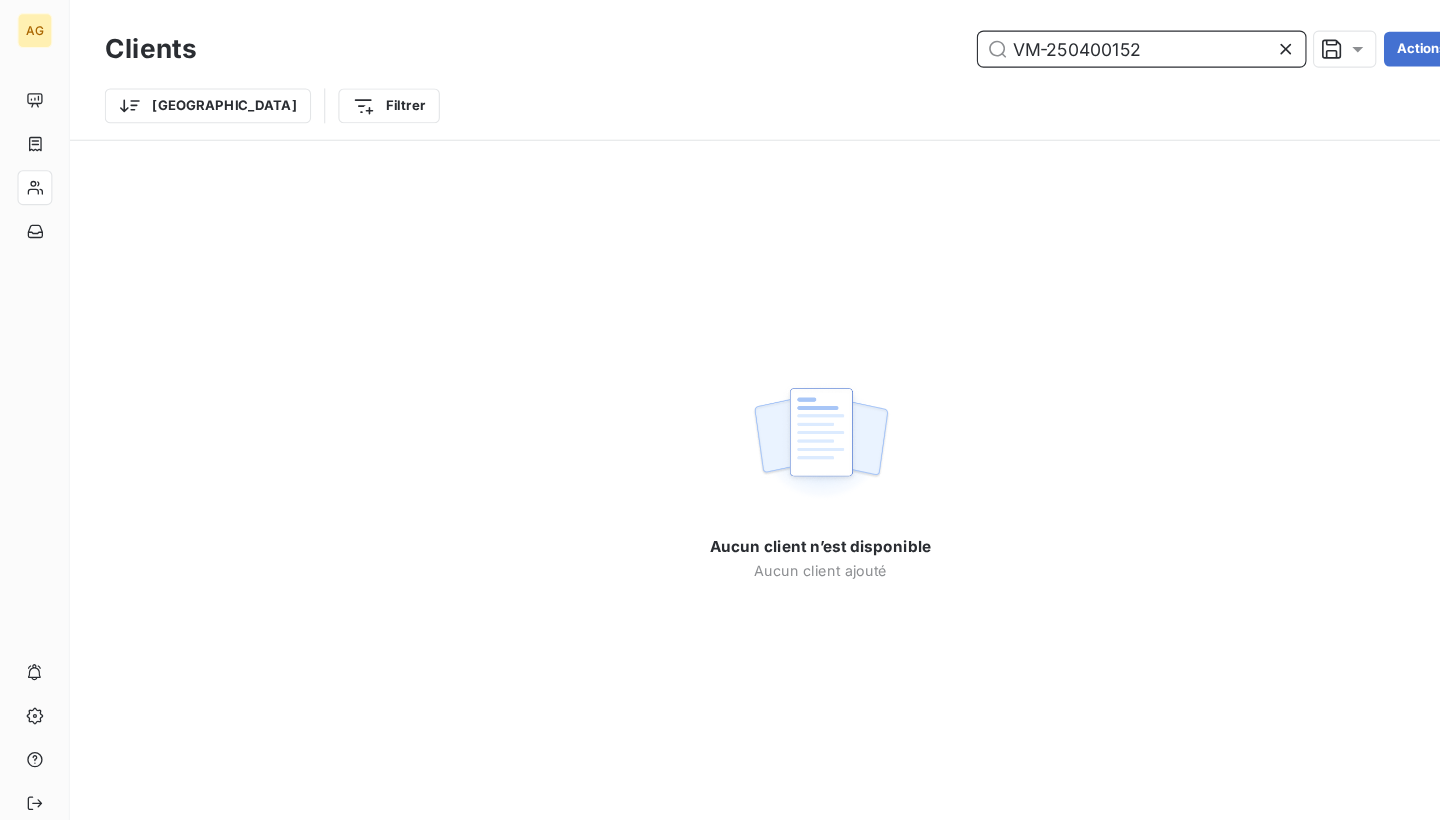 type on "VM-250400152" 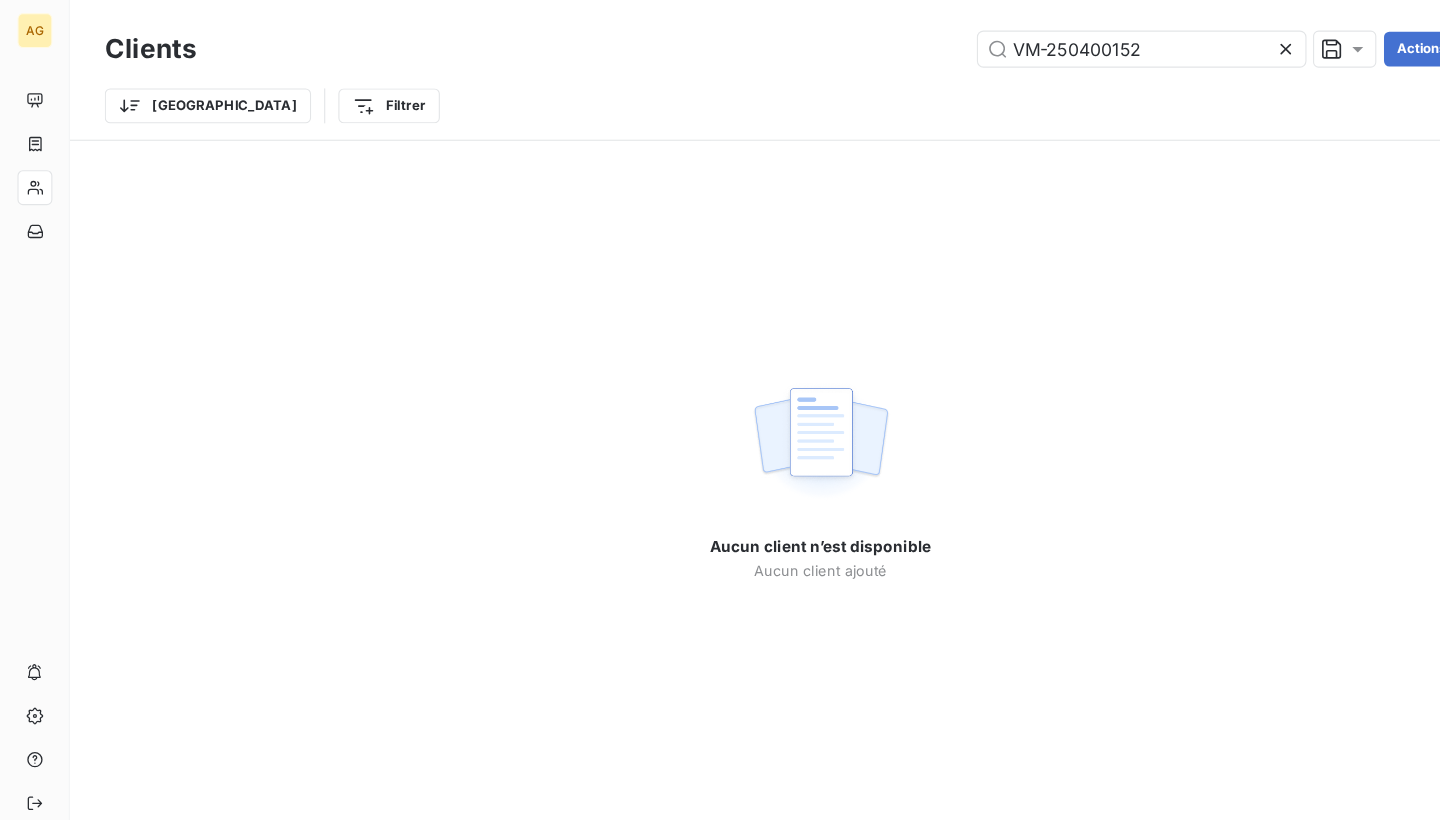 click 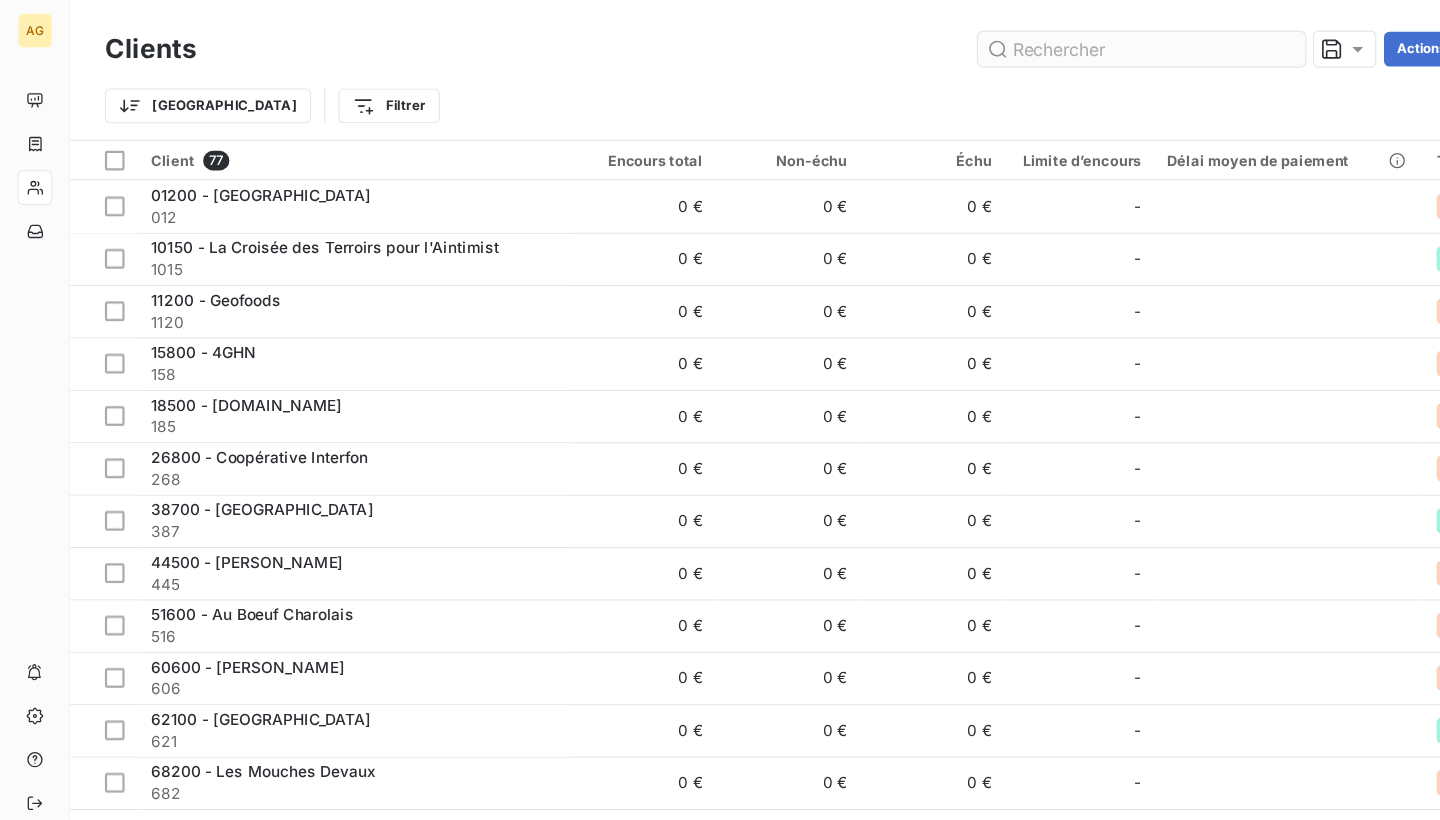 scroll, scrollTop: 0, scrollLeft: 0, axis: both 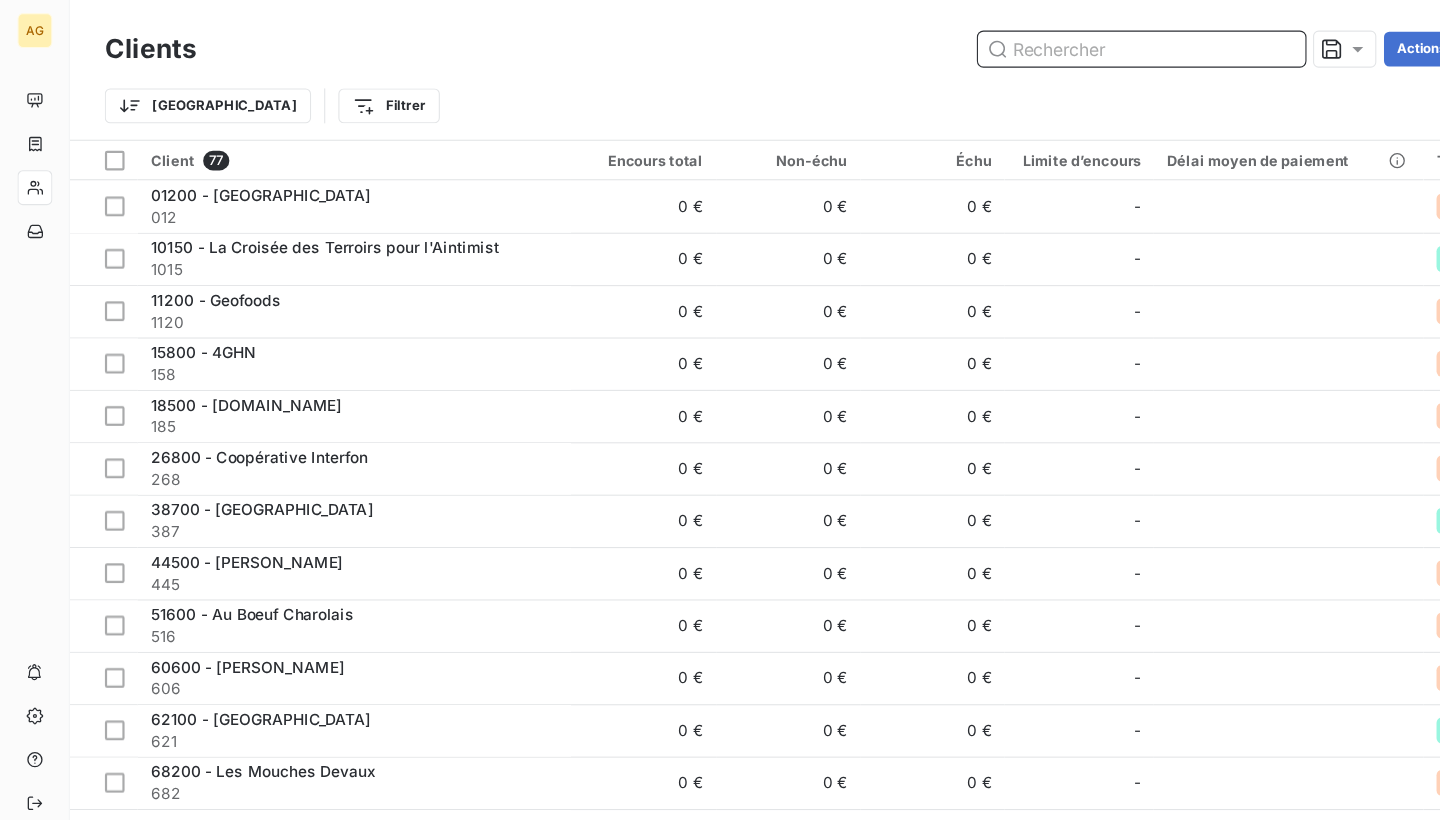 click at bounding box center (1046, 45) 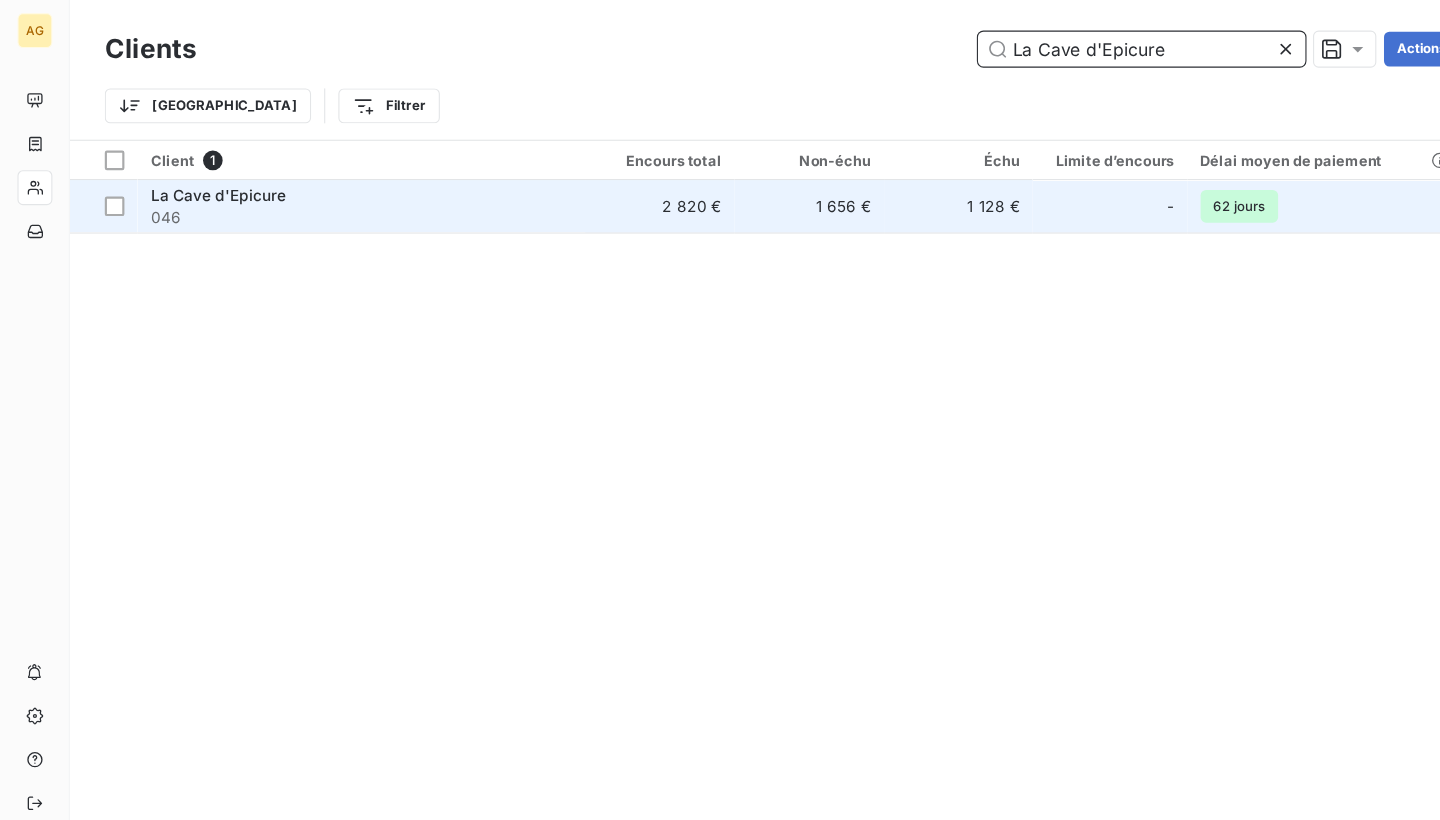 type on "La Cave d'Epicure" 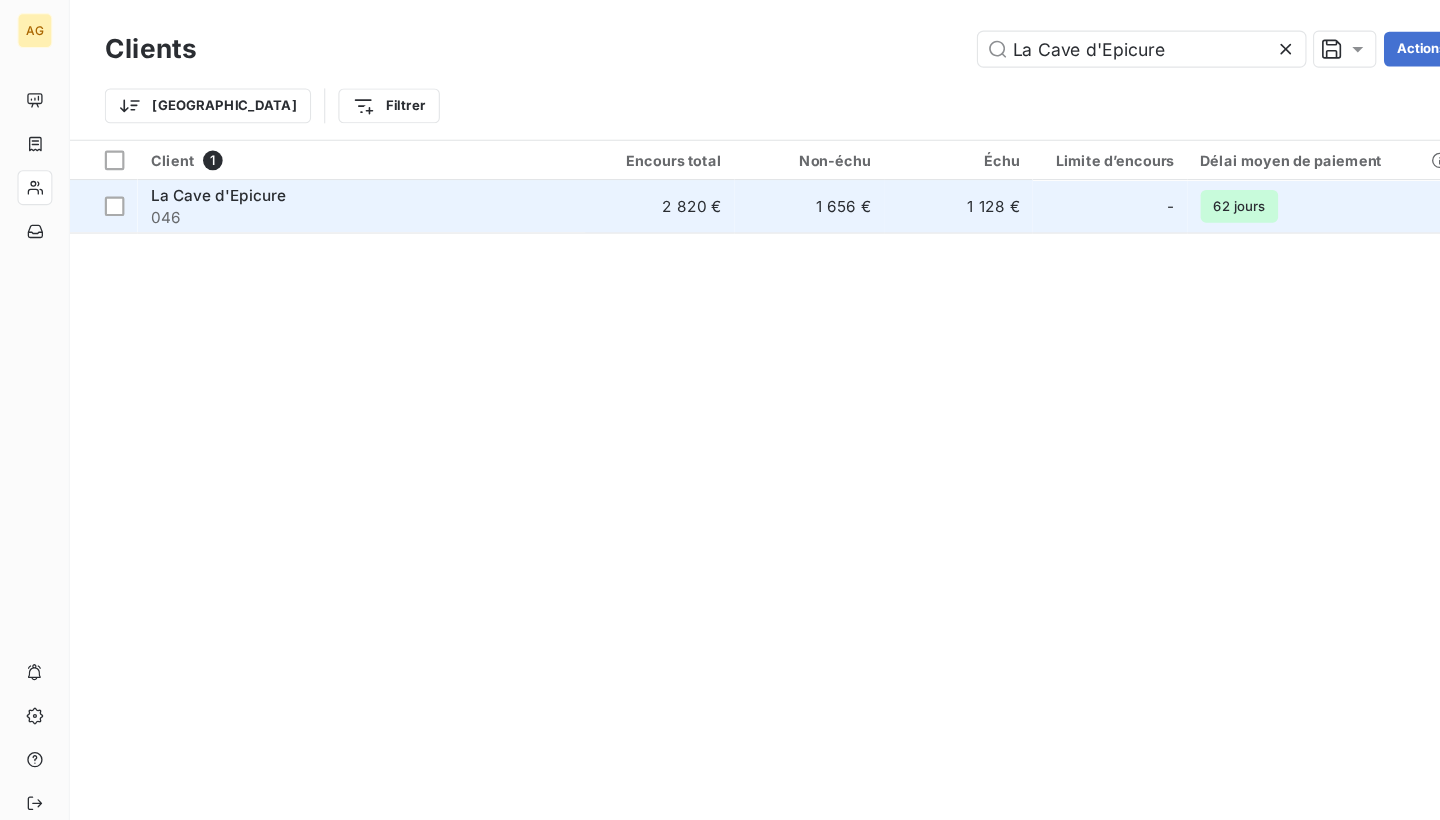 click on "2 820 €" at bounding box center (604, 189) 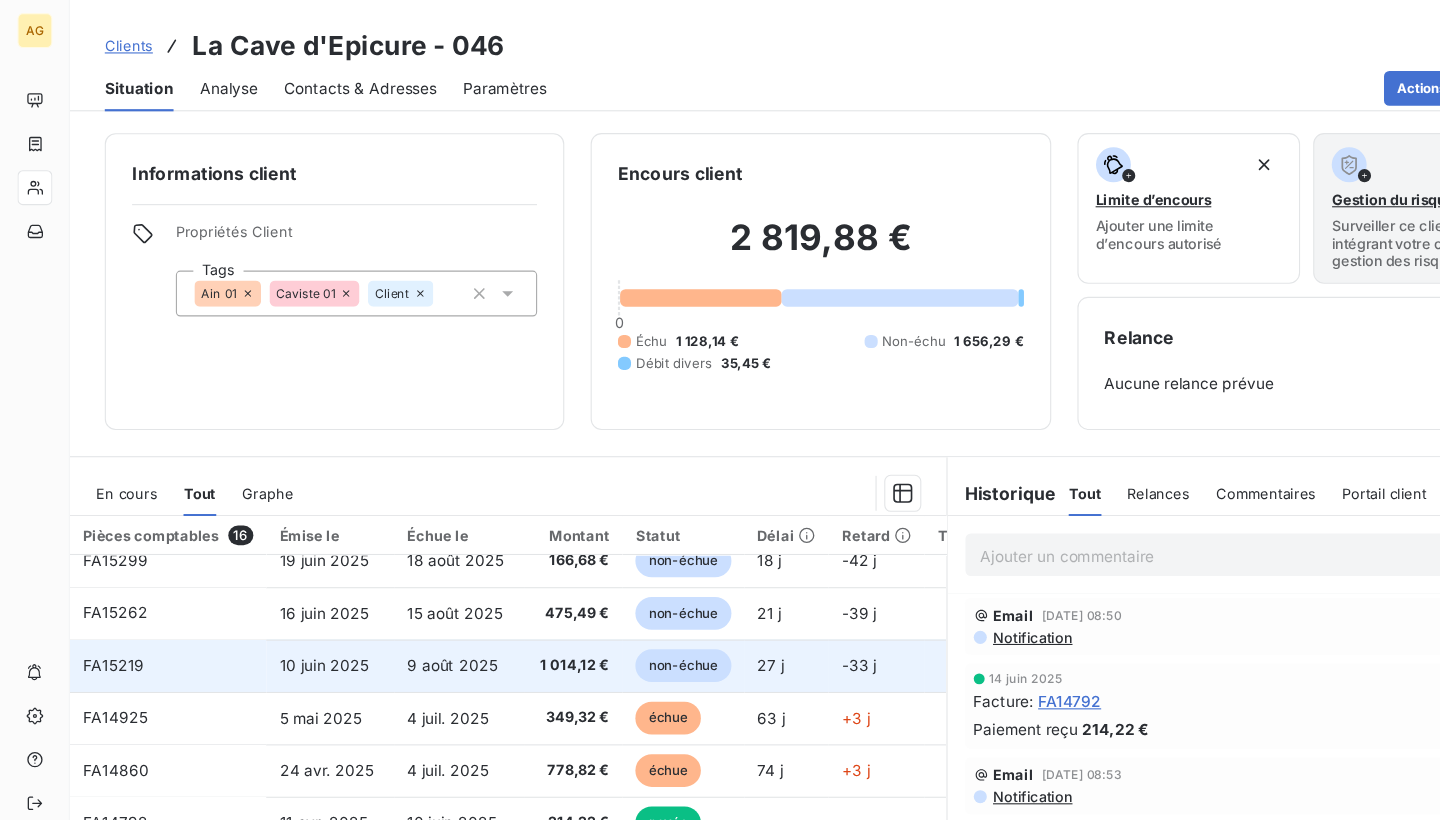 scroll, scrollTop: 21, scrollLeft: 0, axis: vertical 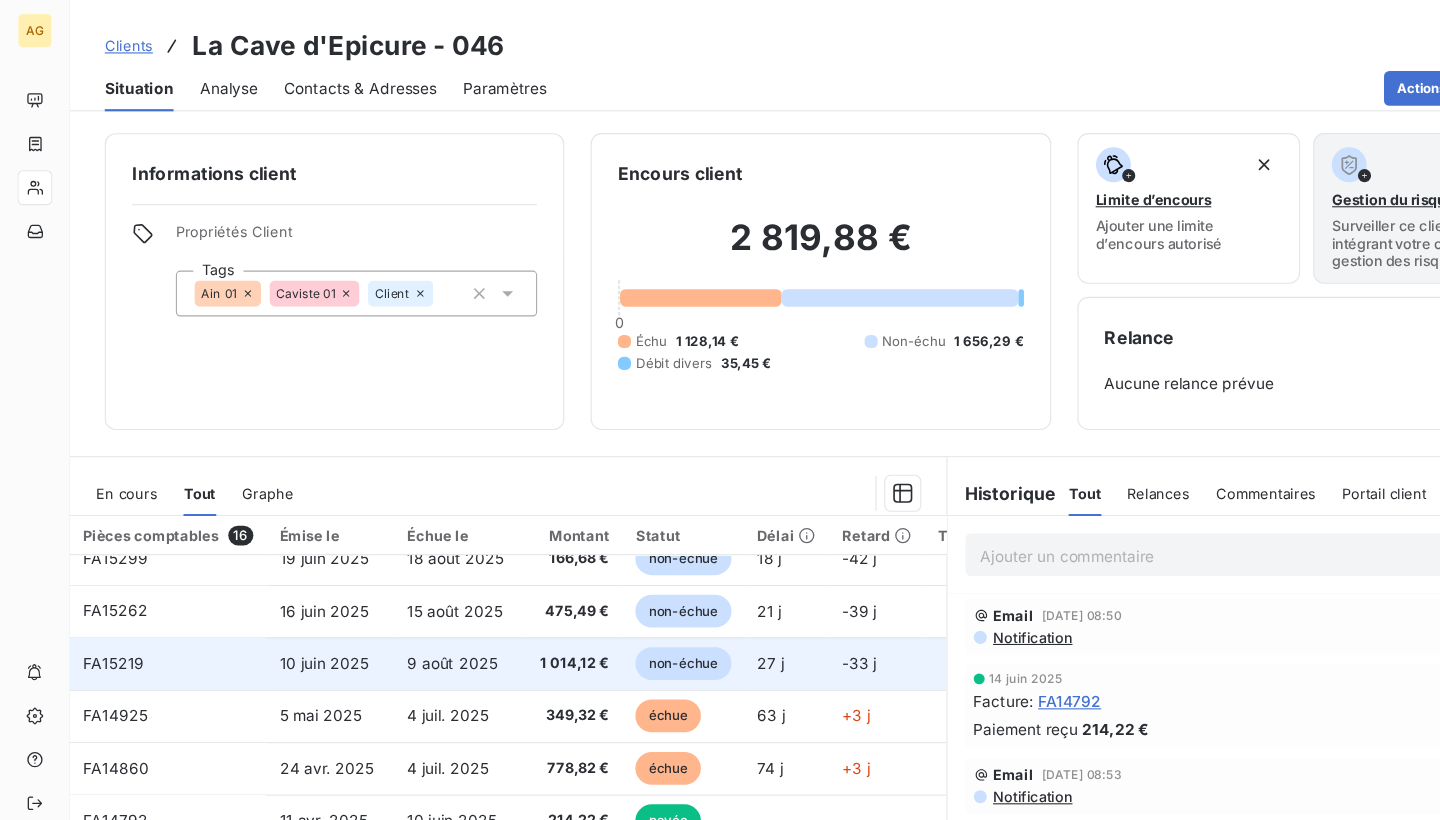 click on "1 014,12 €" at bounding box center [525, 608] 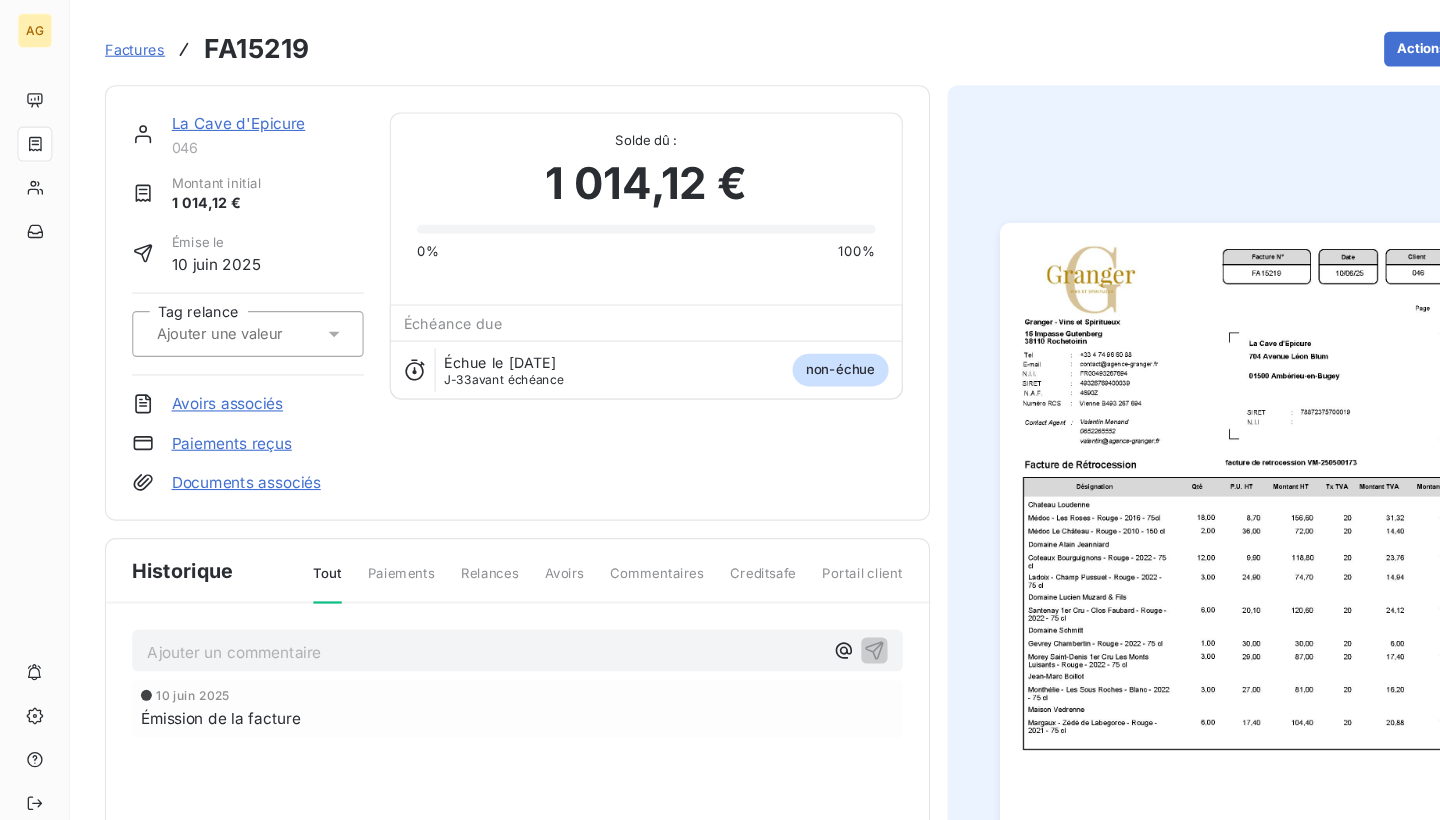 scroll, scrollTop: 0, scrollLeft: 0, axis: both 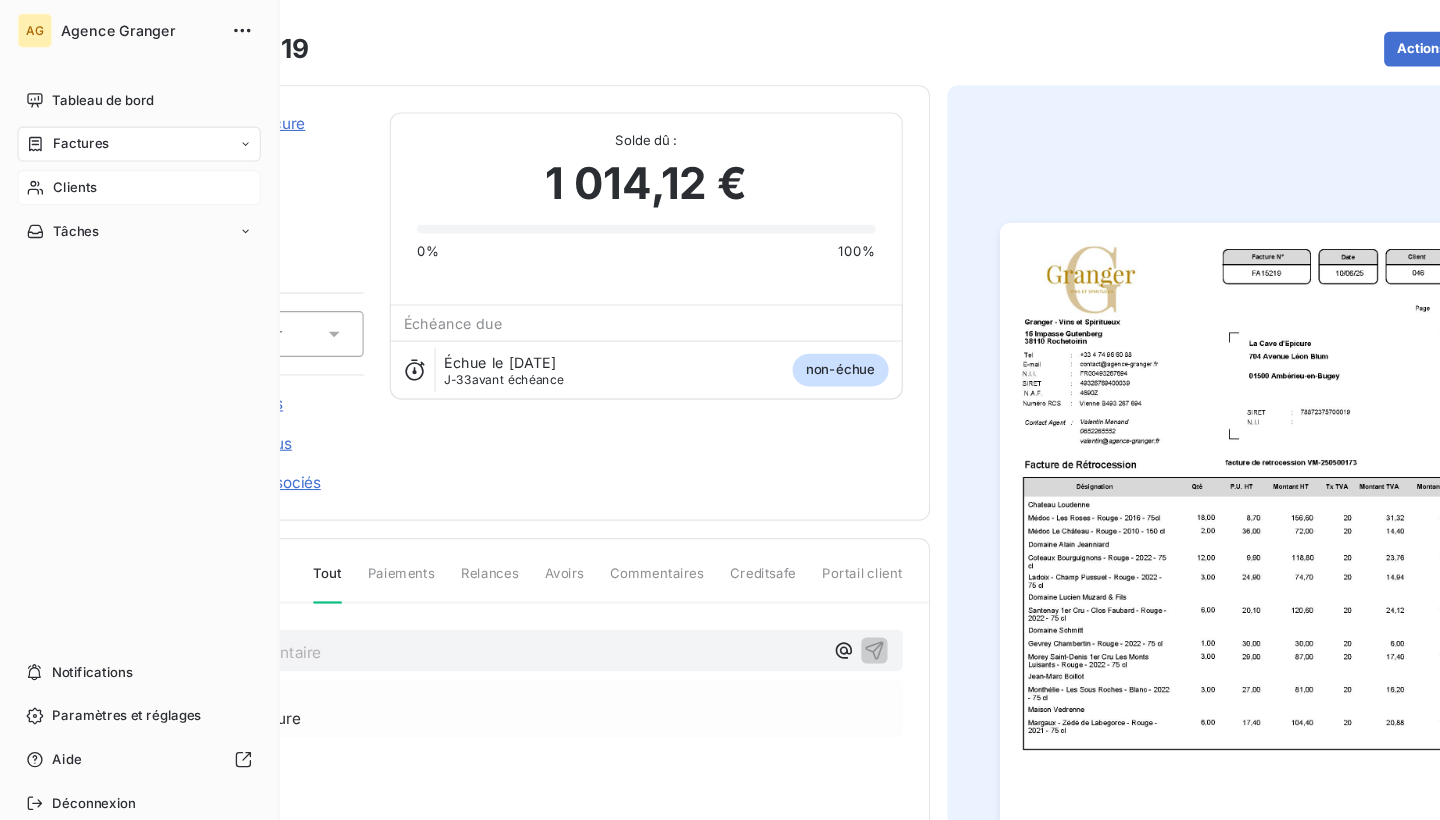 click on "Clients" at bounding box center (69, 172) 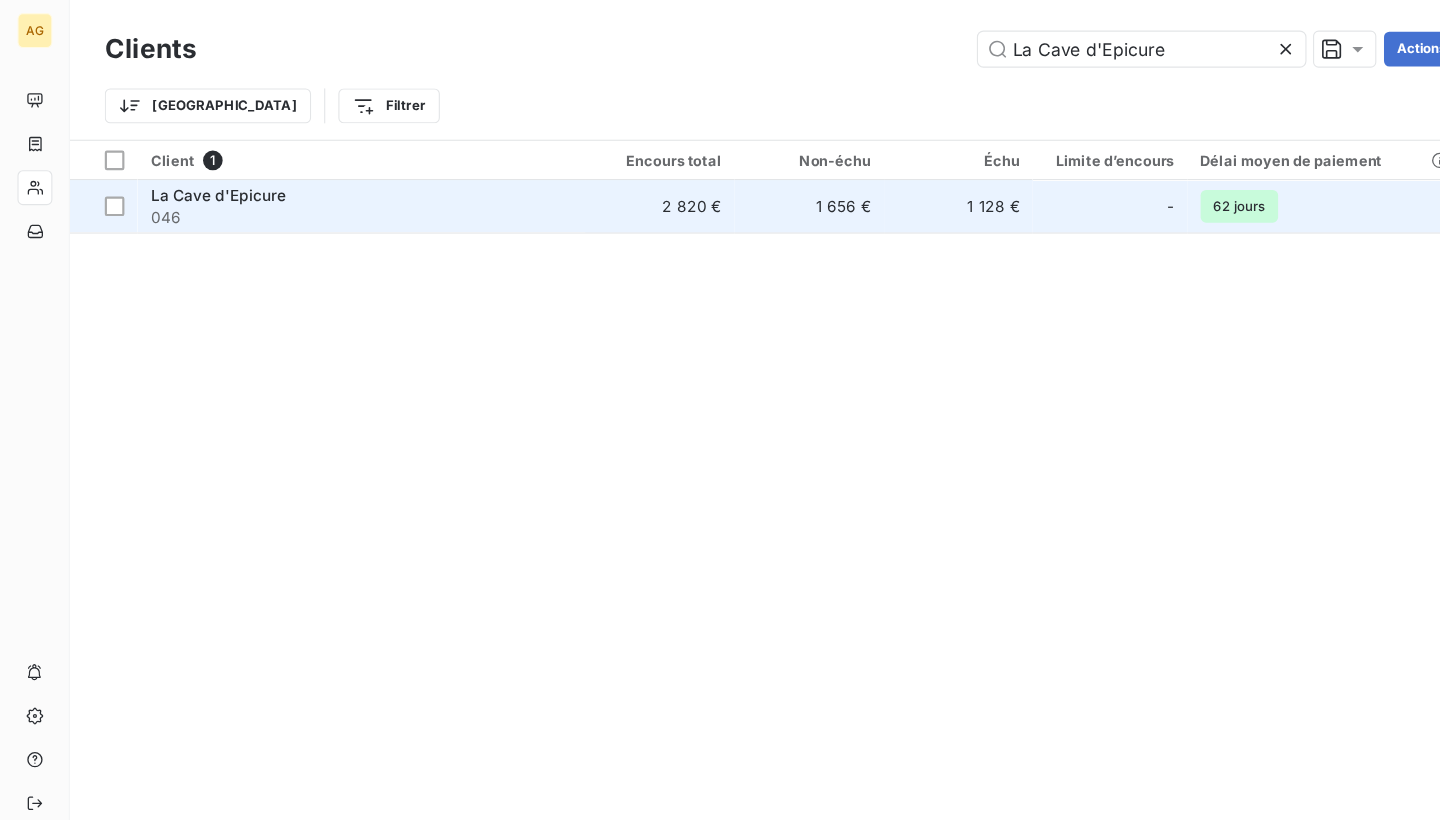 click on "2 820 €" at bounding box center [604, 189] 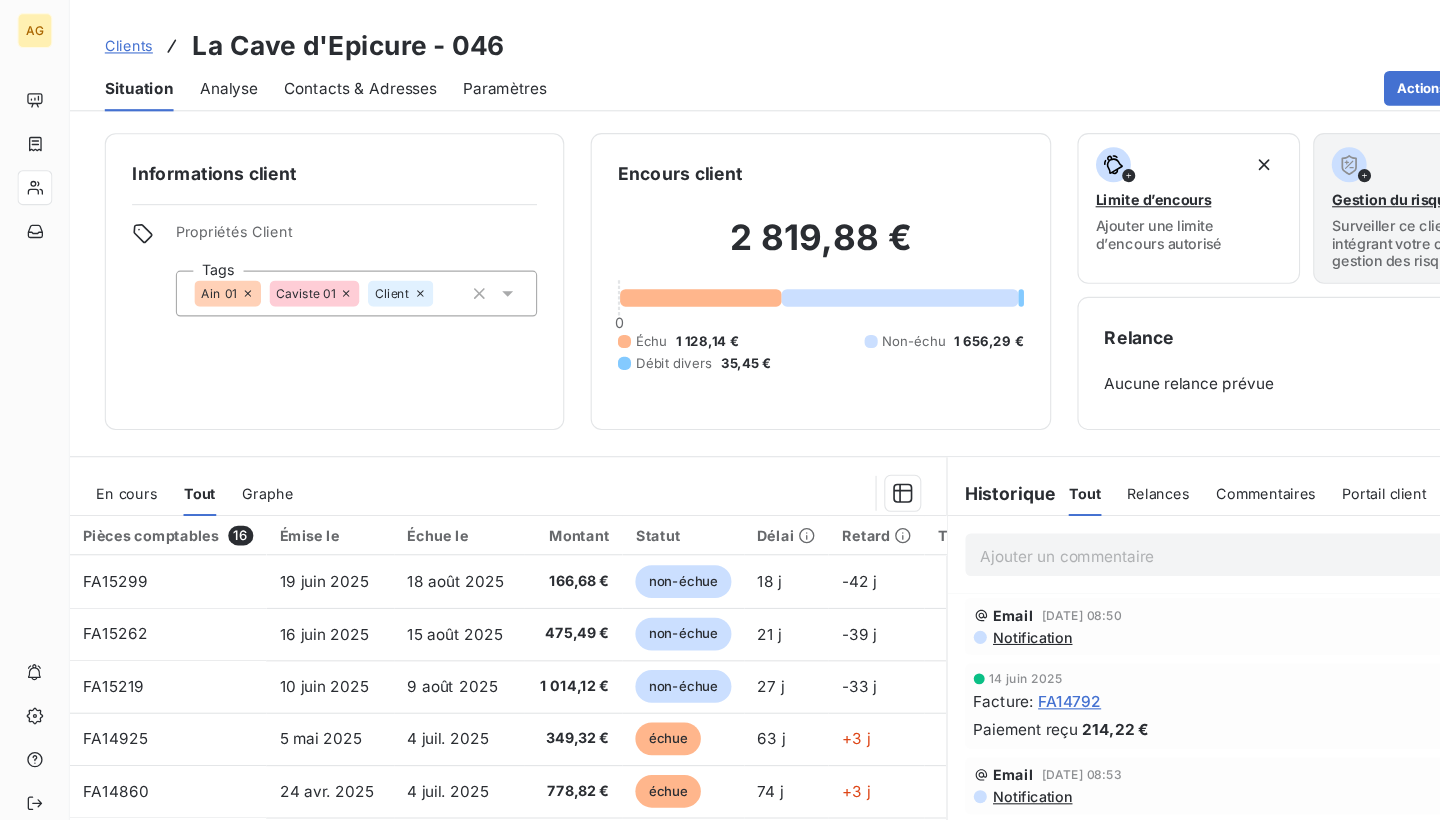 scroll, scrollTop: 76, scrollLeft: 0, axis: vertical 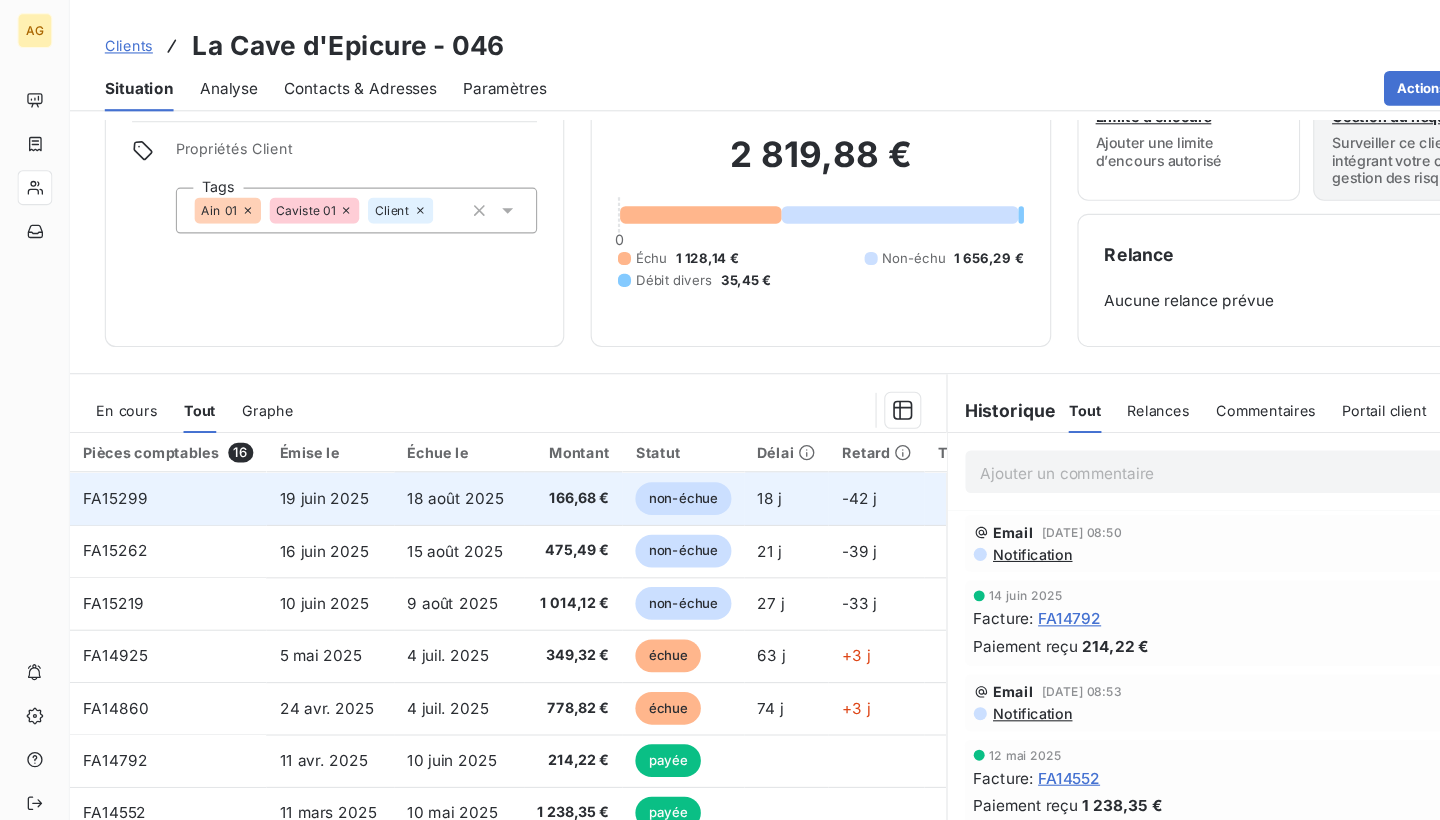 click on "18 août 2025" at bounding box center (420, 457) 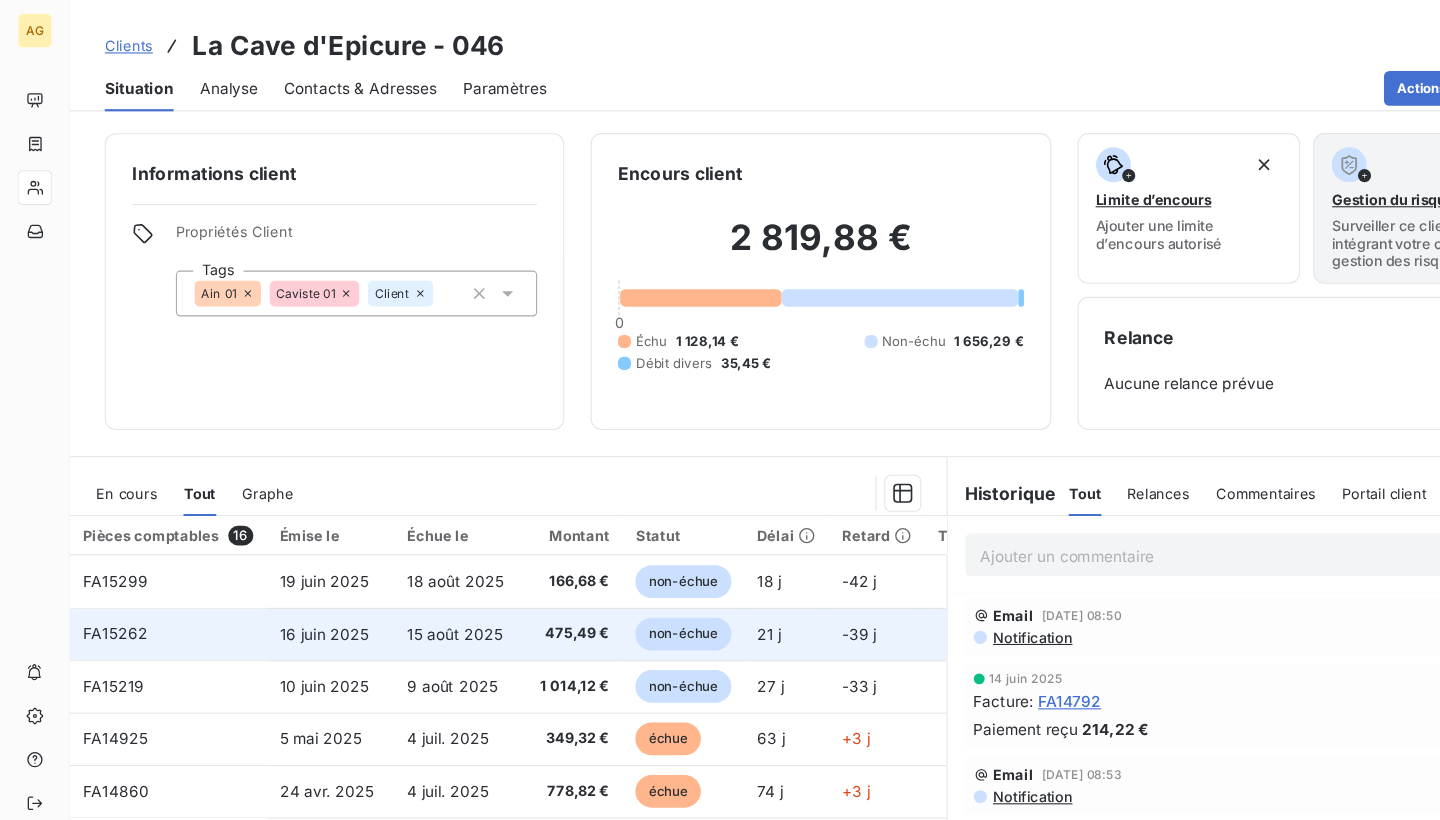 click on "475,49 €" at bounding box center [525, 581] 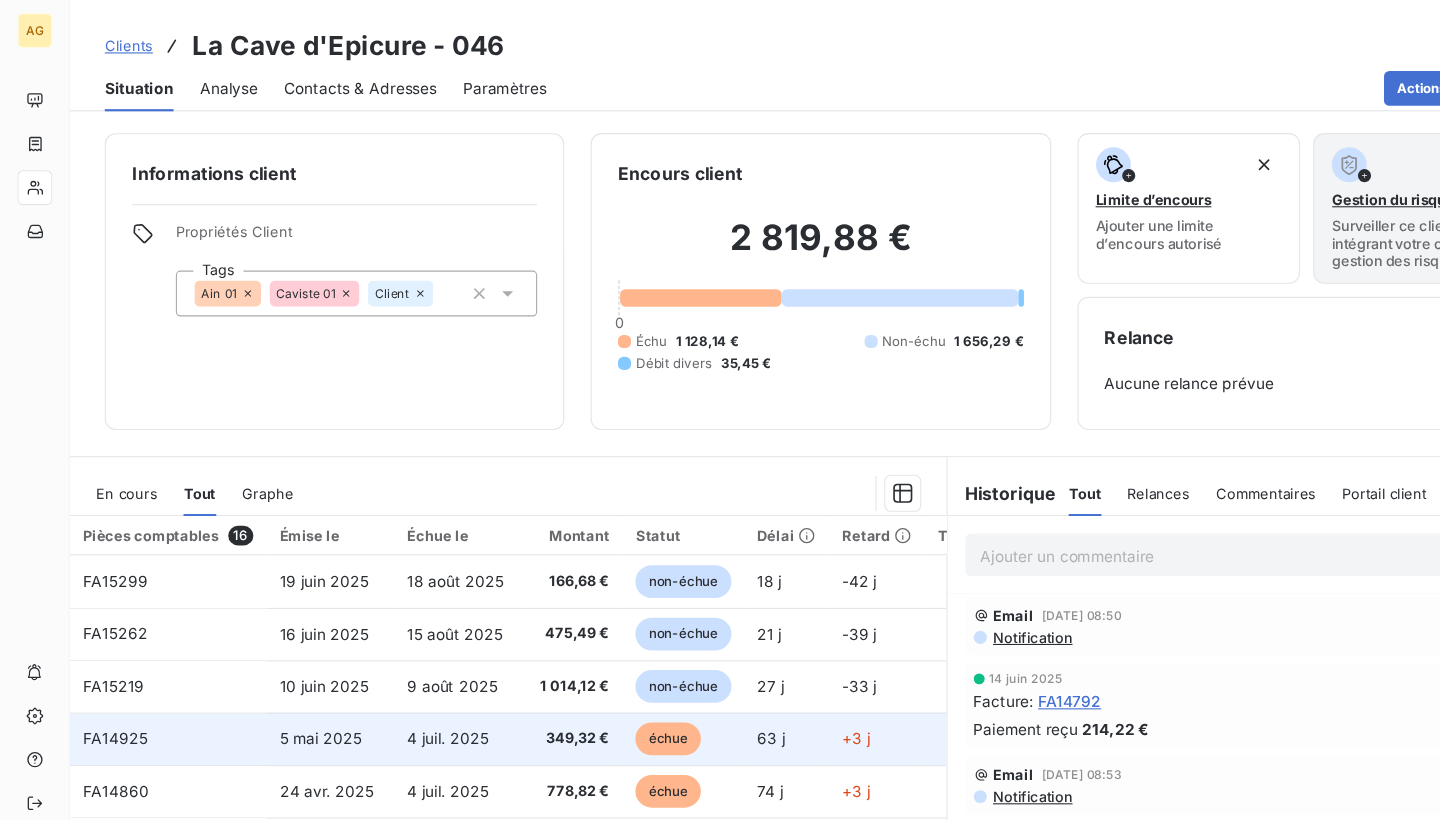 click on "349,32 €" at bounding box center [525, 677] 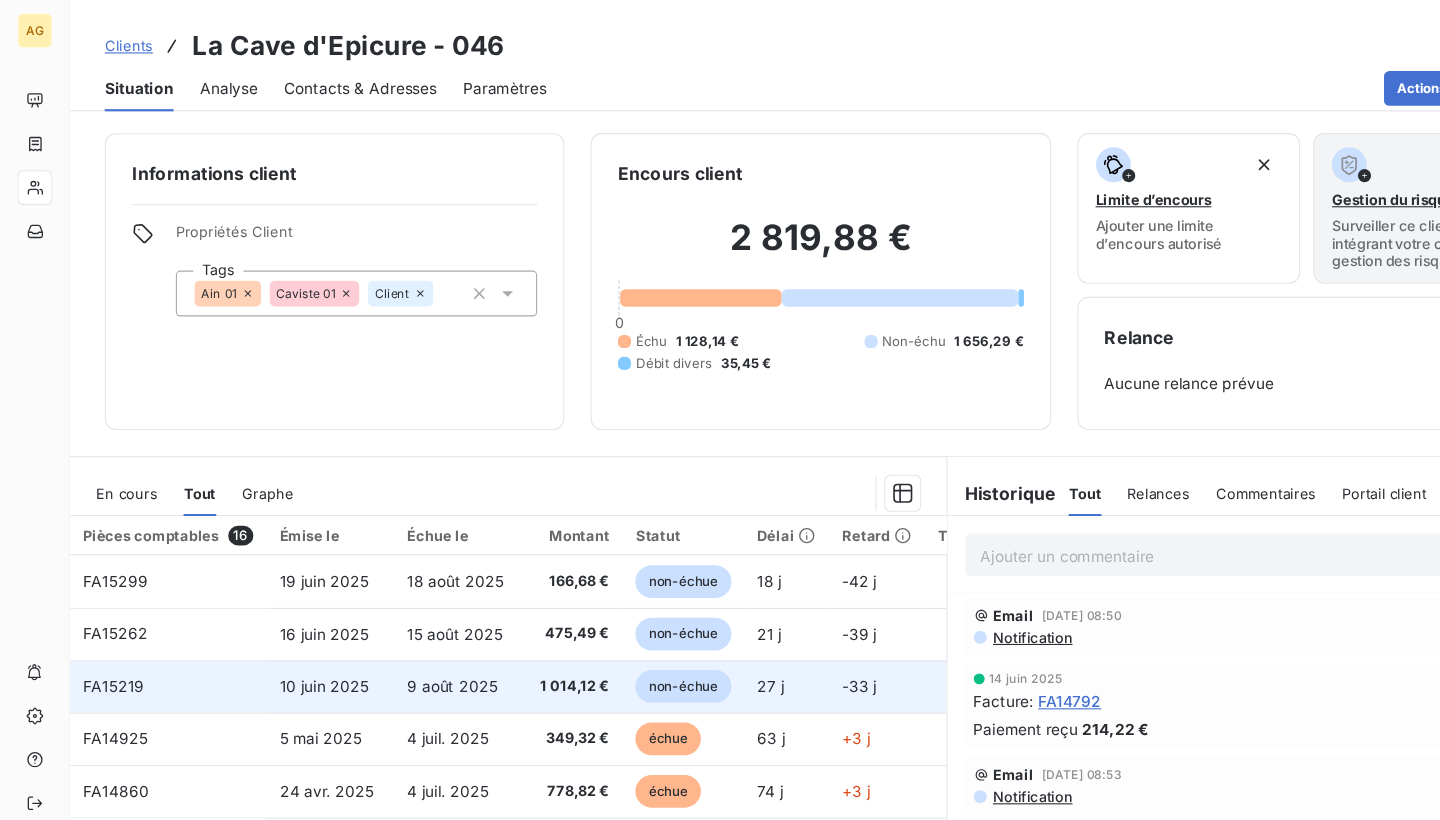 click on "1 014,12 €" at bounding box center [525, 629] 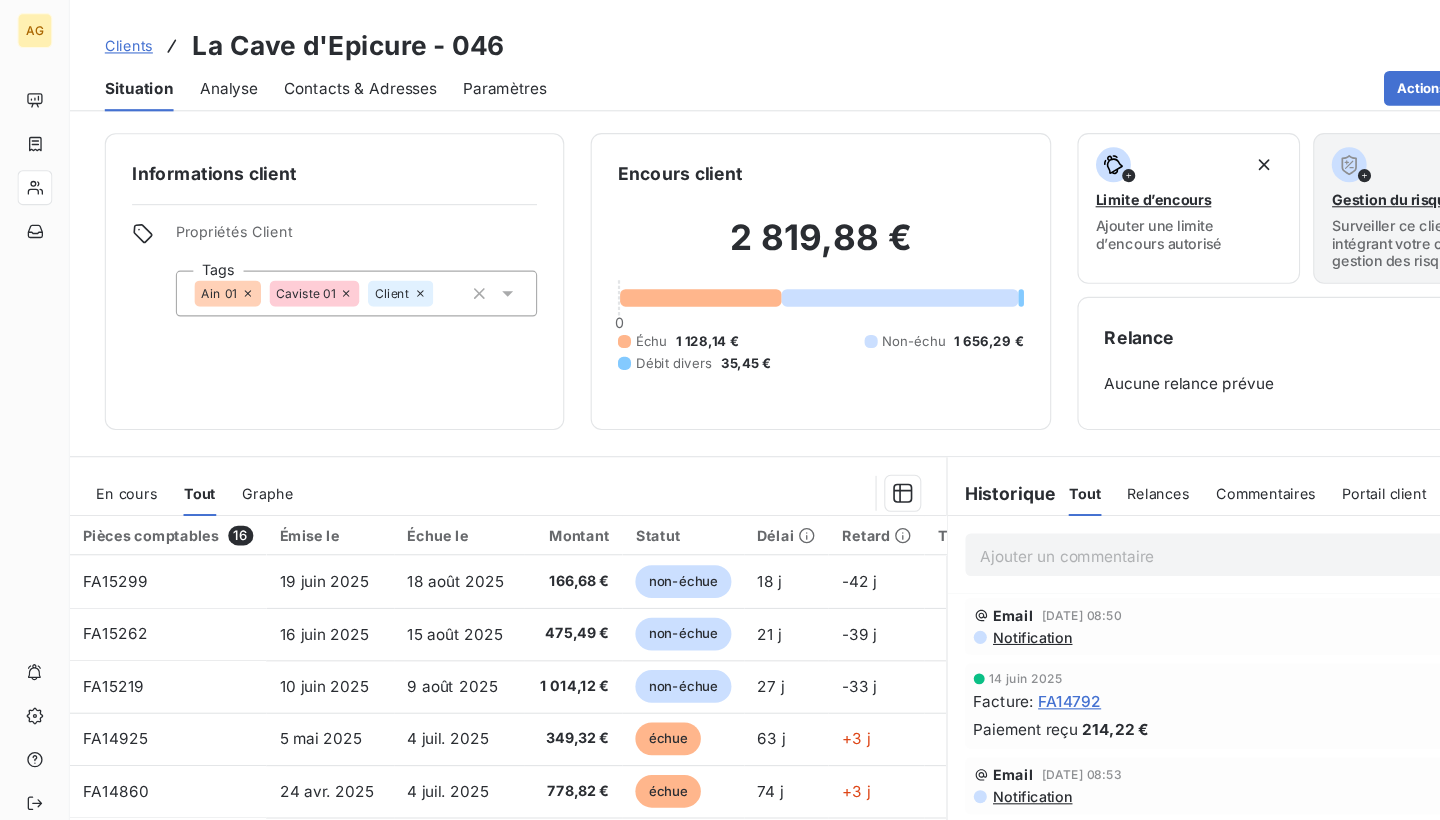 scroll, scrollTop: 0, scrollLeft: 0, axis: both 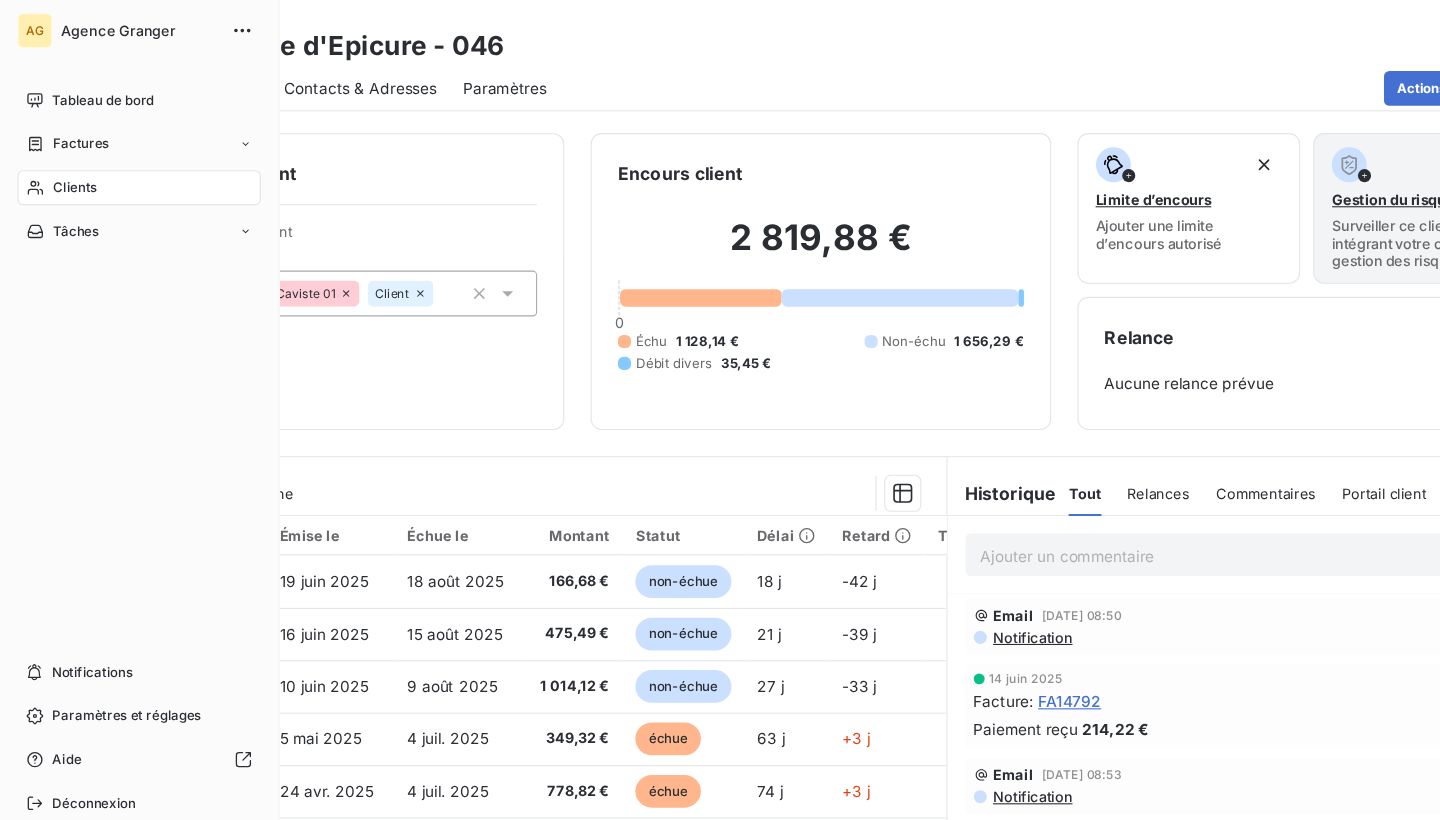 click on "Clients" at bounding box center [69, 172] 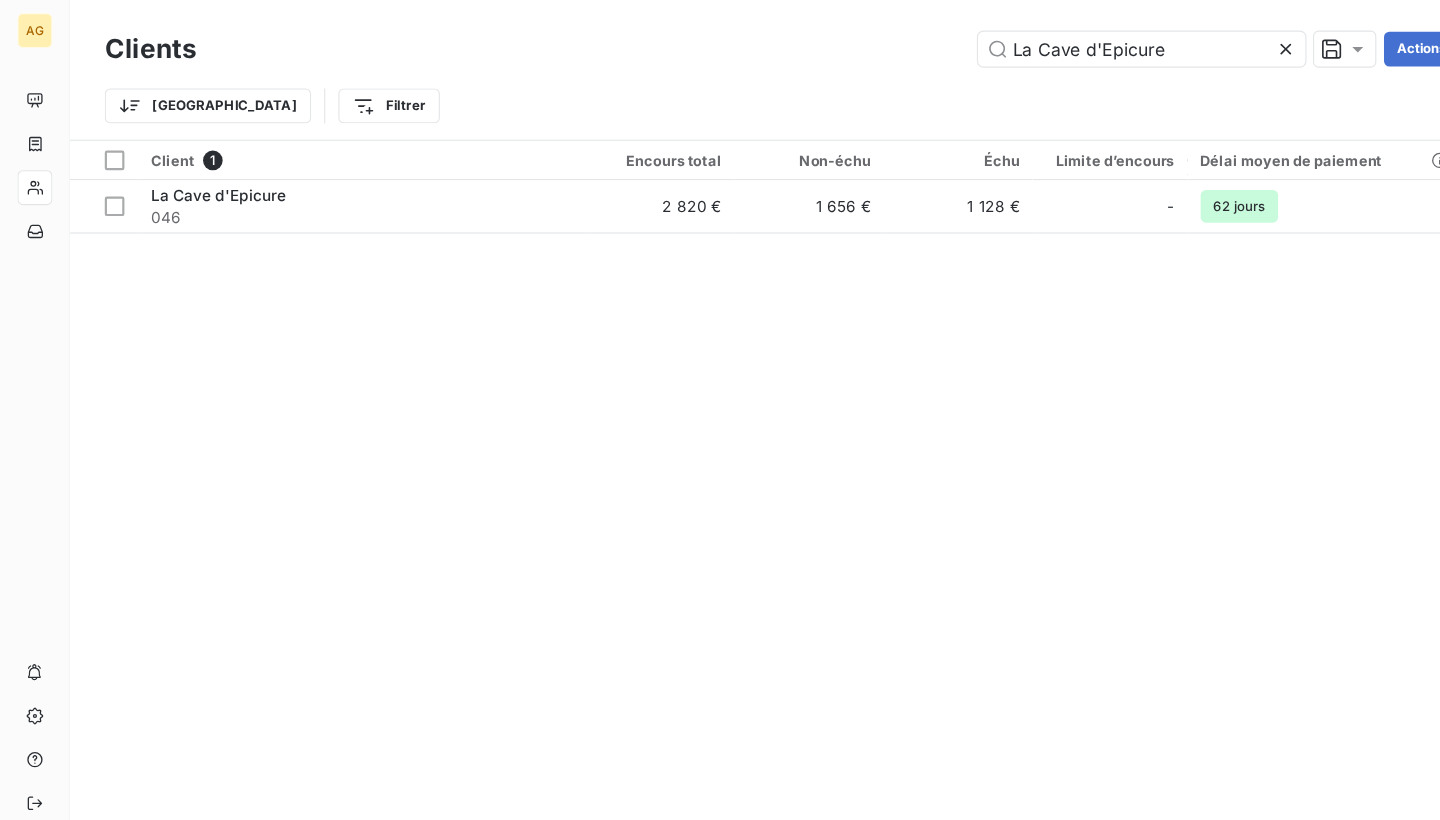 click 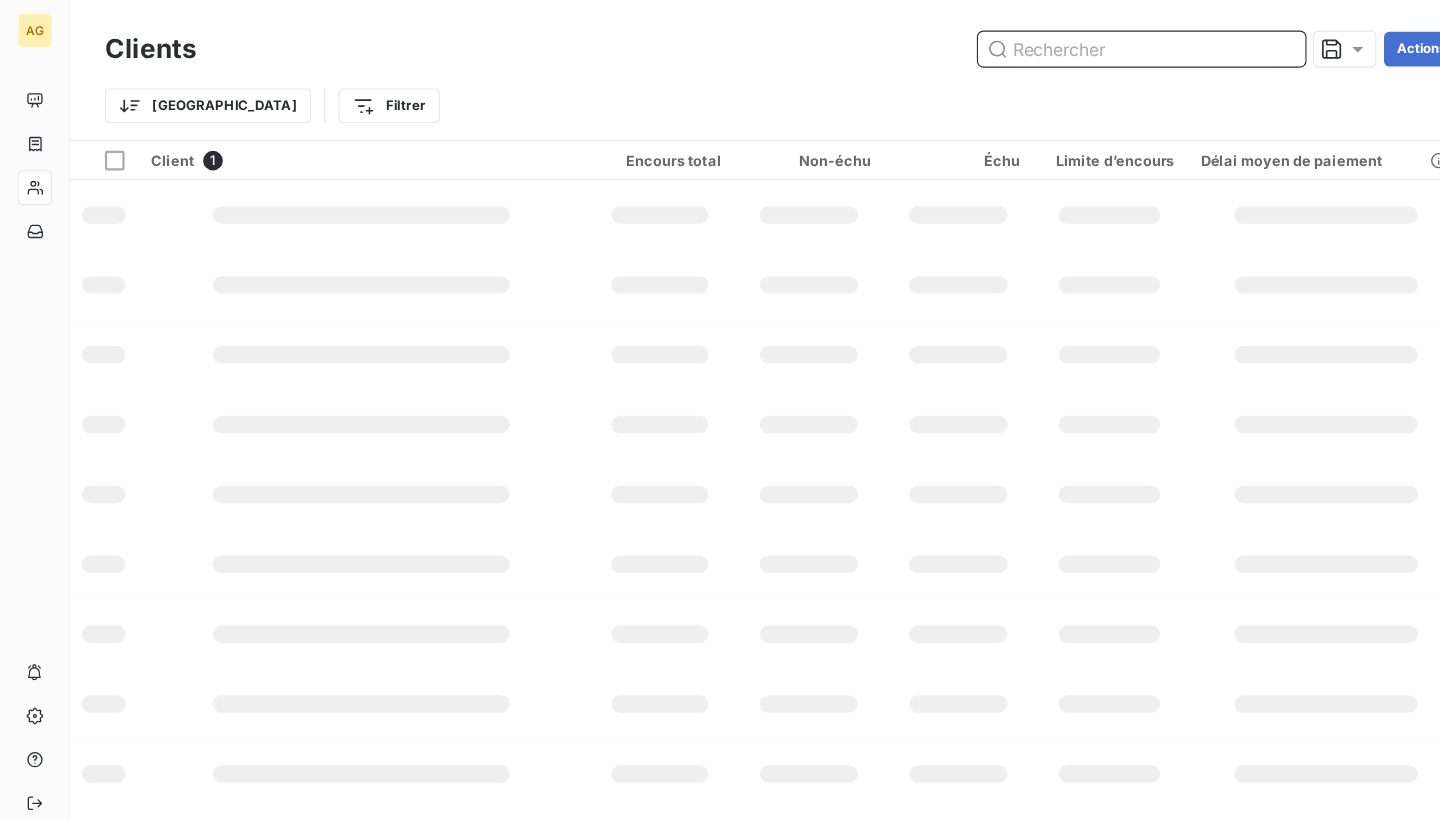 click at bounding box center (1046, 45) 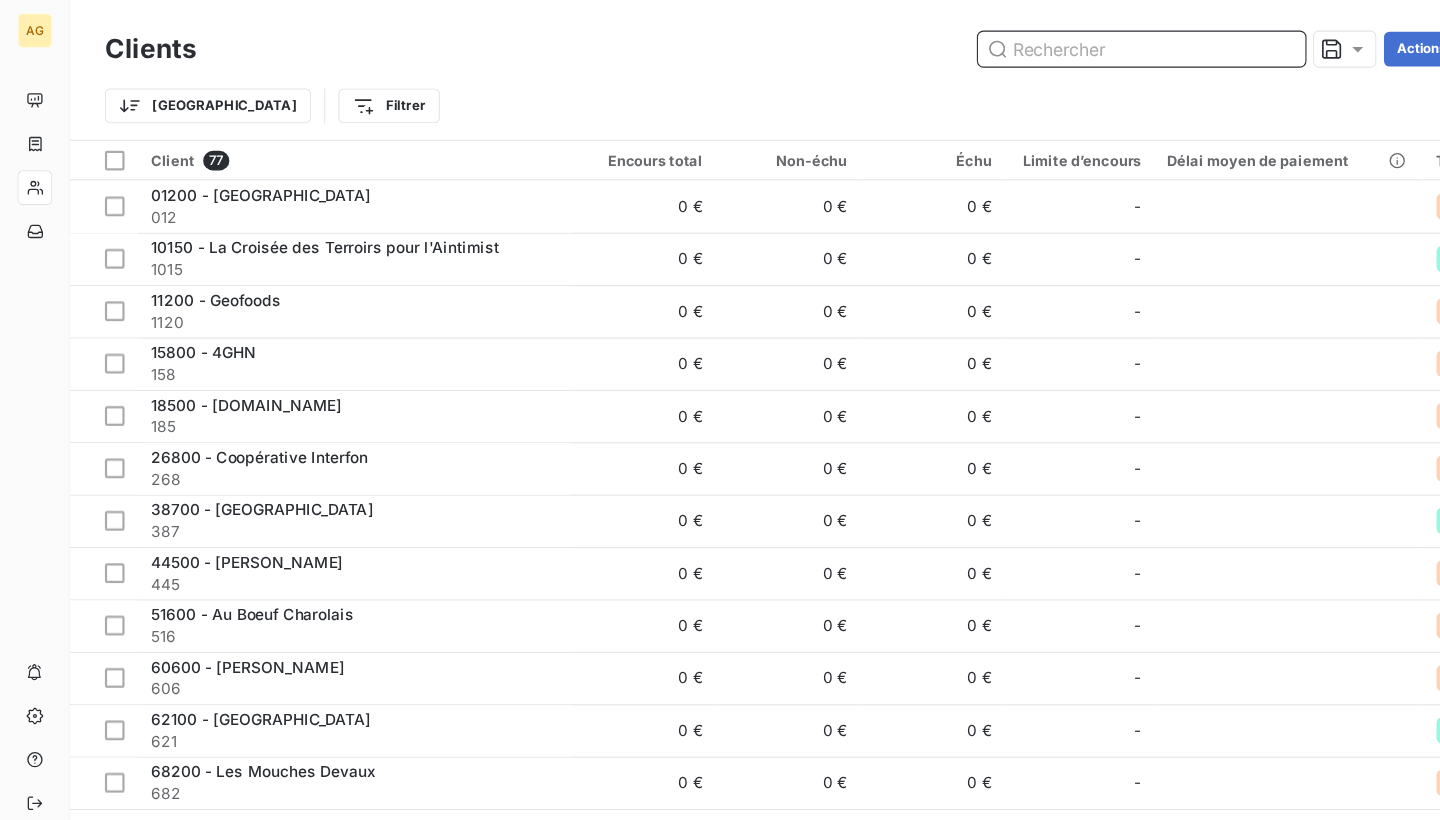 paste on "Le Panoramique" 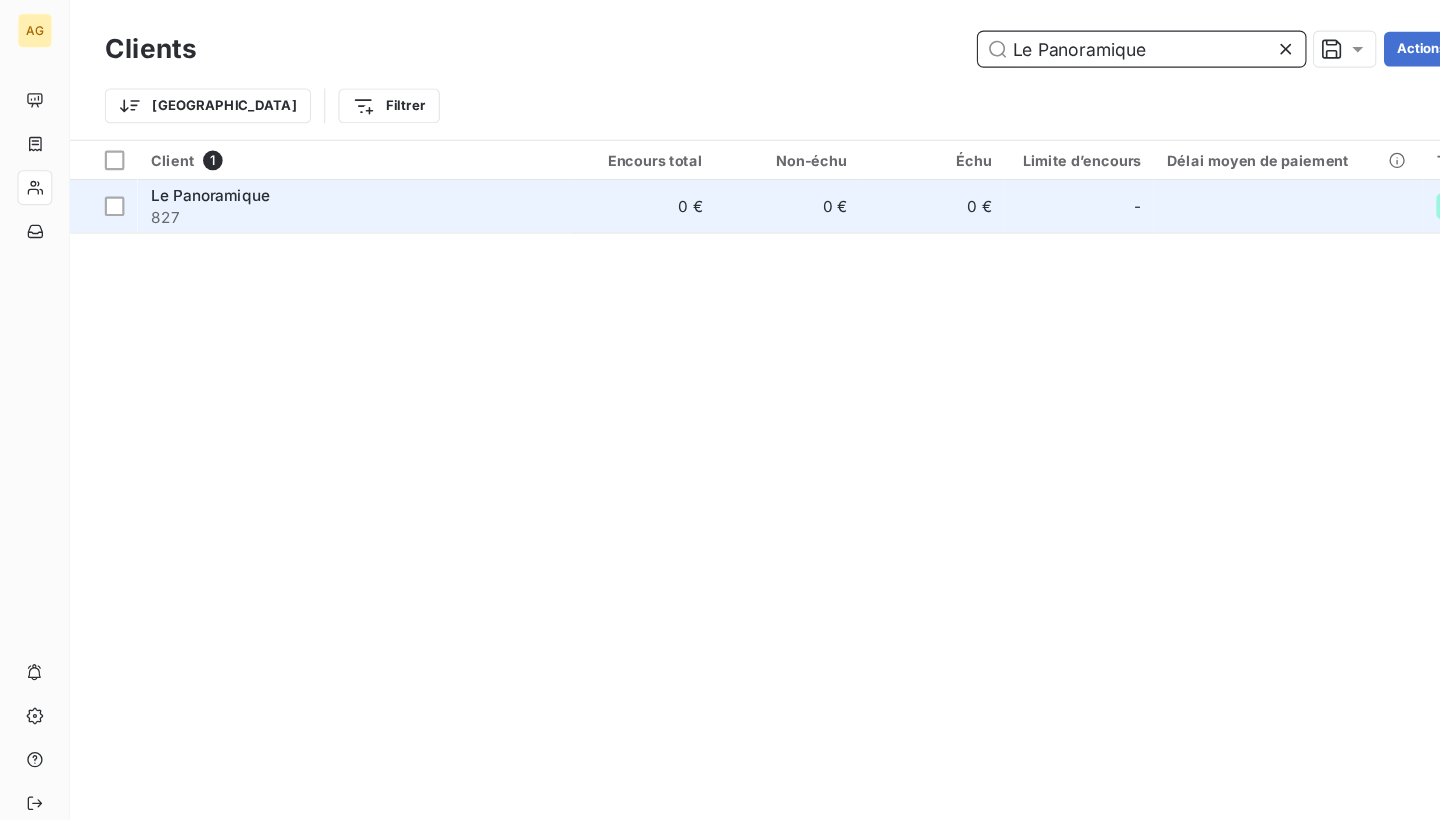 type on "Le Panoramique" 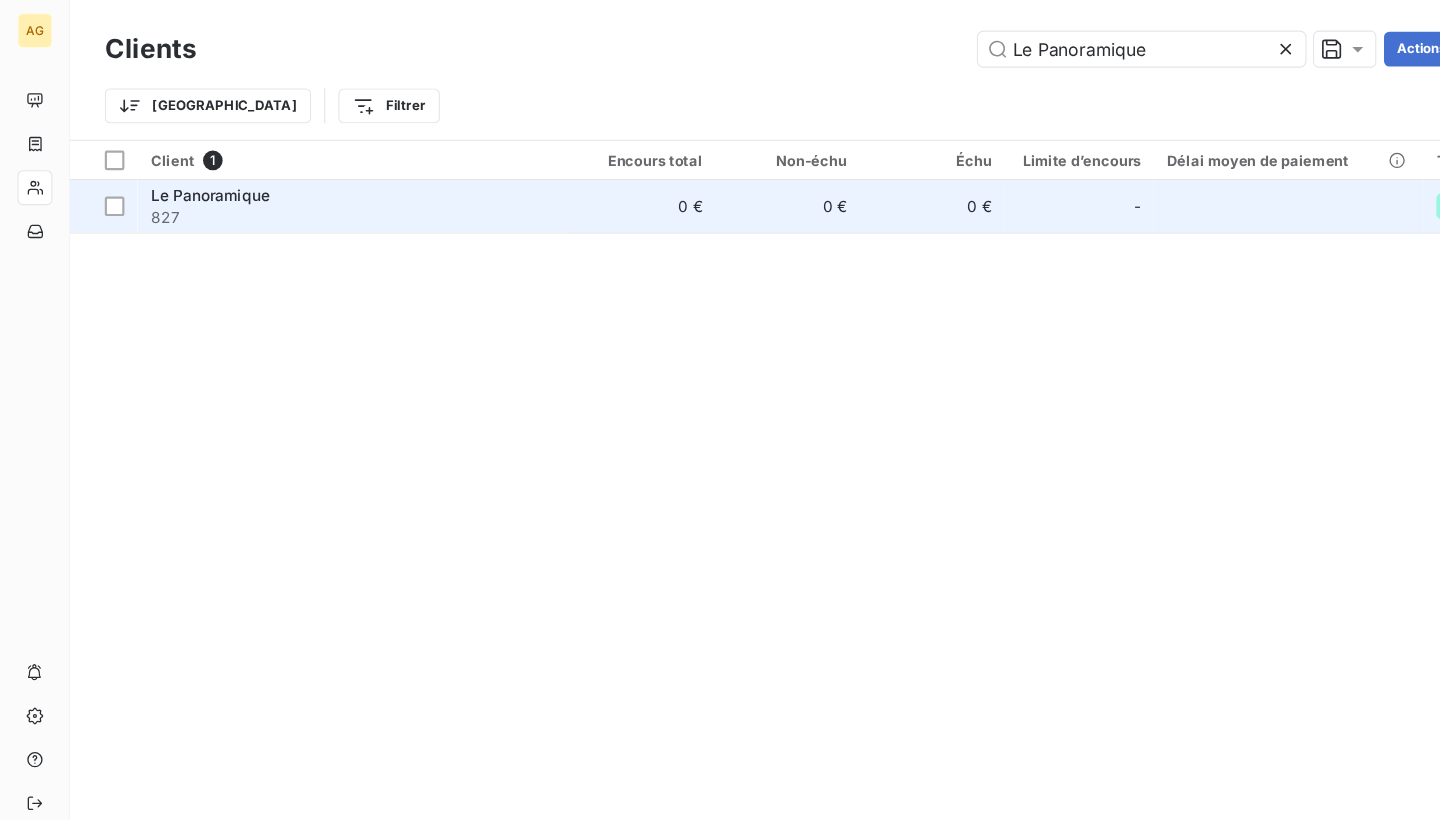 click on "0 €" at bounding box center (589, 189) 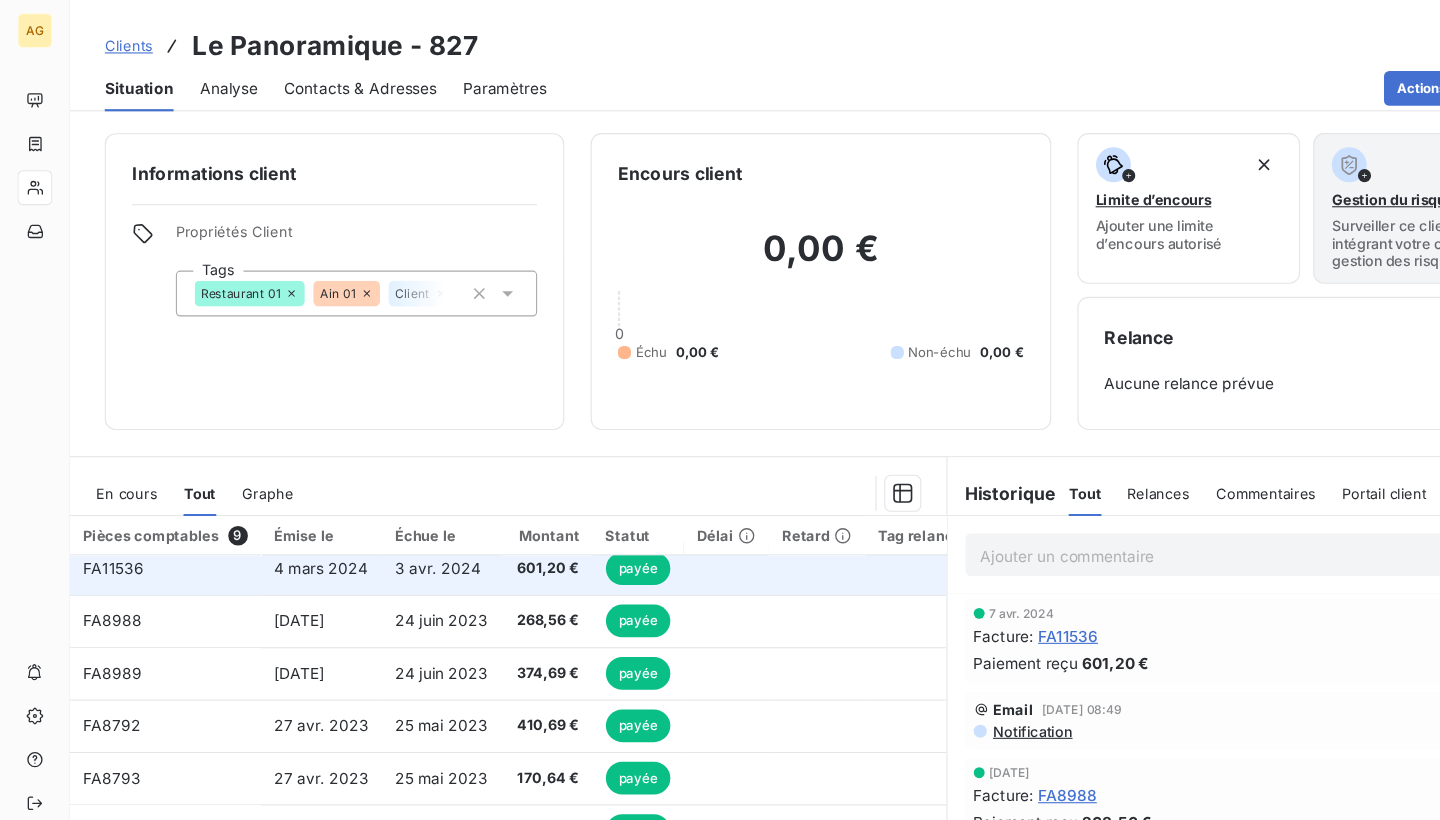 scroll, scrollTop: 0, scrollLeft: 0, axis: both 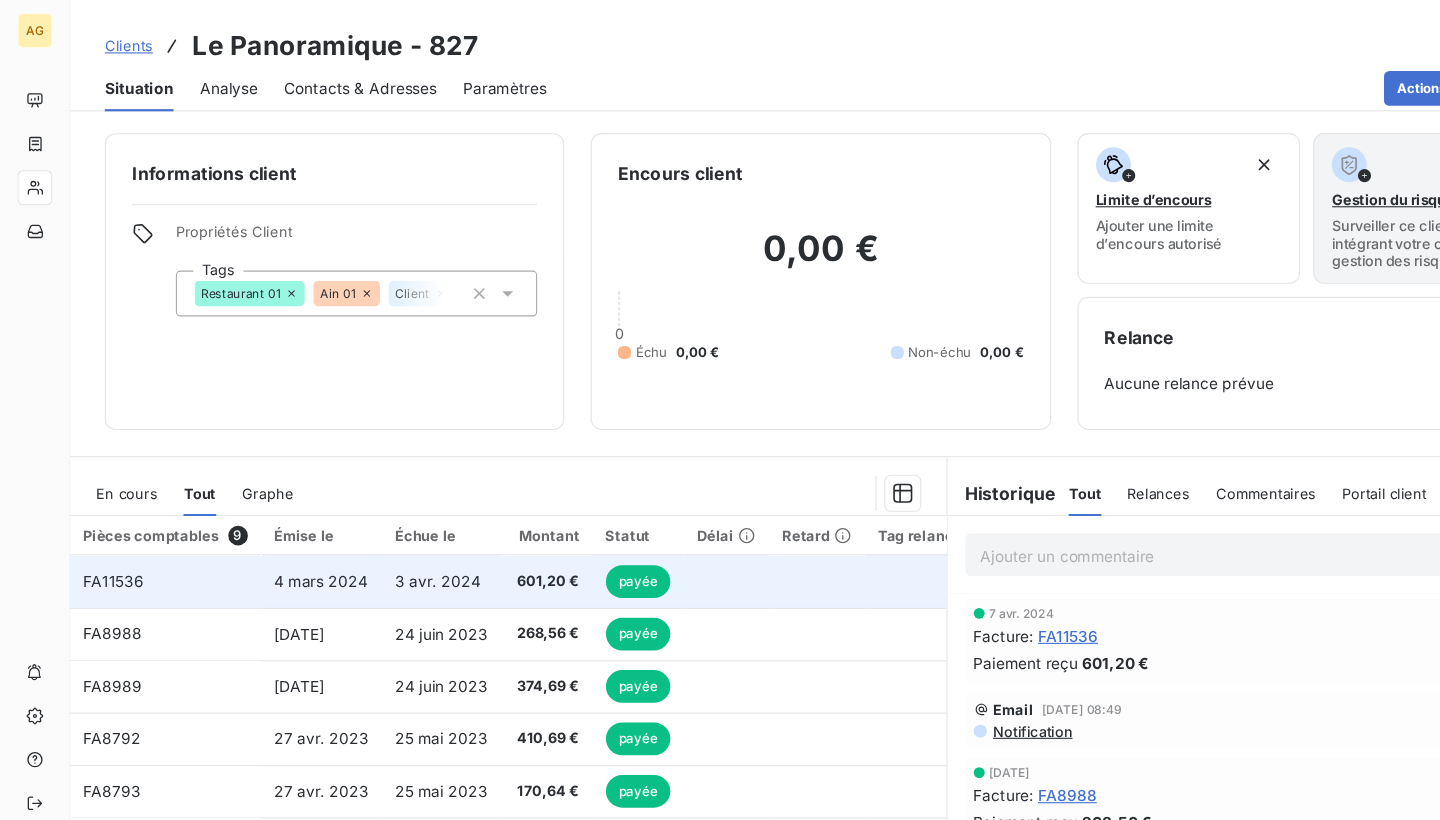 click on "601,20 €" at bounding box center [500, 533] 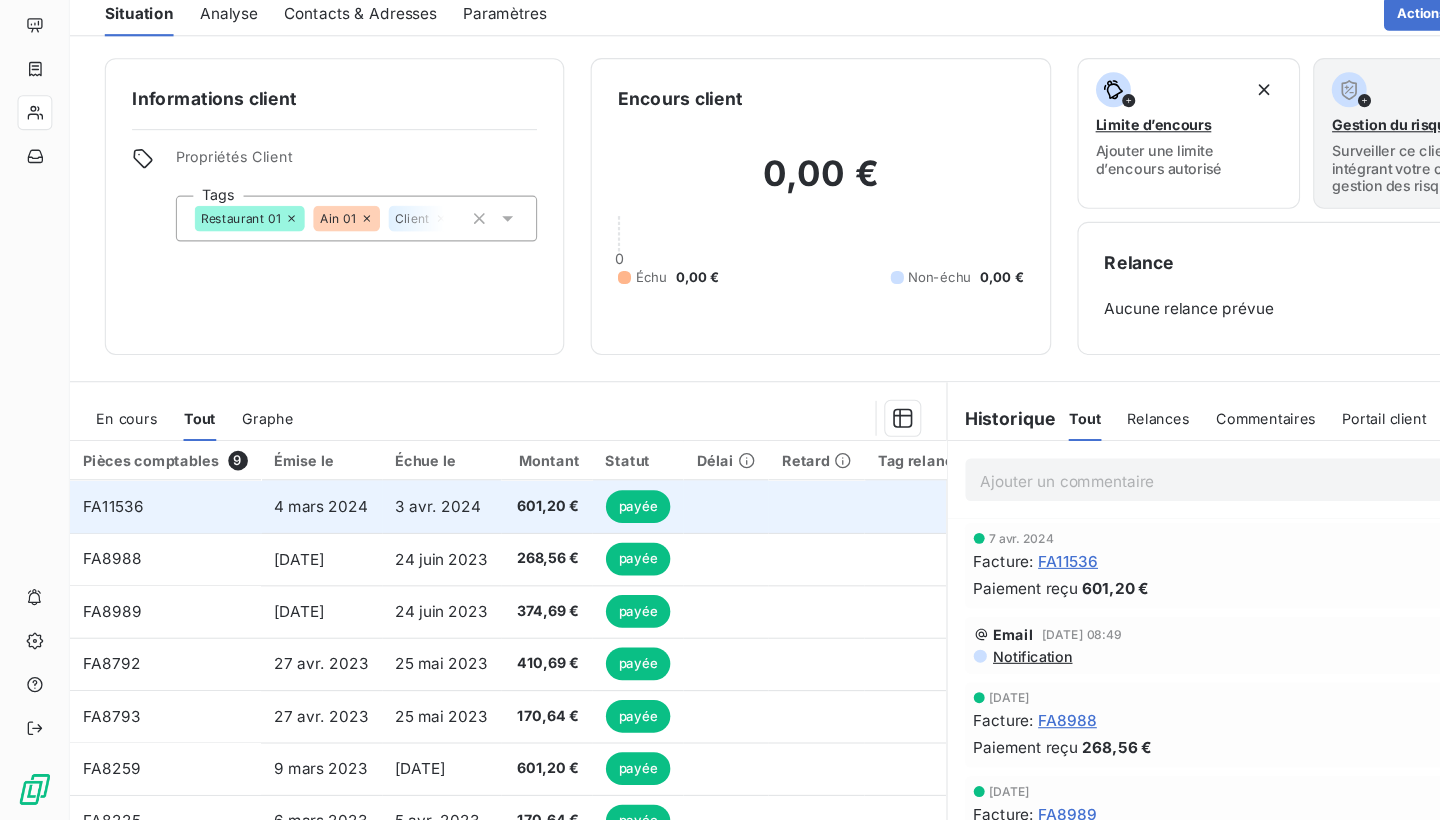 scroll, scrollTop: 2, scrollLeft: 0, axis: vertical 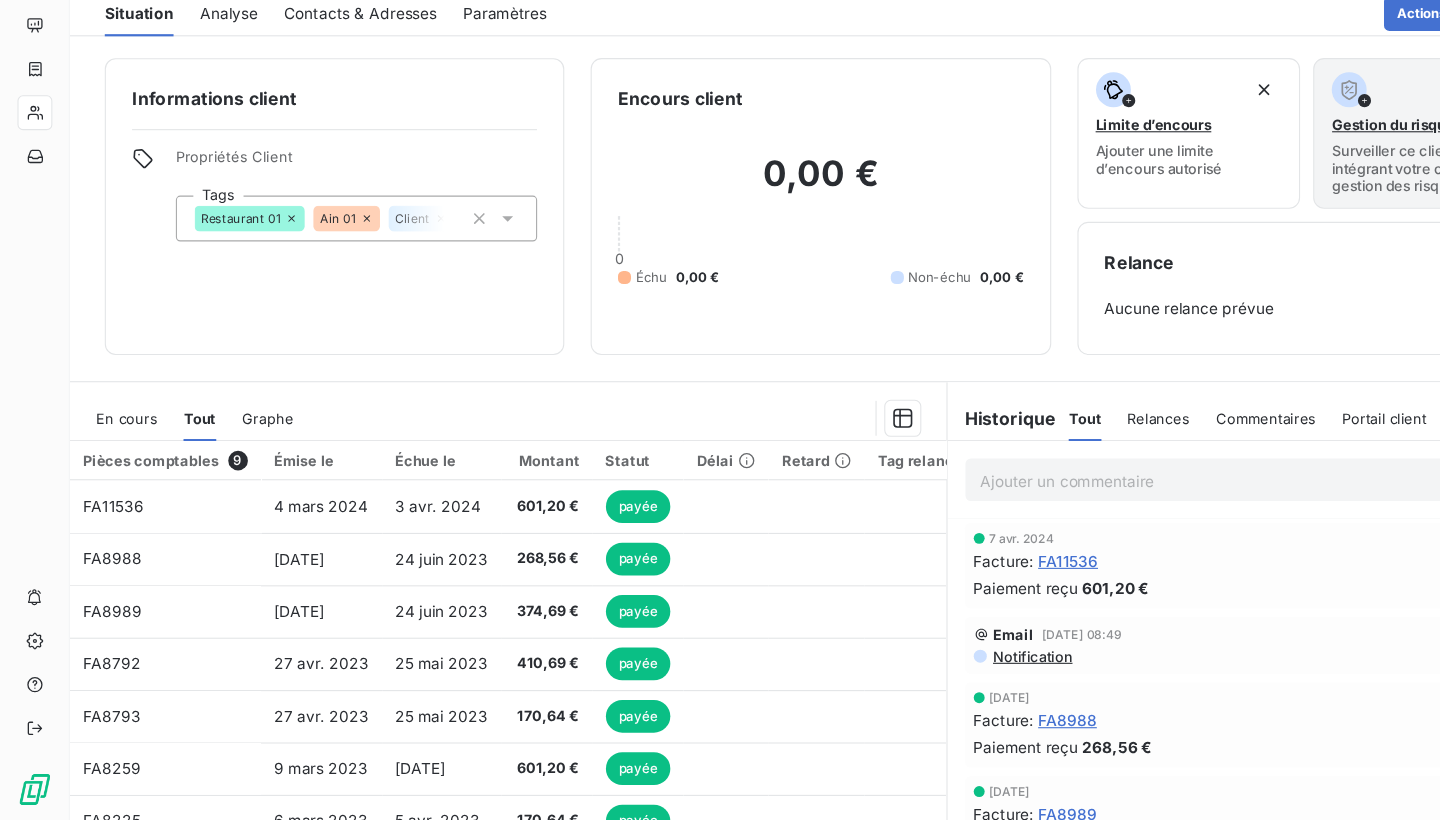 click on "En cours" at bounding box center (116, 452) 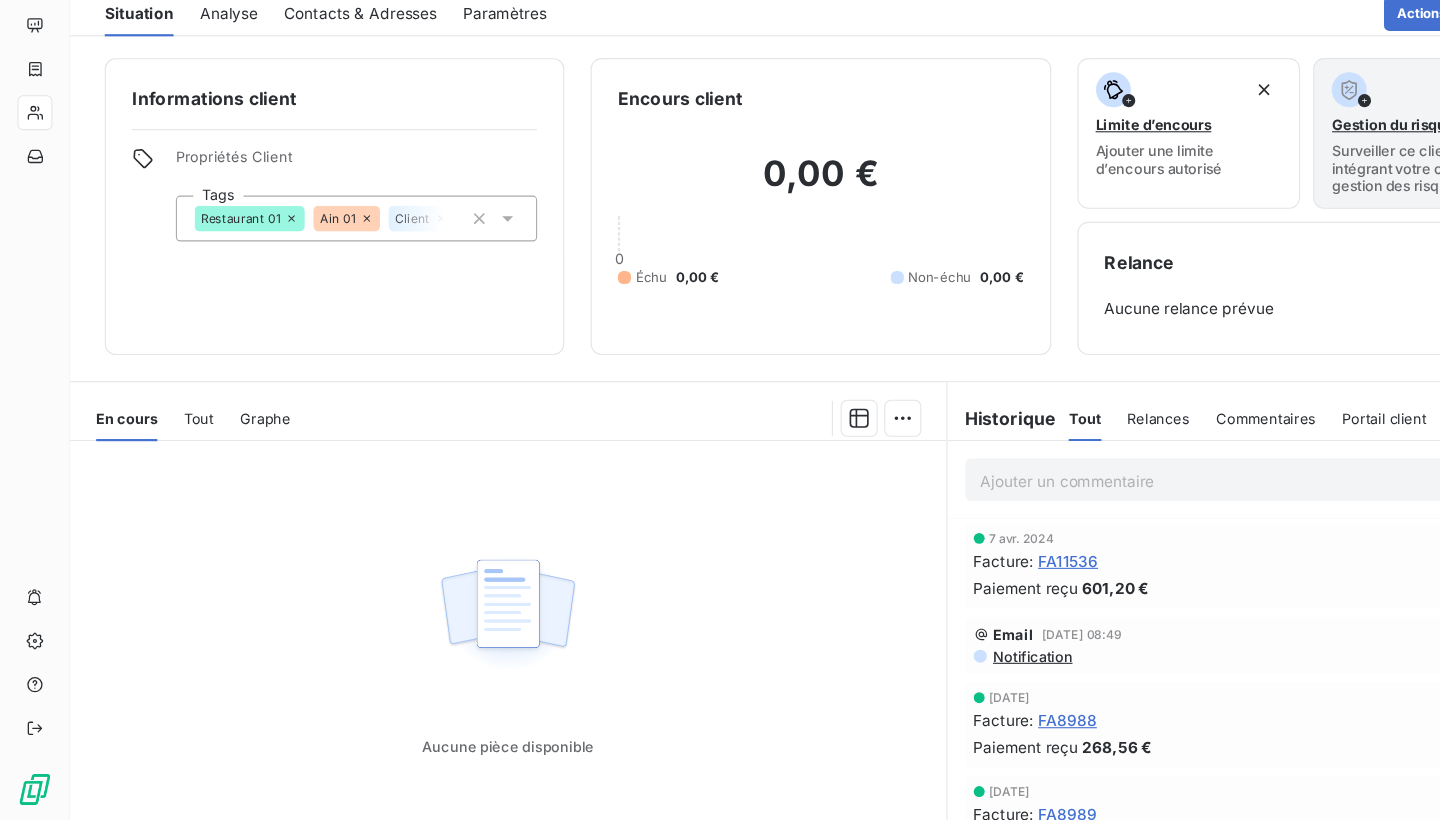 click on "Tout" at bounding box center (182, 452) 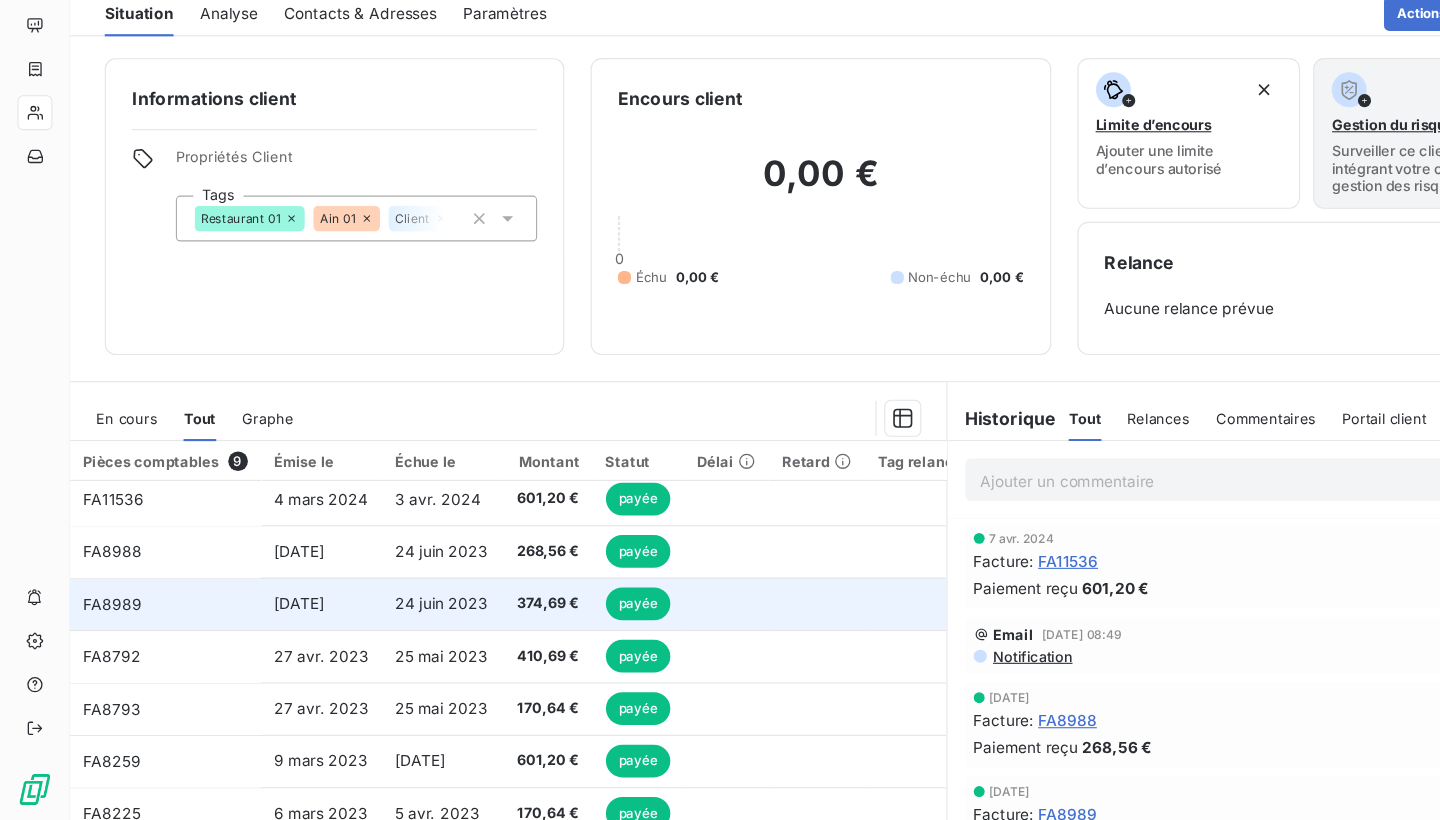 scroll, scrollTop: 0, scrollLeft: 0, axis: both 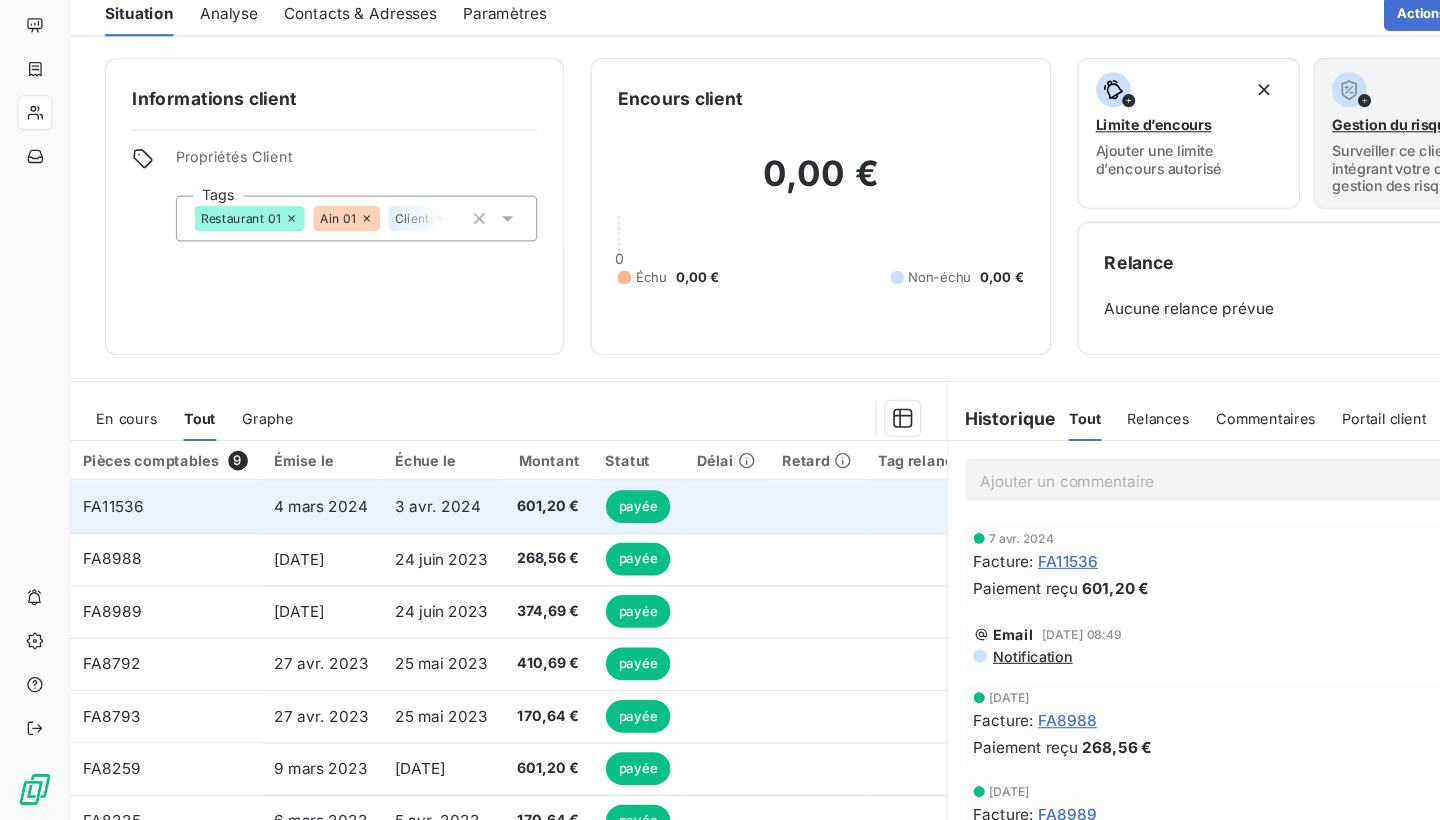 click on "3 avr. 2024" at bounding box center (405, 533) 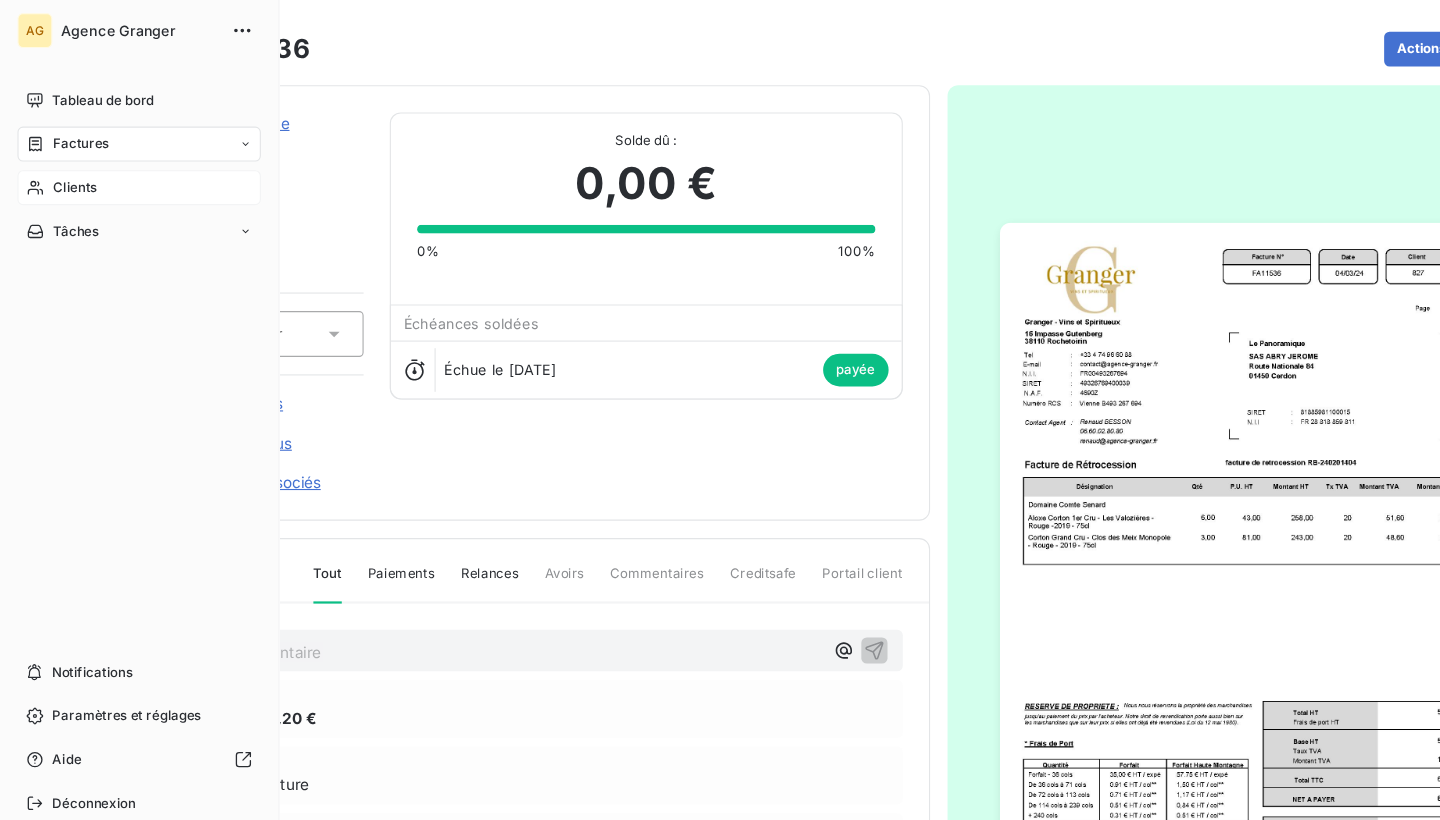 click on "Clients" at bounding box center (69, 172) 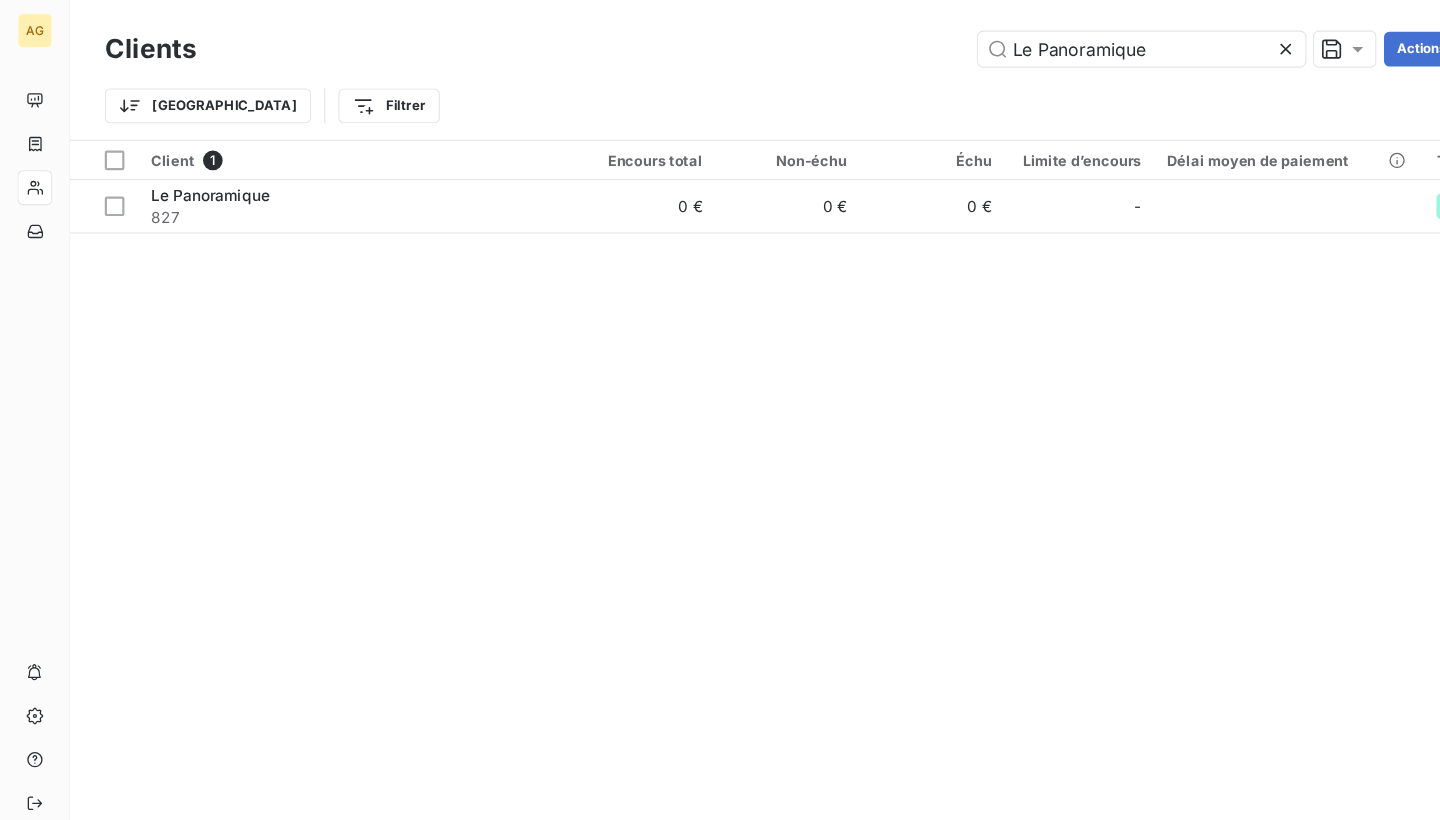 click 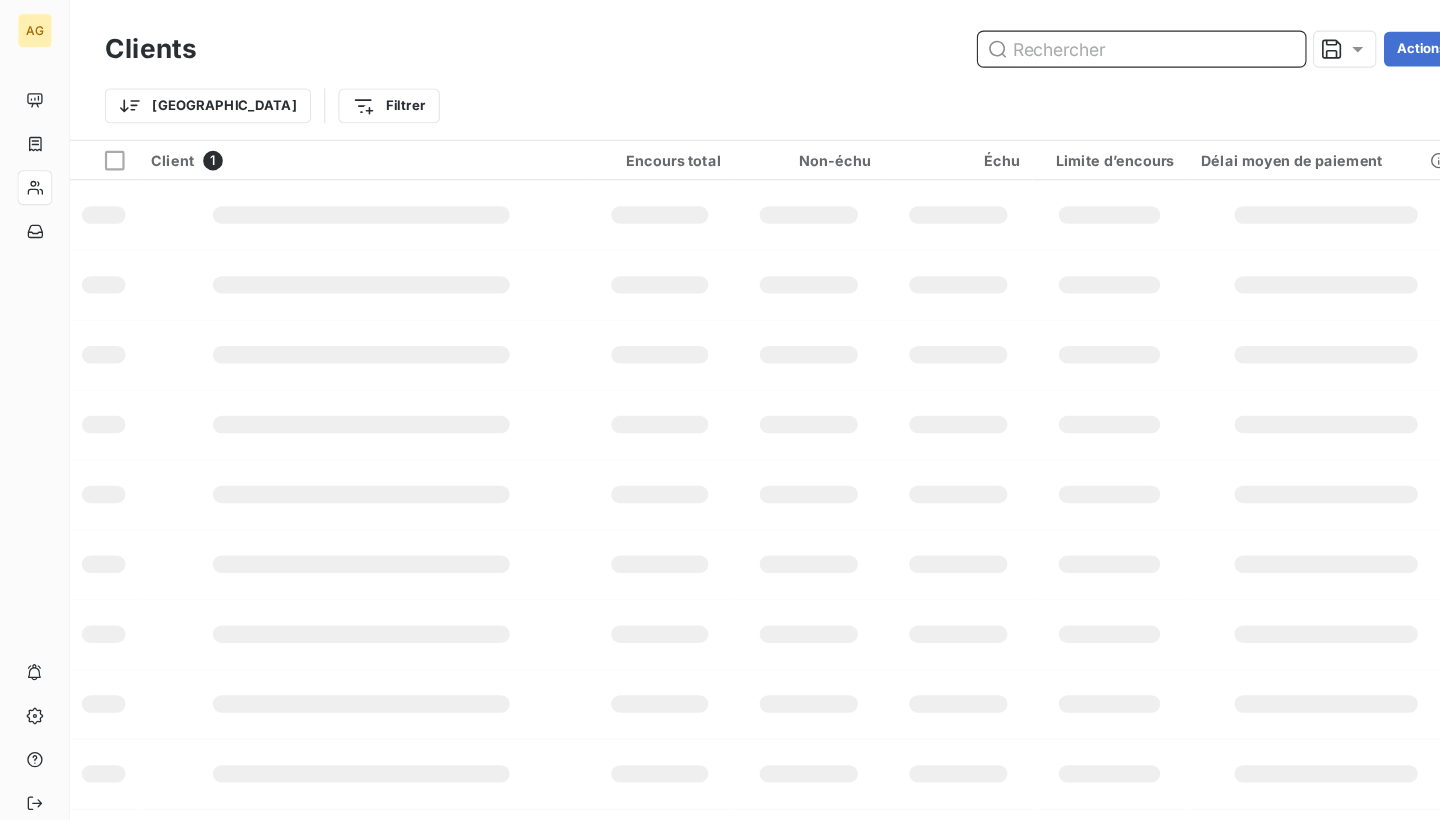 click at bounding box center [1046, 45] 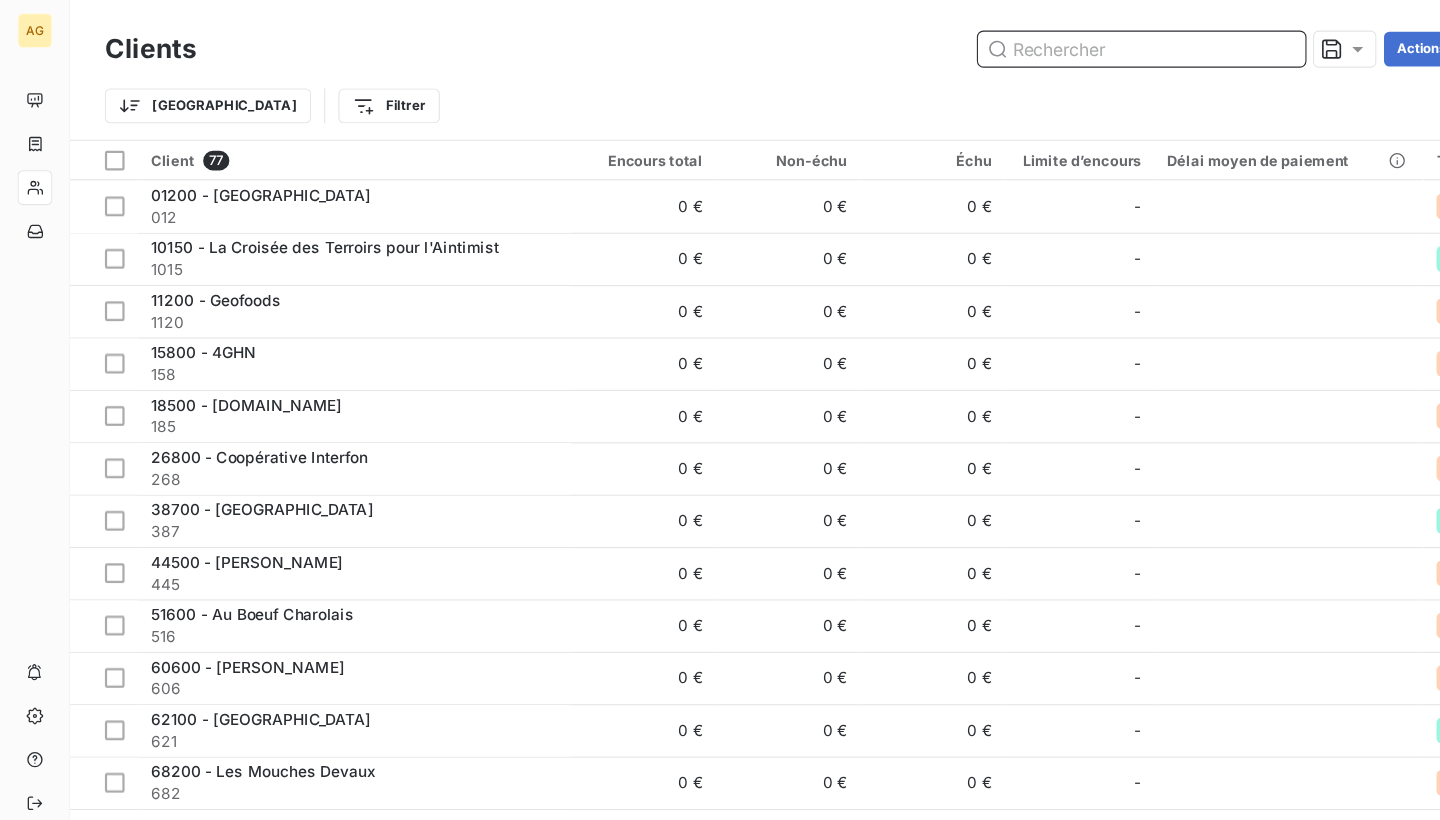 paste on "cooking events" 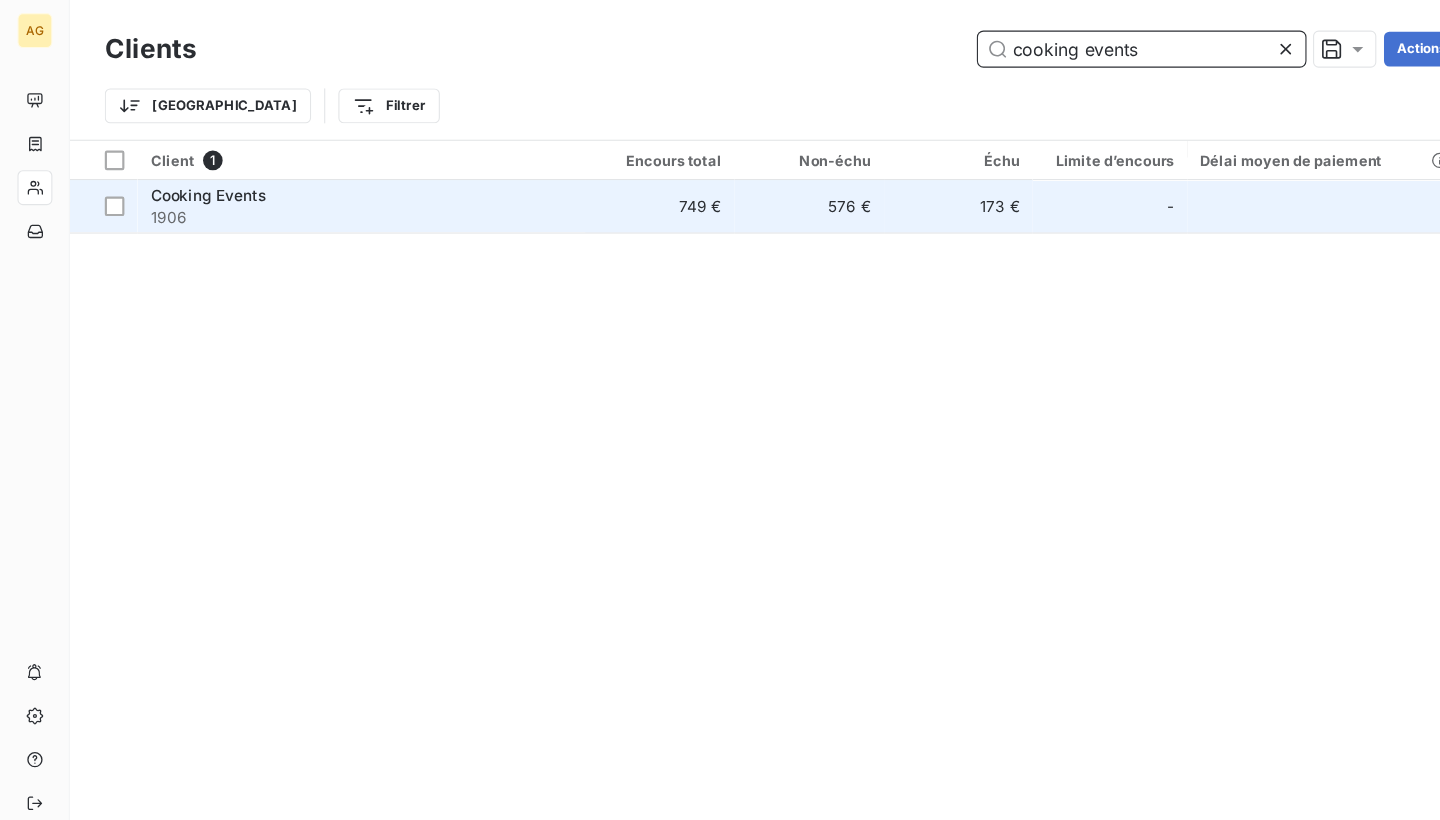 type on "cooking events" 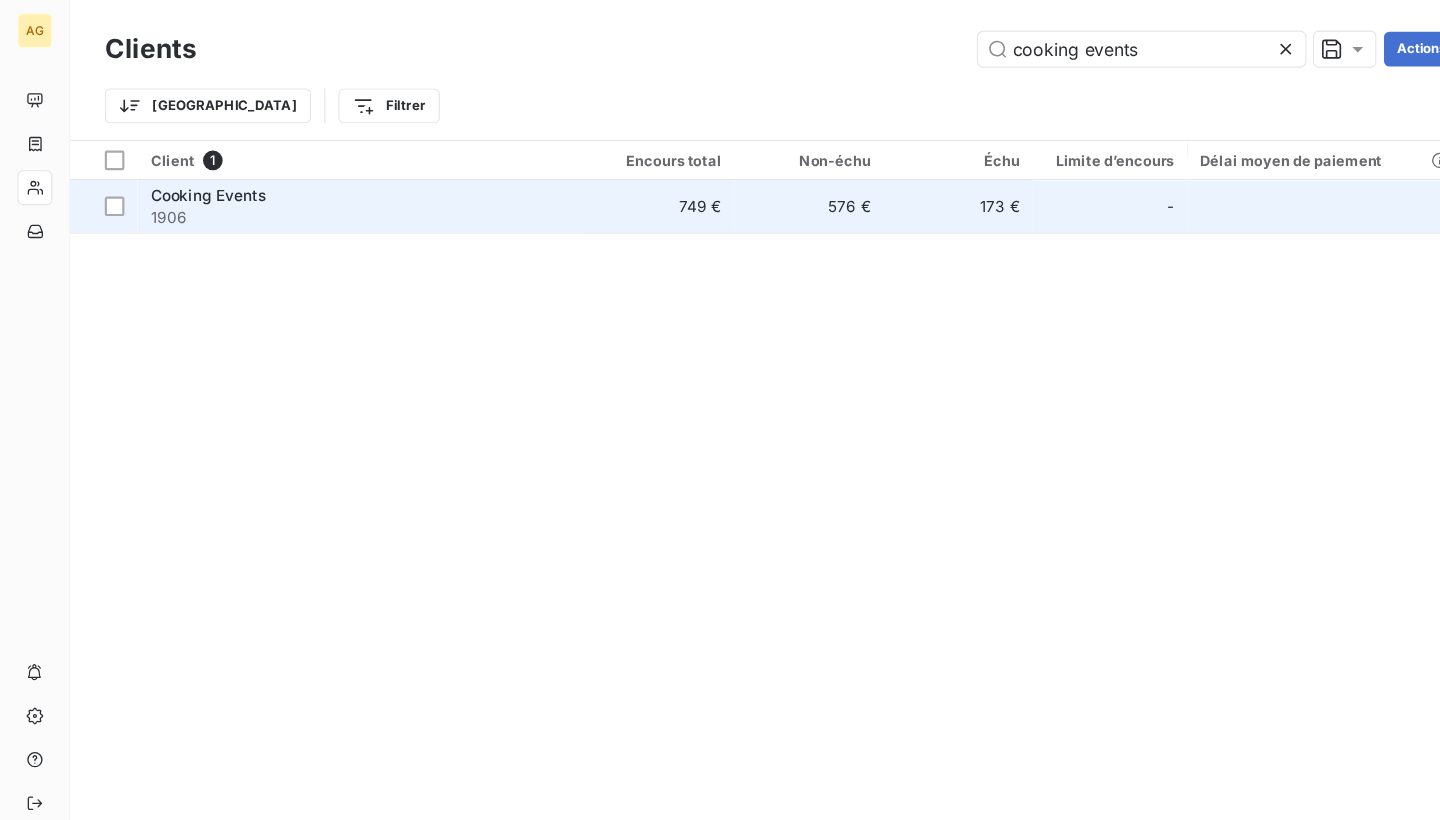 click on "1906" at bounding box center (331, 199) 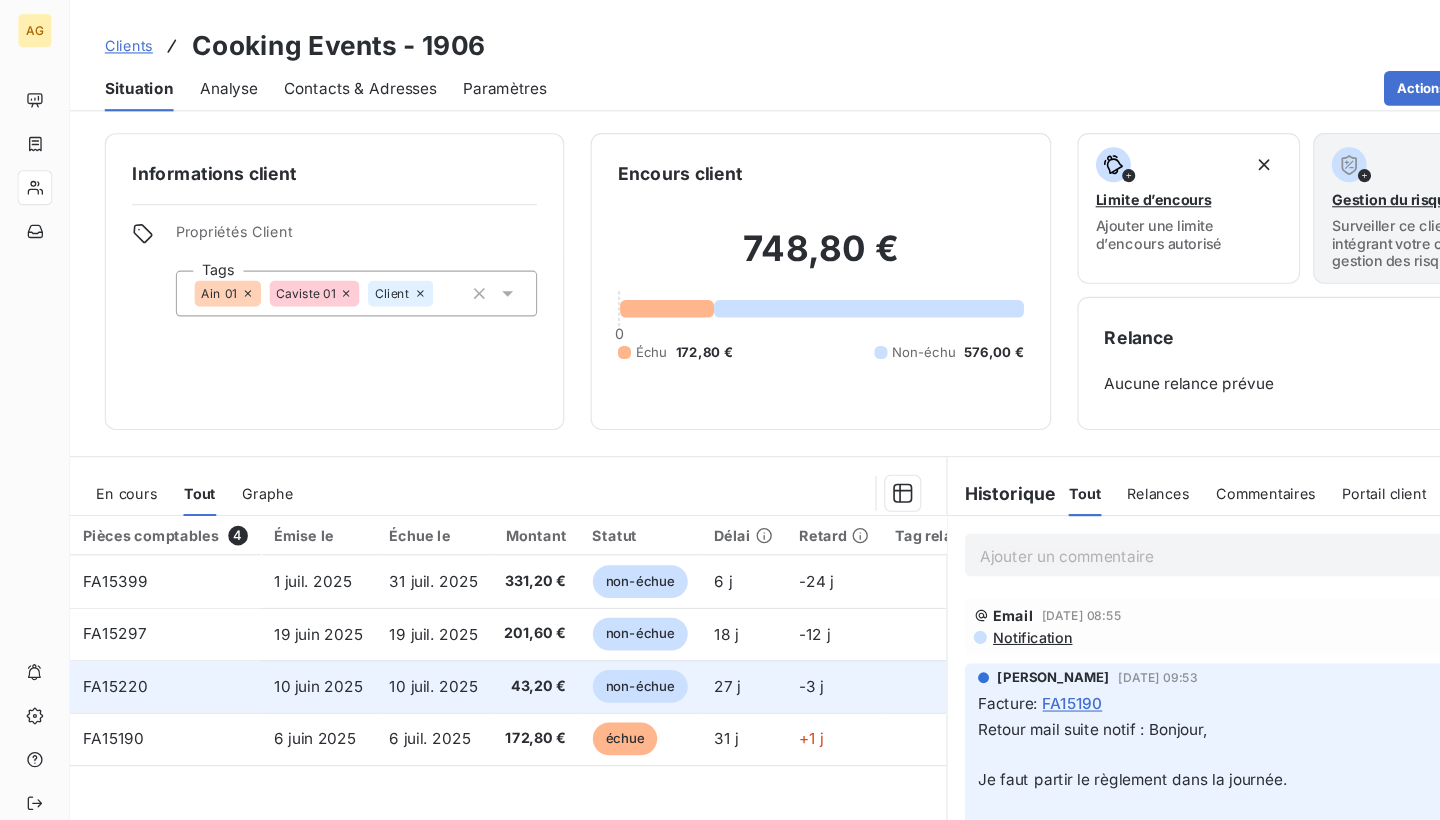 click on "10 juil. 2025" at bounding box center (397, 629) 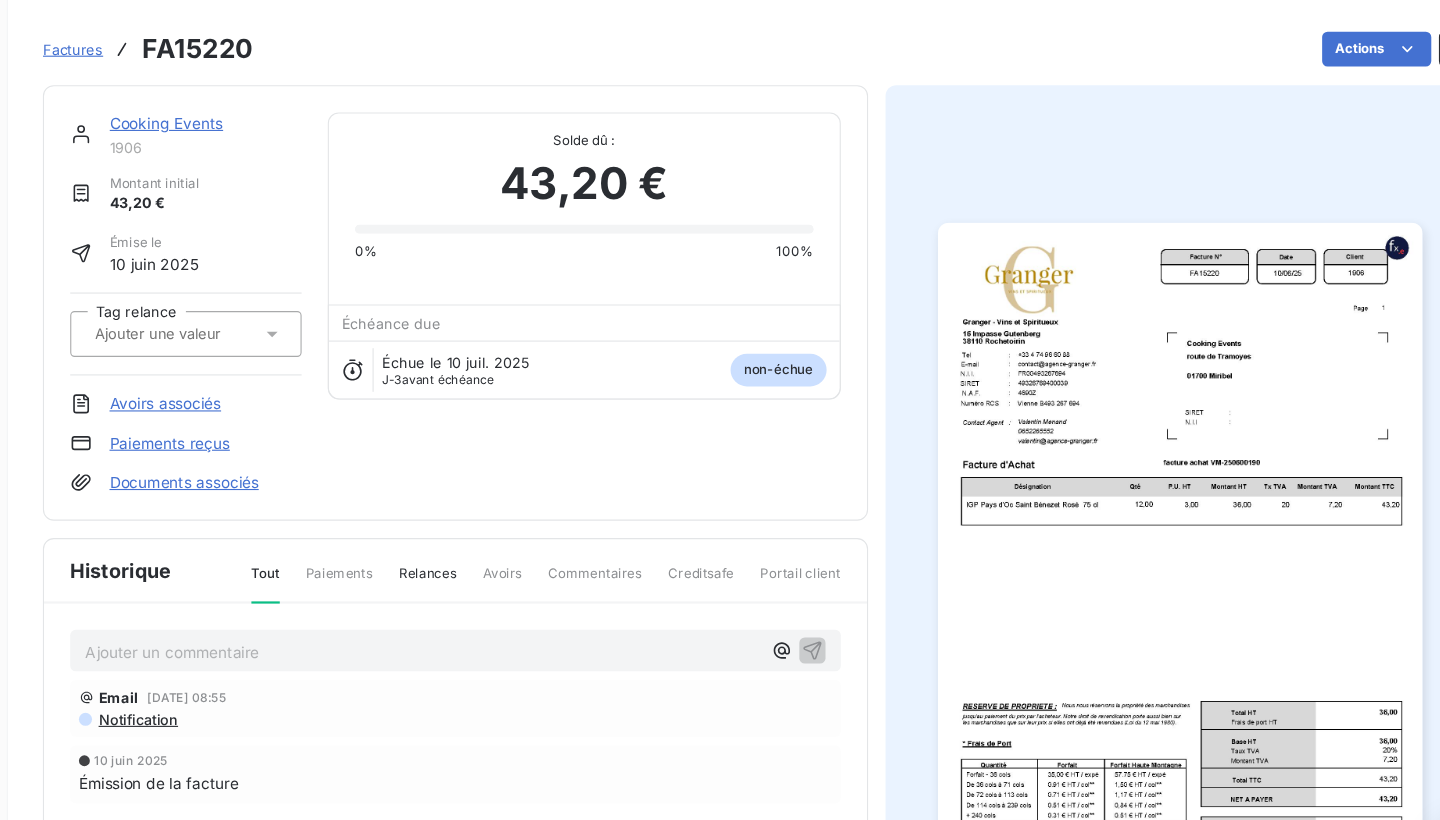 scroll, scrollTop: 0, scrollLeft: 0, axis: both 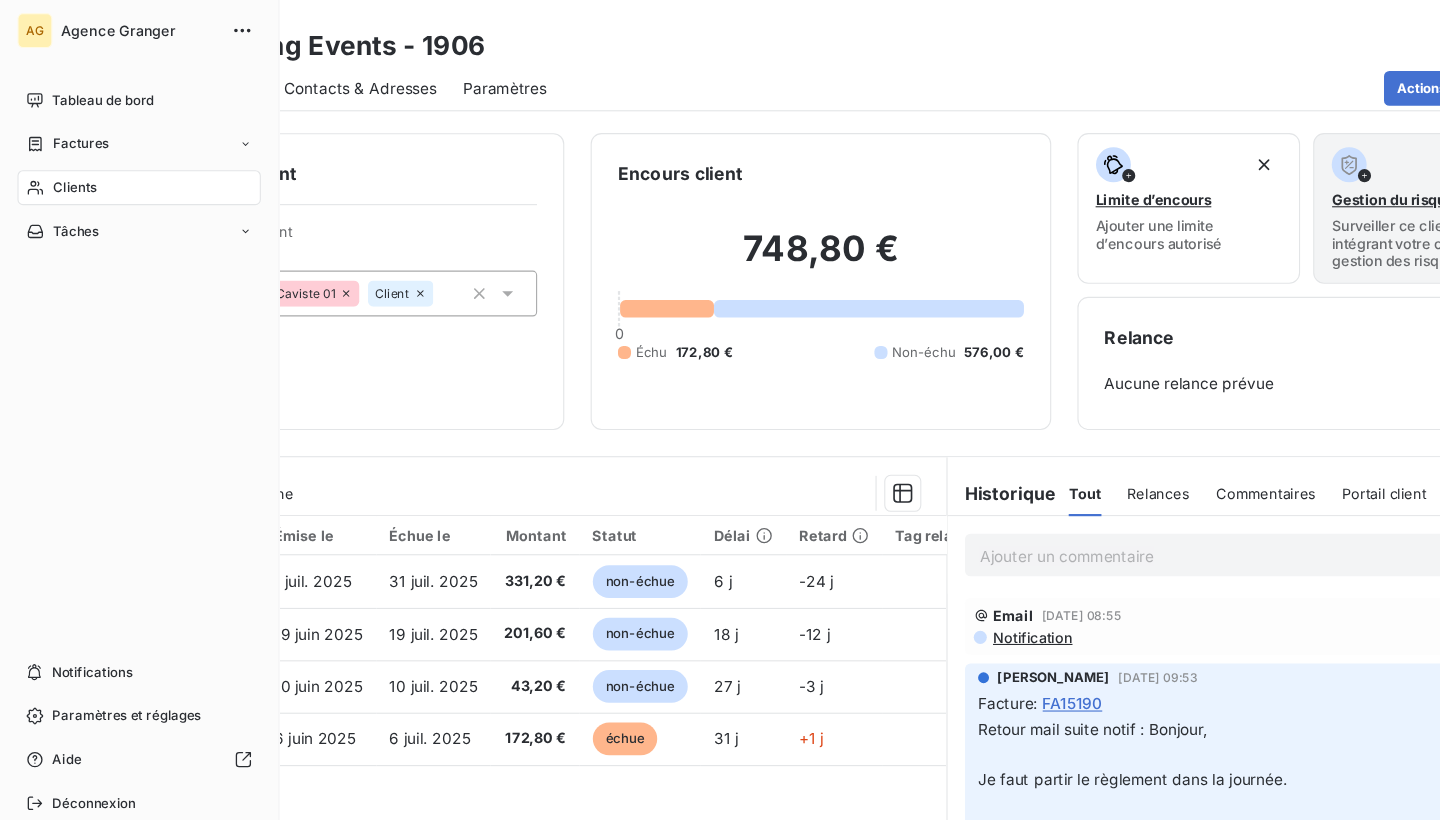 click on "Clients" at bounding box center (69, 172) 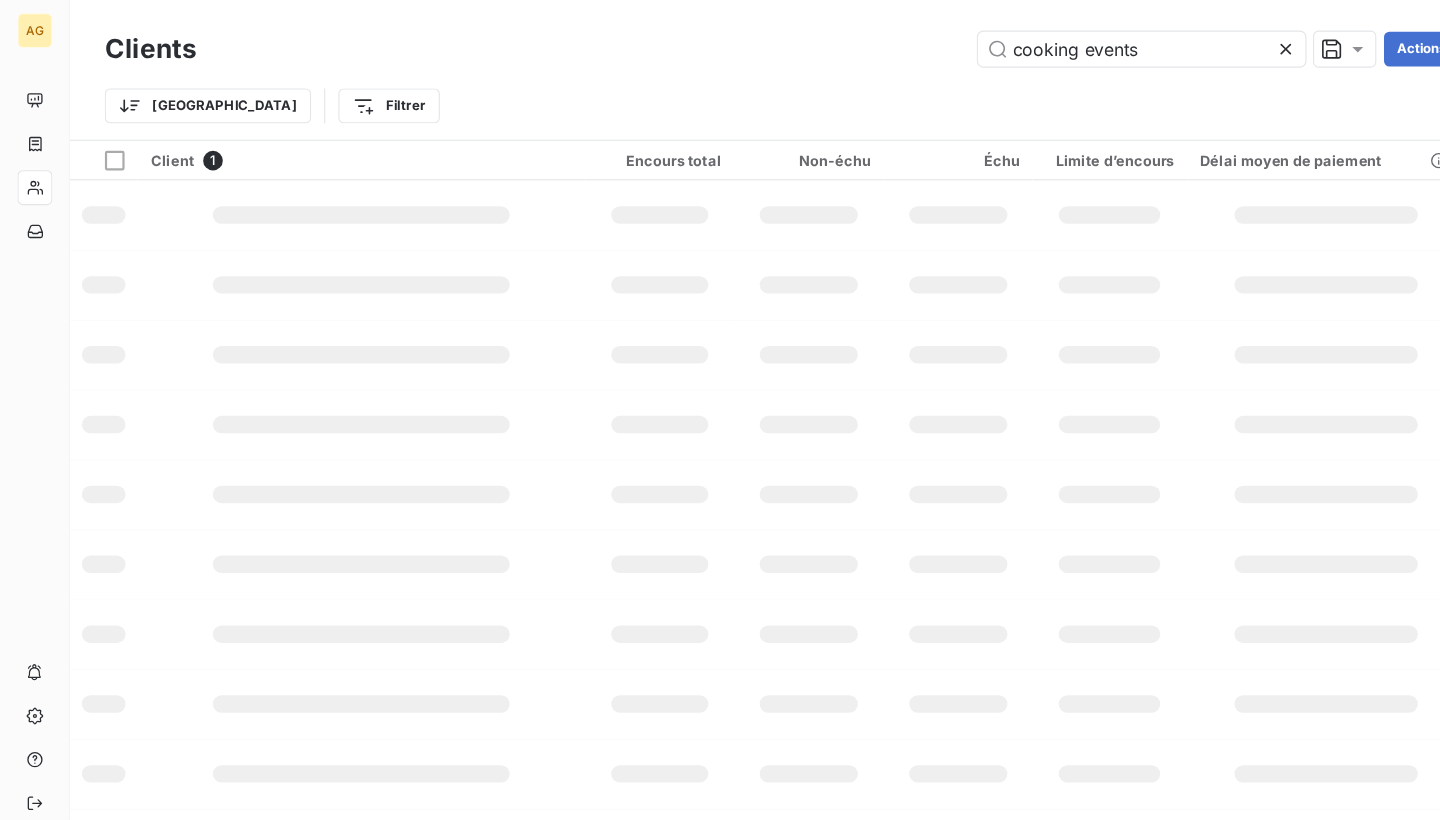 click 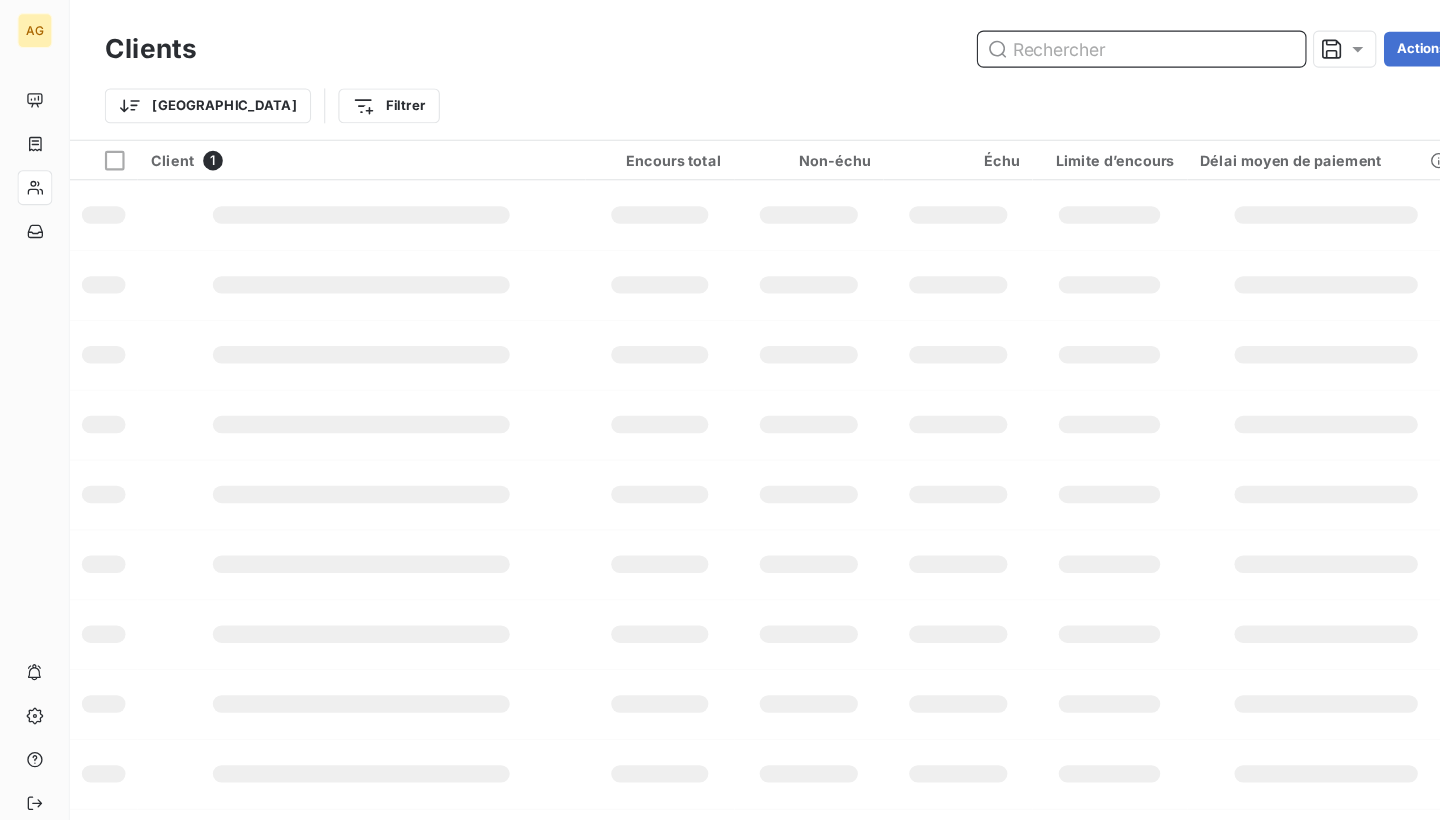 click at bounding box center [1046, 45] 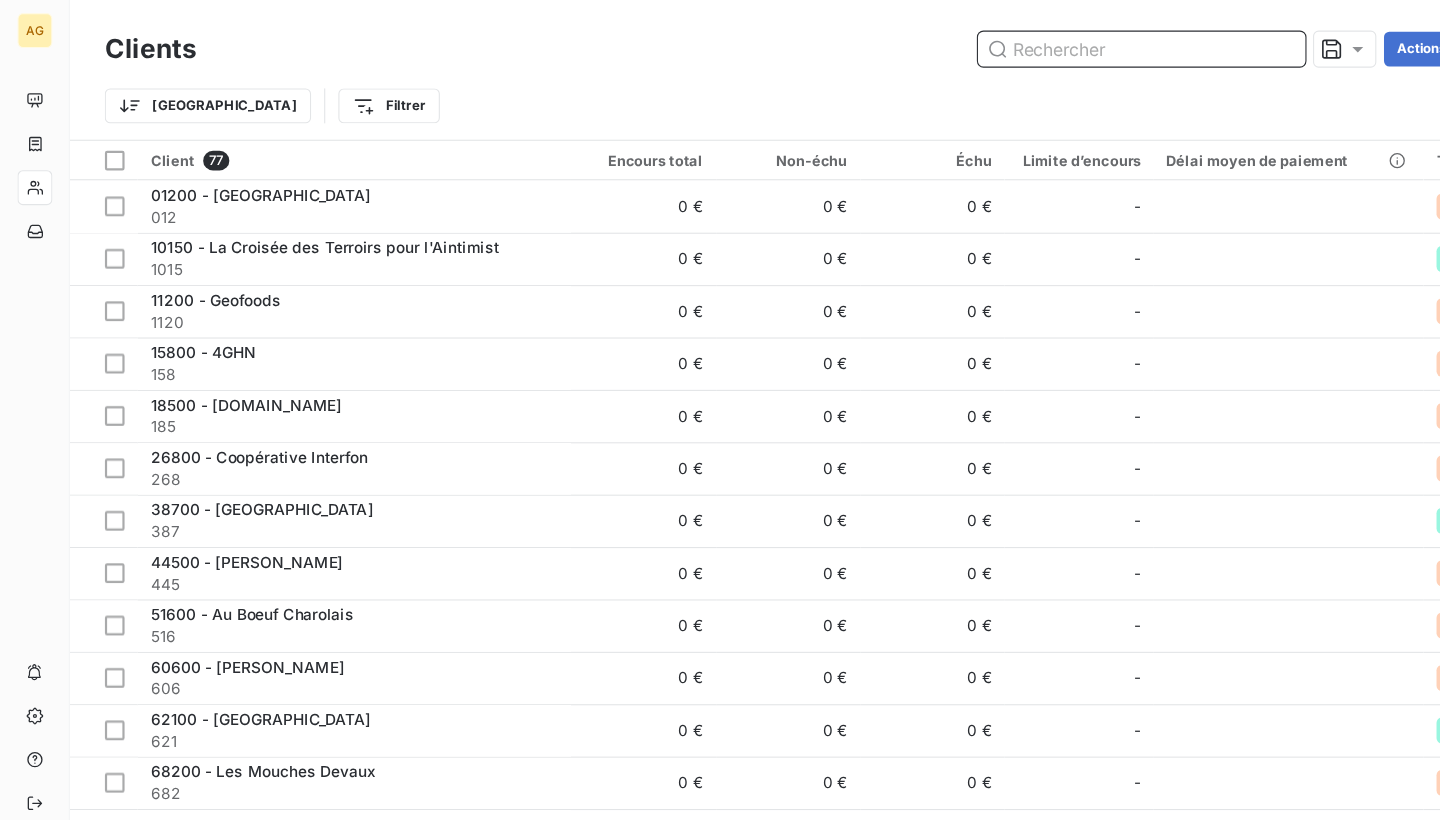 paste on "La Cave d'Epicure" 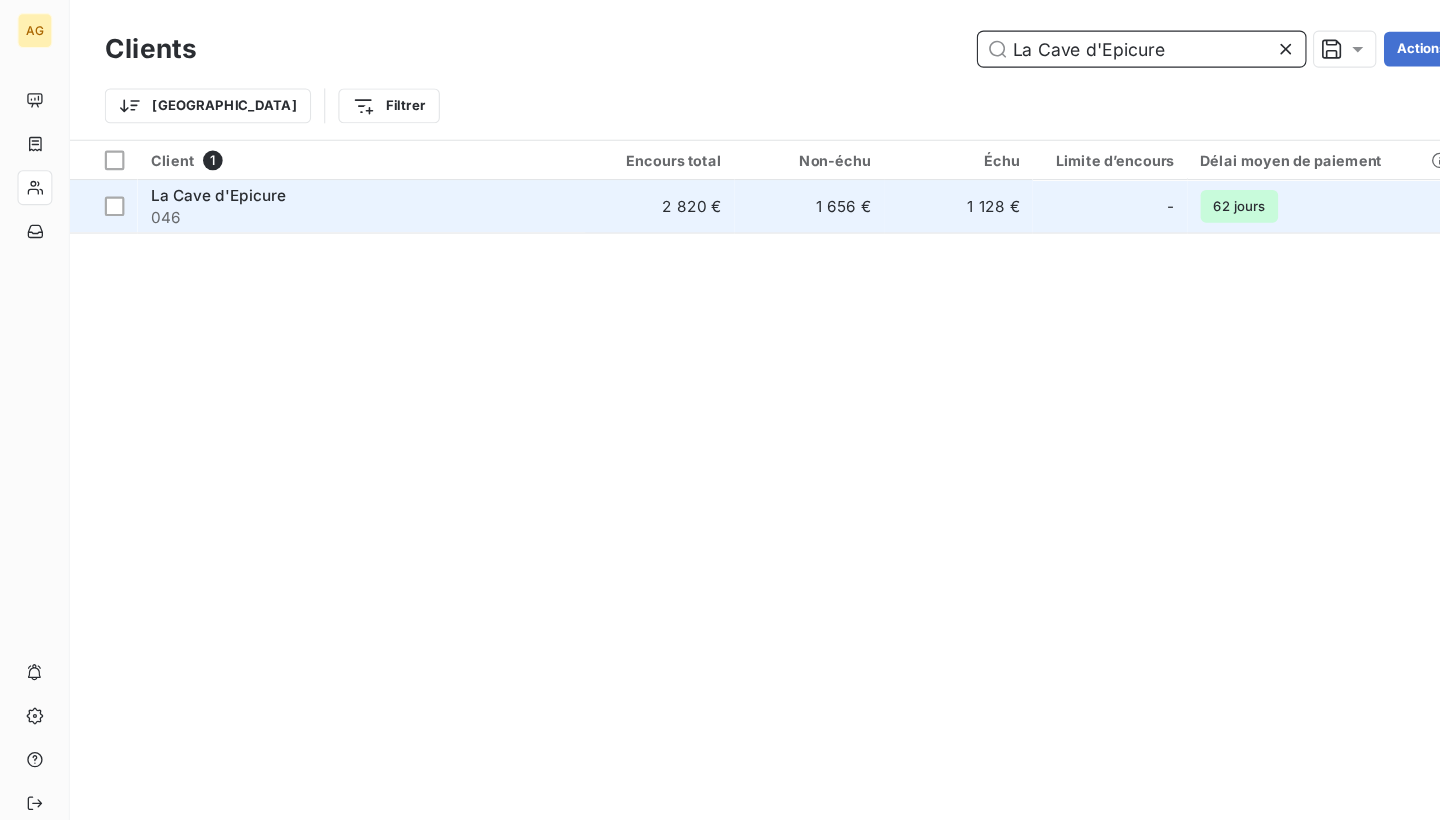 type on "La Cave d'Epicure" 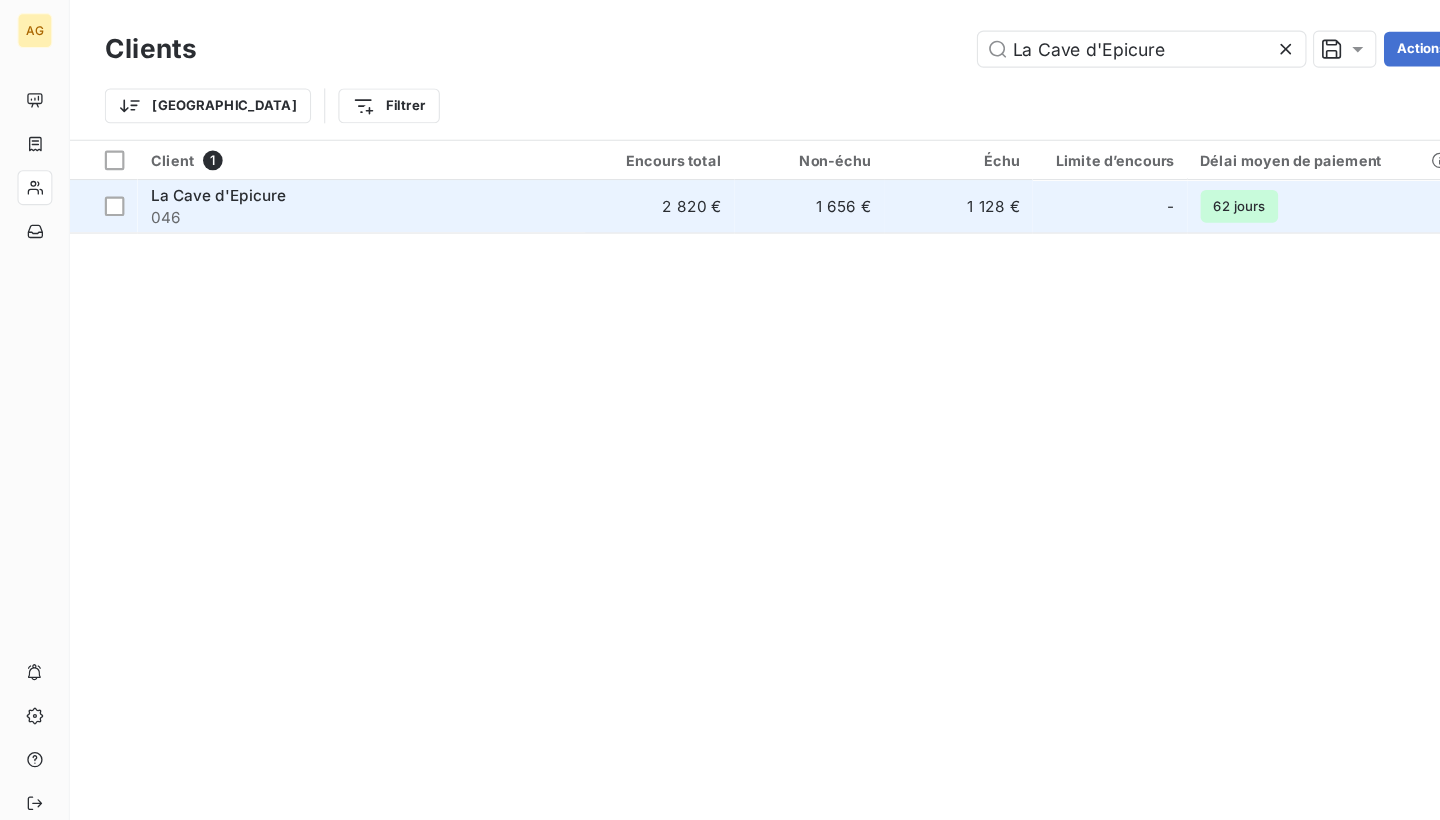 click on "1 656 €" at bounding box center [741, 189] 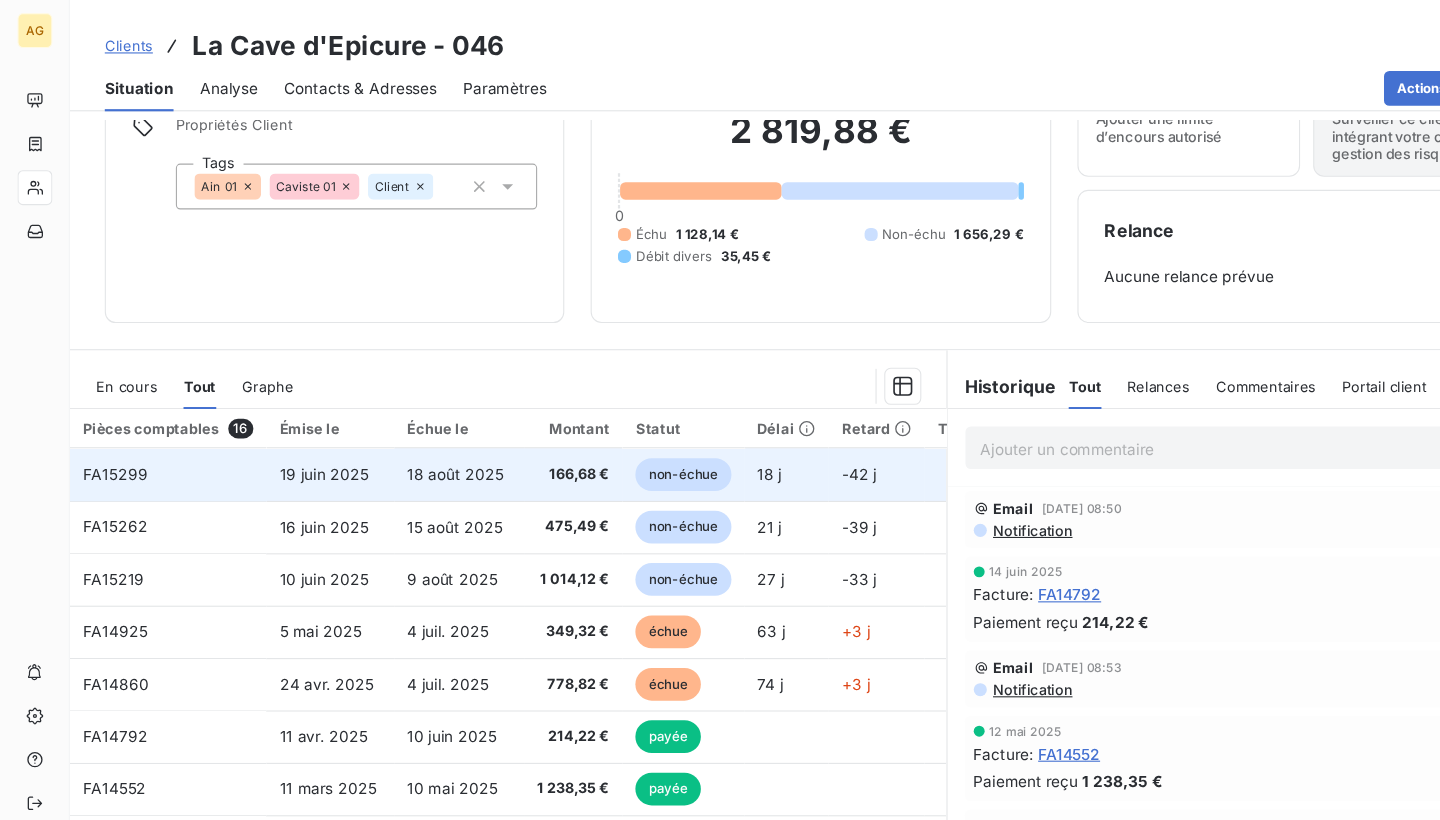 scroll, scrollTop: 98, scrollLeft: 0, axis: vertical 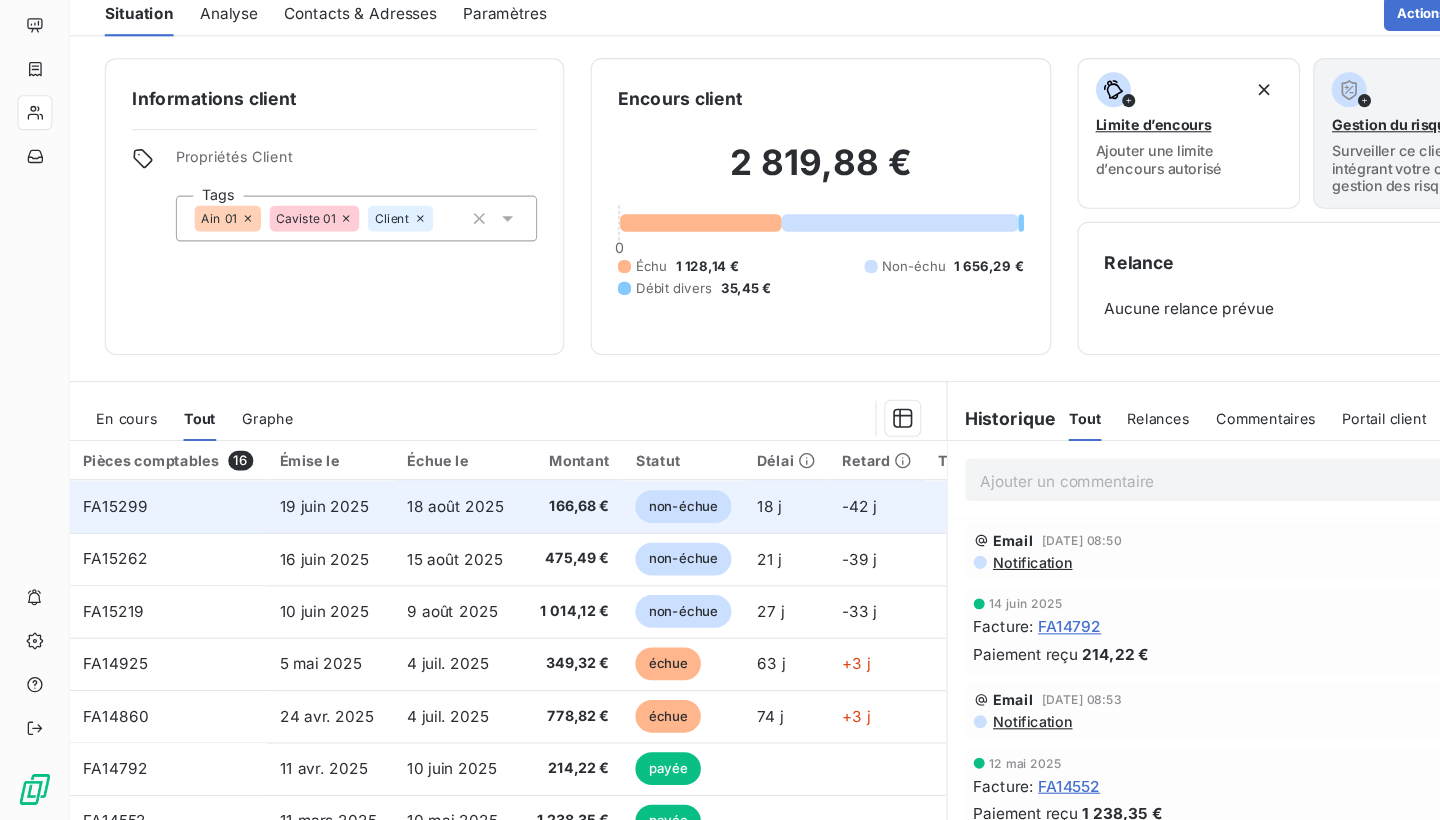 click on "18 août 2025" at bounding box center [417, 532] 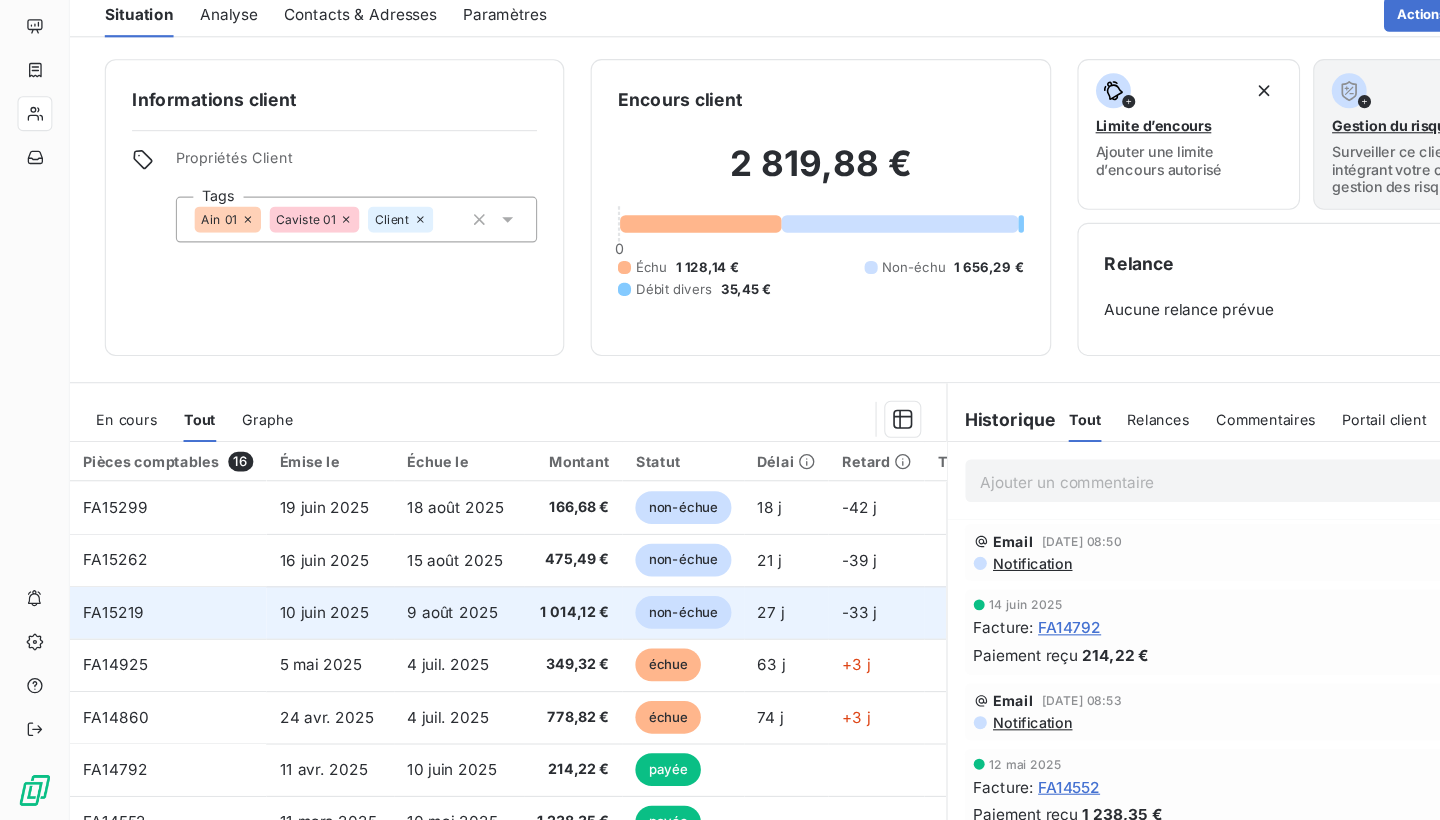 click on "1 014,12 €" at bounding box center [525, 629] 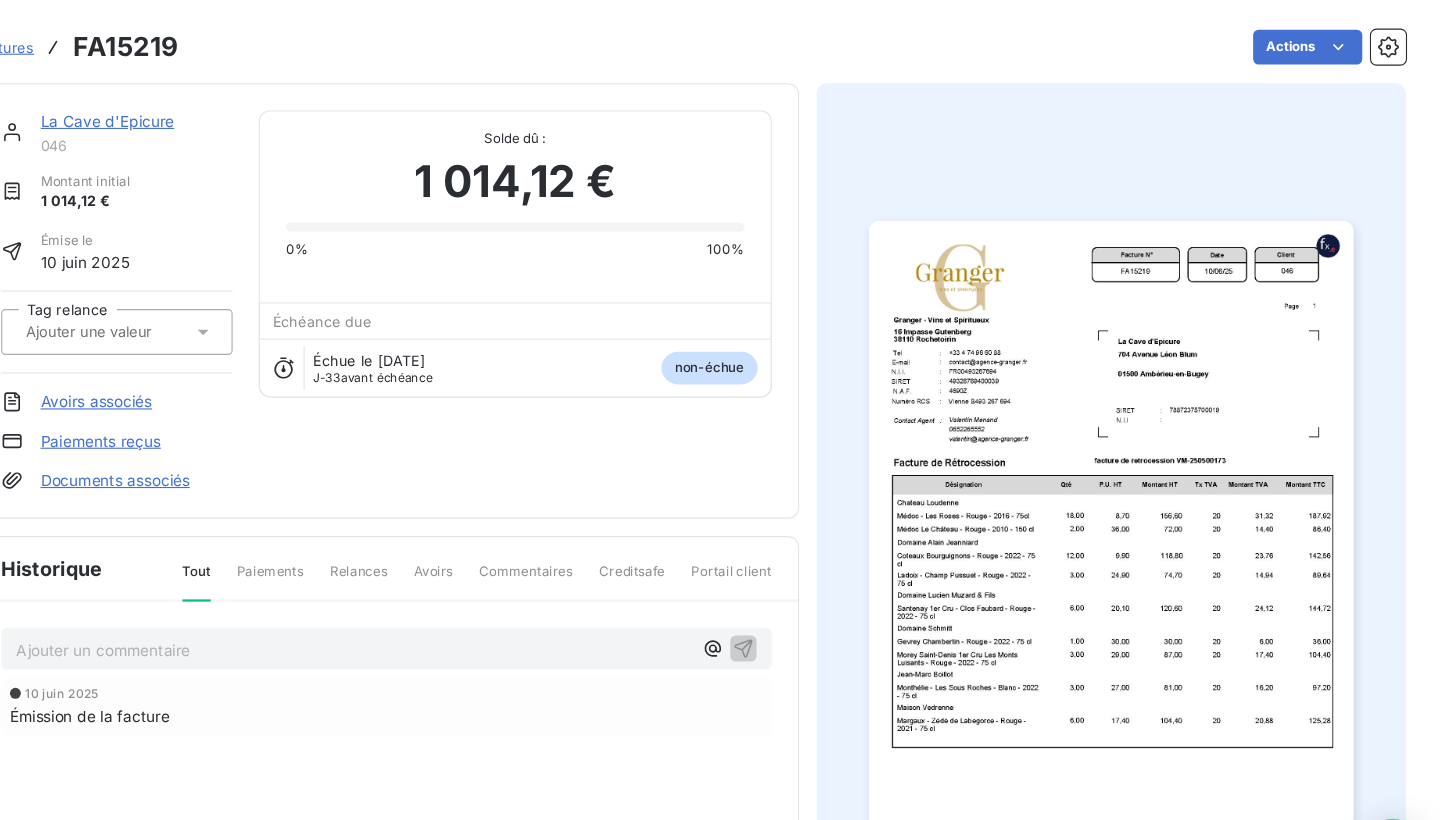 scroll, scrollTop: 0, scrollLeft: 0, axis: both 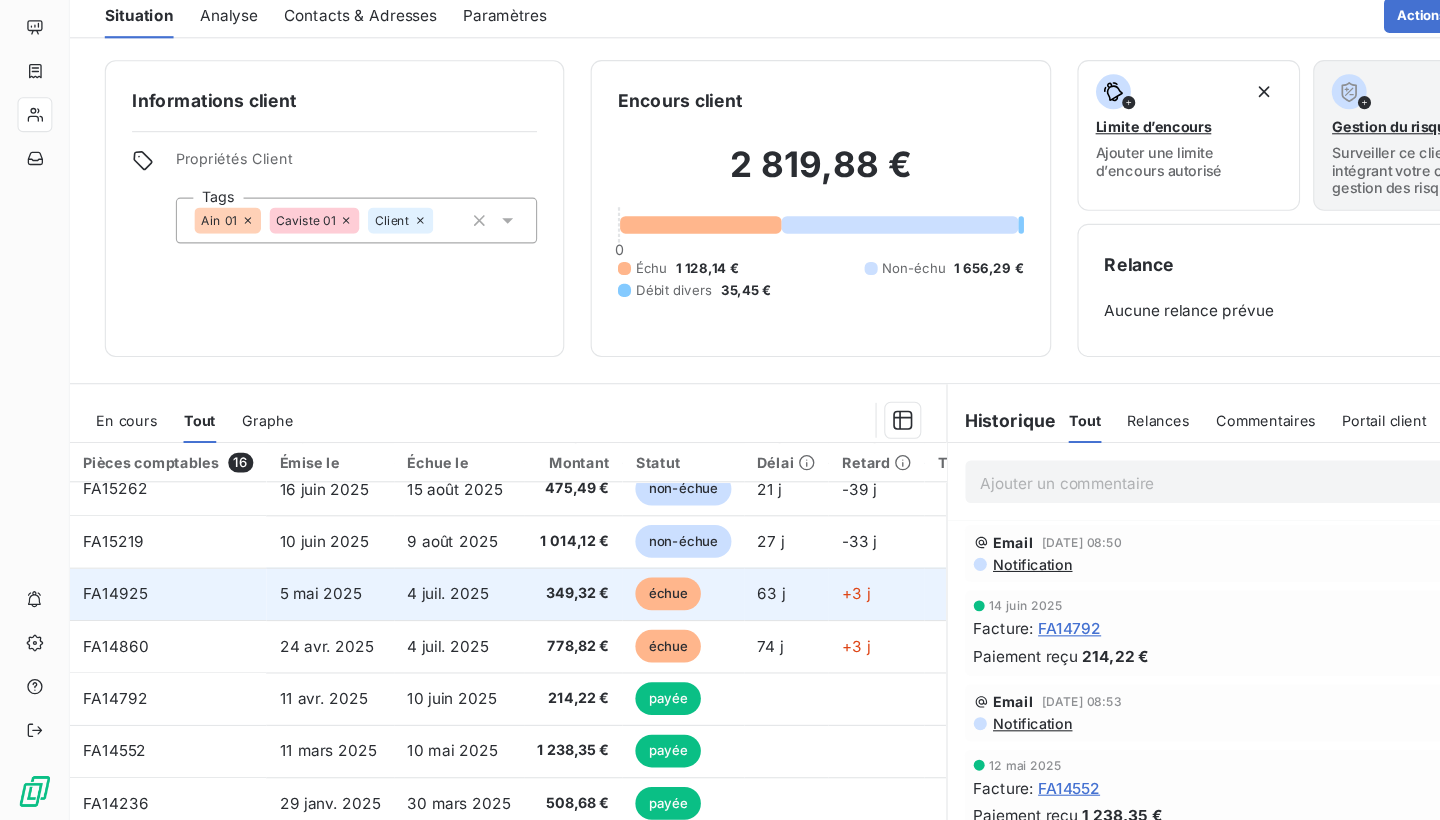 click on "349,32 €" at bounding box center [525, 611] 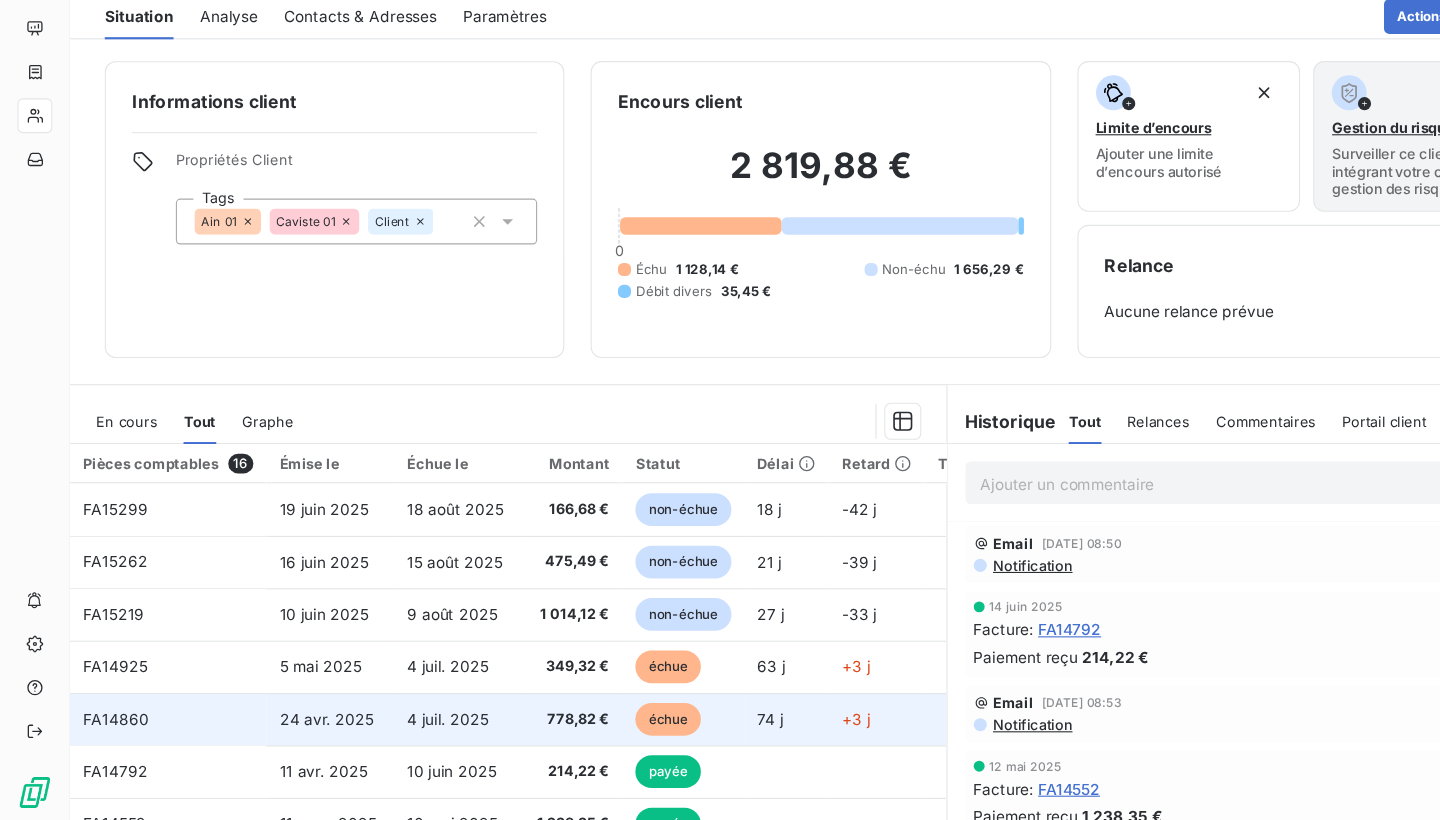 click on "4 juil. 2025" at bounding box center (420, 725) 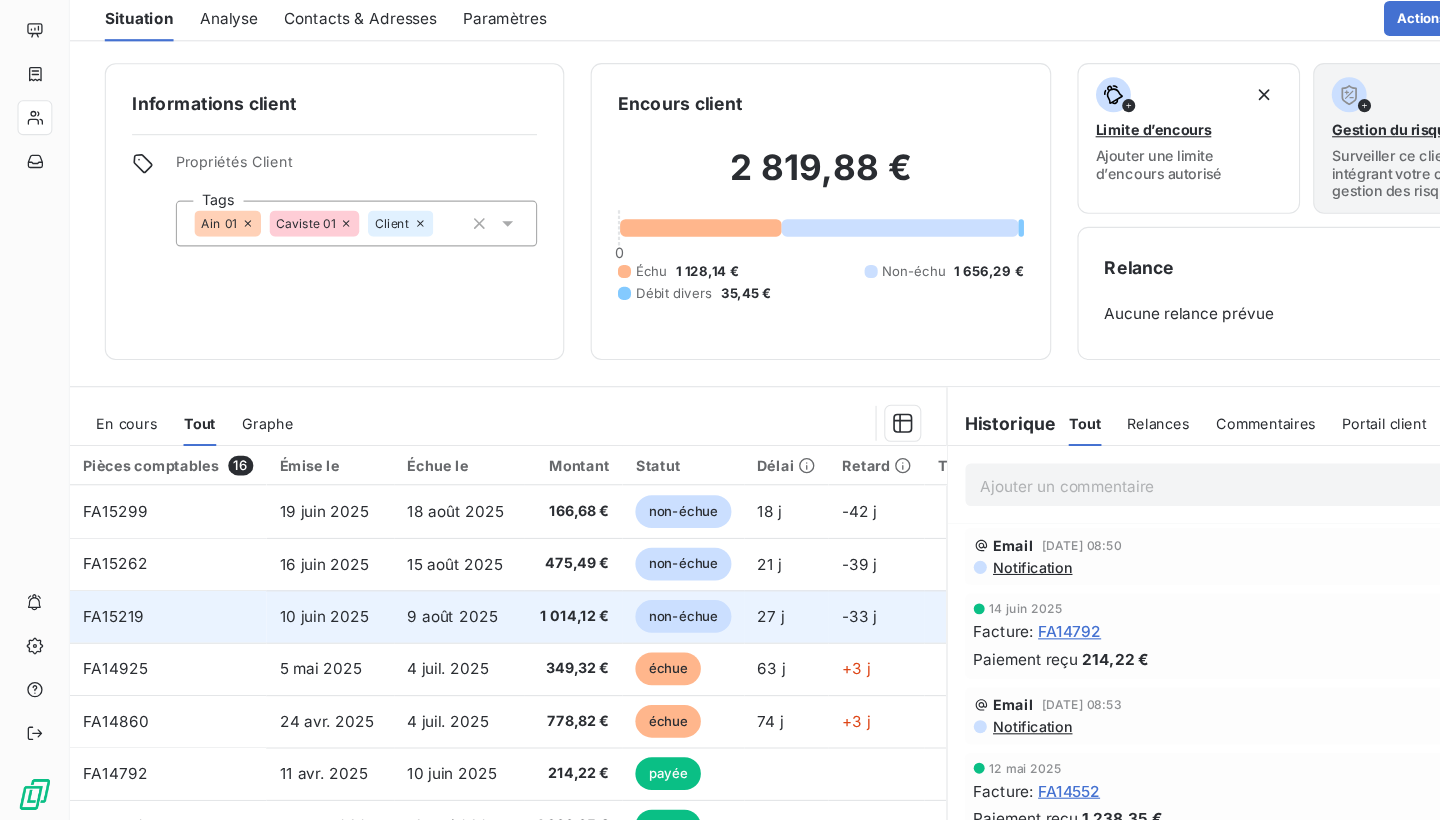 click on "1 014,12 €" at bounding box center (525, 629) 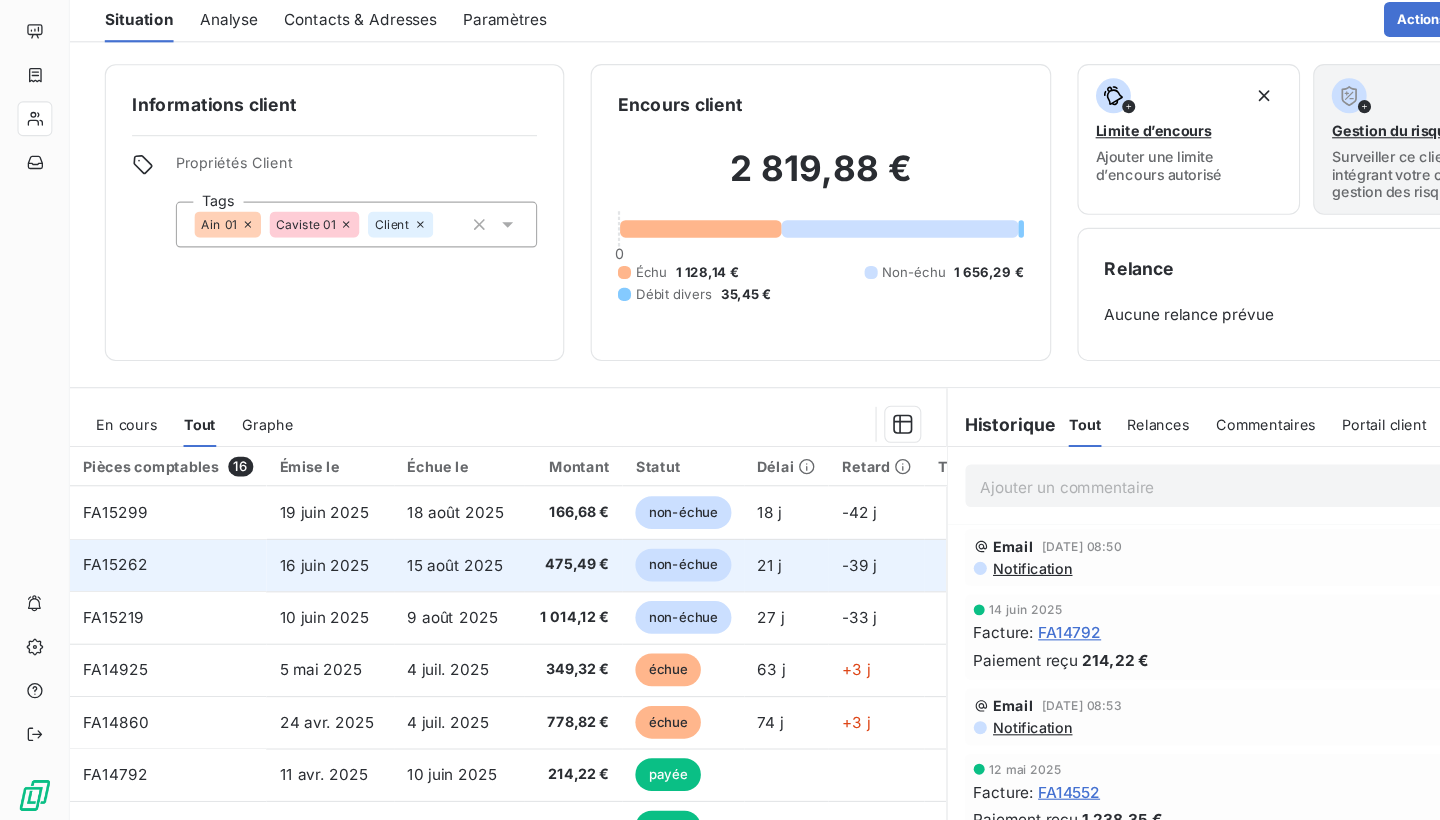 click on "475,49 €" at bounding box center [525, 581] 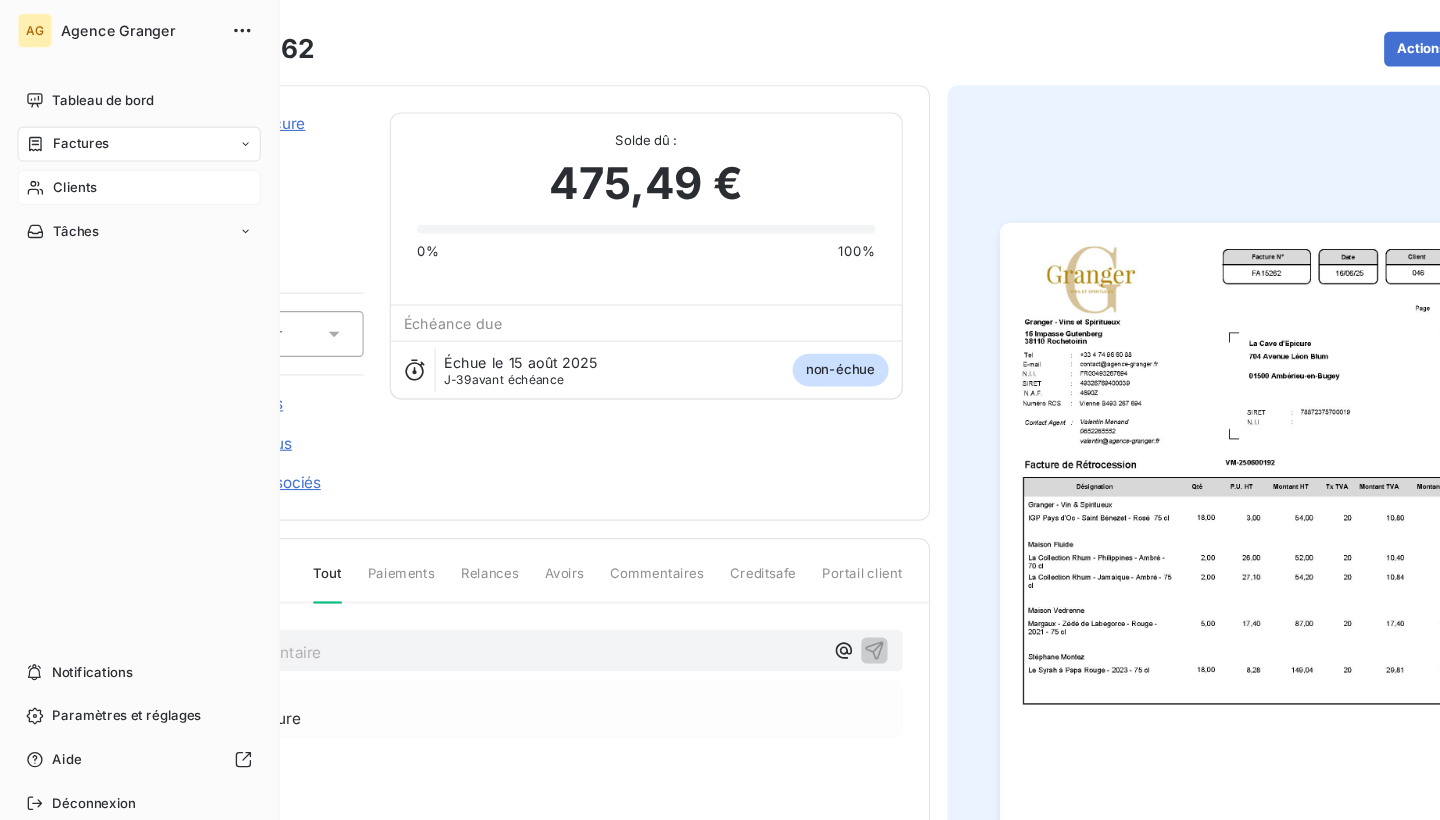 click on "Clients" at bounding box center (69, 172) 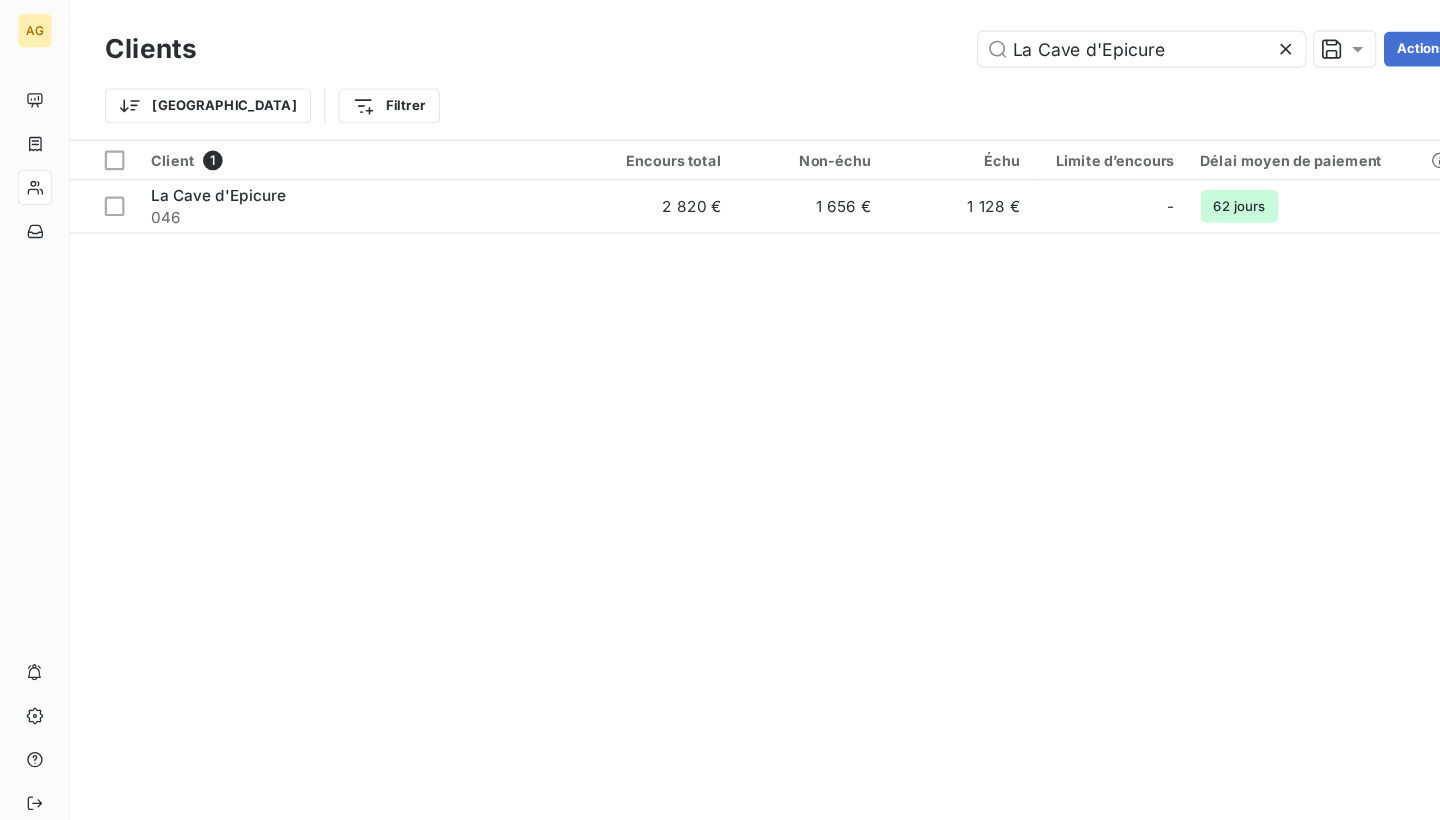 click 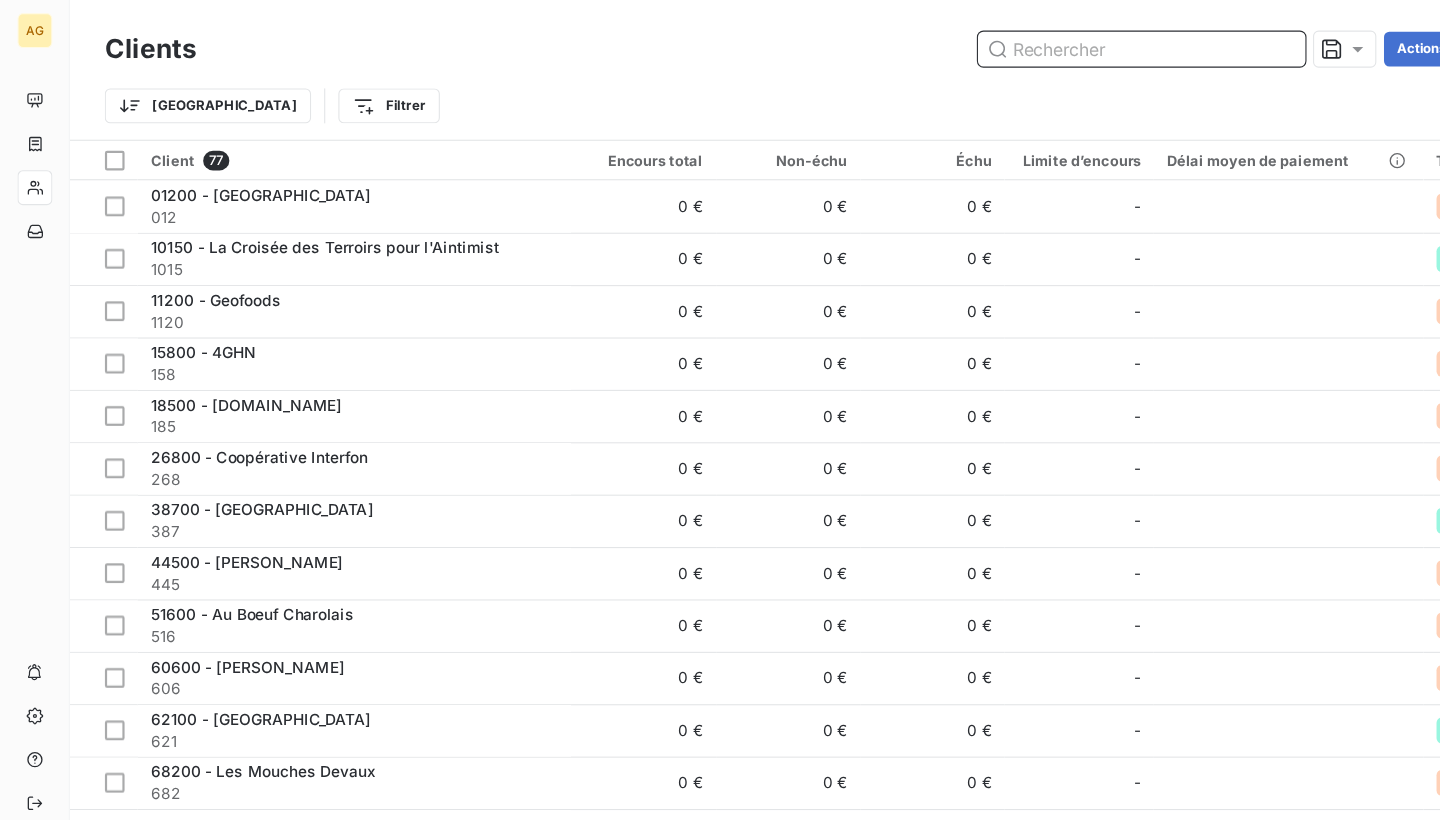 click at bounding box center [1046, 45] 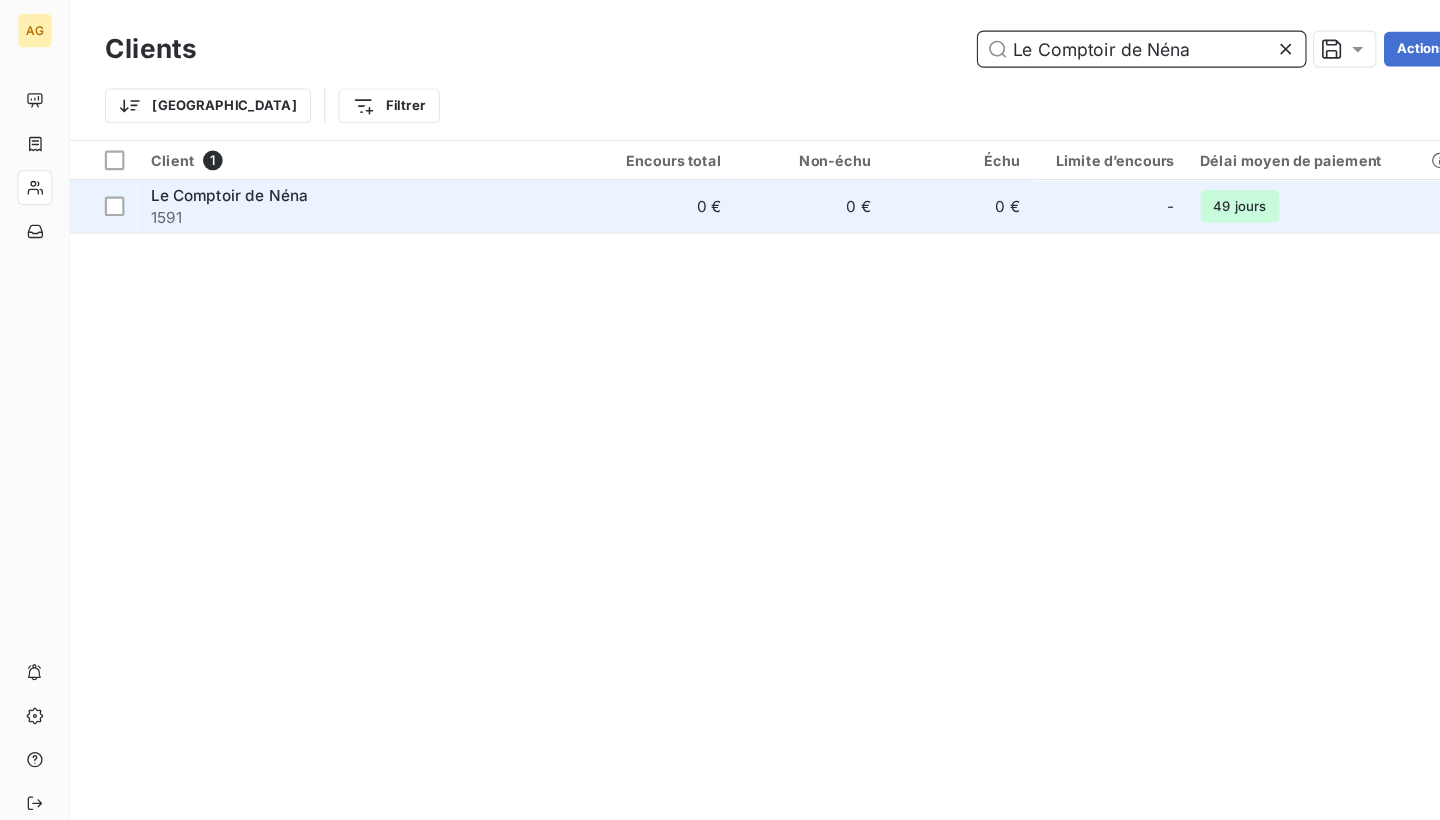 type on "Le Comptoir de Néna" 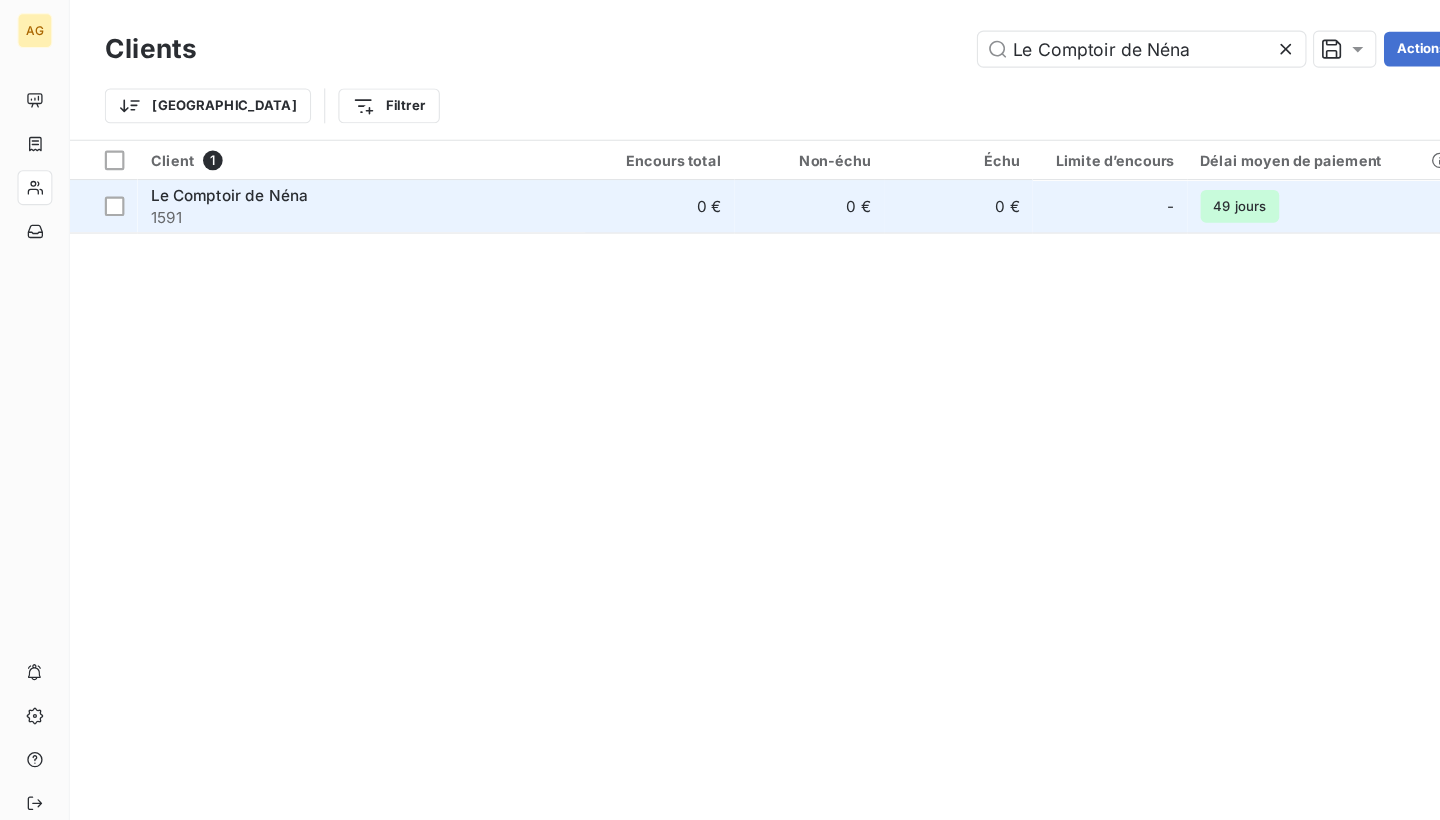 click on "Le Comptoir de Néna" at bounding box center (331, 179) 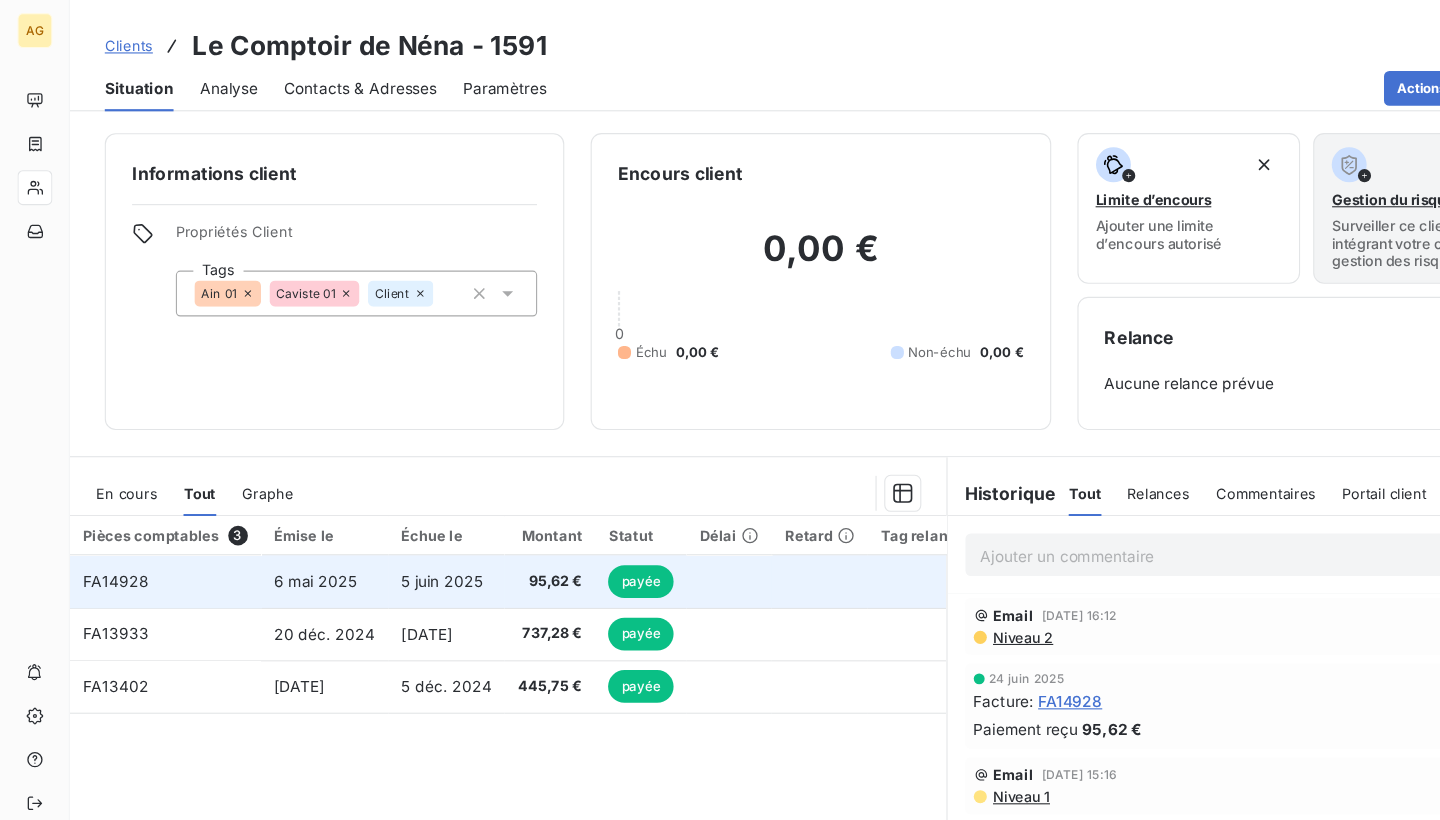 click on "95,62 €" at bounding box center (503, 533) 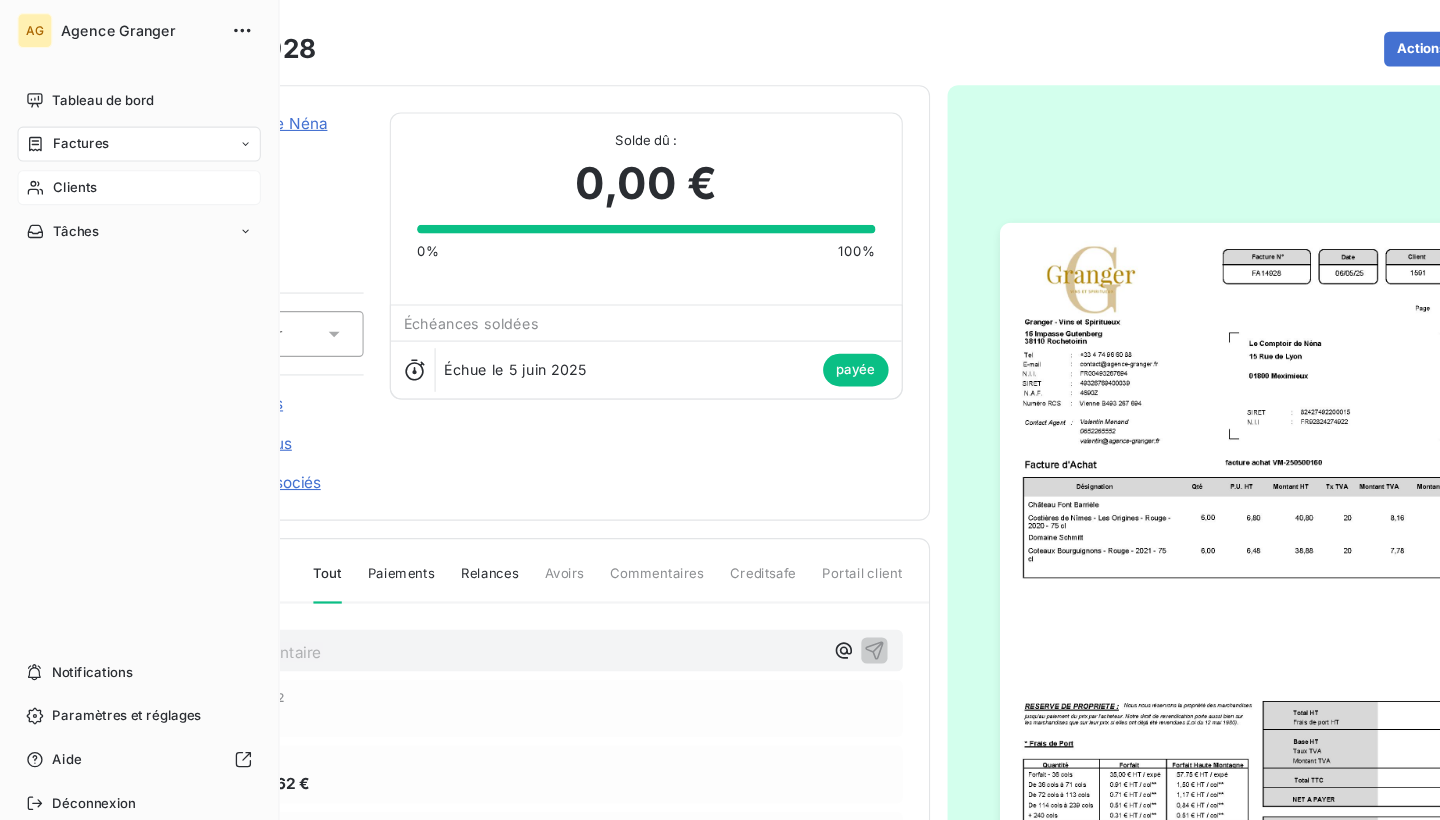 click on "Clients" at bounding box center (69, 172) 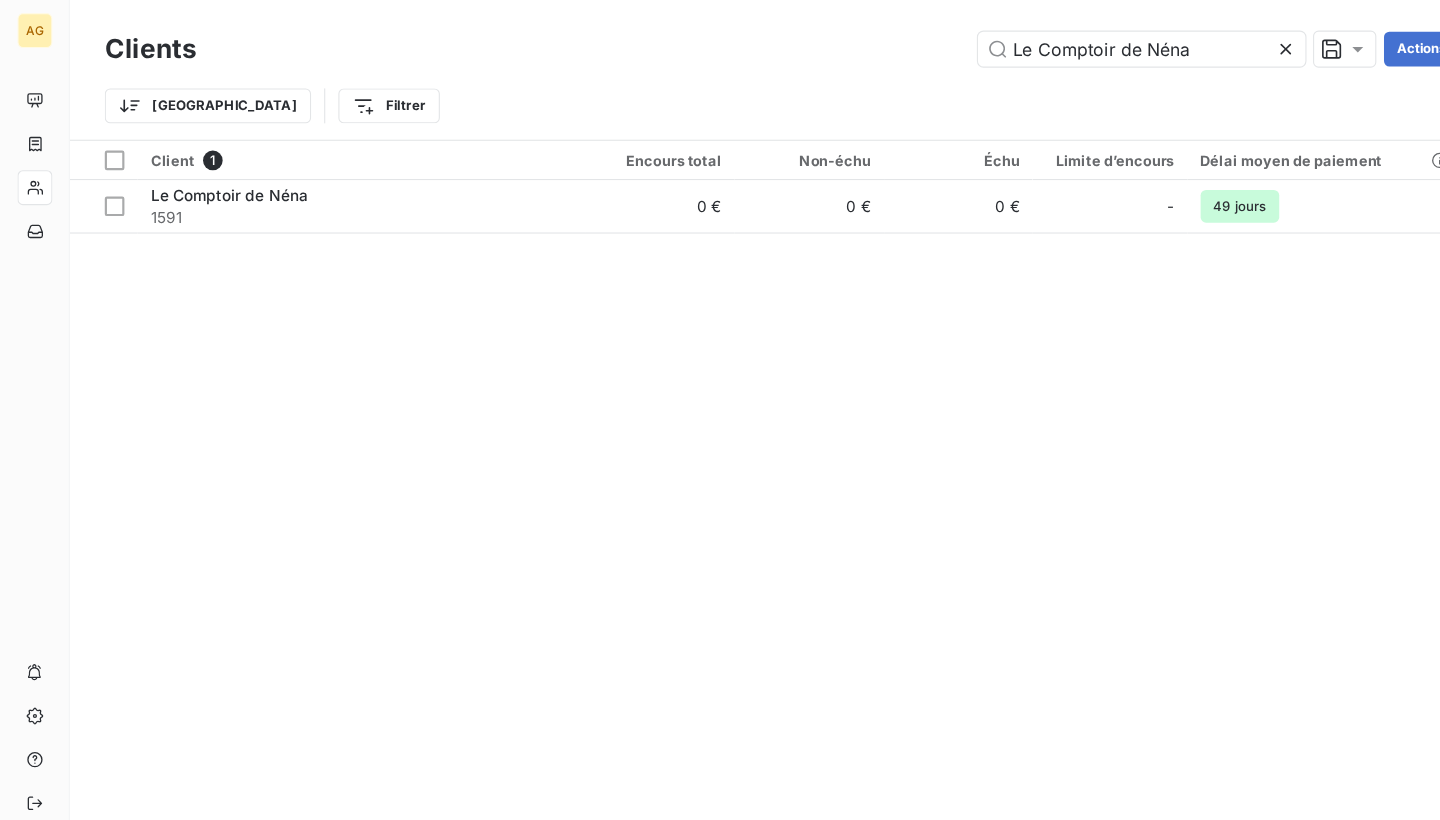 click 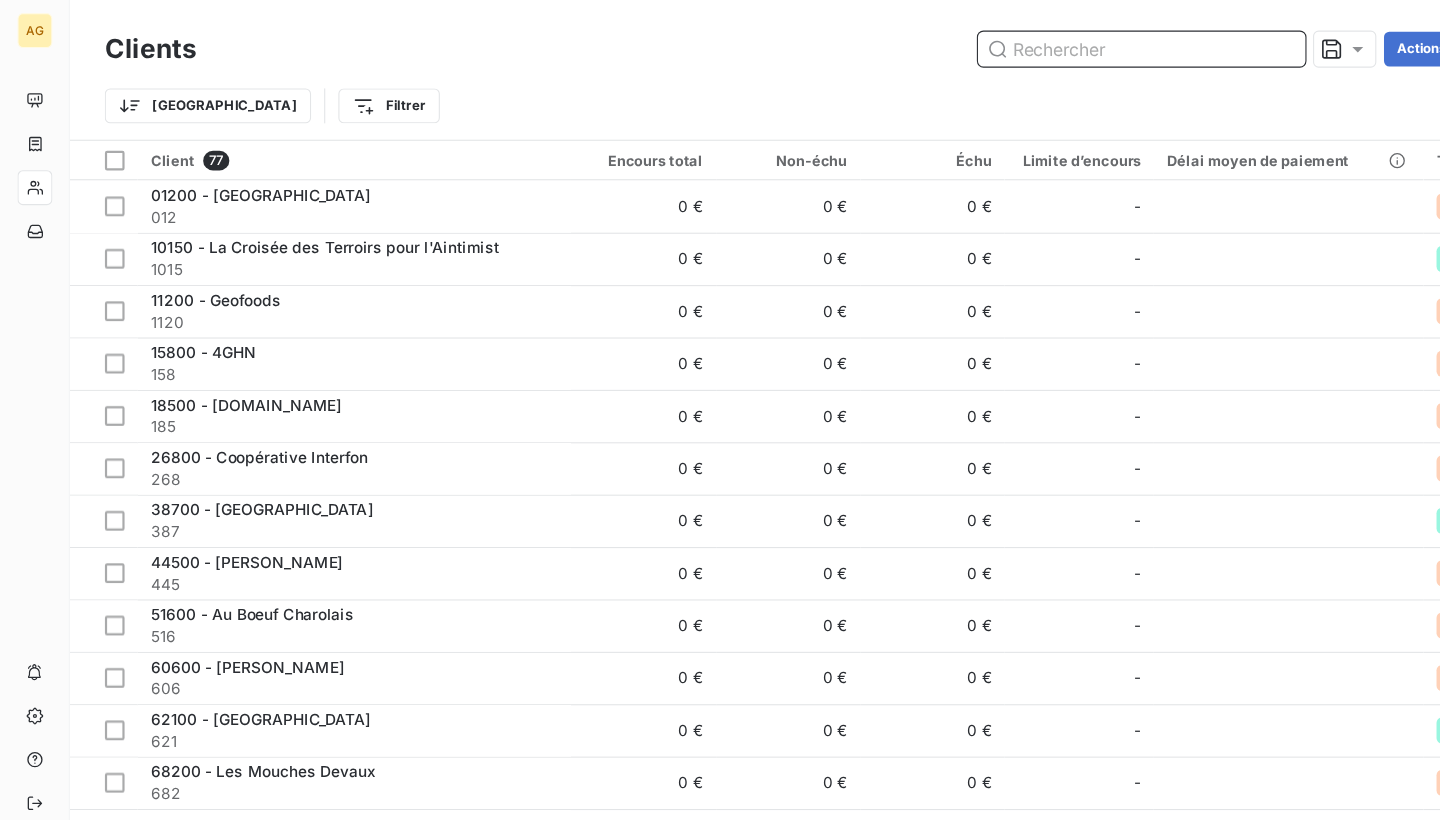 click at bounding box center (1046, 45) 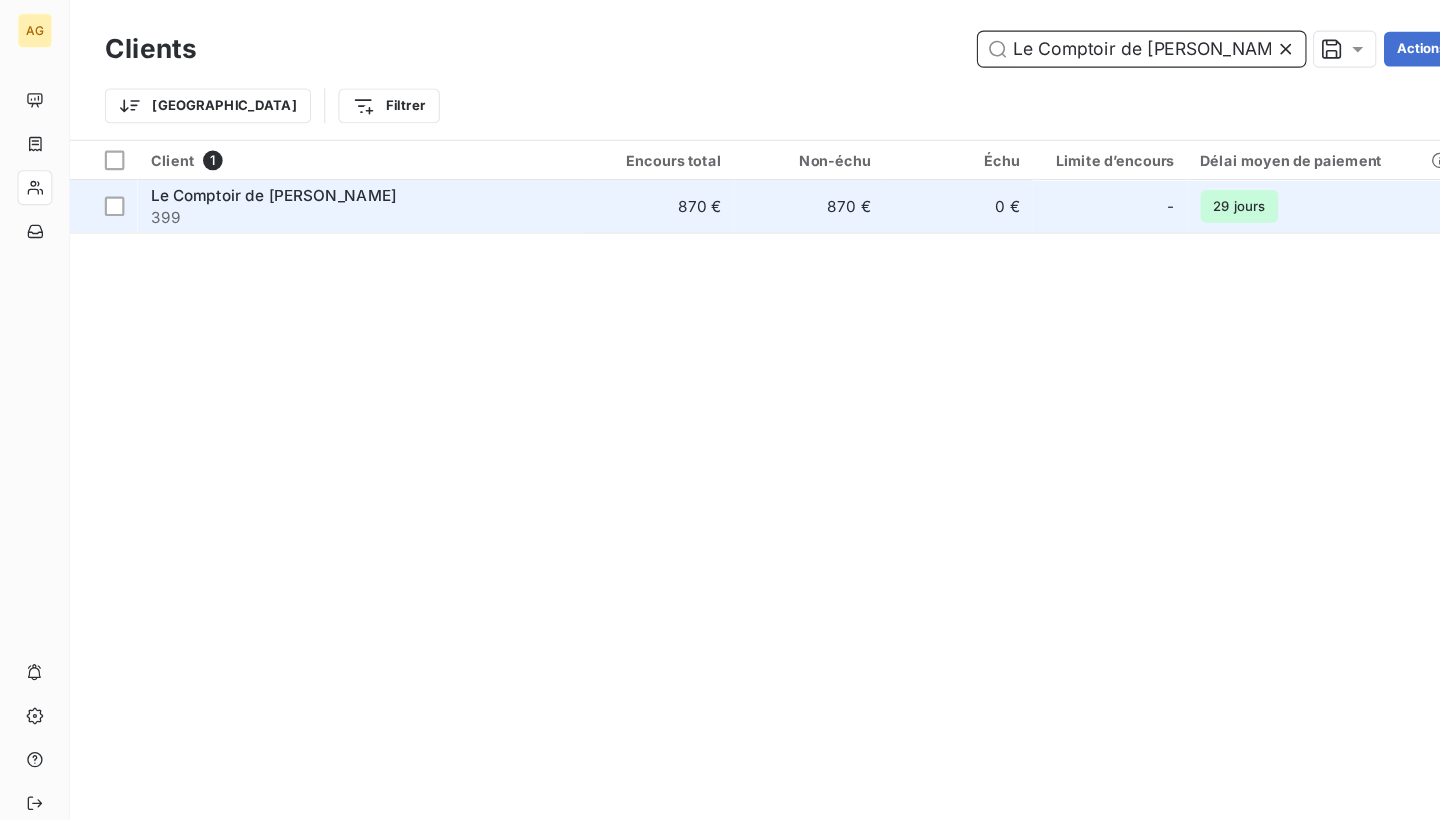 type on "Le Comptoir de [PERSON_NAME]" 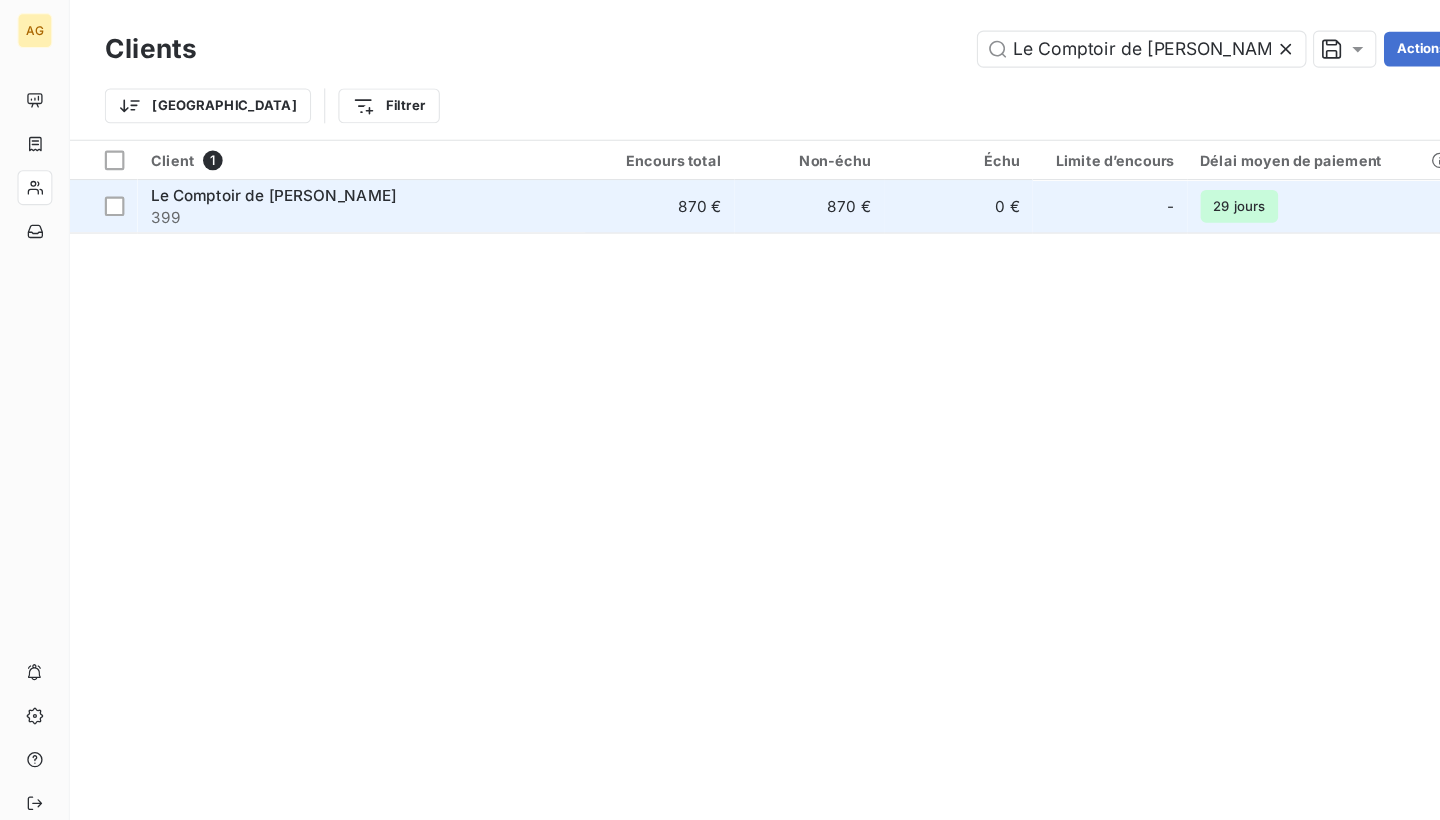 click on "870 €" at bounding box center (604, 189) 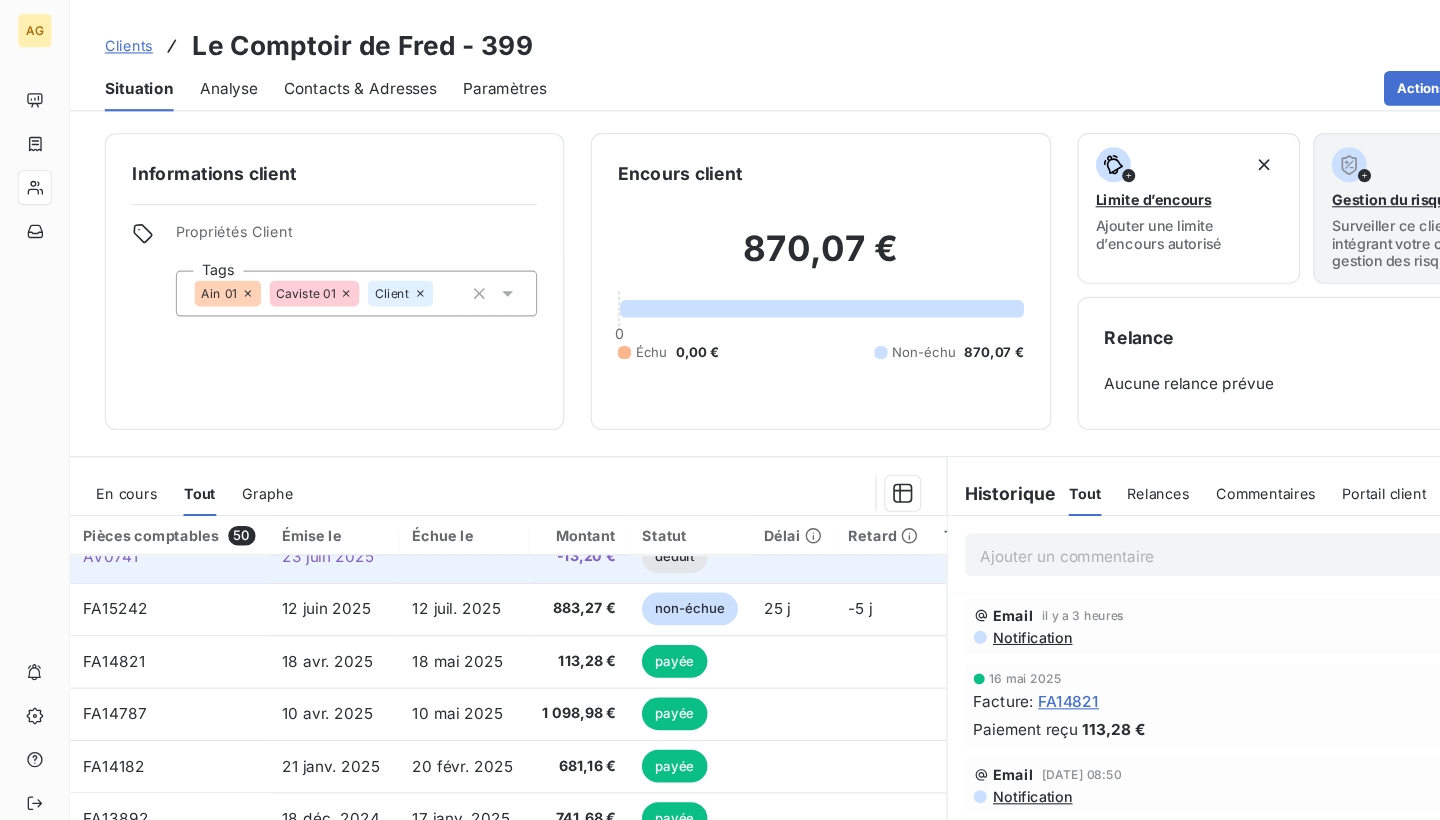 scroll, scrollTop: 6, scrollLeft: 0, axis: vertical 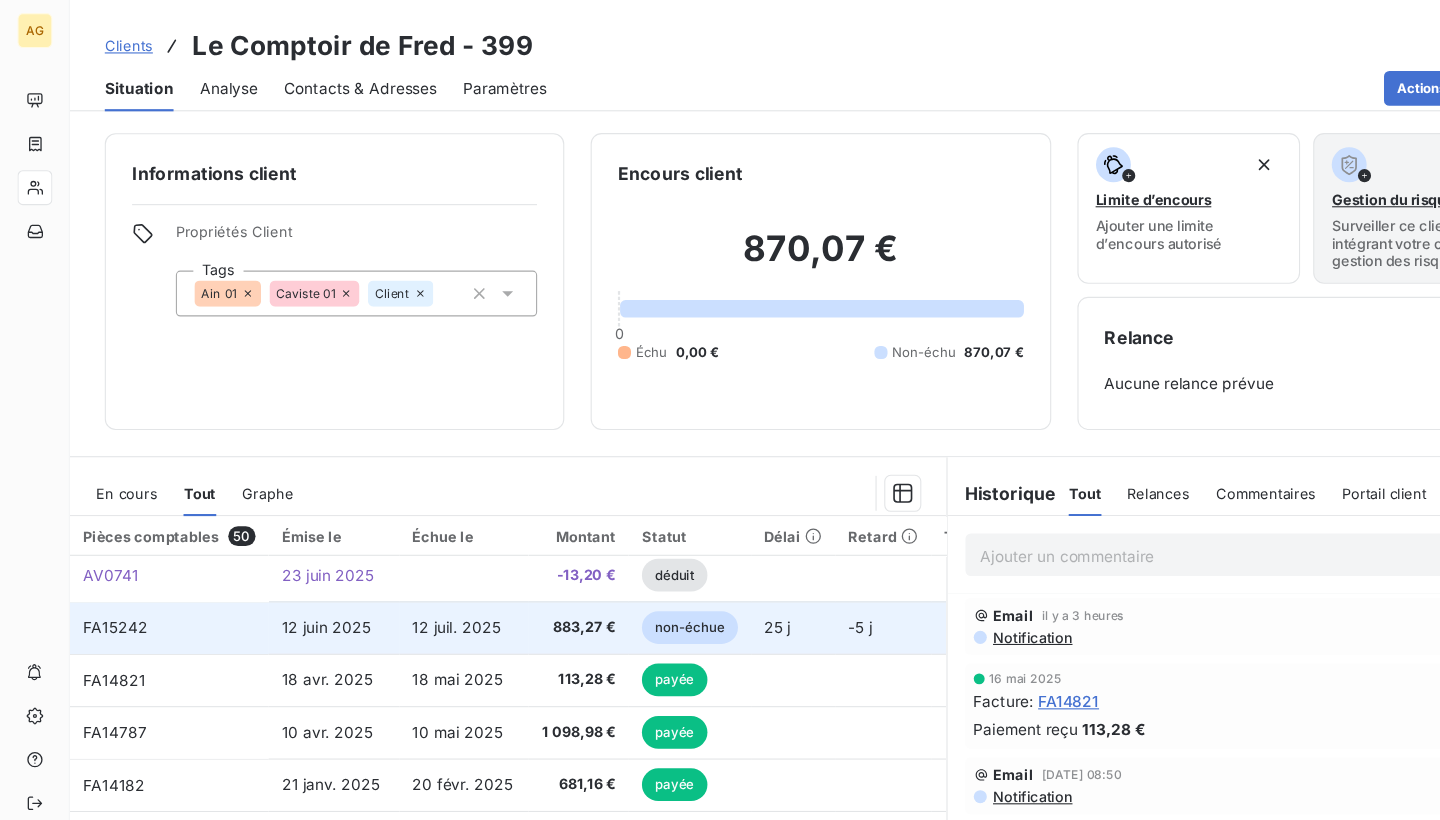 click on "12 juil. 2025" at bounding box center (425, 575) 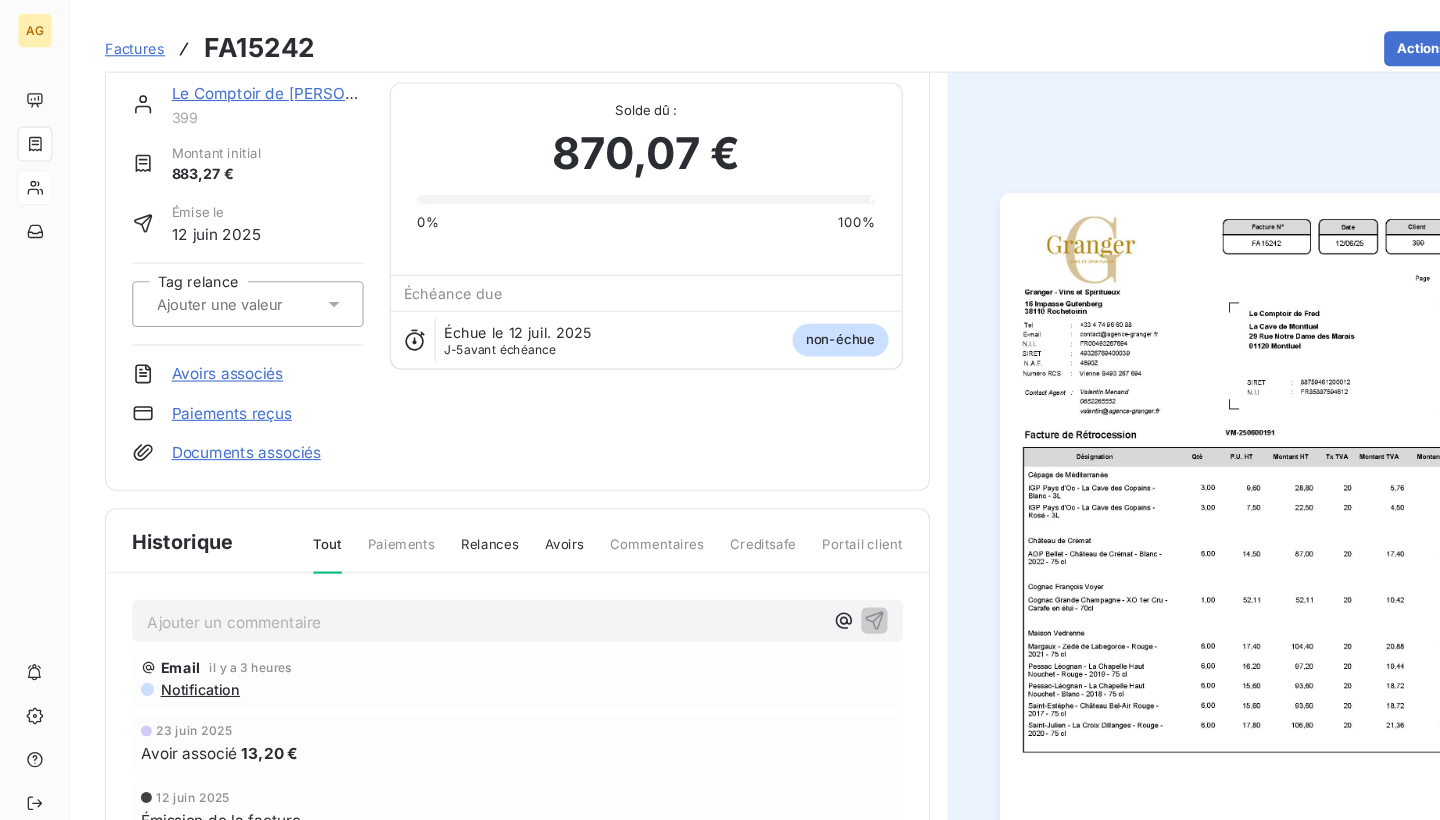 scroll, scrollTop: 39, scrollLeft: 0, axis: vertical 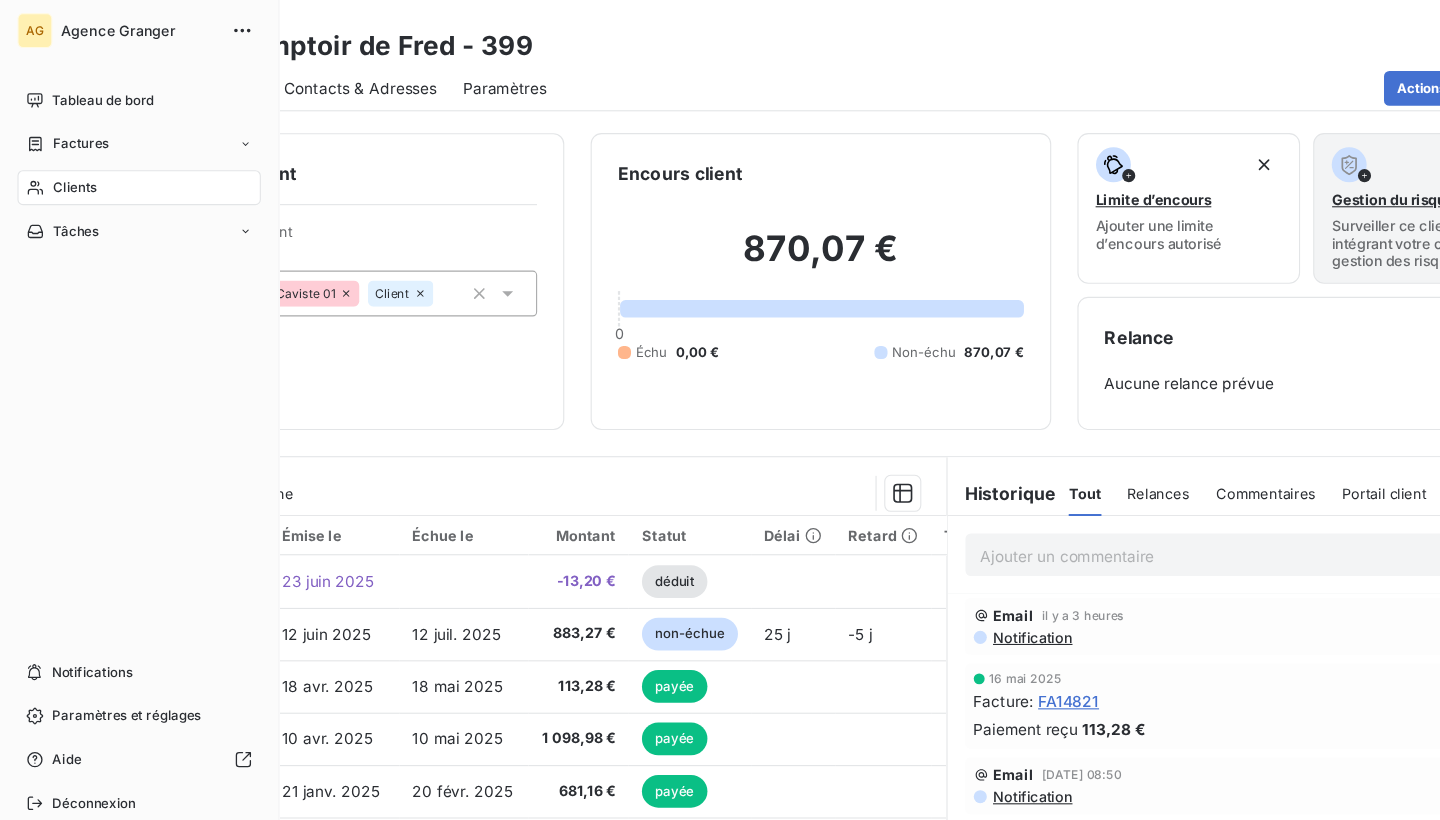 click on "Clients" at bounding box center (69, 172) 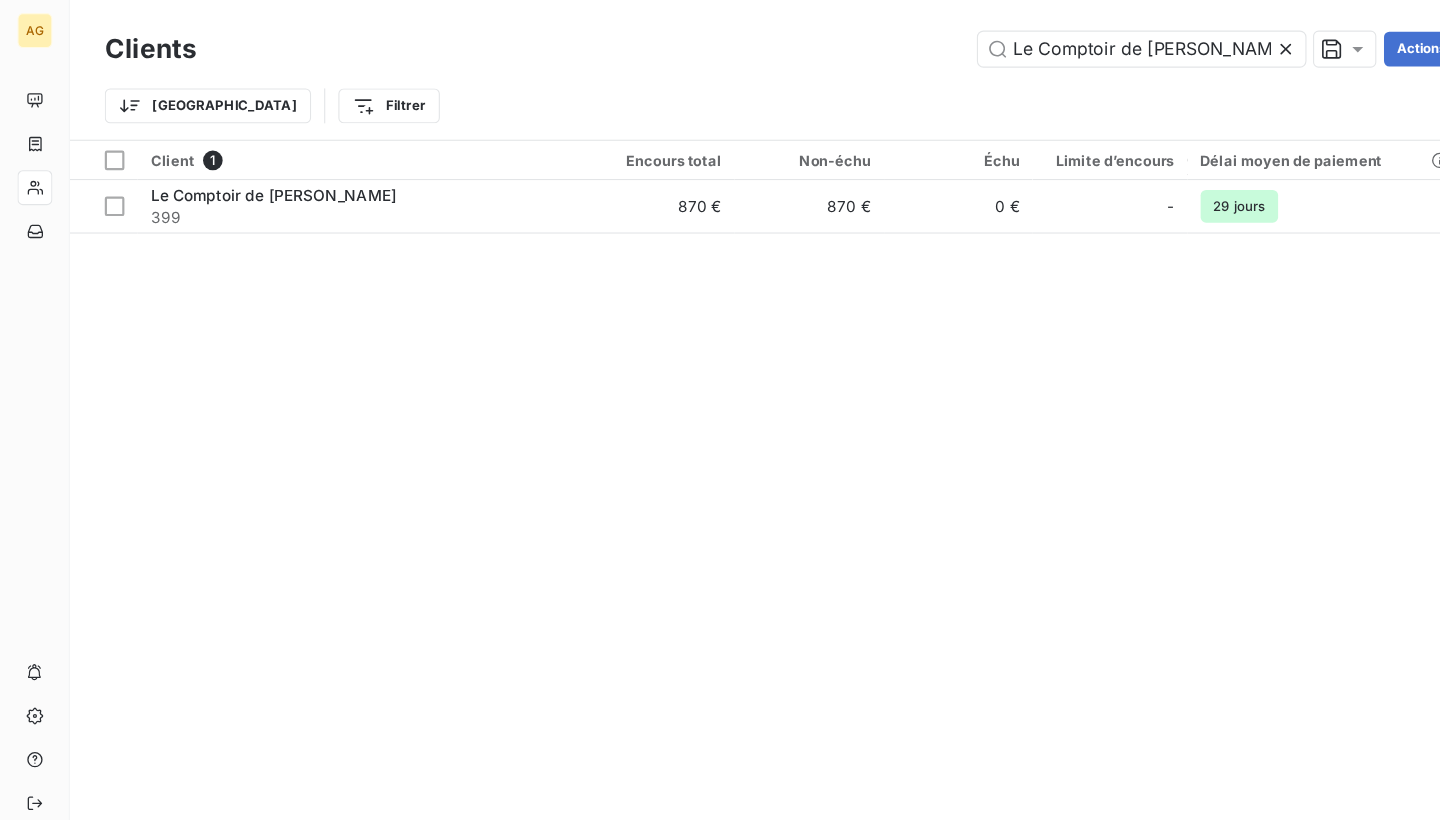 click 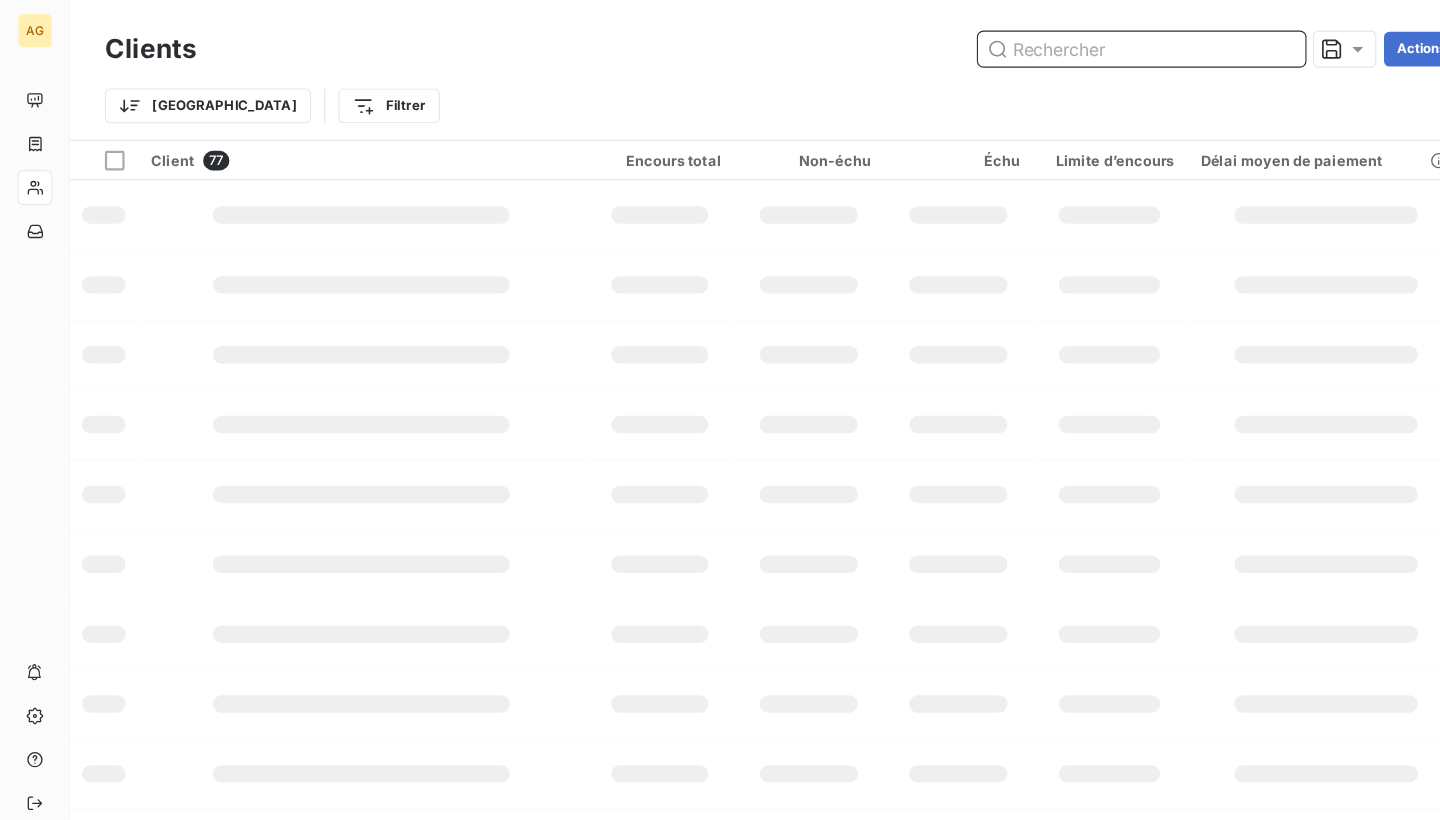 click at bounding box center [1046, 45] 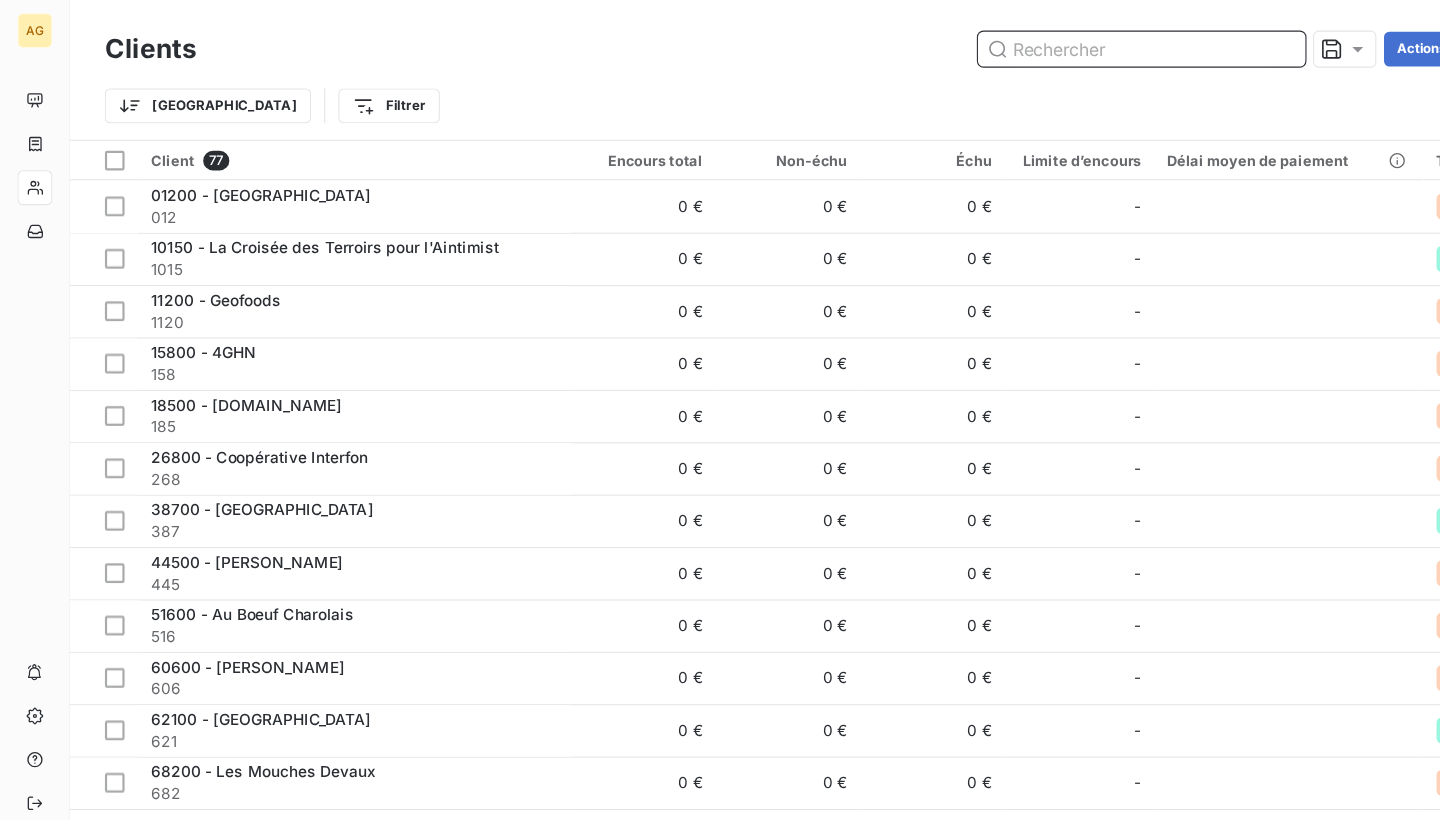 paste on "Les Caves du Mistral" 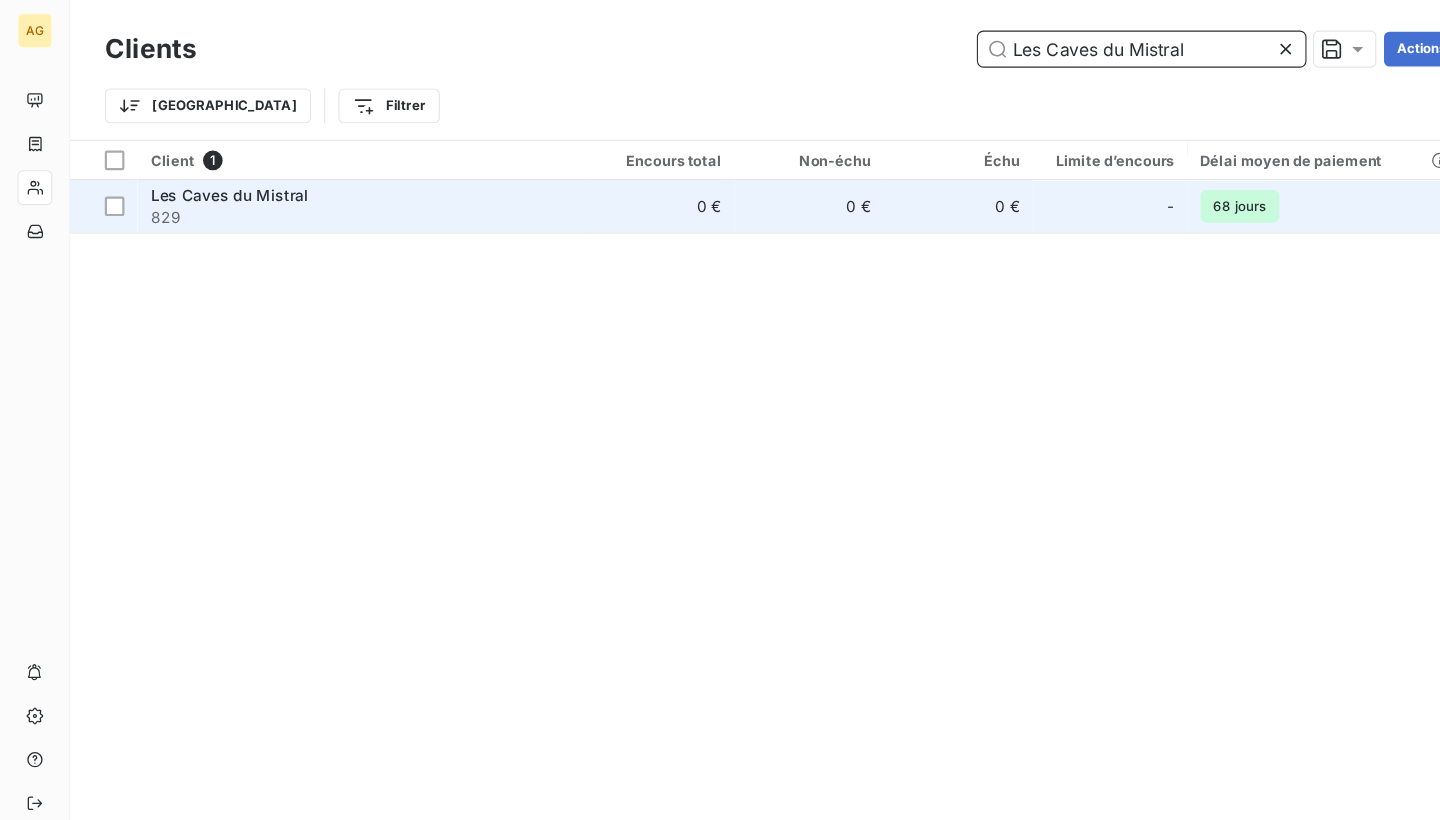 type on "Les Caves du Mistral" 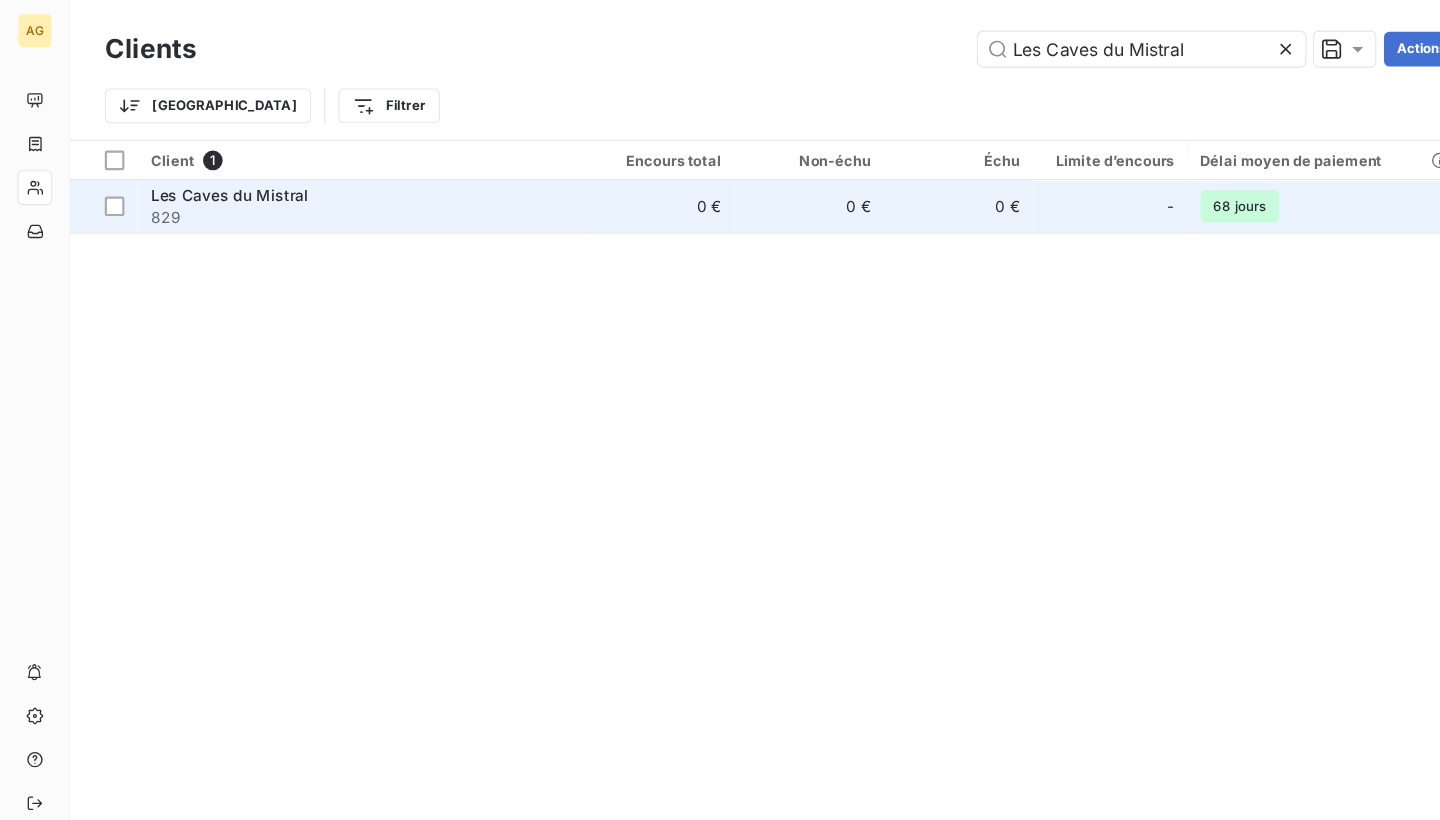 click on "Les Caves du Mistral" at bounding box center [331, 179] 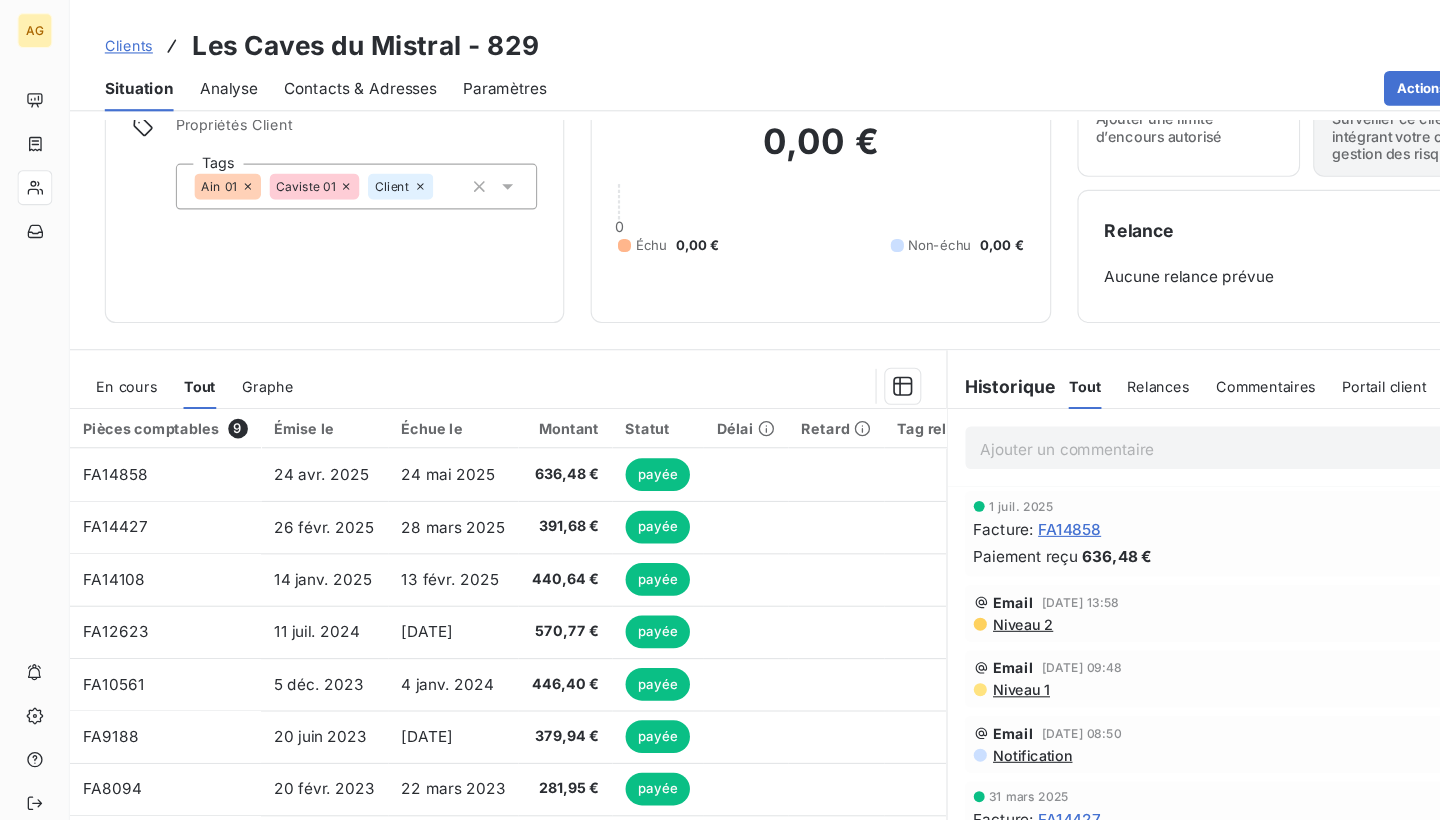 scroll, scrollTop: 98, scrollLeft: 0, axis: vertical 